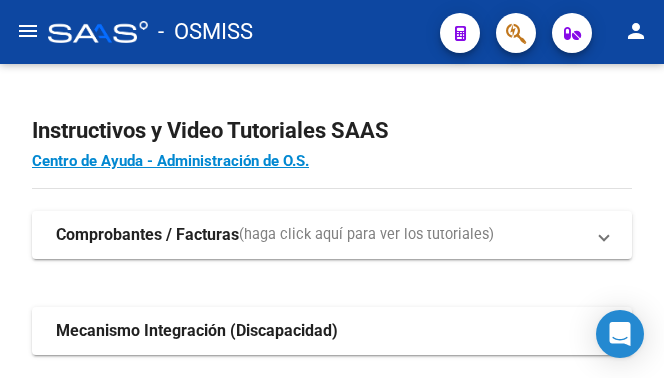 scroll, scrollTop: 0, scrollLeft: 0, axis: both 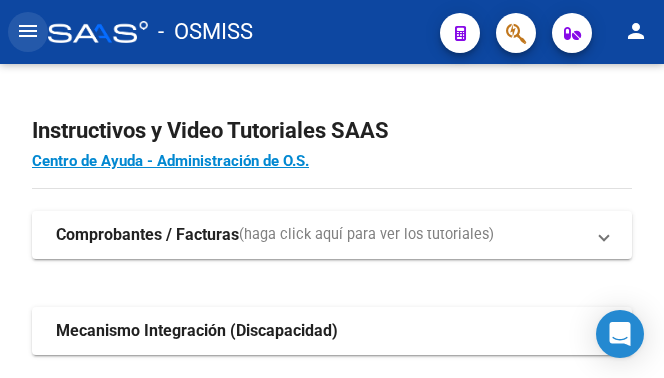 click on "menu" 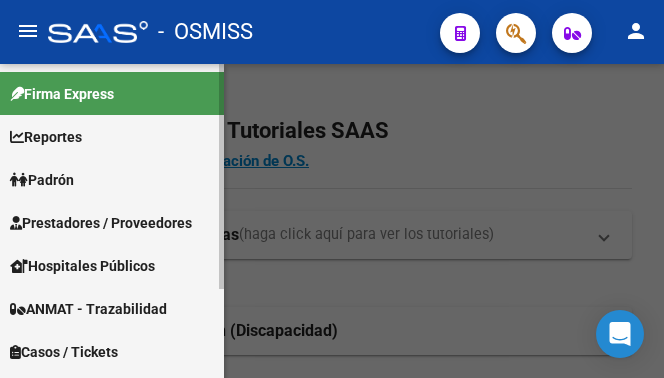 click on "Prestadores / Proveedores" at bounding box center [101, 223] 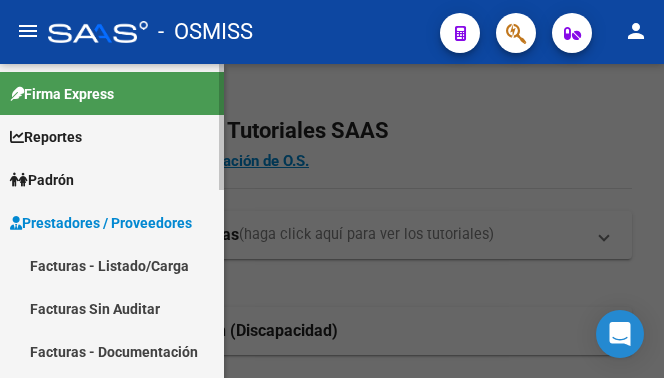 click on "Facturas - Listado/Carga" at bounding box center [112, 265] 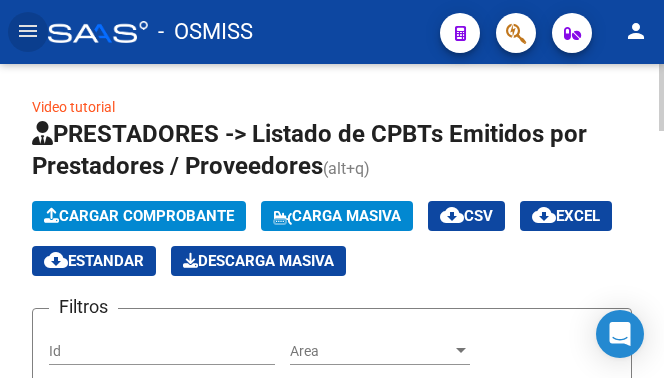 click on "Cargar Comprobante" 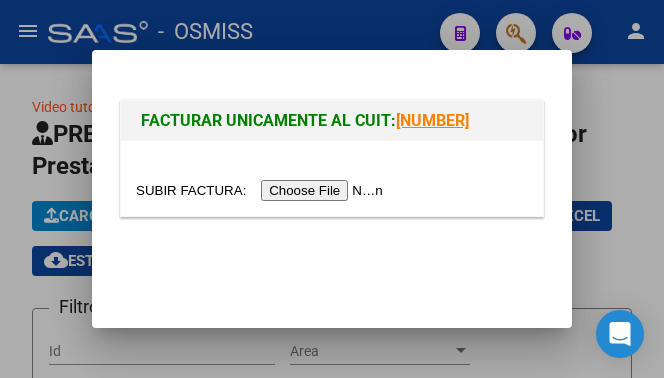 click at bounding box center [262, 190] 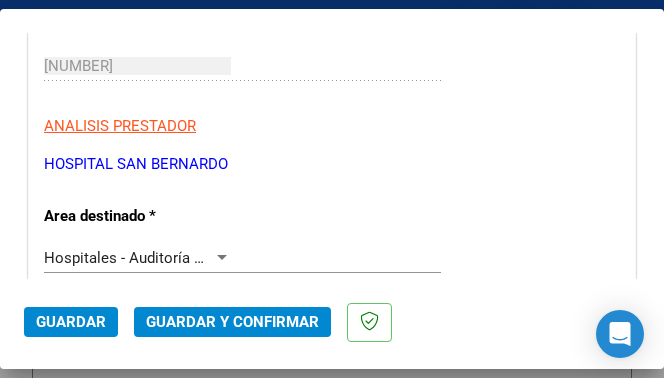 scroll, scrollTop: 400, scrollLeft: 0, axis: vertical 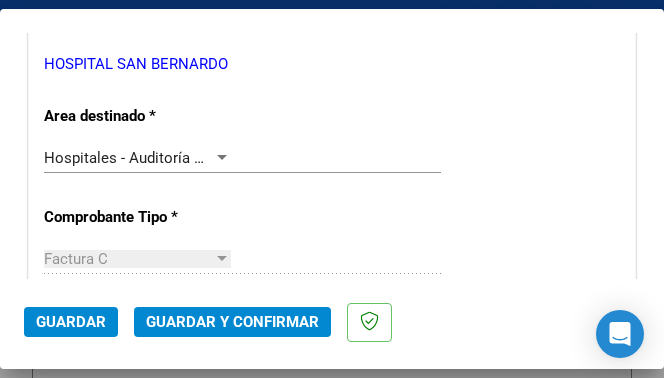 click at bounding box center (222, 157) 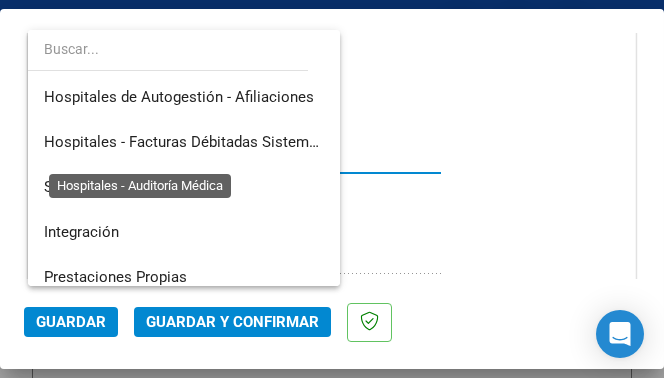 scroll, scrollTop: 300, scrollLeft: 0, axis: vertical 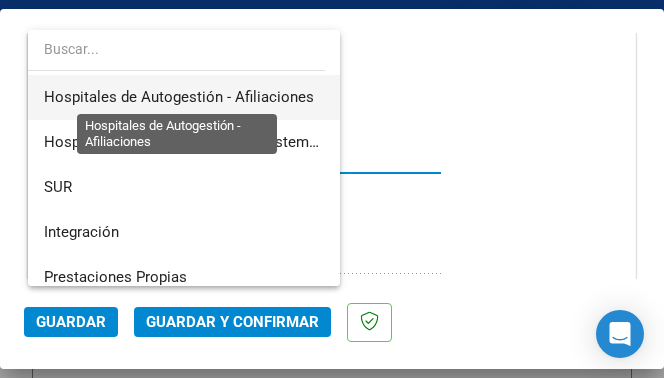click on "Hospitales de Autogestión - Afiliaciones" at bounding box center (179, 97) 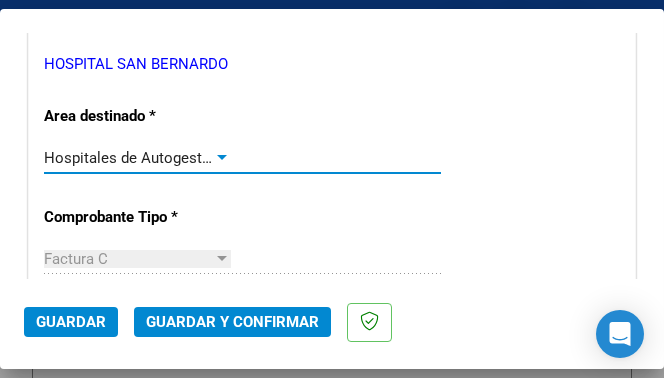 click at bounding box center (222, 158) 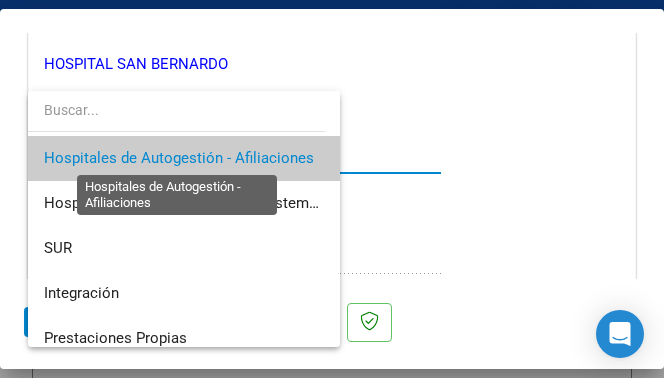click on "Hospitales de Autogestión - Afiliaciones" at bounding box center [179, 158] 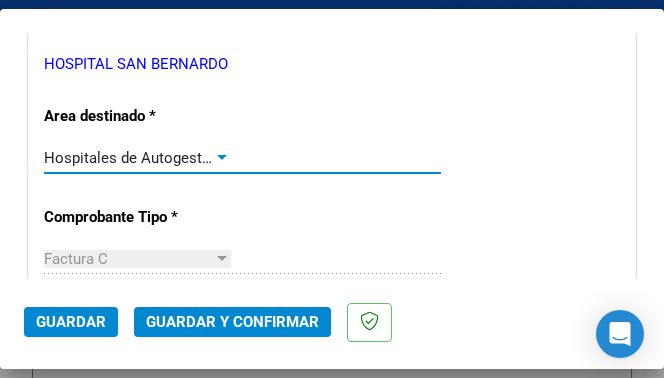 scroll, scrollTop: 600, scrollLeft: 0, axis: vertical 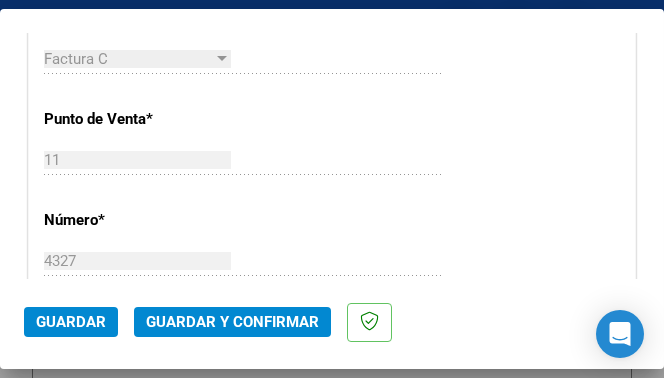 click on "11 Ingresar el Nro." 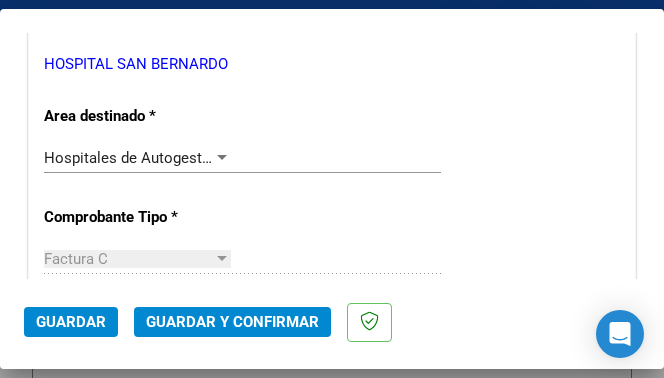 click at bounding box center [222, 158] 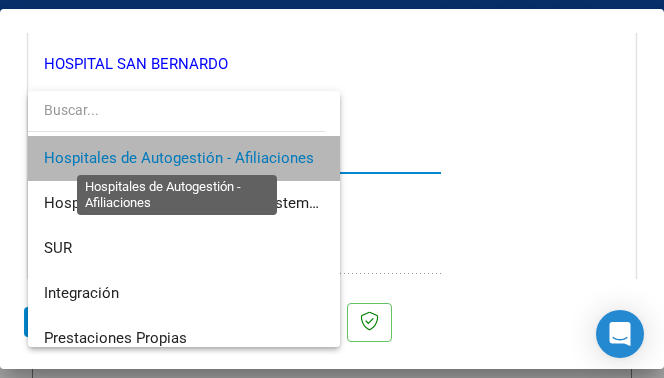 click on "Hospitales de Autogestión - Afiliaciones" at bounding box center [179, 158] 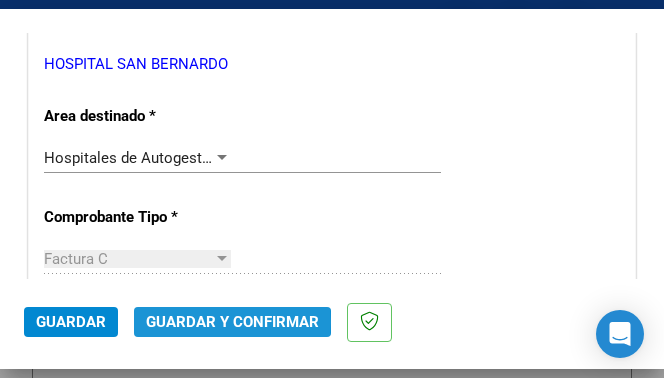 click on "Guardar y Confirmar" 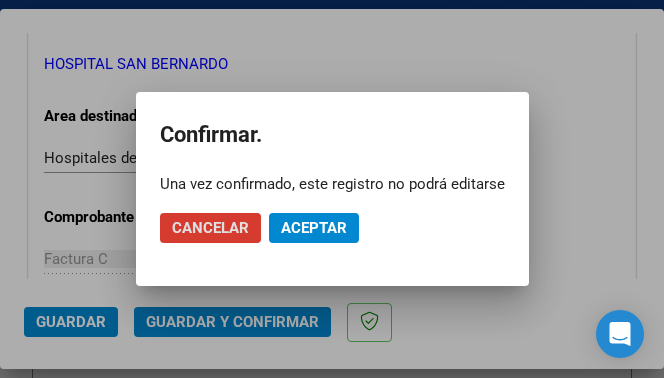 click on "Aceptar" 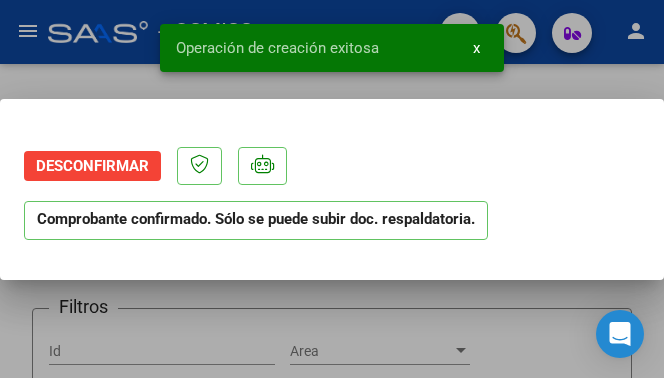 scroll, scrollTop: 0, scrollLeft: 0, axis: both 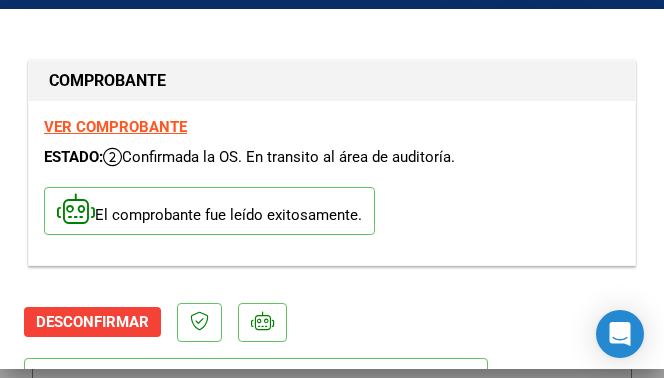 click on "El comprobante fue leído exitosamente." at bounding box center (332, 214) 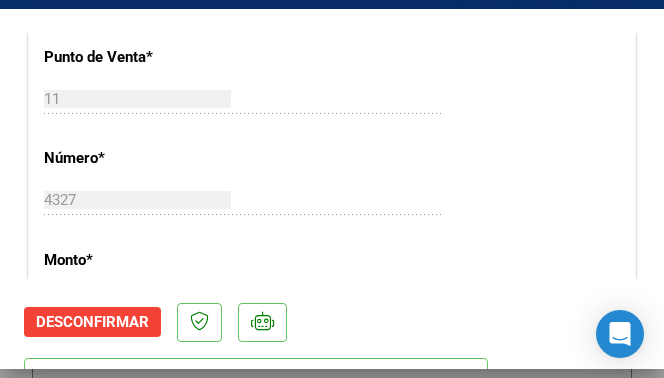 scroll, scrollTop: 400, scrollLeft: 0, axis: vertical 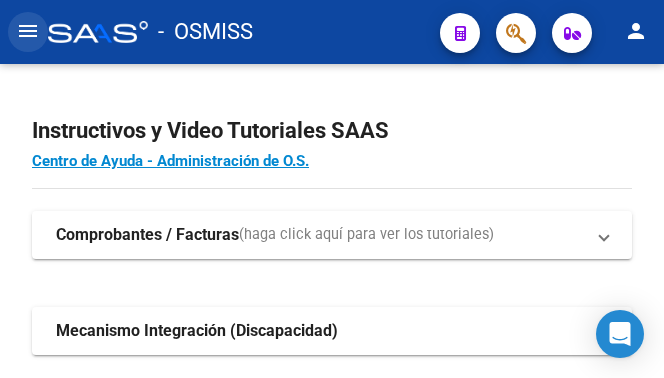 click on "menu" 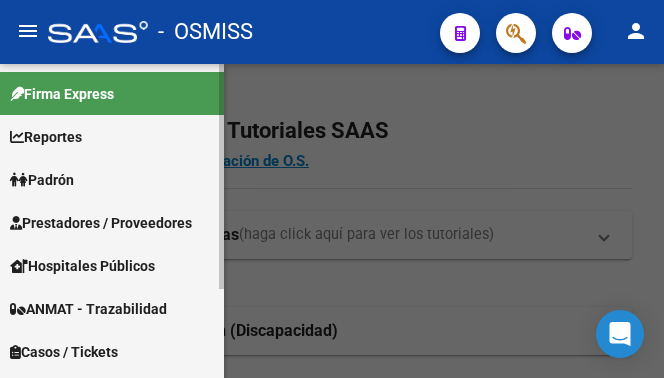 click on "Prestadores / Proveedores" at bounding box center [101, 223] 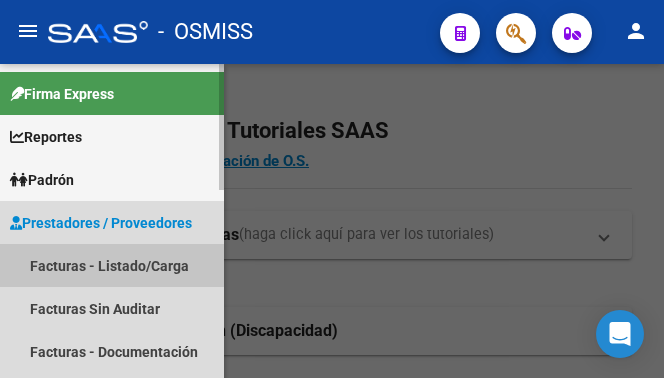 click on "Facturas - Listado/Carga" at bounding box center [112, 265] 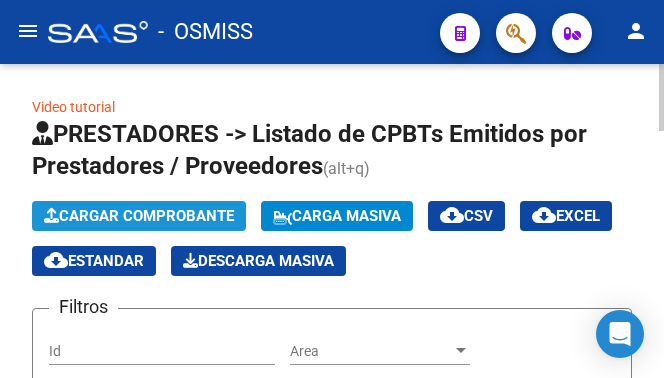 click on "Cargar Comprobante" 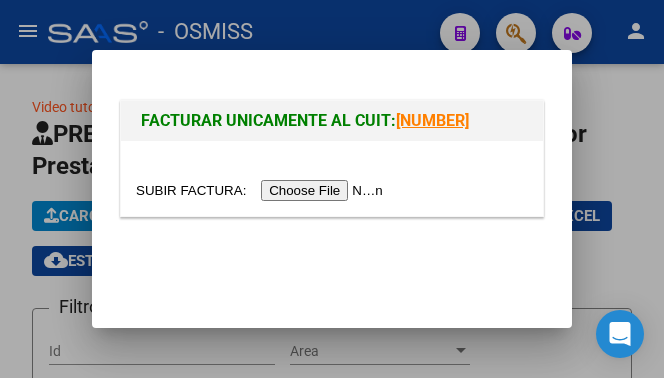 click at bounding box center [262, 190] 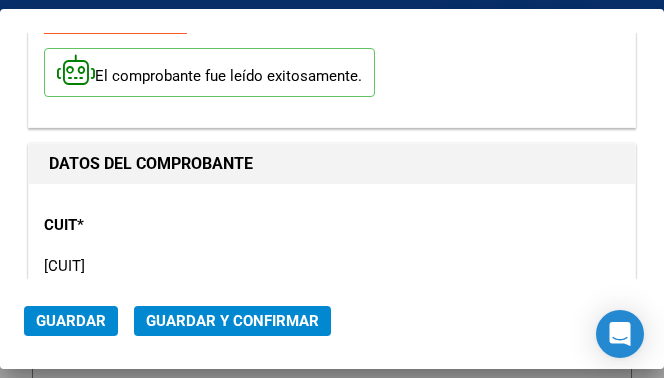 scroll, scrollTop: 300, scrollLeft: 0, axis: vertical 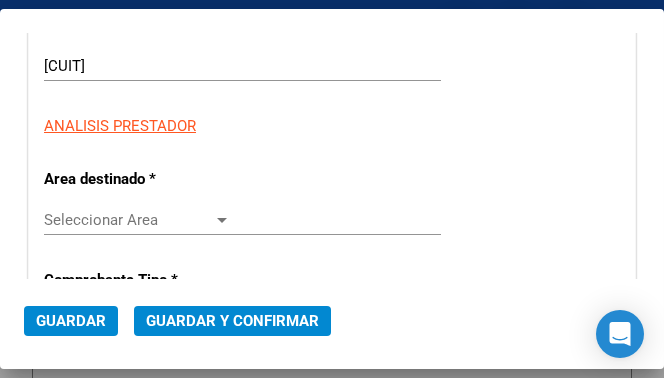 click at bounding box center (222, 220) 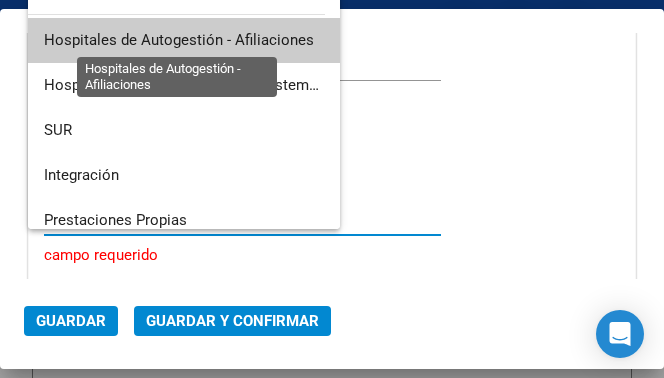 click on "Hospitales de Autogestión - Afiliaciones" at bounding box center [179, 40] 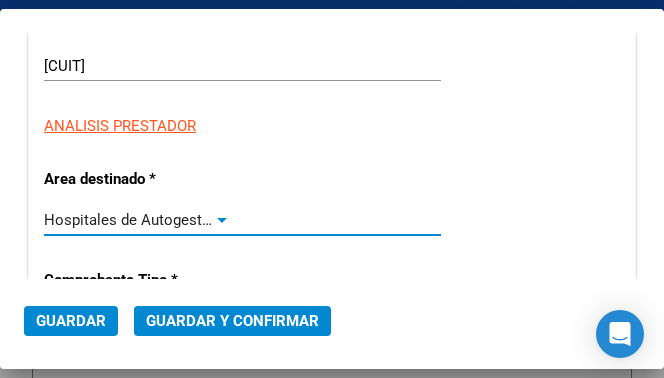 click at bounding box center [222, 220] 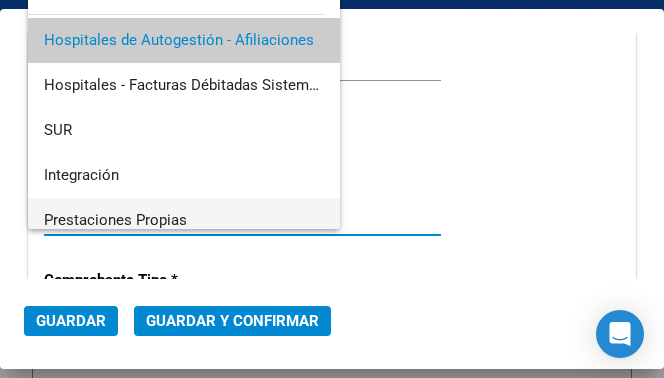 click on "Prestaciones Propias" at bounding box center (184, 220) 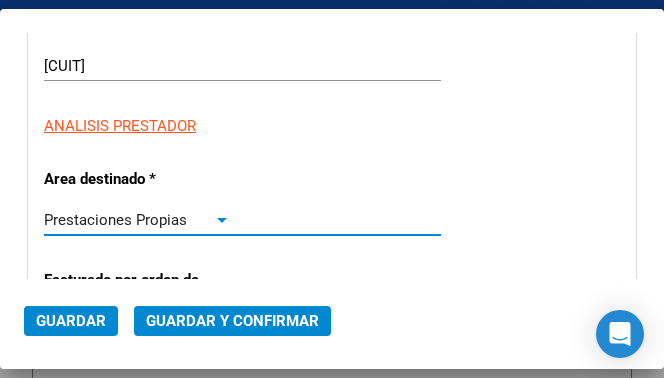 scroll, scrollTop: 11, scrollLeft: 0, axis: vertical 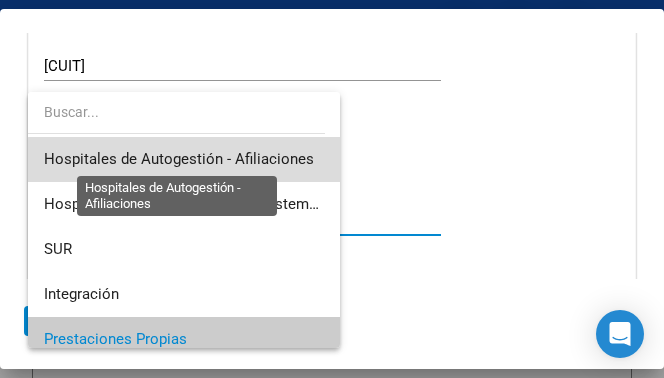 click on "Hospitales de Autogestión - Afiliaciones" at bounding box center [179, 159] 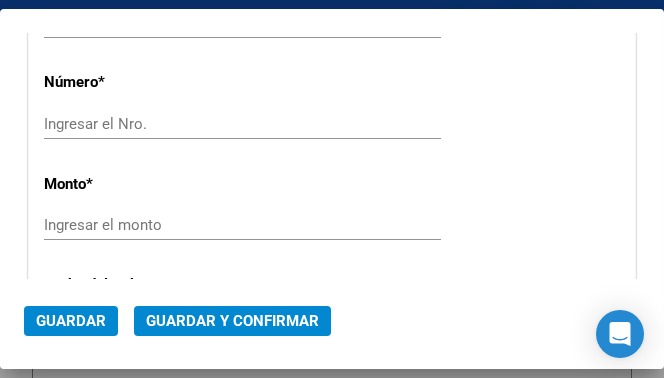 scroll, scrollTop: 600, scrollLeft: 0, axis: vertical 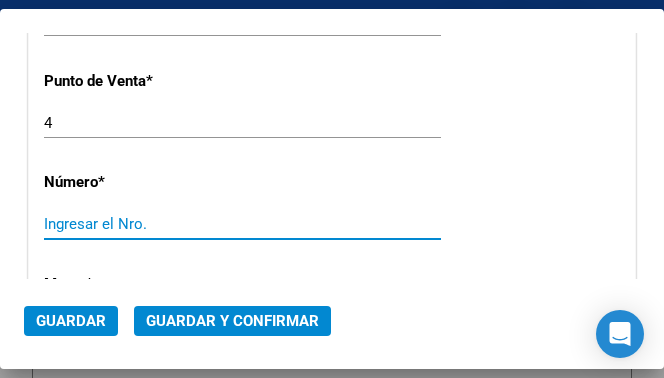 click on "Ingresar el Nro." at bounding box center [137, 224] 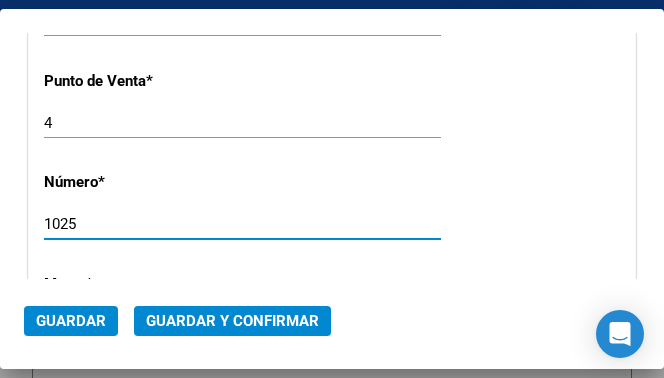 type on "1025" 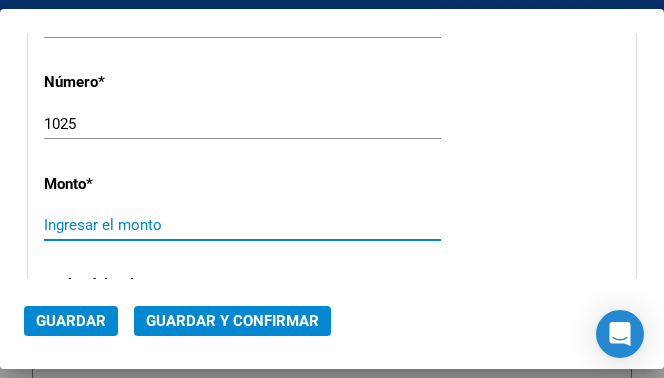 click on "Ingresar el monto" at bounding box center [137, 225] 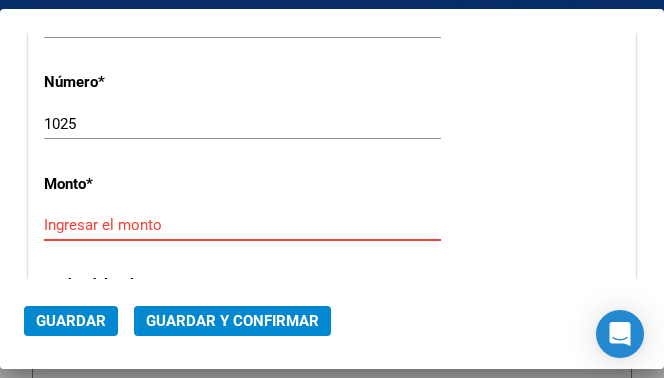 click on "Ingresar el monto" at bounding box center [137, 225] 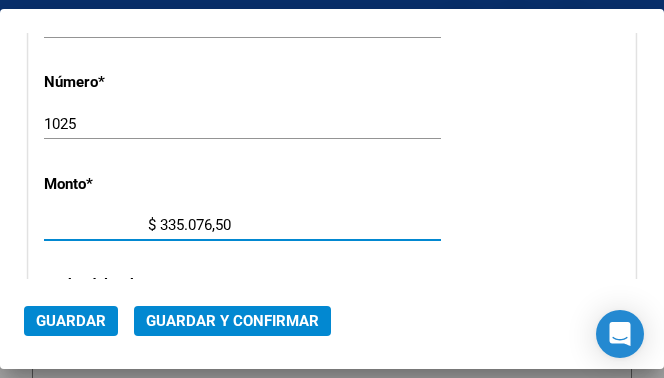 type on "$ 3.350.765,00" 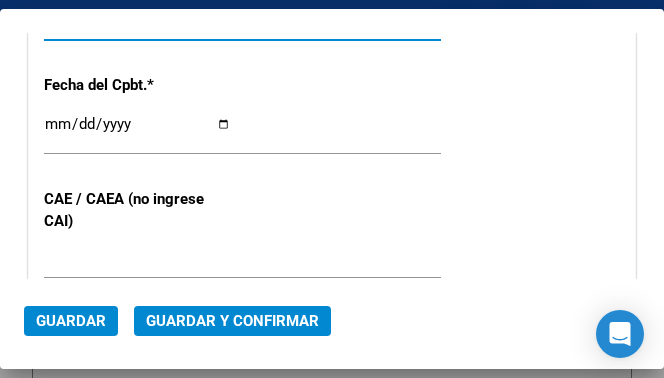 scroll, scrollTop: 800, scrollLeft: 0, axis: vertical 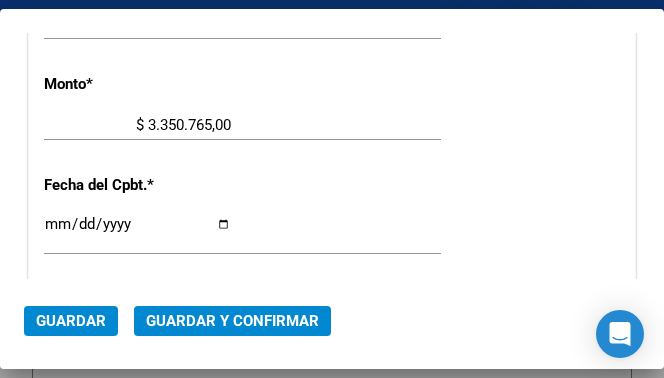 click on "Ingresar la fecha" at bounding box center (137, 232) 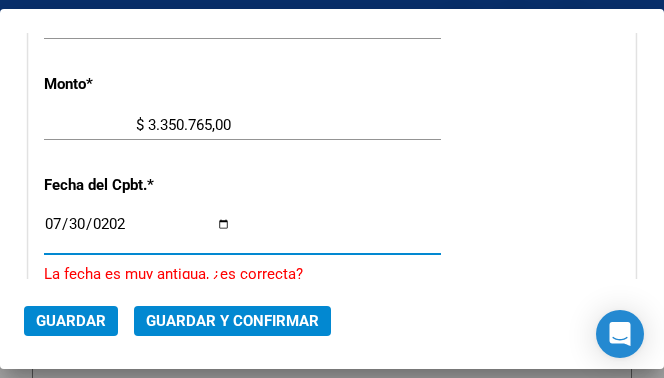 type on "2025-07-30" 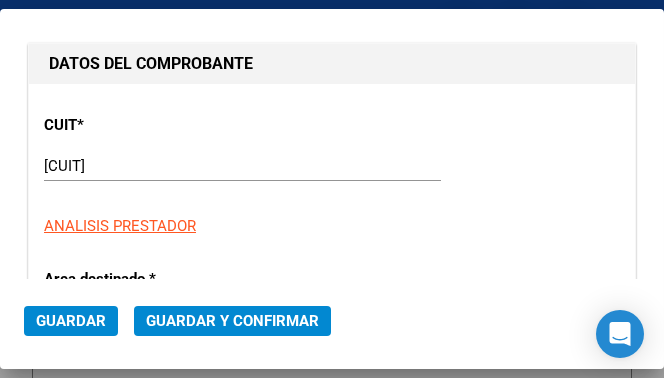 scroll, scrollTop: 300, scrollLeft: 0, axis: vertical 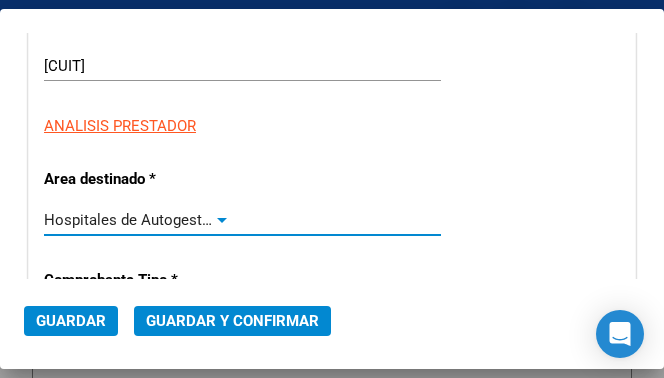 click at bounding box center [222, 220] 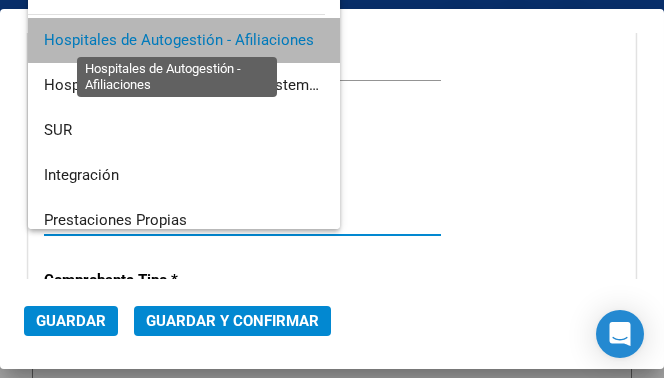 click on "Hospitales de Autogestión - Afiliaciones" at bounding box center (179, 40) 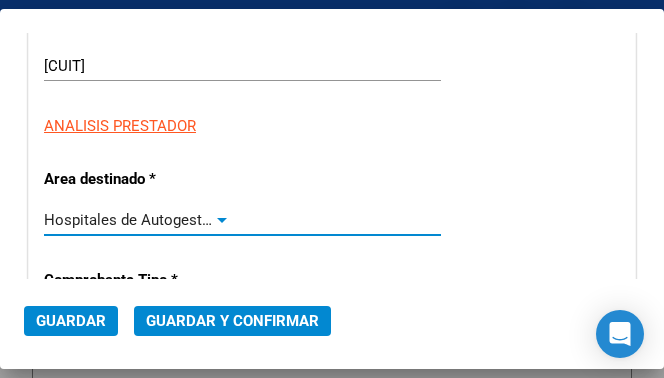 scroll, scrollTop: 400, scrollLeft: 0, axis: vertical 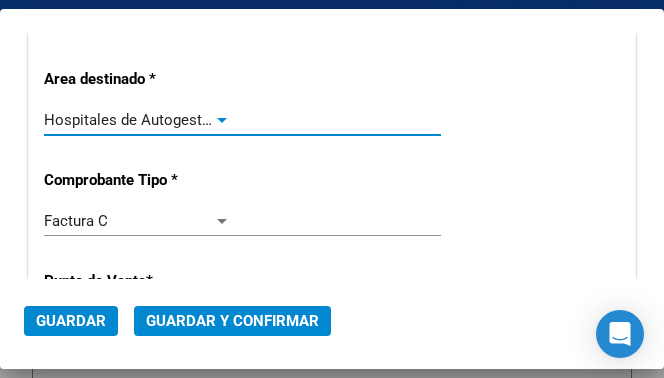 click at bounding box center (222, 120) 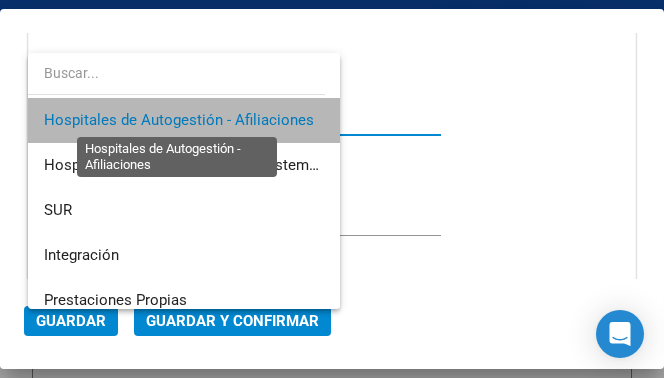 click on "Hospitales de Autogestión - Afiliaciones" at bounding box center (179, 120) 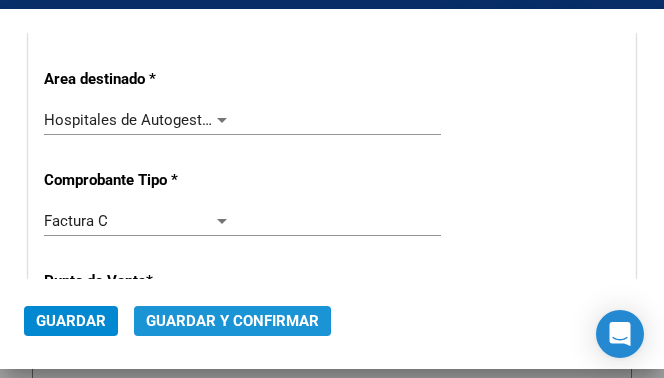 click on "Guardar y Confirmar" 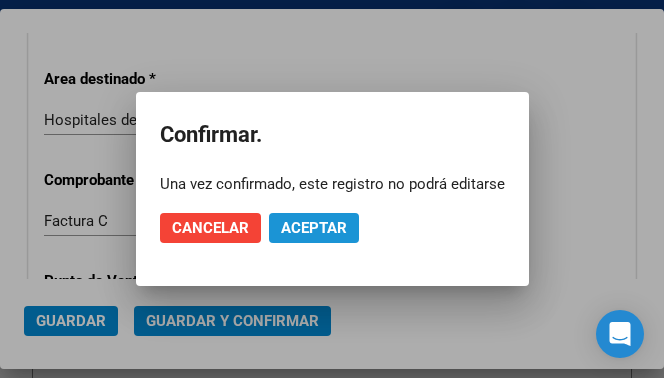 click on "Aceptar" 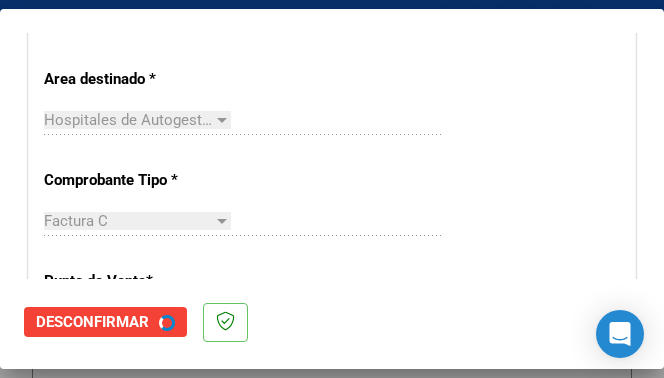 scroll, scrollTop: 0, scrollLeft: 0, axis: both 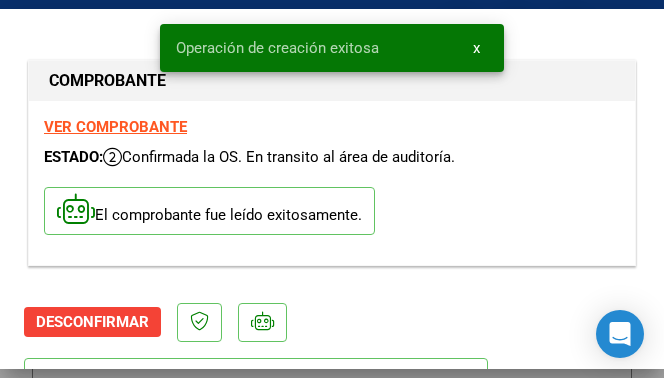 type on "2025-08-29" 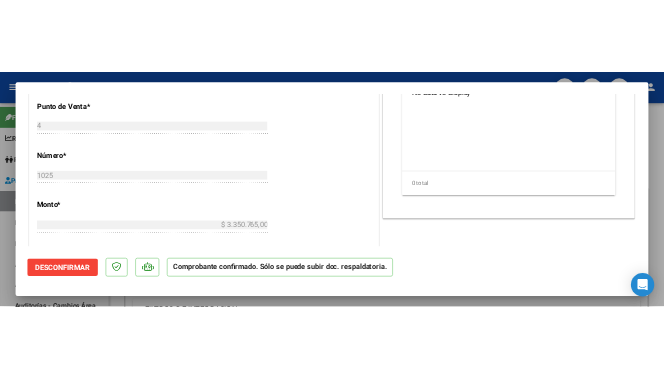 scroll, scrollTop: 899, scrollLeft: 0, axis: vertical 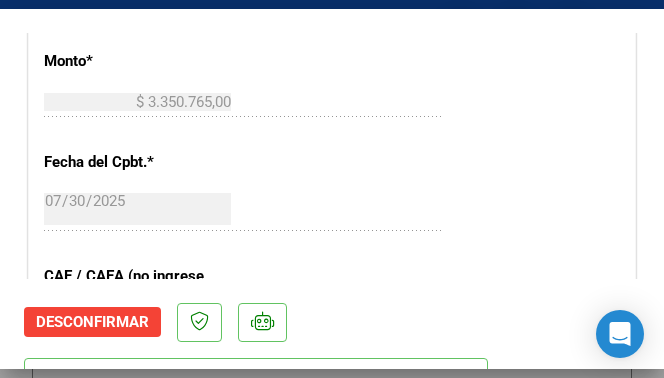 click on "CUIT  *   30-67692169-5 Ingresar CUIT  ANALISIS PRESTADOR  HOSPITAL ESCUELA EVA PERON  ARCA Padrón  Area destinado * Hospitales de Autogestión - Afiliaciones Seleccionar Area  Comprobante Tipo * Factura C Seleccionar Tipo Punto de Venta  *   4 Ingresar el Nro.  Número  *   1025 Ingresar el Nro.  Monto  *   $ 3.350.765,00 Ingresar el monto  Fecha del Cpbt.  *   2025-07-30 Ingresar la fecha  CAE / CAEA (no ingrese CAI)    75315331240919 Ingresar el CAE o CAEA (no ingrese CAI)  Fecha Recibido  *   2025-08-05 Ingresar la fecha  Fecha de Vencimiento    2025-08-29 Ingresar la fecha  Ref. Externa    Ingresar la ref.  N° Liquidación    Ingresar el N° Liquidación" at bounding box center [332, 143] 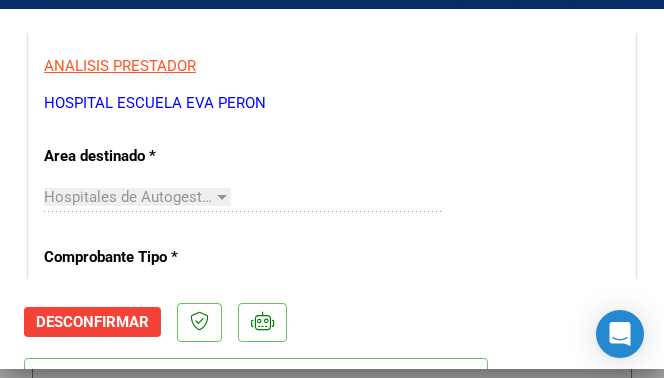 scroll, scrollTop: 299, scrollLeft: 0, axis: vertical 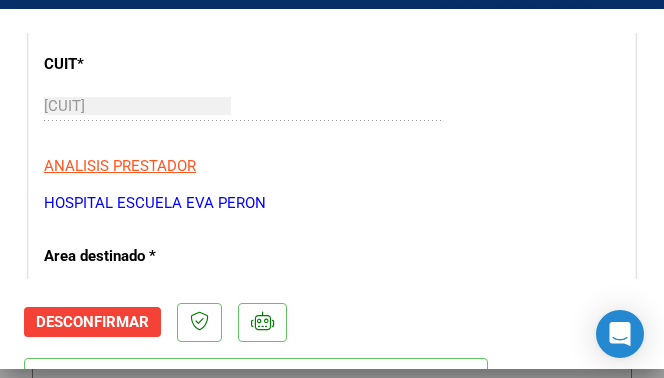 click on "CUIT  *   30-67692169-5 Ingresar CUIT  ANALISIS PRESTADOR  HOSPITAL ESCUELA EVA PERON  ARCA Padrón" at bounding box center (332, 126) 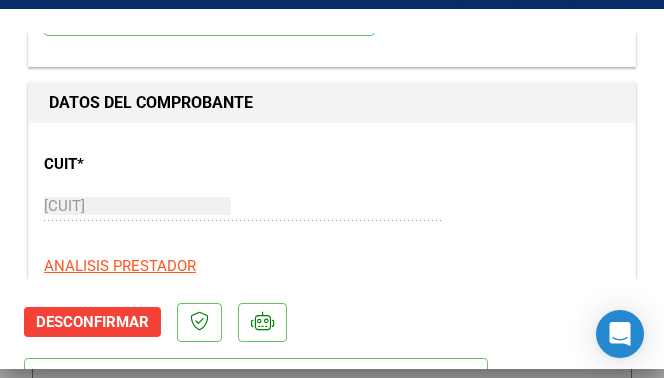 scroll, scrollTop: 299, scrollLeft: 0, axis: vertical 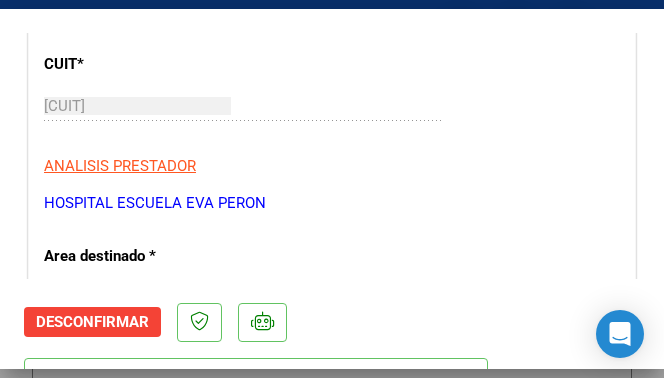 click on "ANALISIS PRESTADOR" at bounding box center [332, 166] 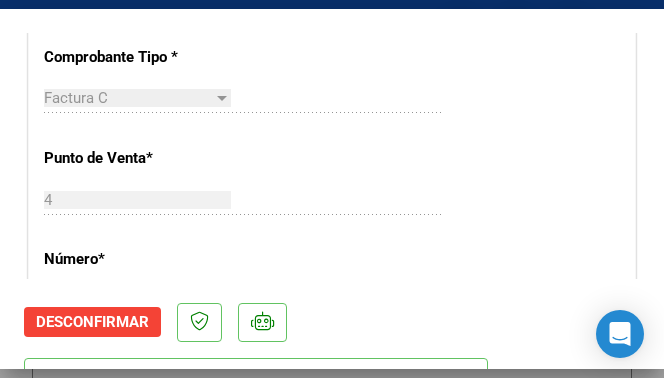 click on "CUIT  *   30-67692169-5 Ingresar CUIT  ANALISIS PRESTADOR  HOSPITAL ESCUELA EVA PERON  ARCA Padrón  Area destinado * Hospitales de Autogestión - Afiliaciones Seleccionar Area  Comprobante Tipo * Factura C Seleccionar Tipo Punto de Venta  *   4 Ingresar el Nro.  Número  *   1025 Ingresar el Nro.  Monto  *   $ 3.350.765,00 Ingresar el monto  Fecha del Cpbt.  *   2025-07-30 Ingresar la fecha  CAE / CAEA (no ingrese CAI)    75315331240919 Ingresar el CAE o CAEA (no ingrese CAI)  Fecha Recibido  *   2025-08-05 Ingresar la fecha  Fecha de Vencimiento    2025-08-29 Ingresar la fecha  Ref. Externa    Ingresar la ref.  N° Liquidación    Ingresar el N° Liquidación" at bounding box center (332, 443) 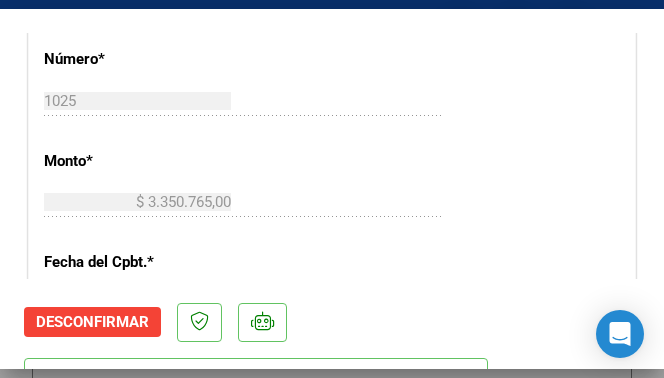 scroll, scrollTop: 699, scrollLeft: 0, axis: vertical 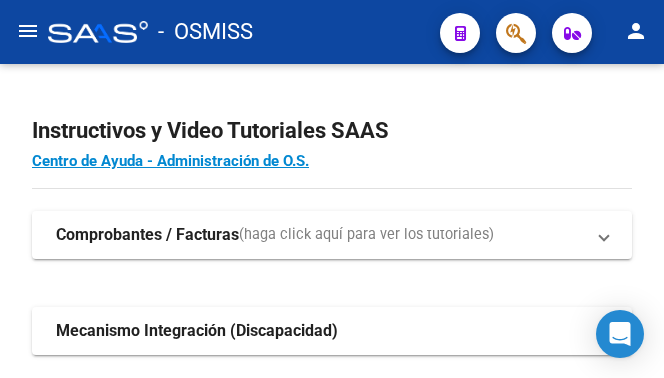 click on "menu" 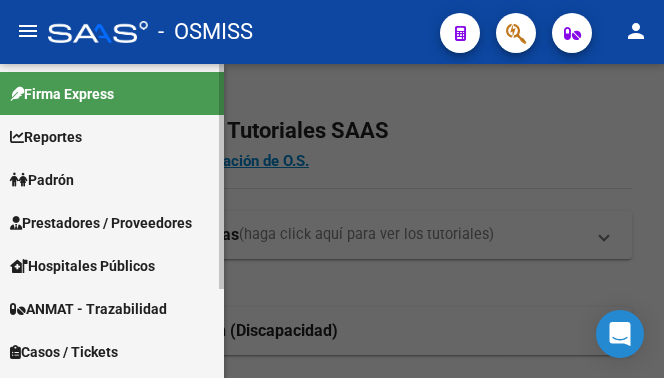 click on "Prestadores / Proveedores" at bounding box center (101, 223) 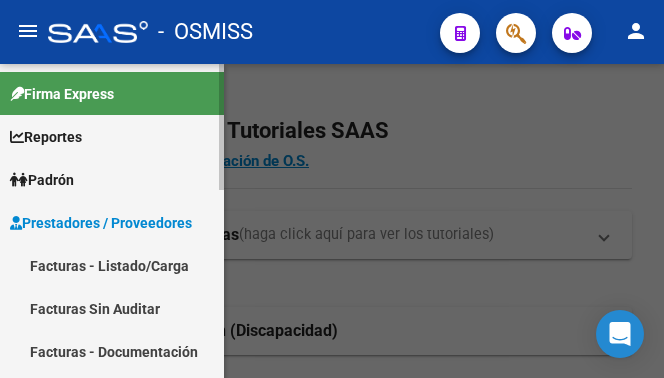 click on "Facturas - Listado/Carga" at bounding box center [112, 265] 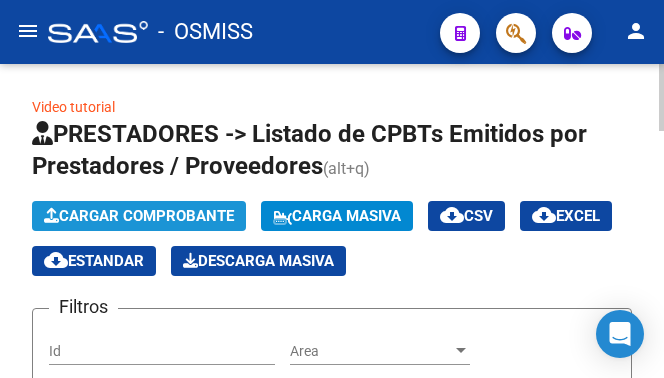 click on "Cargar Comprobante" 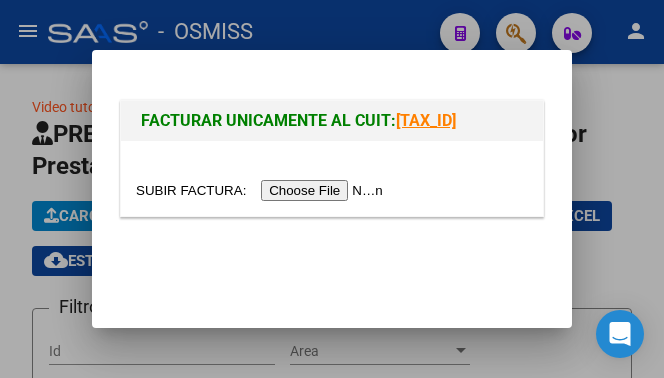 click at bounding box center [332, 189] 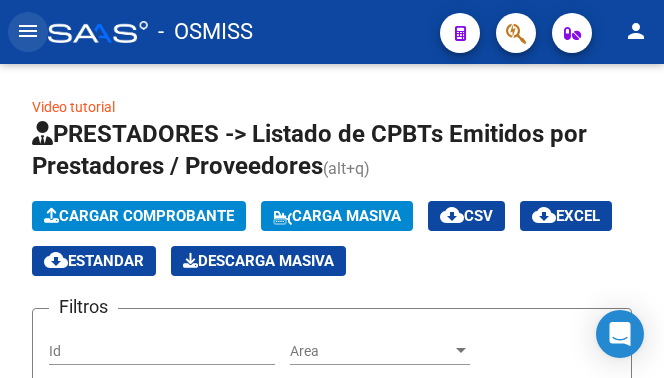 click on "menu" 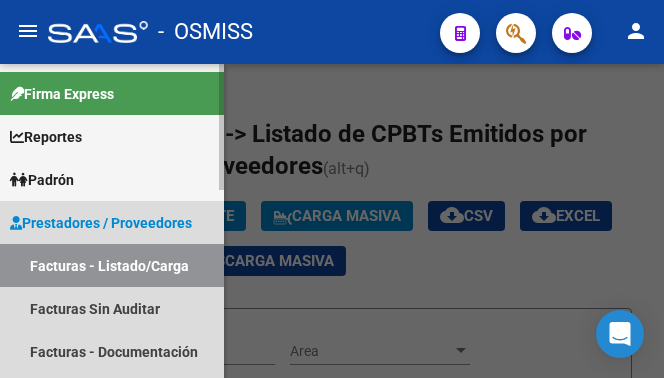 click on "Prestadores / Proveedores" at bounding box center (101, 223) 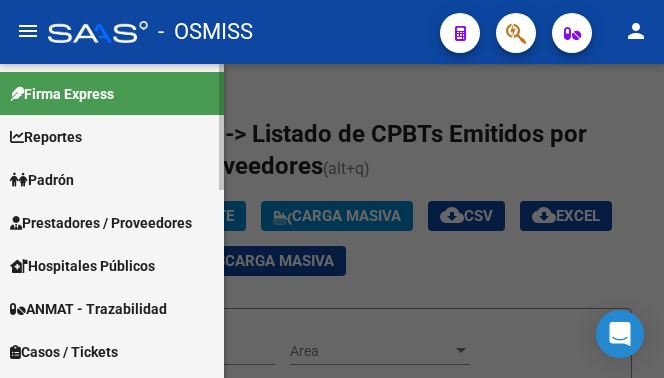 click on "Facturas - Listado/Carga" at bounding box center (112, 265) 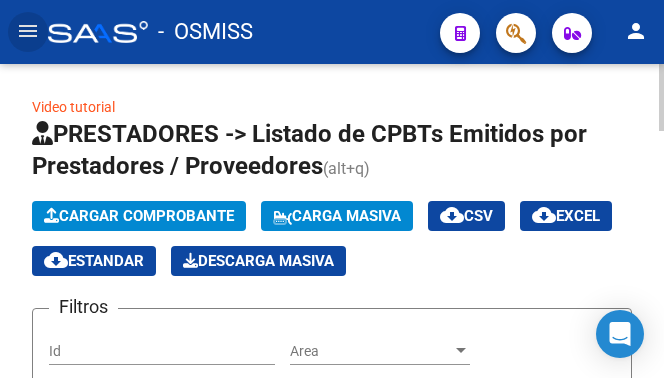 click on "Cargar Comprobante" 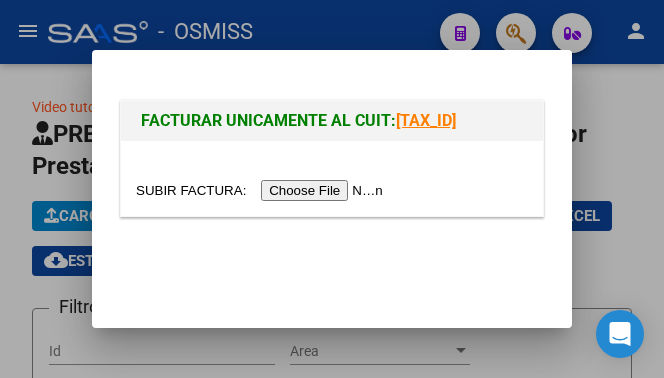click at bounding box center (262, 190) 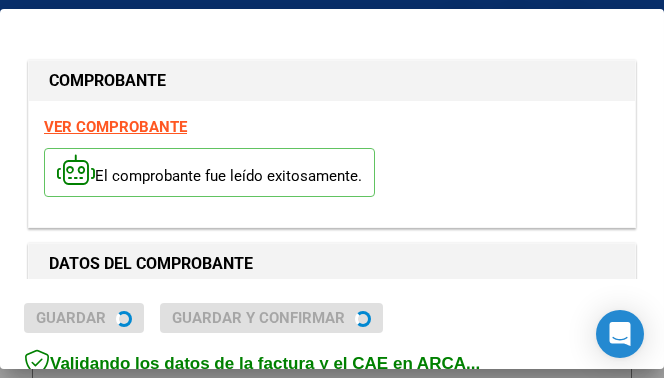 type on "2025-09-03" 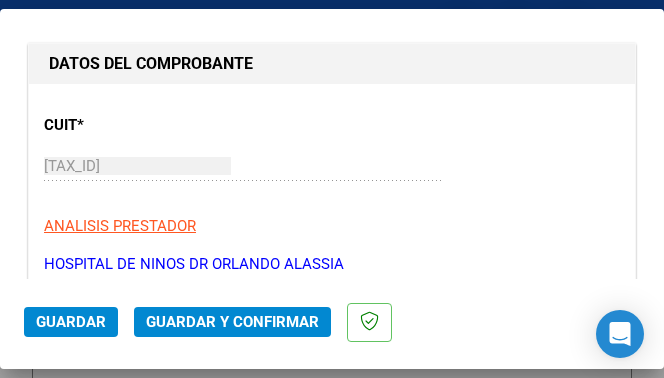 scroll, scrollTop: 300, scrollLeft: 0, axis: vertical 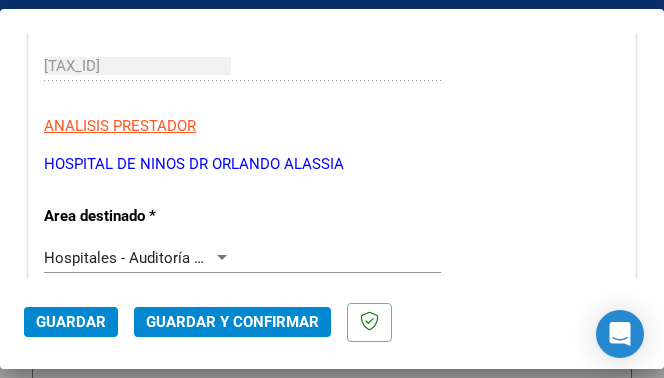 click at bounding box center [222, 258] 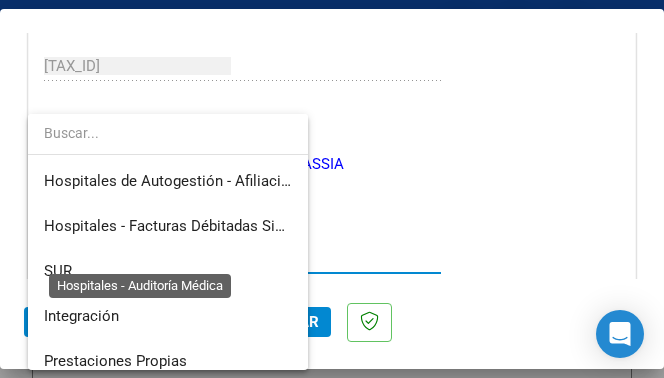 scroll, scrollTop: 284, scrollLeft: 0, axis: vertical 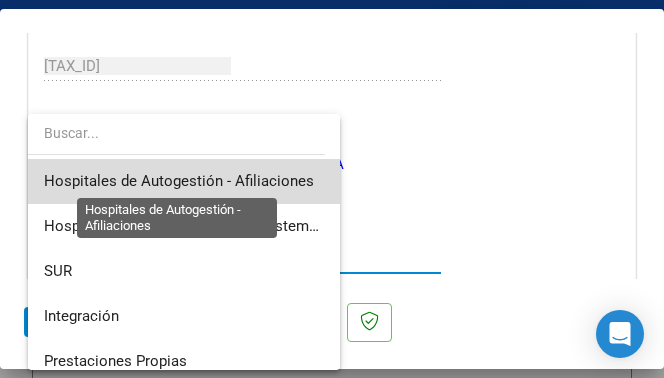click on "Hospitales de Autogestión - Afiliaciones" at bounding box center (179, 181) 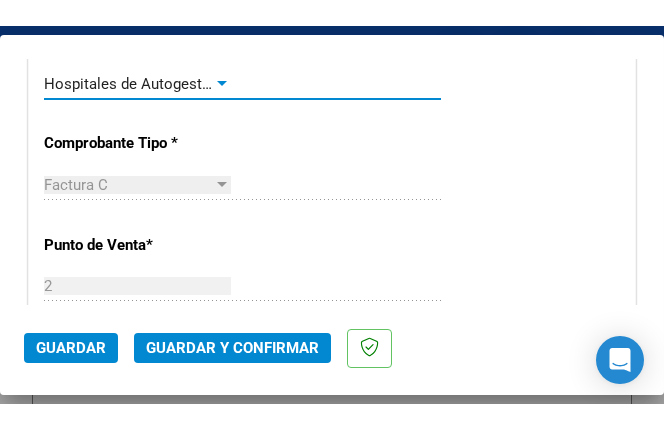 scroll, scrollTop: 600, scrollLeft: 0, axis: vertical 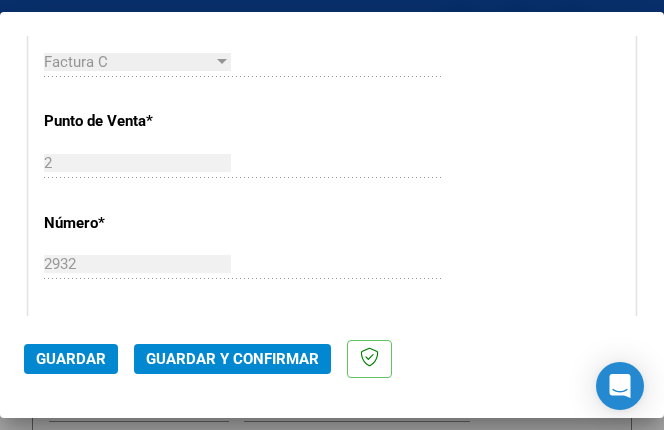click on "CUIT  *   30-69990360-0 Ingresar CUIT  ANALISIS PRESTADOR  HOSPITAL DE NINOS DR ORLANDO ALASSIA  ARCA Padrón  Area destinado * Hospitales de Autogestión - Afiliaciones Seleccionar Area  Comprobante Tipo * Factura C Seleccionar Tipo Punto de Venta  *   2 Ingresar el Nro.  Número  *   2932 Ingresar el Nro.  Monto  *   $ 67.766,00 Ingresar el monto  Fecha del Cpbt.  *   2025-08-04 Ingresar la fecha  CAE / CAEA (no ingrese CAI)    75310892776546 Ingresar el CAE o CAEA (no ingrese CAI)  Fecha Recibido  *   2025-08-05 Ingresar la fecha  Fecha de Vencimiento    2025-09-03 Ingresar la fecha  Ref. Externa    Ingresar la ref.  N° Liquidación    Ingresar el N° Liquidación" at bounding box center [332, 407] 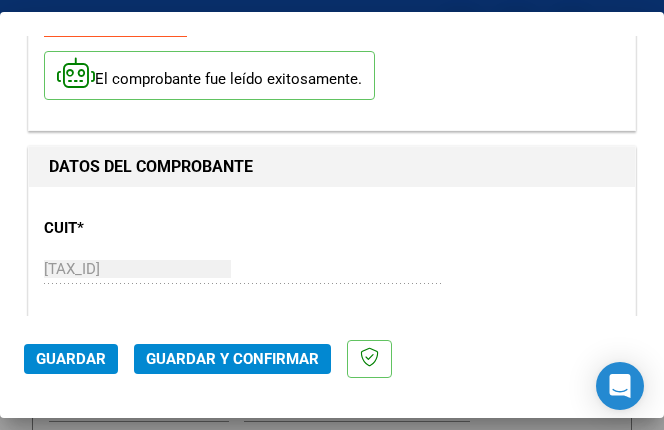 click on "El comprobante fue leído exitosamente." at bounding box center [209, 75] 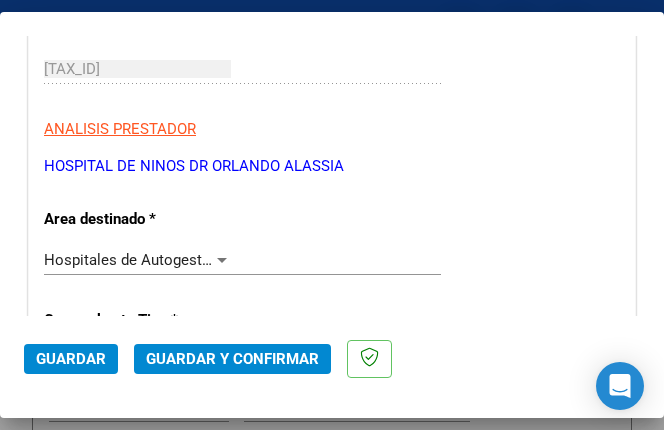 scroll, scrollTop: 500, scrollLeft: 0, axis: vertical 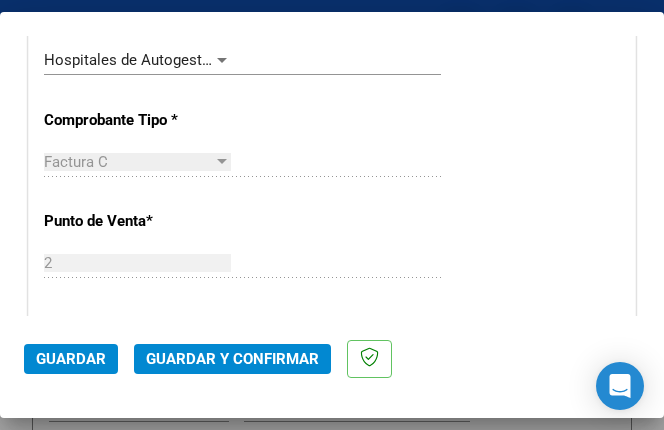 click on "CUIT  *   30-69990360-0 Ingresar CUIT  ANALISIS PRESTADOR  HOSPITAL DE NINOS DR ORLANDO ALASSIA  ARCA Padrón  Area destinado * Hospitales de Autogestión - Afiliaciones Seleccionar Area  Comprobante Tipo * Factura C Seleccionar Tipo Punto de Venta  *   2 Ingresar el Nro.  Número  *   2932 Ingresar el Nro.  Monto  *   $ 67.766,00 Ingresar el monto  Fecha del Cpbt.  *   2025-08-04 Ingresar la fecha  CAE / CAEA (no ingrese CAI)    75310892776546 Ingresar el CAE o CAEA (no ingrese CAI)  Fecha Recibido  *   2025-08-05 Ingresar la fecha  Fecha de Vencimiento    2025-09-03 Ingresar la fecha  Ref. Externa    Ingresar la ref.  N° Liquidación    Ingresar el N° Liquidación" at bounding box center [332, 507] 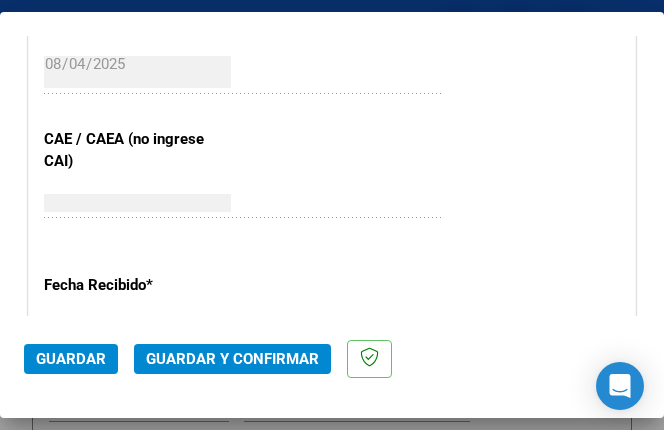 scroll, scrollTop: 1100, scrollLeft: 0, axis: vertical 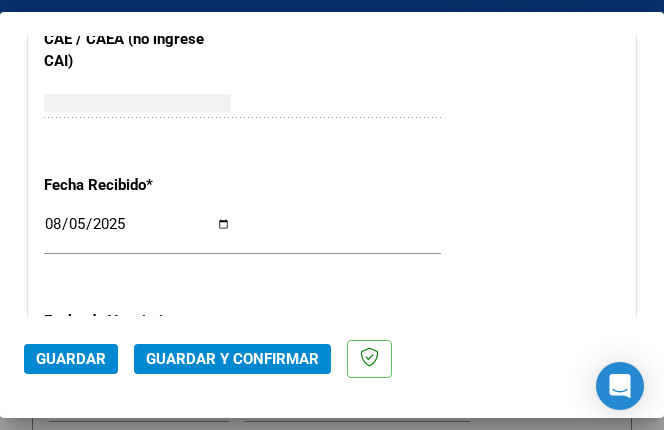 click on "2025-08-05 Ingresar la fecha" at bounding box center [242, 242] 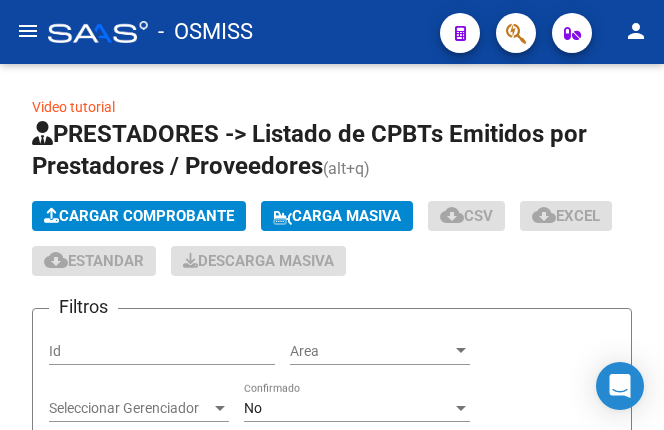 scroll, scrollTop: 0, scrollLeft: 0, axis: both 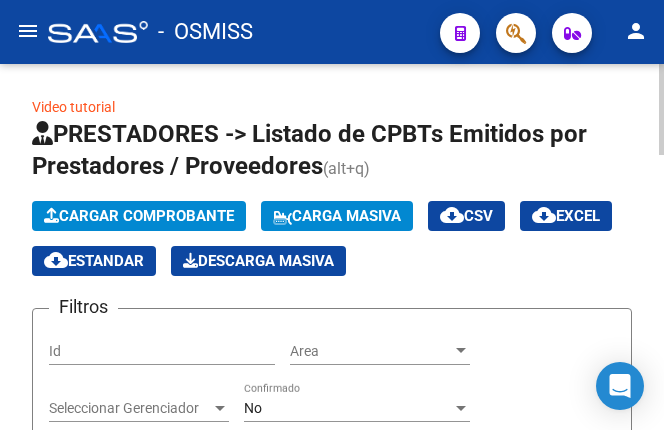 click on "Video tutorial   PRESTADORES -> Listado de CPBTs Emitidos por Prestadores / Proveedores (alt+q)   Cargar Comprobante
Carga Masiva  cloud_download  CSV  cloud_download  EXCEL  cloud_download  Estandar   Descarga Masiva
Filtros Id Area Area Seleccionar Gerenciador Seleccionar Gerenciador No Confirmado Todos Cargado desde Masivo   Mostrar totalizadores   FILTROS DEL COMPROBANTE  Comprobante Tipo Comprobante Tipo Start date – End date Fec. Comprobante Desde / Hasta Días Emisión Desde(cant. días) Días Emisión Hasta(cant. días) CUIT / Razón Social Pto. Venta Nro. Comprobante Código SSS CAE Válido CAE Válido Todos Cargado Módulo Hosp. Todos Tiene facturacion Apócrifa Hospital Refes  FILTROS DE INTEGRACION  Período De Prestación Campos del Archivo de Rendición Devuelto x SSS (dr_envio) Todos Rendido x SSS (dr_envio) Tipo de Registro Tipo de Registro Período Presentación Período Presentación Campos del Legajo Asociado (preaprobación) Afiliado Legajo (cuil/nombre) Todos  MAS FILTROS  Todos" 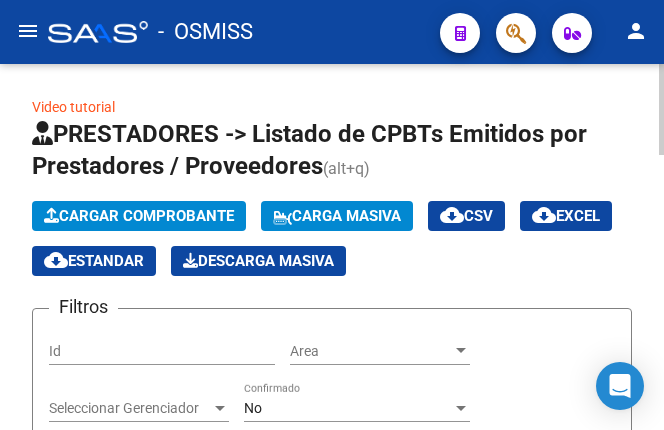 click on "PRESTADORES -> Listado de CPBTs Emitidos por Prestadores / Proveedores" 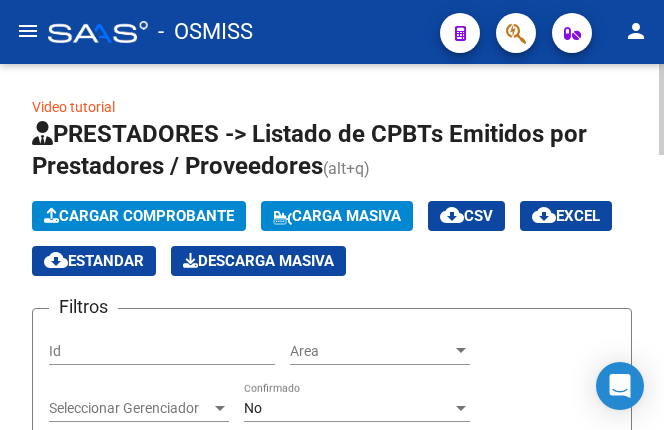 click on "menu -   OSMISS  person    Firma Express     Reportes Ingresos Percibidos Análisis de todos los conceptos (histórico) Análisis de todos los conceptos detalle (mensual)    Padrón Análisis Afiliado    Prestadores / Proveedores Facturas - Listado/Carga Facturas Sin Auditar Facturas - Documentación Auditorías - Listado Auditorías - Comentarios Auditorías - Cambios Área Prestadores - Listado Prestadores - Docu.    Hospitales Públicos SSS - Censo Hospitalario SSS - Preliquidación SSS - Comprobantes SSS - CPBTs Atenciones Débitos Autogestión (viejo)    ANMAT - Trazabilidad    Casos / Tickets Casos Casos Movimientos Comentarios Documentación Adj.    Explorador de Archivos ARCA Transferencias Externas / Hospitales    Instructivos    Datos de contacto  Video tutorial   PRESTADORES -> Listado de CPBTs Emitidos por Prestadores / Proveedores (alt+q)   Cargar Comprobante
Carga Masiva  cloud_download  CSV  cloud_download  EXCEL  cloud_download  Estandar   Descarga Masiva
Filtros Id No" at bounding box center (332, 215) 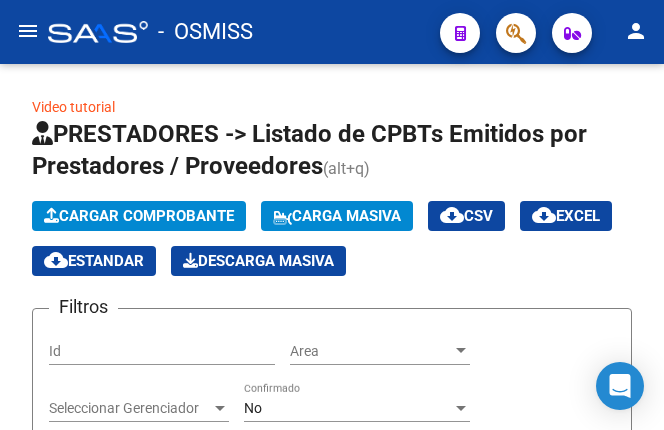 drag, startPoint x: 117, startPoint y: 75, endPoint x: -79, endPoint y: 99, distance: 197.46393 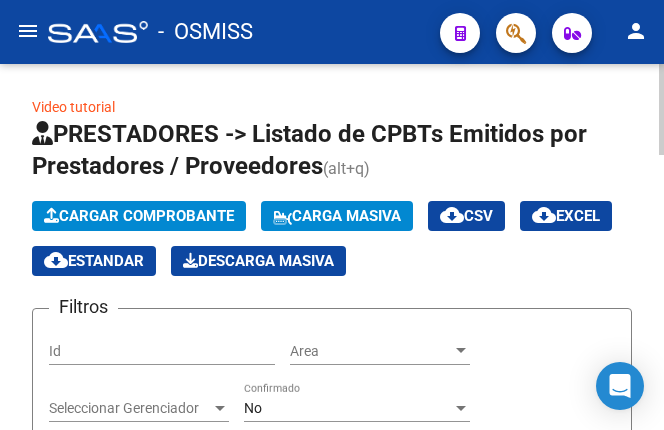 click on "menu -   OSMISS  person    Firma Express     Reportes Ingresos Percibidos Análisis de todos los conceptos (histórico) Análisis de todos los conceptos detalle (mensual)    Padrón Análisis Afiliado    Prestadores / Proveedores Facturas - Listado/Carga Facturas Sin Auditar Facturas - Documentación Auditorías - Listado Auditorías - Comentarios Auditorías - Cambios Área Prestadores - Listado Prestadores - Docu.    Hospitales Públicos SSS - Censo Hospitalario SSS - Preliquidación SSS - Comprobantes SSS - CPBTs Atenciones Débitos Autogestión (viejo)    ANMAT - Trazabilidad    Casos / Tickets Casos Casos Movimientos Comentarios Documentación Adj.    Explorador de Archivos ARCA Transferencias Externas / Hospitales    Instructivos    Datos de contacto  Video tutorial   PRESTADORES -> Listado de CPBTs Emitidos por Prestadores / Proveedores (alt+q)   Cargar Comprobante
Carga Masiva  cloud_download  CSV  cloud_download  EXCEL  cloud_download  Estandar   Descarga Masiva
Filtros Id No" at bounding box center (332, 215) 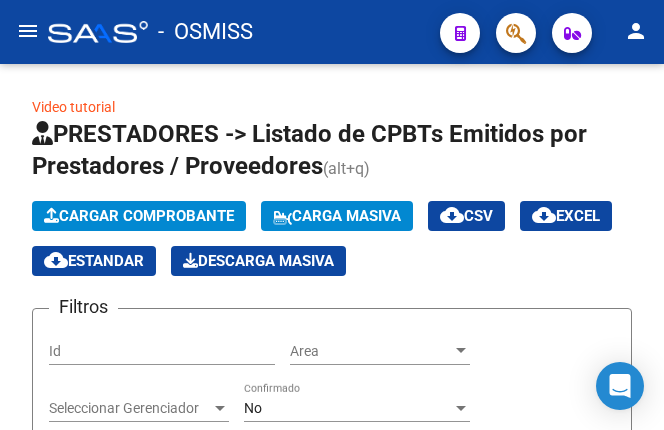 drag, startPoint x: 20, startPoint y: 89, endPoint x: -106, endPoint y: 109, distance: 127.57743 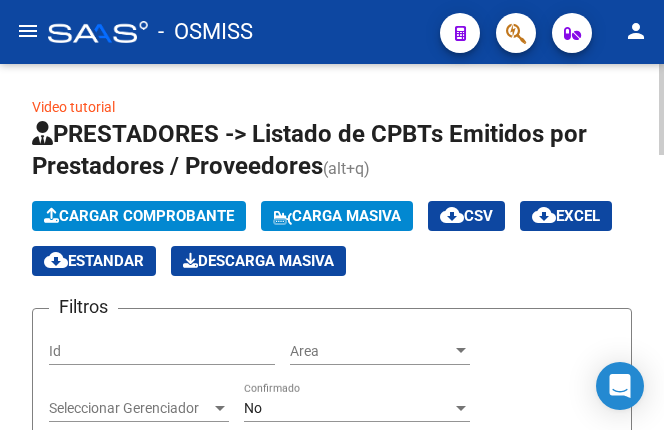 click on "Cargar Comprobante" 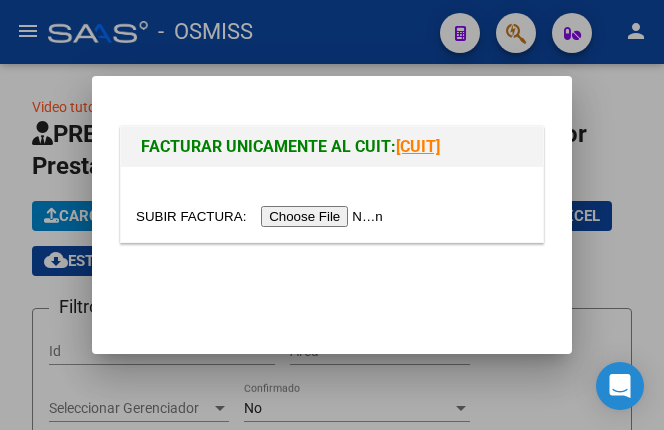 click at bounding box center [262, 216] 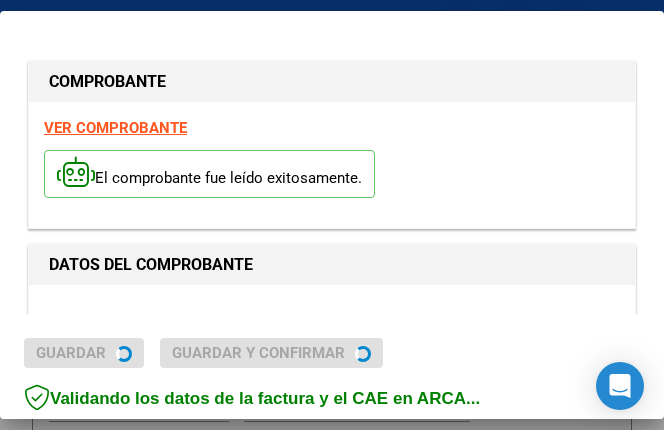type on "2025-09-03" 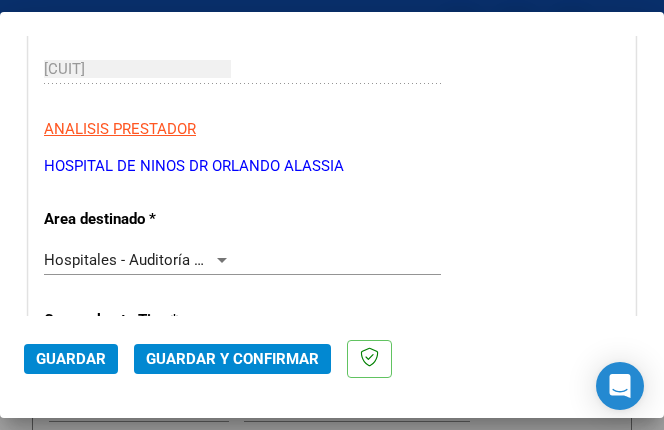 scroll, scrollTop: 400, scrollLeft: 0, axis: vertical 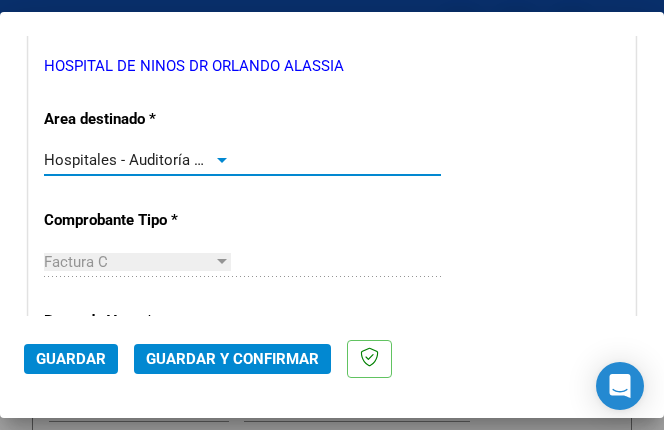 click at bounding box center [222, 160] 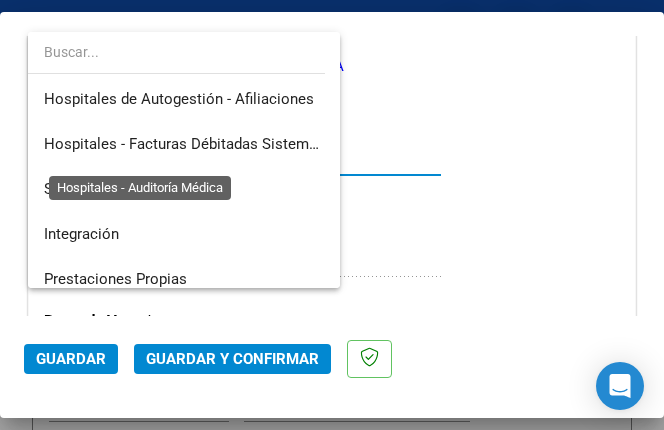 scroll, scrollTop: 300, scrollLeft: 0, axis: vertical 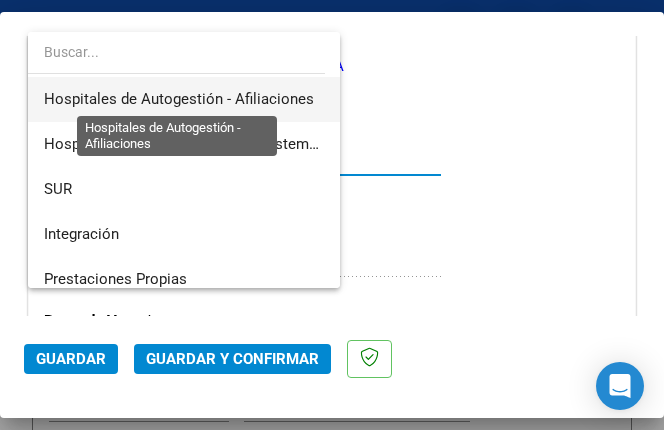 click on "Hospitales de Autogestión - Afiliaciones" at bounding box center [179, 99] 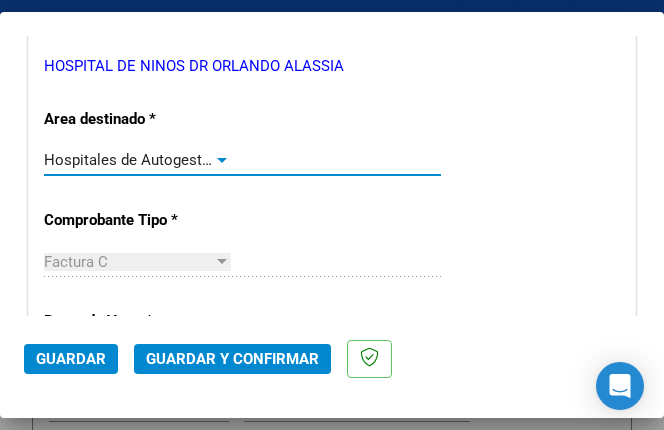 click at bounding box center (222, 160) 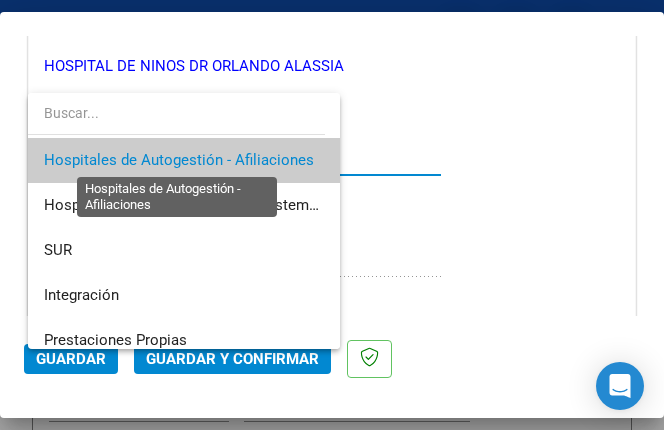 click on "Hospitales de Autogestión - Afiliaciones" at bounding box center (179, 160) 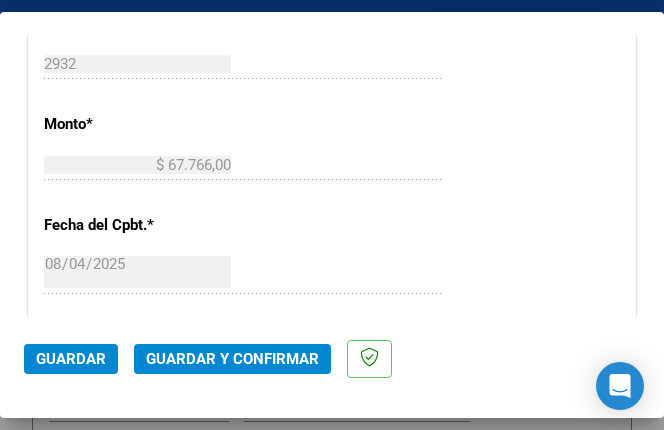 scroll, scrollTop: 1000, scrollLeft: 0, axis: vertical 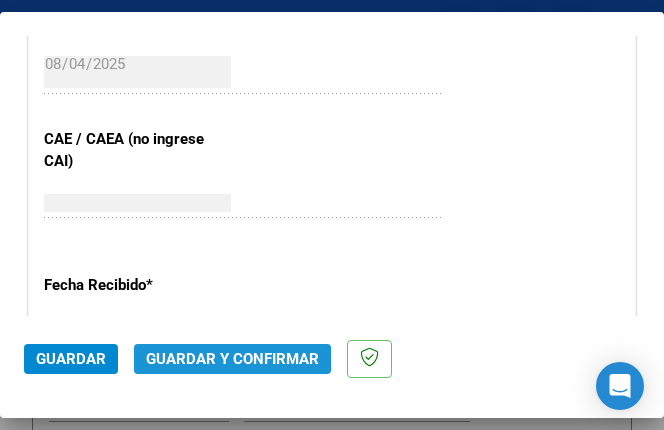 click on "Guardar y Confirmar" 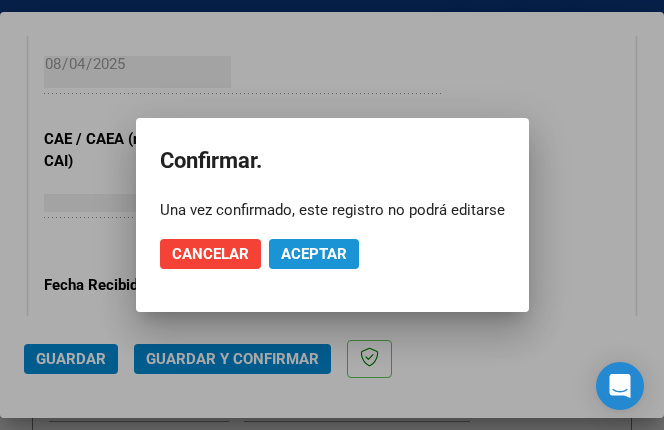 click on "Aceptar" 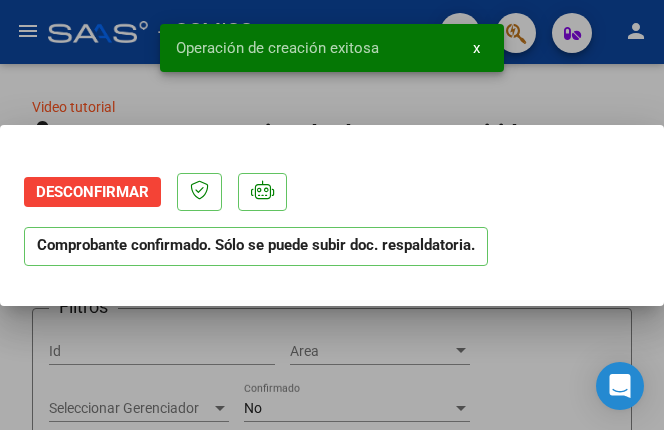 scroll, scrollTop: 0, scrollLeft: 0, axis: both 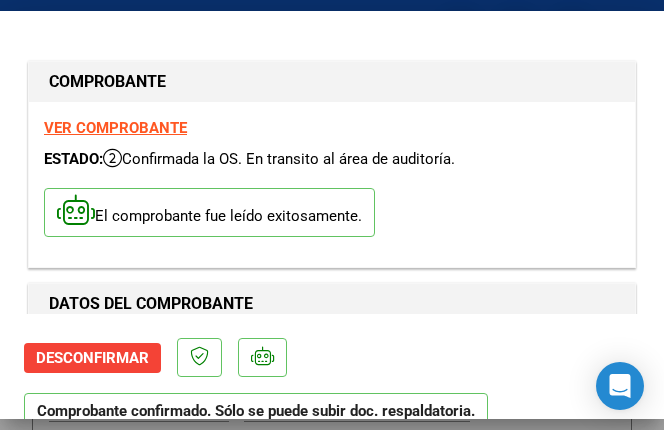 click on "DATOS DEL COMPROBANTE" at bounding box center [332, 304] 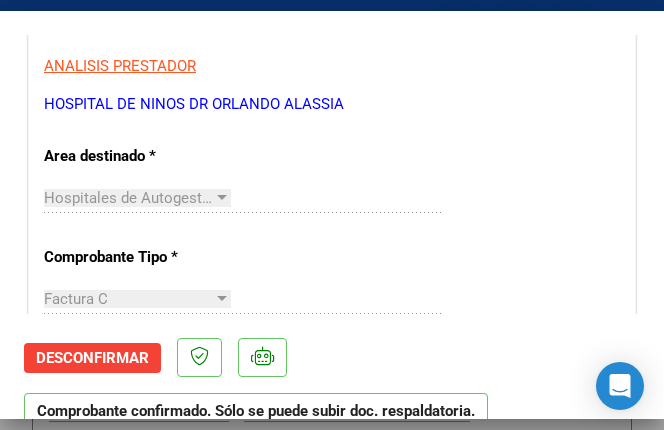 scroll, scrollTop: 300, scrollLeft: 0, axis: vertical 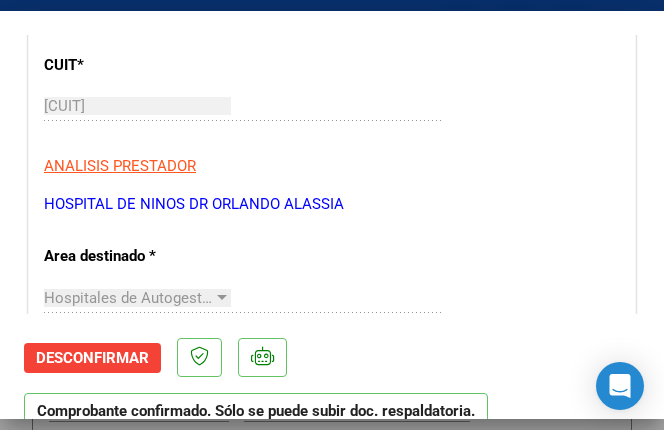 click on "CUIT  *   30-69990360-0 Ingresar CUIT  ANALISIS PRESTADOR  HOSPITAL DE NINOS DR ORLANDO ALASSIA  ARCA Padrón ARCA Padrón" at bounding box center (332, 127) 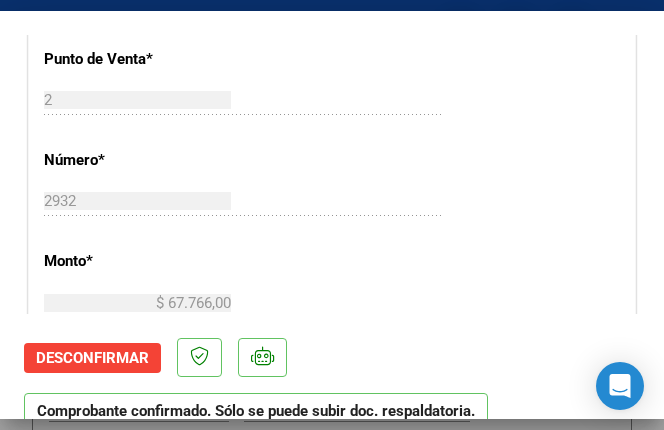 scroll, scrollTop: 600, scrollLeft: 0, axis: vertical 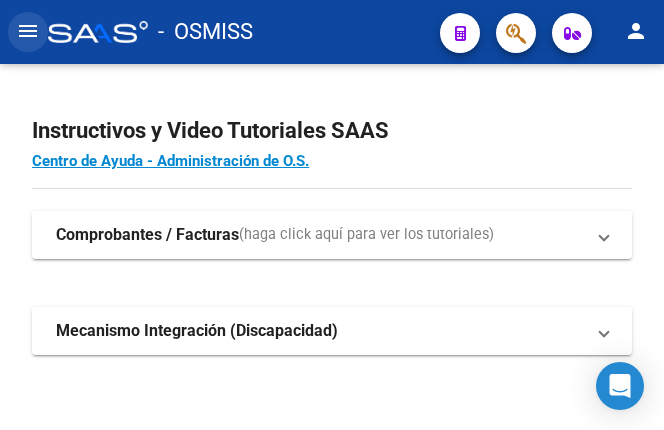 click on "menu" 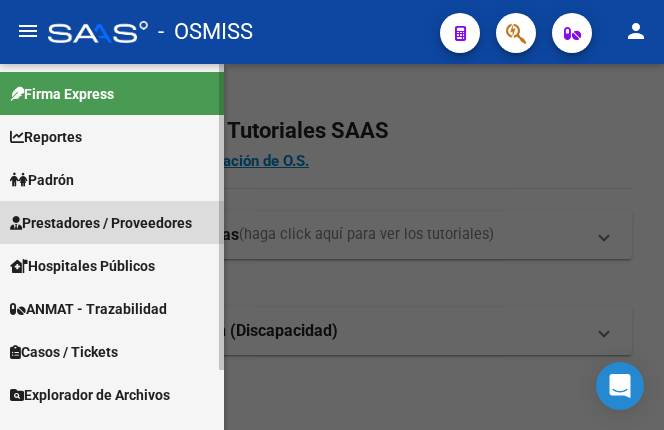 click on "Prestadores / Proveedores" at bounding box center [101, 223] 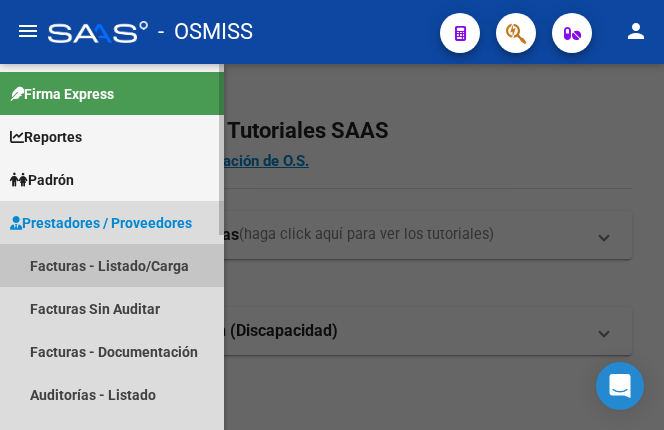 click on "Facturas - Listado/Carga" at bounding box center (112, 265) 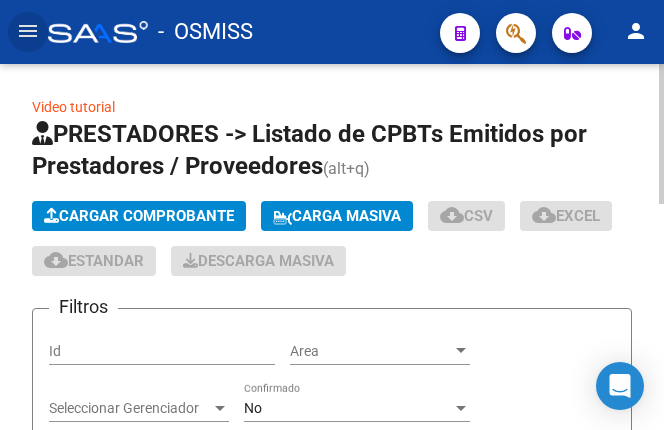 click on "Cargar Comprobante" 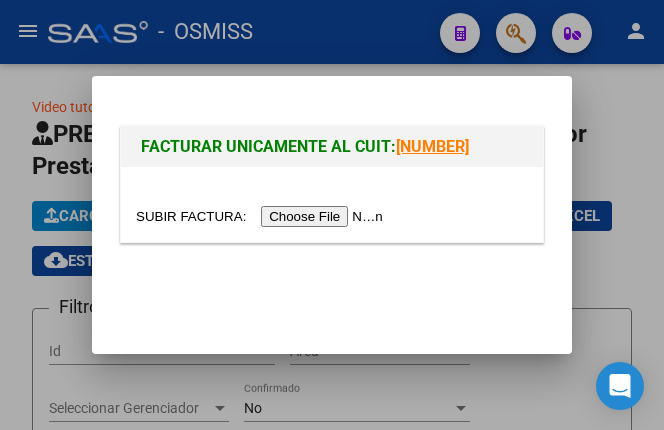 click at bounding box center (262, 216) 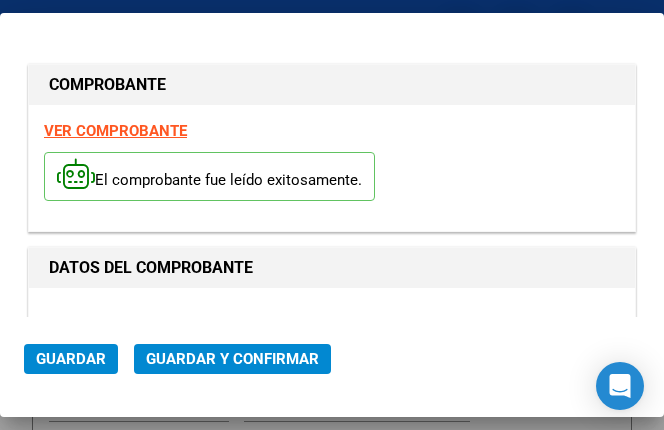 type on "2025-09-03" 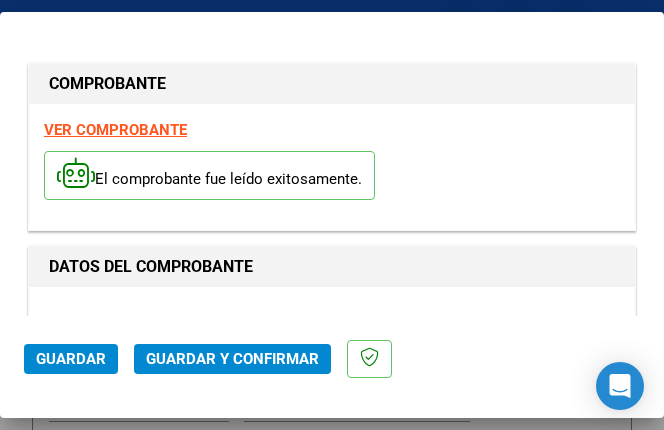 click on "CUIT  *   30-69990360-0 Ingresar CUIT  ANALISIS PRESTADOR  HOSPITAL DE NINOS DR ORLANDO ALASSIA  ARCA Padrón" at bounding box center (332, 390) 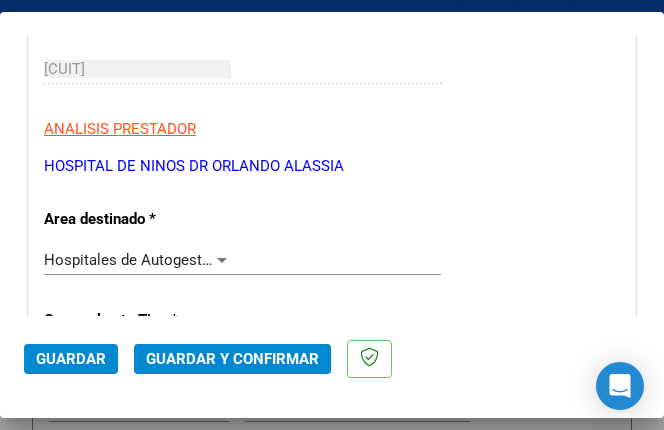scroll, scrollTop: 400, scrollLeft: 0, axis: vertical 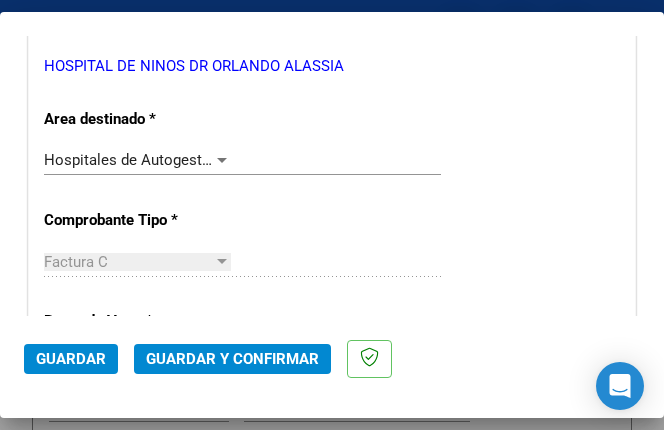click at bounding box center (222, 160) 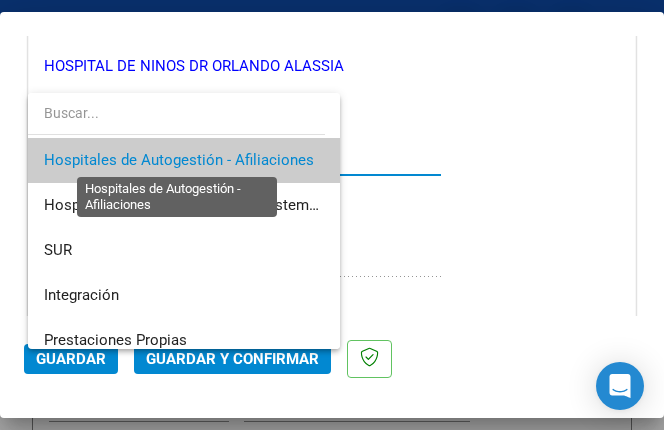 click on "Hospitales de Autogestión - Afiliaciones" at bounding box center (179, 160) 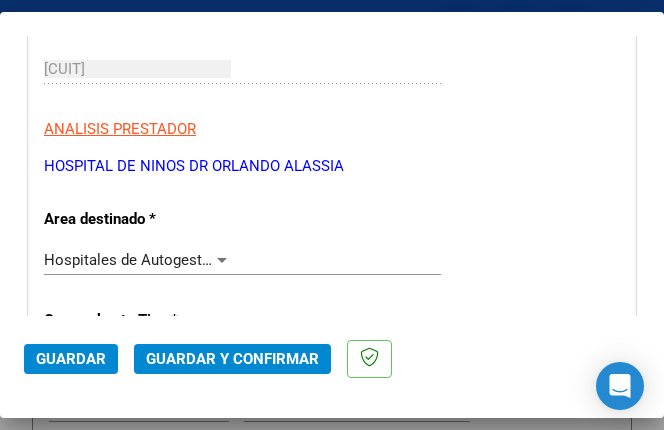 scroll, scrollTop: 400, scrollLeft: 0, axis: vertical 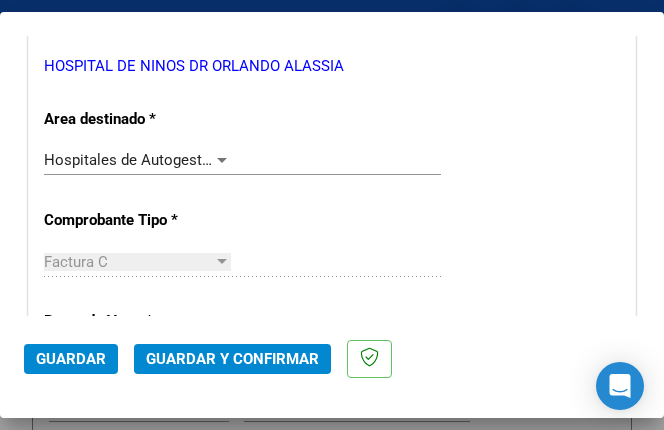 click at bounding box center (222, 160) 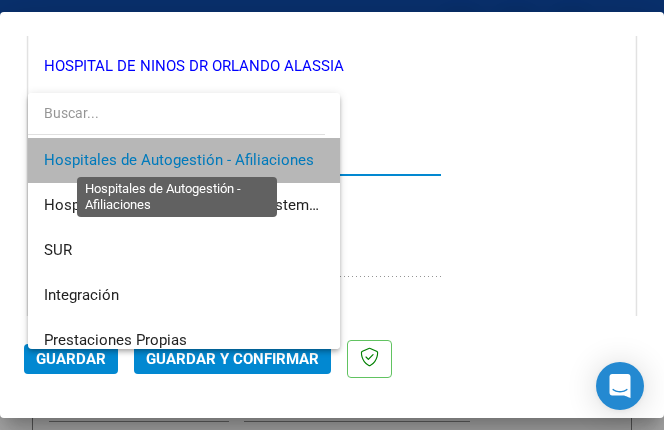 click on "Hospitales de Autogestión - Afiliaciones" at bounding box center [179, 160] 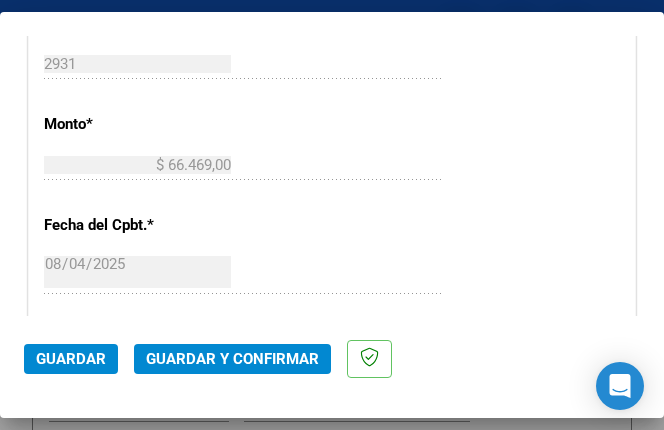 scroll, scrollTop: 900, scrollLeft: 0, axis: vertical 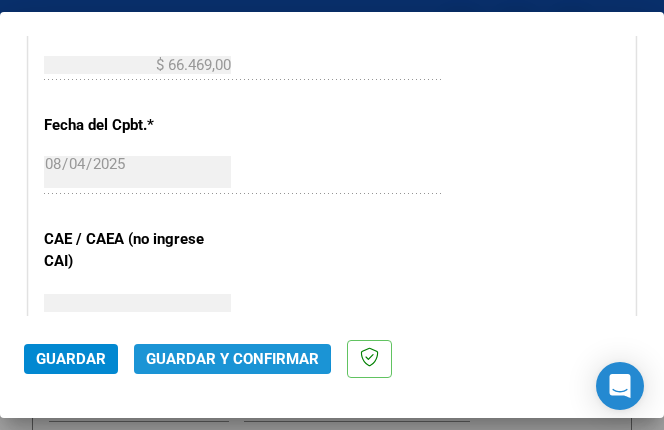 click on "Guardar y Confirmar" 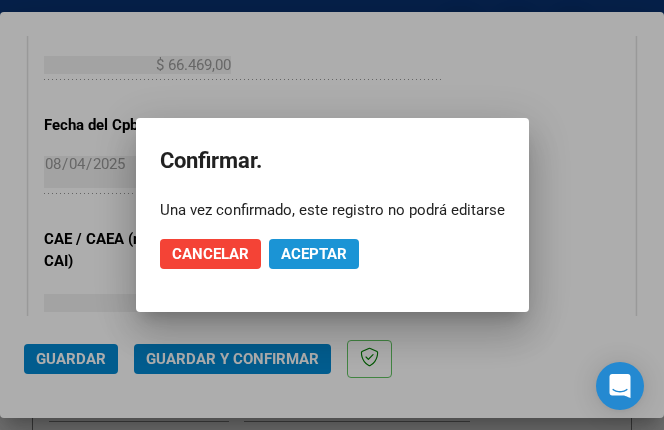 click on "Aceptar" 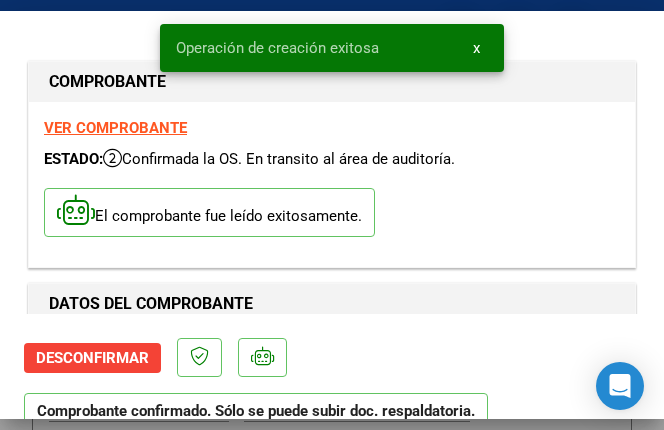 scroll, scrollTop: 200, scrollLeft: 0, axis: vertical 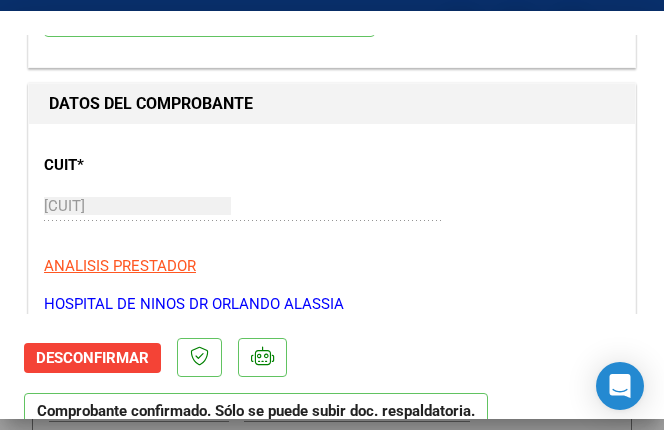 click on "ANALISIS PRESTADOR" at bounding box center (332, 266) 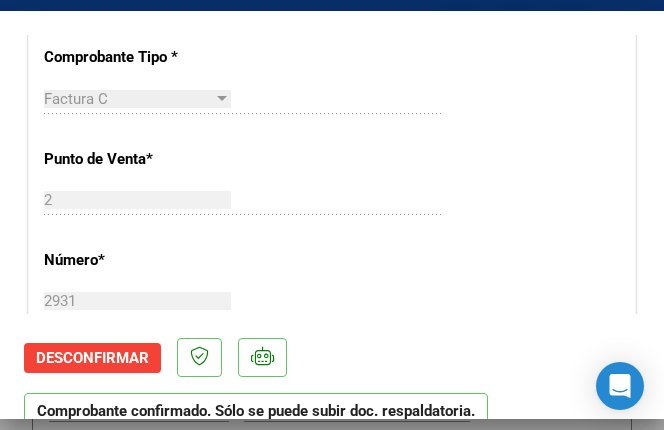 scroll, scrollTop: 700, scrollLeft: 0, axis: vertical 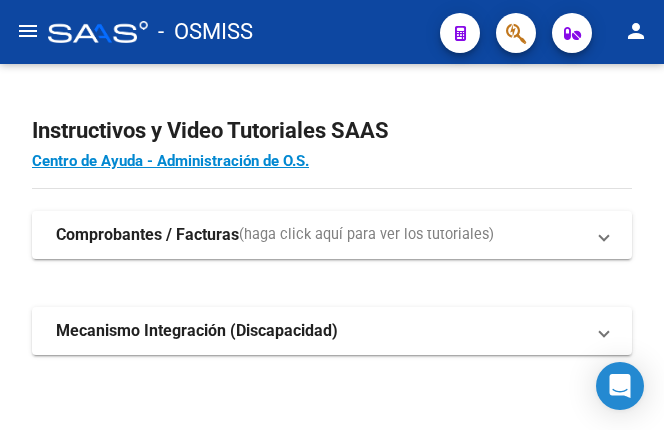 click on "menu" 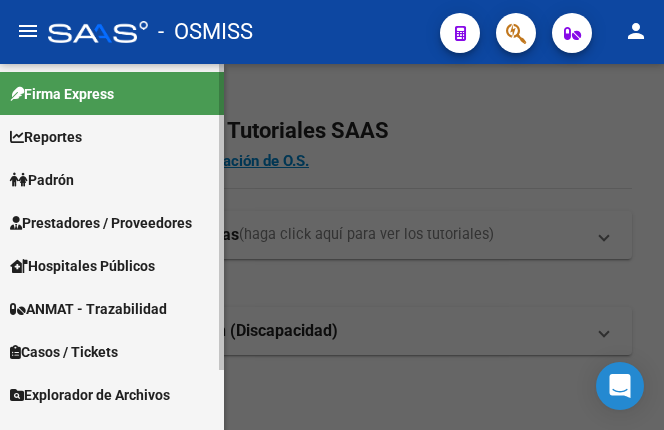 click on "Prestadores / Proveedores" at bounding box center (101, 223) 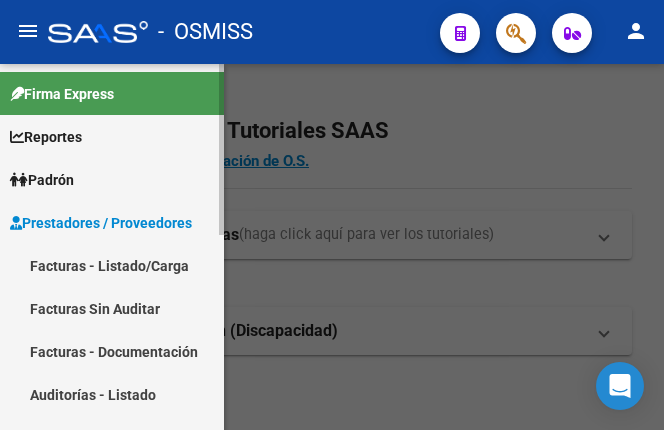 click on "Facturas - Listado/Carga" at bounding box center [112, 265] 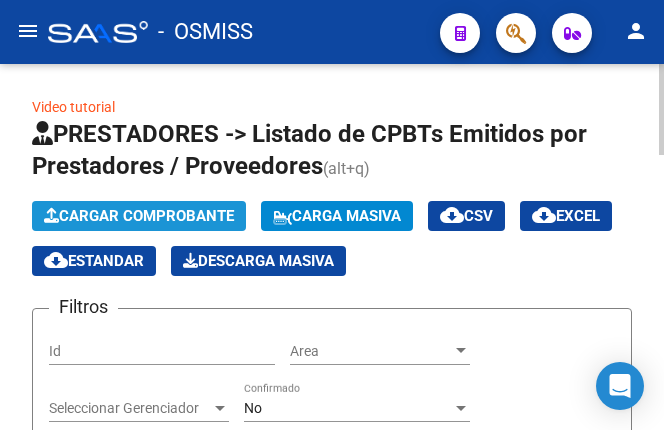 click on "Cargar Comprobante" 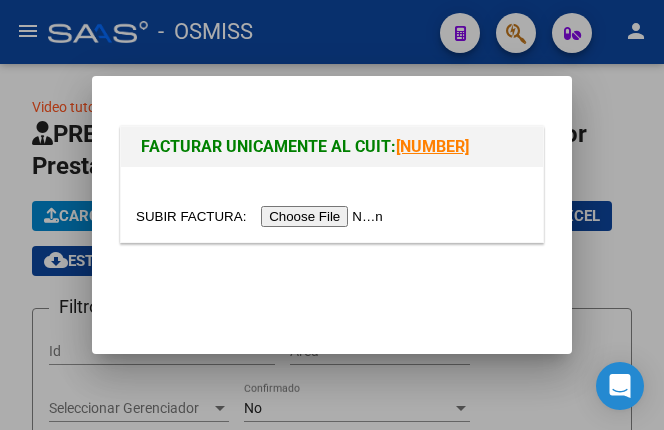 click at bounding box center (262, 216) 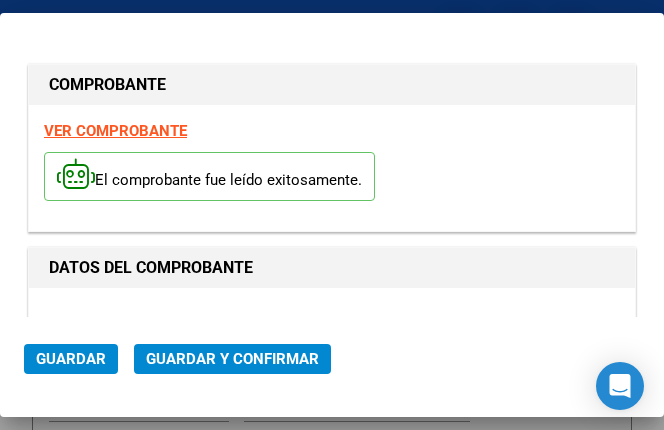 type on "2025-09-03" 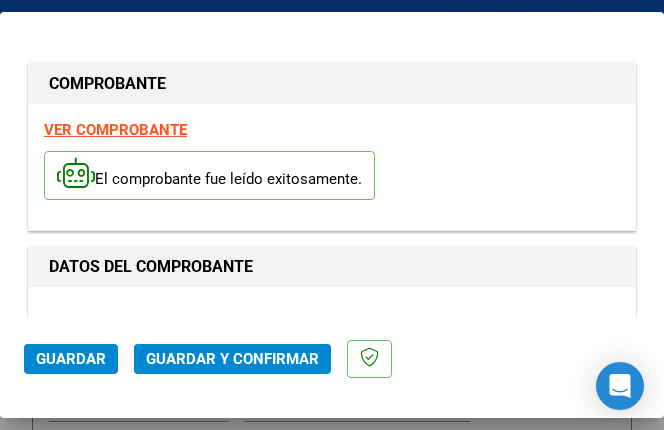 click on "CUIT  *   [CUIT] Ingresar CUIT  ANALISIS PRESTADOR  HOSPITAL DE NINOS DR ORLANDO ALASSIA  ARCA Padrón  Area destinado * Hospitales de Autogestión - Afiliaciones Seleccionar Area  Comprobante Tipo * Factura C Seleccionar Tipo Punto de Venta  *   2 Ingresar el Nro.  Número  *   2930 Ingresar el Nro.  Monto  *   $ 420.155,00 Ingresar el monto  Fecha del Cpbt.  *   [DATE] Ingresar la fecha  CAE / CAEA (no ingrese CAI)    [CAE] Ingresar el CAE o CAEA (no ingrese CAI)  Fecha Recibido  *   [DATE] Ingresar la fecha  Fecha de Vencimiento    [DATE] Ingresar la fecha  Ref. Externa    Ingresar la ref.  N° Liquidación    Ingresar el N° Liquidación" at bounding box center [332, 1007] 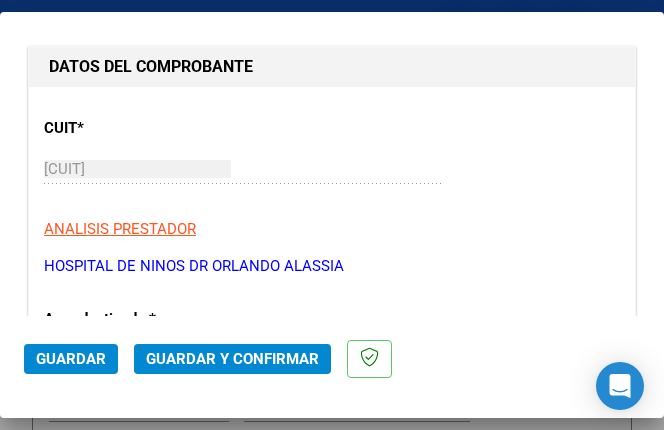 scroll, scrollTop: 300, scrollLeft: 0, axis: vertical 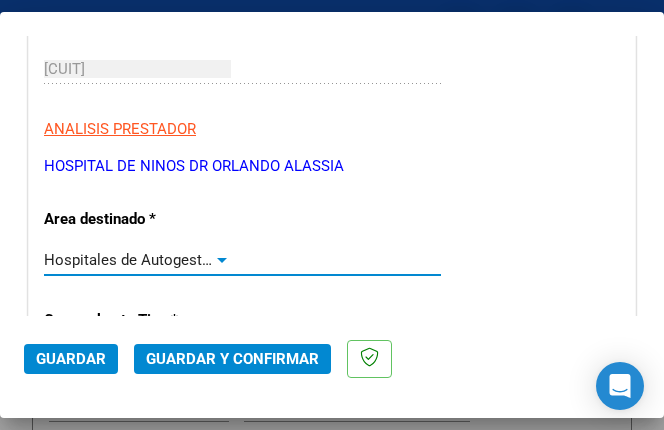 click at bounding box center (222, 260) 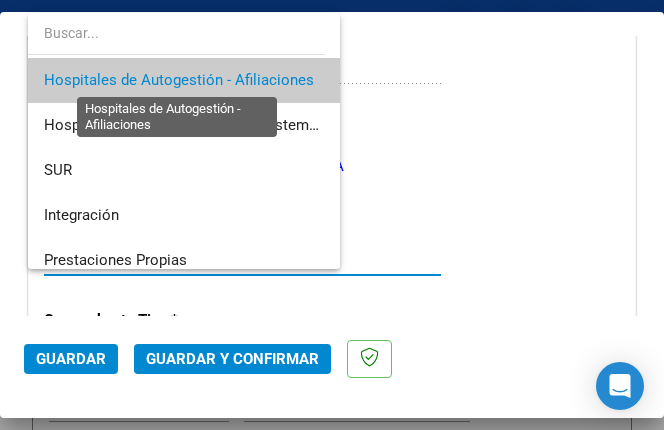 click on "Hospitales de Autogestión - Afiliaciones" at bounding box center [179, 80] 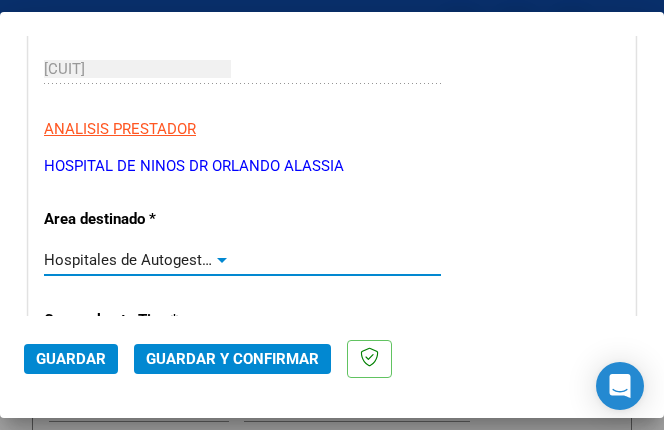 scroll, scrollTop: 500, scrollLeft: 0, axis: vertical 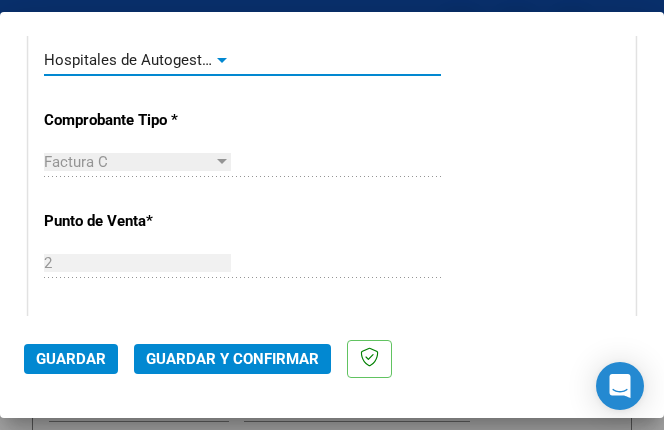 click at bounding box center [222, 60] 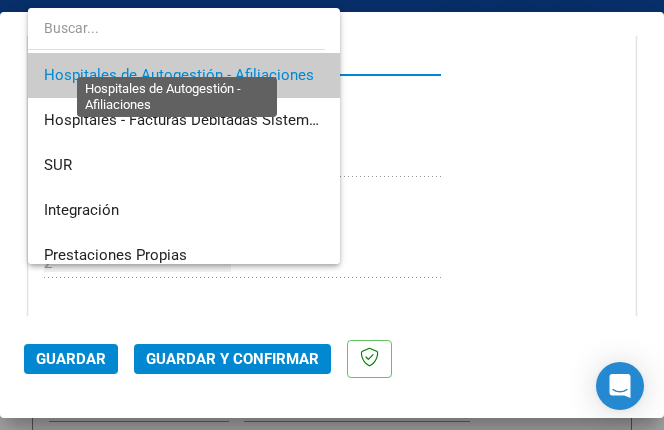 scroll, scrollTop: 15, scrollLeft: 0, axis: vertical 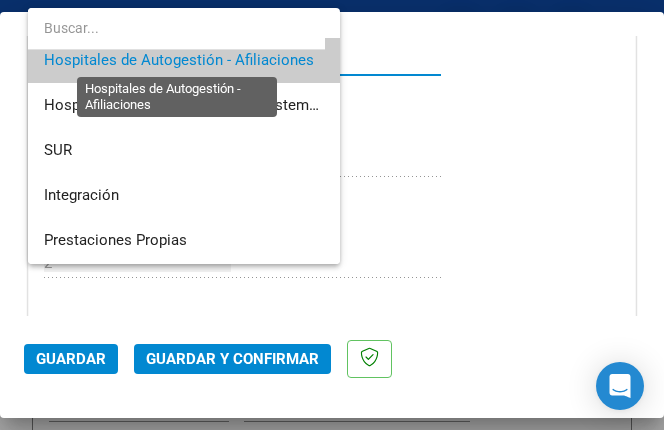 click on "Hospitales de Autogestión - Afiliaciones" at bounding box center [179, 60] 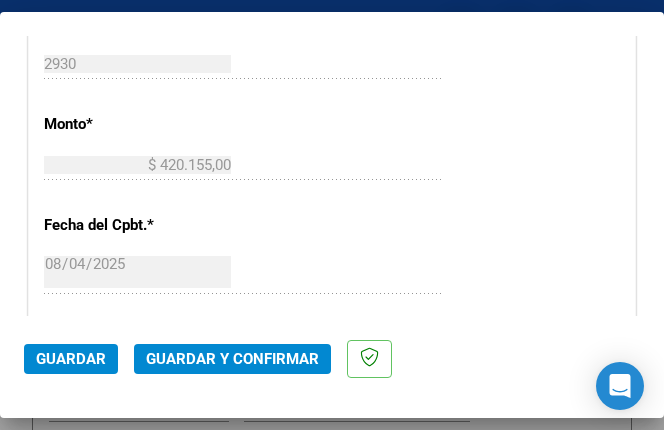 scroll, scrollTop: 900, scrollLeft: 0, axis: vertical 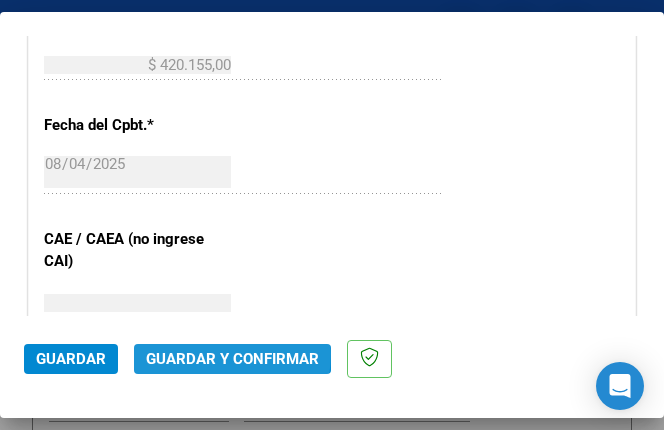 click on "Guardar y Confirmar" 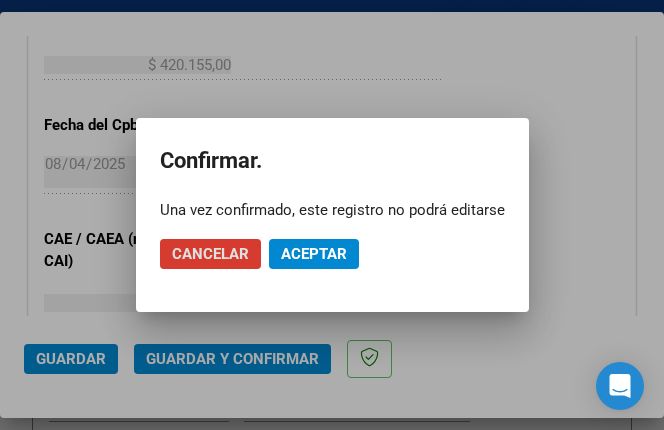 click on "Aceptar" 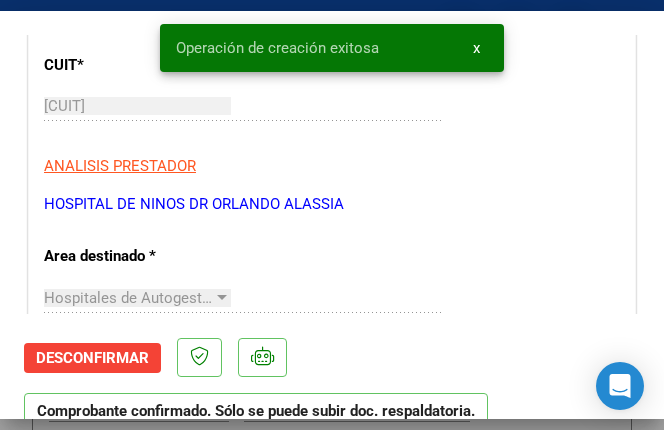 scroll, scrollTop: 400, scrollLeft: 0, axis: vertical 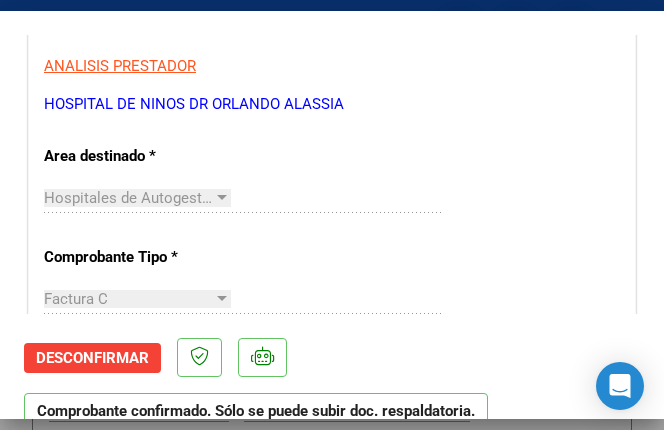 click on "CUIT  *   30-69990360-0 Ingresar CUIT  ANALISIS PRESTADOR  HOSPITAL DE NINOS DR ORLANDO ALASSIA  ARCA Padrón ARCA Padrón  Area destinado * Hospitales de Autogestión - Afiliaciones Seleccionar Area  Comprobante Tipo * Factura C Seleccionar Tipo Punto de Venta  *   2 Ingresar el Nro.  Número  *   2930 Ingresar el Nro.  Monto  *   $ 420.155,00 Ingresar el monto  Fecha del Cpbt.  *   2025-08-04 Ingresar la fecha  CAE / CAEA (no ingrese CAI)    75310891356766 Ingresar el CAE o CAEA (no ingrese CAI)  Fecha Recibido  *   2025-08-05 Ingresar la fecha  Fecha de Vencimiento    2025-09-03 Ingresar la fecha  Ref. Externa    Ingresar la ref.  N° Liquidación    Ingresar el N° Liquidación" at bounding box center [332, 644] 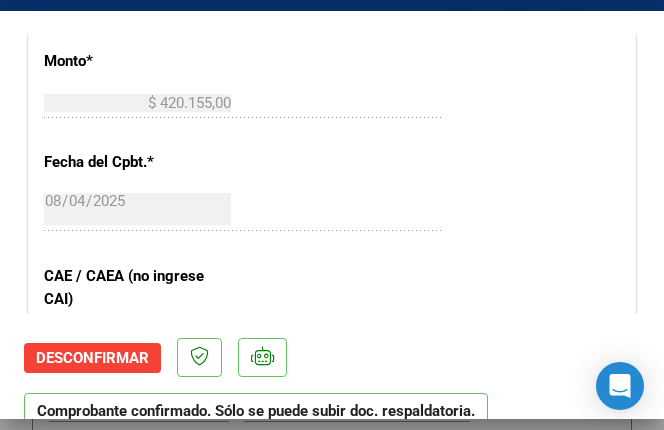 scroll, scrollTop: 1000, scrollLeft: 0, axis: vertical 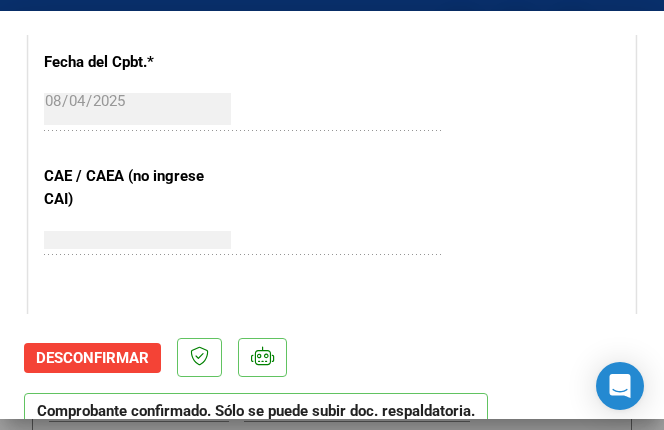 click on "CUIT  *   30-69990360-0 Ingresar CUIT  ANALISIS PRESTADOR  HOSPITAL DE NINOS DR ORLANDO ALASSIA  ARCA Padrón ARCA Padrón  Area destinado * Hospitales de Autogestión - Afiliaciones Seleccionar Area  Comprobante Tipo * Factura C Seleccionar Tipo Punto de Venta  *   2 Ingresar el Nro.  Número  *   2930 Ingresar el Nro.  Monto  *   $ 420.155,00 Ingresar el monto  Fecha del Cpbt.  *   2025-08-04 Ingresar la fecha  CAE / CAEA (no ingrese CAI)    75310891356766 Ingresar el CAE o CAEA (no ingrese CAI)  Fecha Recibido  *   2025-08-05 Ingresar la fecha  Fecha de Vencimiento    2025-09-03 Ingresar la fecha  Ref. Externa    Ingresar la ref.  N° Liquidación    Ingresar el N° Liquidación" at bounding box center [332, 44] 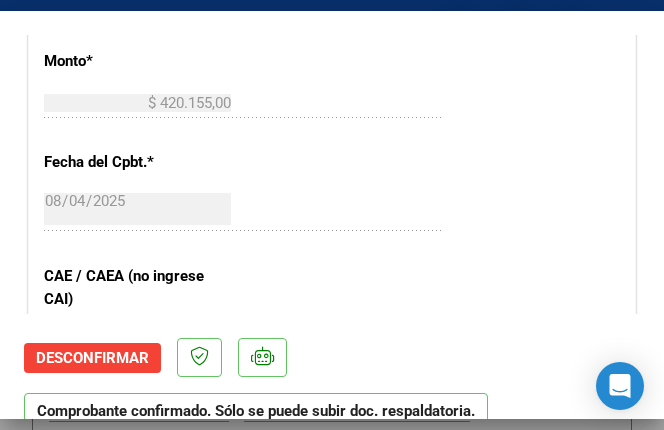 scroll, scrollTop: 700, scrollLeft: 0, axis: vertical 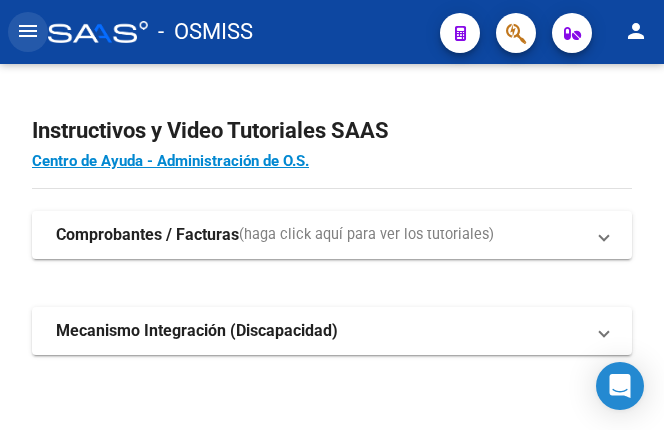 click on "menu" 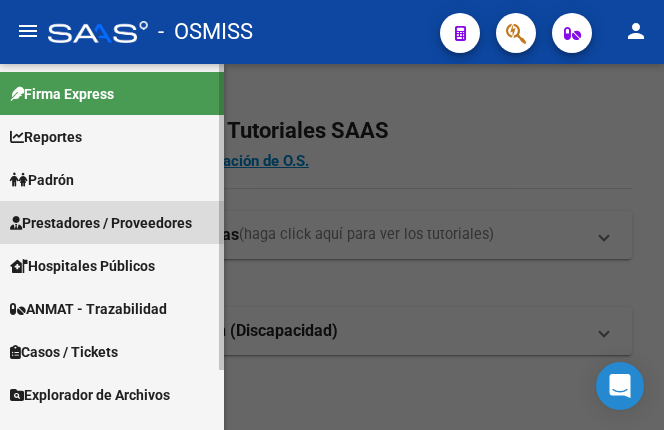 click on "Prestadores / Proveedores" at bounding box center (101, 223) 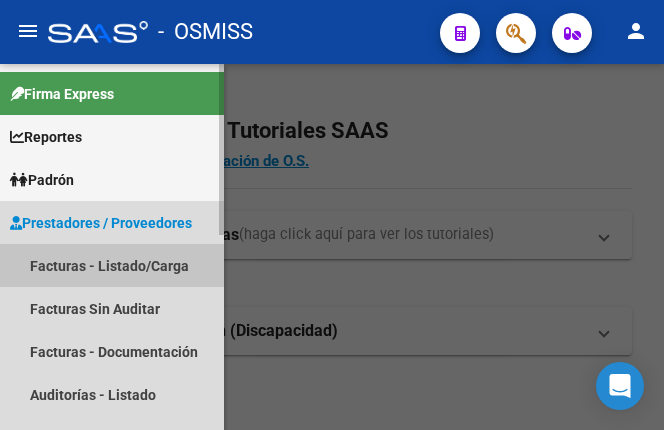 click on "Facturas - Listado/Carga" at bounding box center (112, 265) 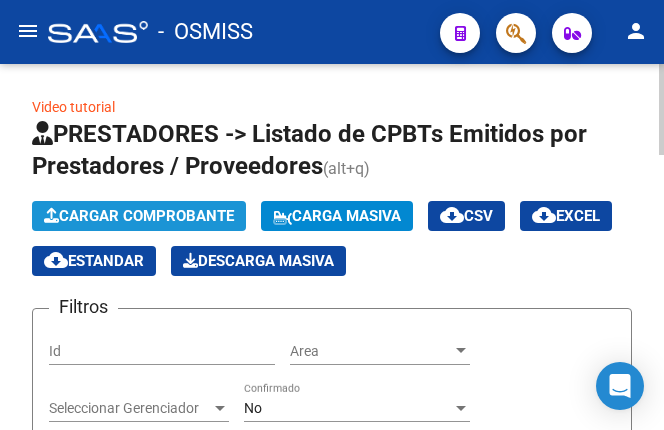 click on "Cargar Comprobante" 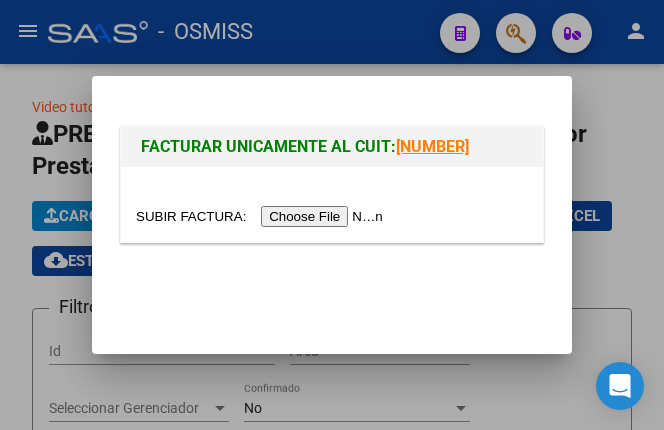 click at bounding box center [262, 216] 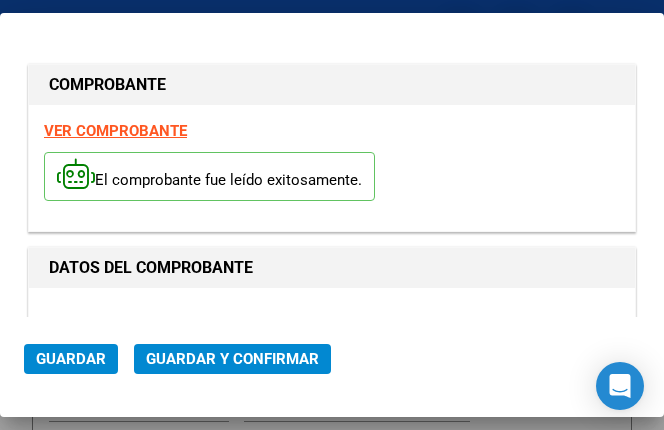 type on "2025-09-03" 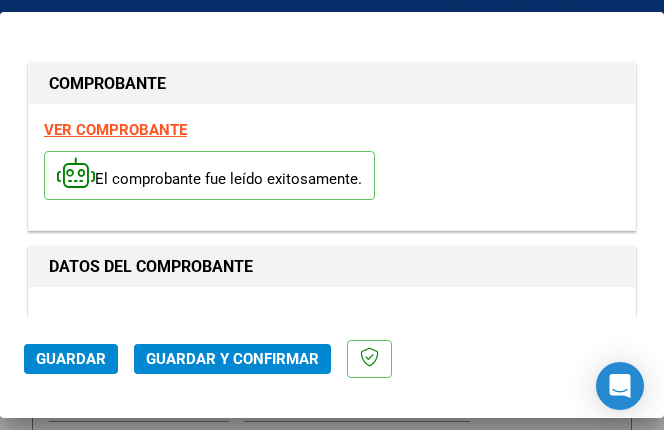 click on "CUIT  *   30-69990360-0 Ingresar CUIT  ANALISIS PRESTADOR  HOSPITAL DE NINOS DR ORLANDO ALASSIA  ARCA Padrón" at bounding box center (332, 390) 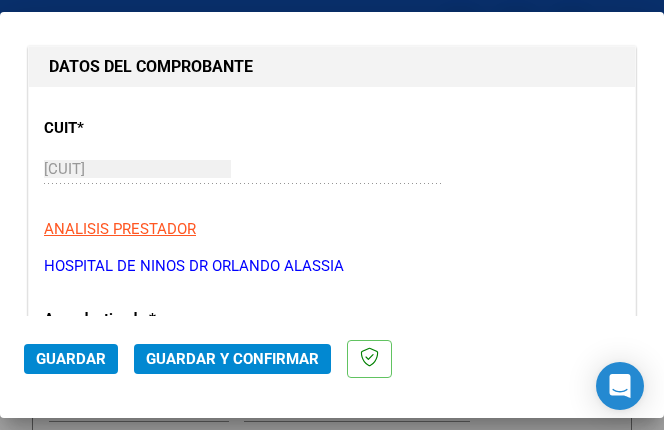 scroll, scrollTop: 300, scrollLeft: 0, axis: vertical 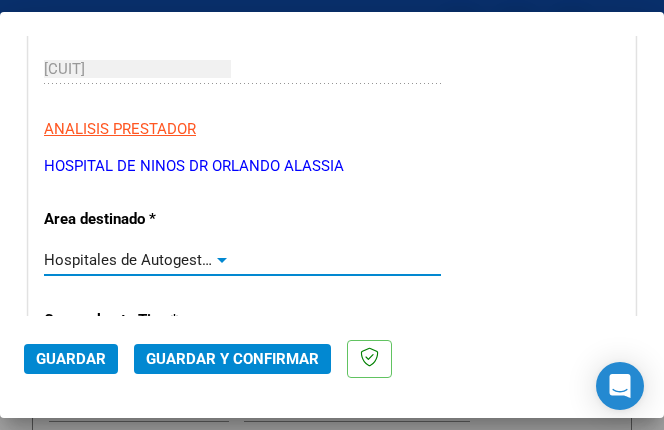 click at bounding box center [222, 260] 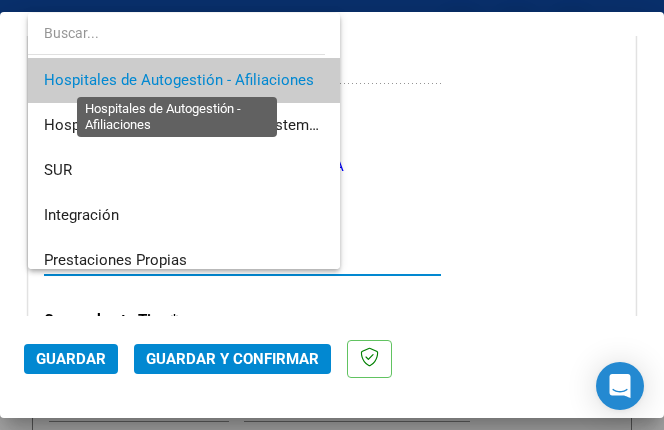click on "Hospitales de Autogestión - Afiliaciones" at bounding box center [179, 80] 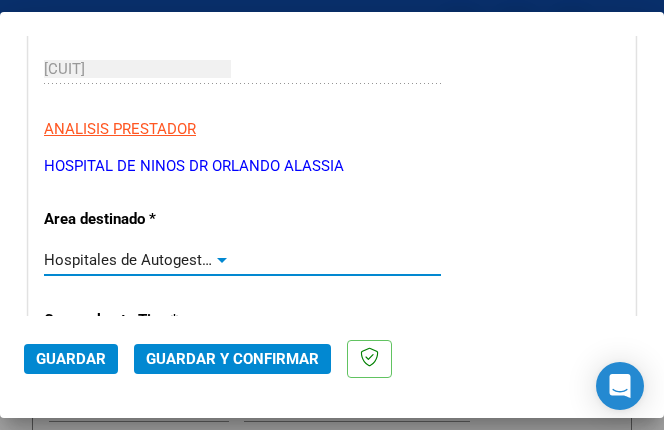scroll, scrollTop: 500, scrollLeft: 0, axis: vertical 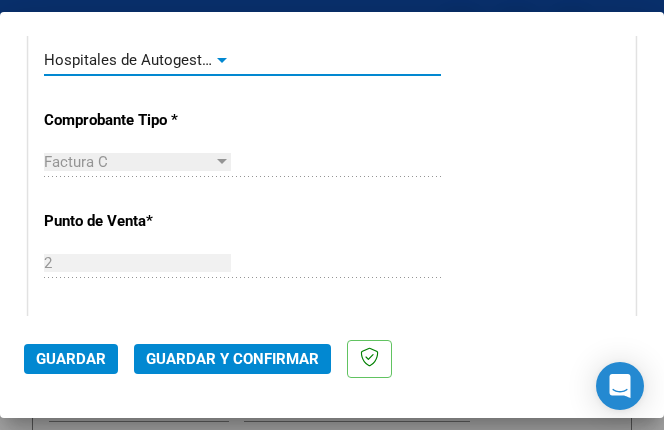 click at bounding box center (222, 60) 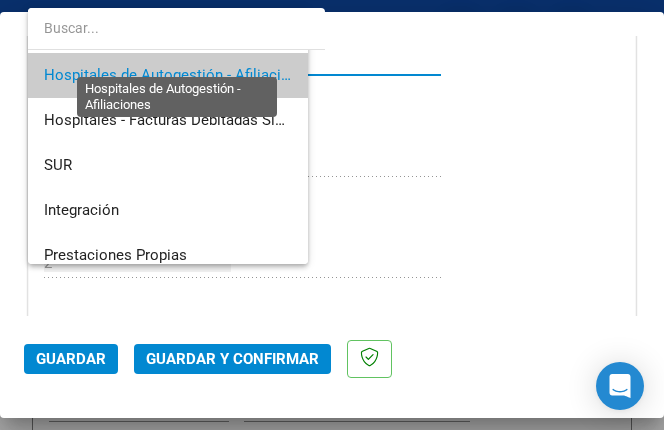 scroll, scrollTop: 15, scrollLeft: 0, axis: vertical 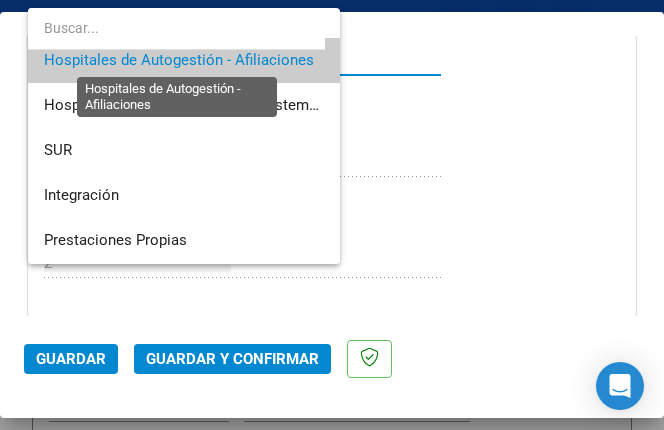 click on "Hospitales de Autogestión - Afiliaciones" at bounding box center (179, 60) 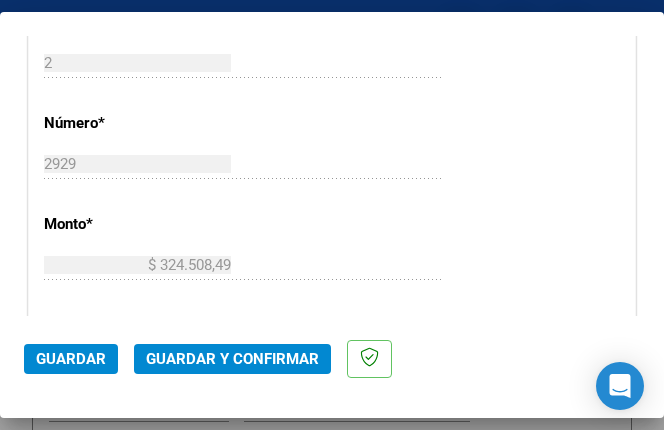 scroll, scrollTop: 800, scrollLeft: 0, axis: vertical 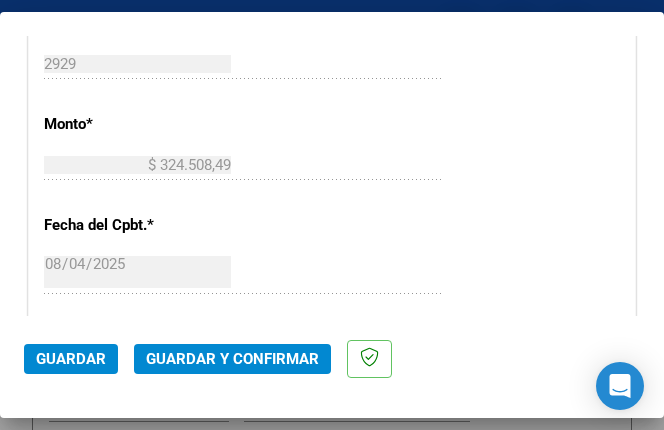 click on "2025-08-04 Ingresar la fecha" 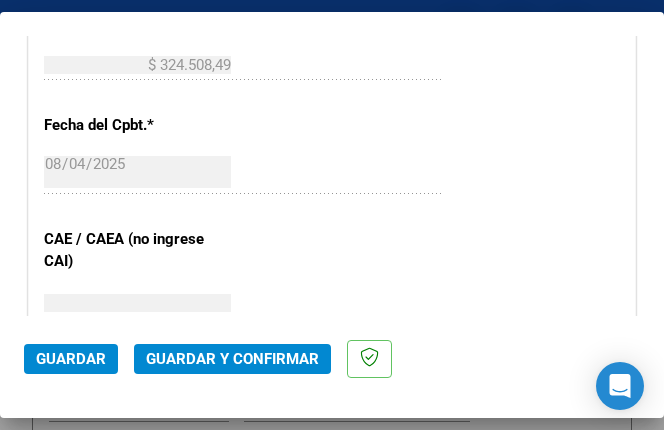 click on "CUIT  *   30-69990360-0 Ingresar CUIT  ANALISIS PRESTADOR  HOSPITAL DE NINOS DR ORLANDO ALASSIA  ARCA Padrón  Area destinado * Hospitales de Autogestión - Afiliaciones Seleccionar Area  Comprobante Tipo * Factura C Seleccionar Tipo Punto de Venta  *   2 Ingresar el Nro.  Número  *   2929 Ingresar el Nro.  Monto  *   $ 324.508,49 Ingresar el monto  Fecha del Cpbt.  *   2025-08-04 Ingresar la fecha  CAE / CAEA (no ingrese CAI)    75310888365286 Ingresar el CAE o CAEA (no ingrese CAI)  Fecha Recibido  *   2025-08-05 Ingresar la fecha  Fecha de Vencimiento    2025-09-03 Ingresar la fecha  Ref. Externa    Ingresar la ref.  N° Liquidación    Ingresar el N° Liquidación" at bounding box center [332, 107] 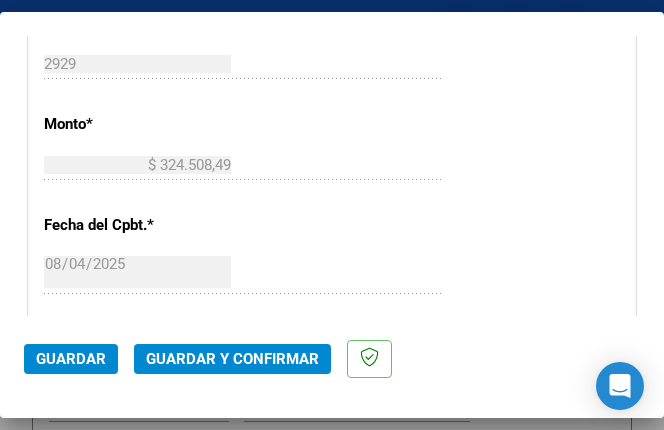 click on "CUIT  *   30-69990360-0 Ingresar CUIT  ANALISIS PRESTADOR  HOSPITAL DE NINOS DR ORLANDO ALASSIA  ARCA Padrón  Area destinado * Hospitales de Autogestión - Afiliaciones Seleccionar Area  Comprobante Tipo * Factura C Seleccionar Tipo Punto de Venta  *   2 Ingresar el Nro.  Número  *   2929 Ingresar el Nro.  Monto  *   $ 324.508,49 Ingresar el monto  Fecha del Cpbt.  *   2025-08-04 Ingresar la fecha  CAE / CAEA (no ingrese CAI)    75310888365286 Ingresar el CAE o CAEA (no ingrese CAI)  Fecha Recibido  *   2025-08-05 Ingresar la fecha  Fecha de Vencimiento    2025-09-03 Ingresar la fecha  Ref. Externa    Ingresar la ref.  N° Liquidación    Ingresar el N° Liquidación" at bounding box center [332, 207] 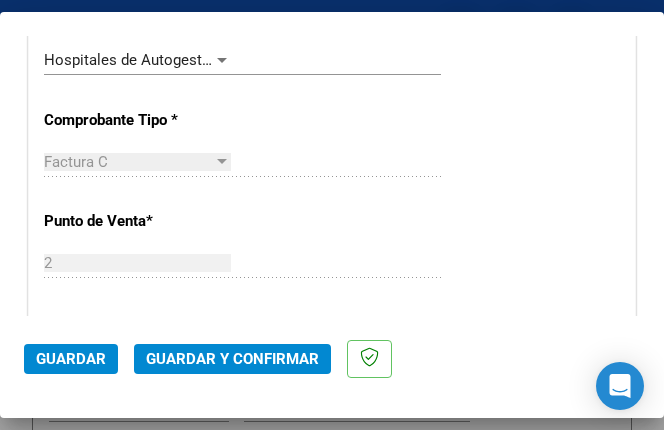 scroll, scrollTop: 400, scrollLeft: 0, axis: vertical 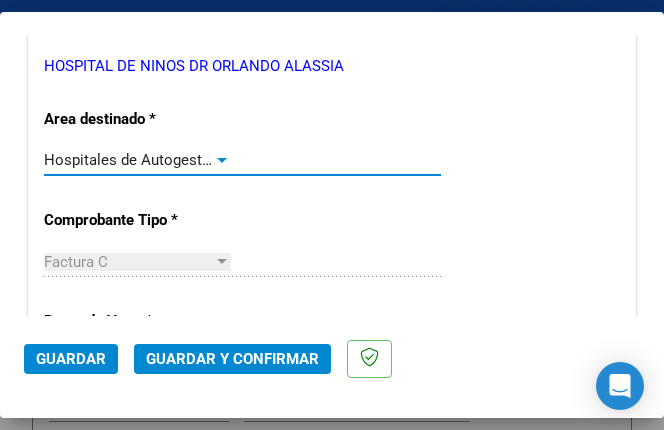 click at bounding box center [222, 160] 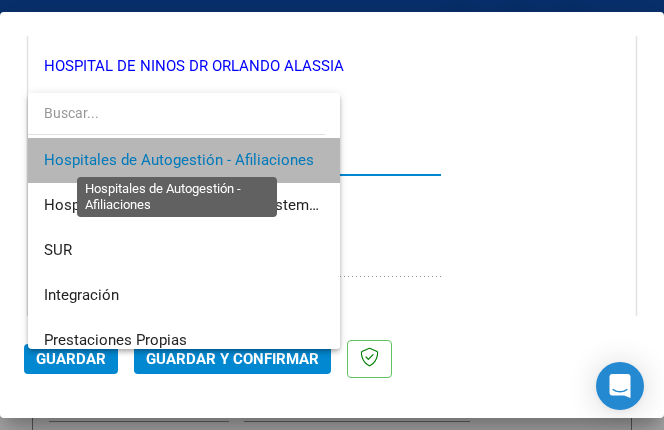 click on "Hospitales de Autogestión - Afiliaciones" at bounding box center [179, 160] 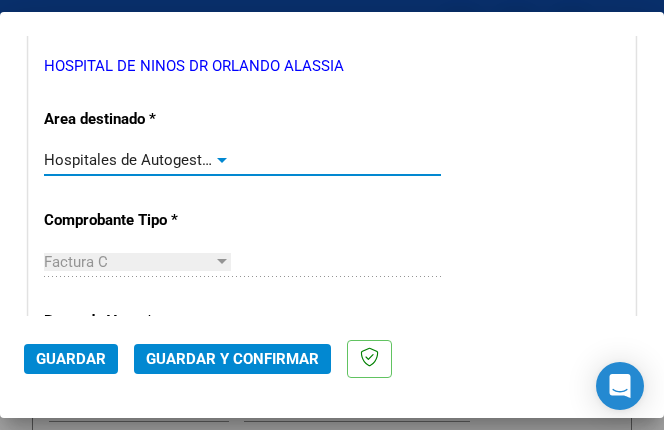 click on "Guardar y Confirmar" 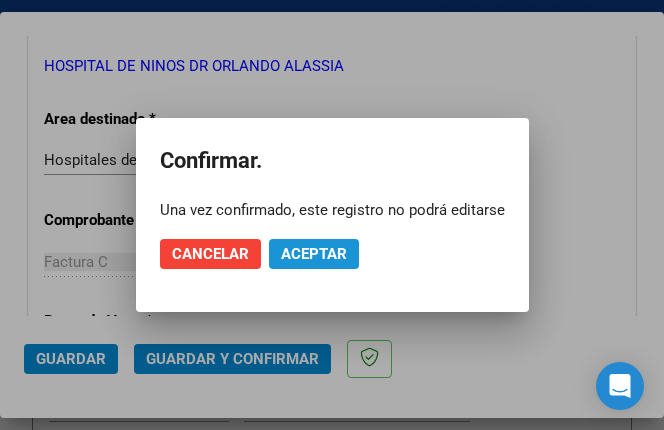 click on "Aceptar" 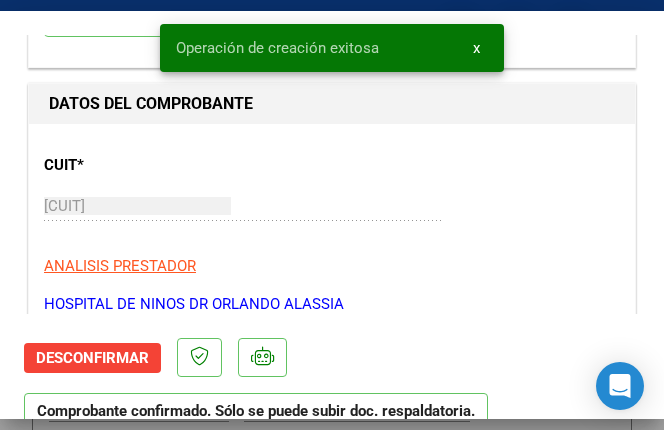 scroll, scrollTop: 300, scrollLeft: 0, axis: vertical 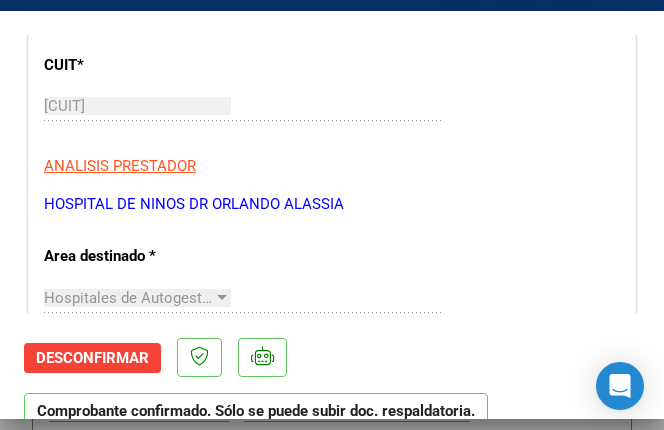 click on "CUIT  *   30-69990360-0 Ingresar CUIT  ANALISIS PRESTADOR  HOSPITAL DE NINOS DR ORLANDO ALASSIA  ARCA Padrón ARCA Padrón  Area destinado * Hospitales de Autogestión - Afiliaciones Seleccionar Area  Comprobante Tipo * Factura C Seleccionar Tipo Punto de Venta  *   2 Ingresar el Nro.  Número  *   2929 Ingresar el Nro.  Monto  *   $ 324.508,49 Ingresar el monto  Fecha del Cpbt.  *   2025-08-04 Ingresar la fecha  CAE / CAEA (no ingrese CAI)    75310888365286 Ingresar el CAE o CAEA (no ingrese CAI)  Fecha Recibido  *   2025-08-05 Ingresar la fecha  Fecha de Vencimiento    2025-09-03 Ingresar la fecha  Ref. Externa    Ingresar la ref.  N° Liquidación    Ingresar el N° Liquidación" at bounding box center [332, 744] 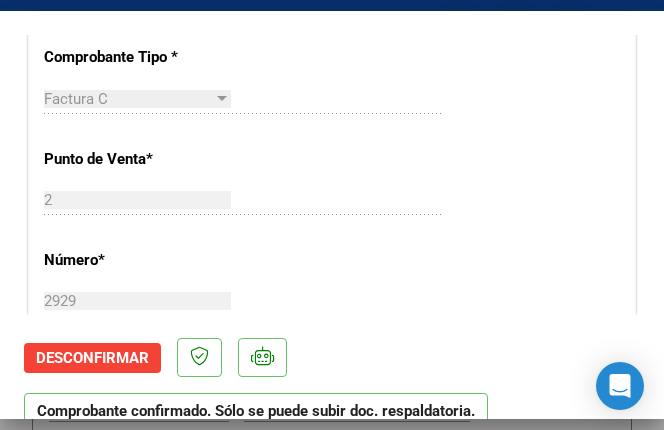 scroll, scrollTop: 700, scrollLeft: 0, axis: vertical 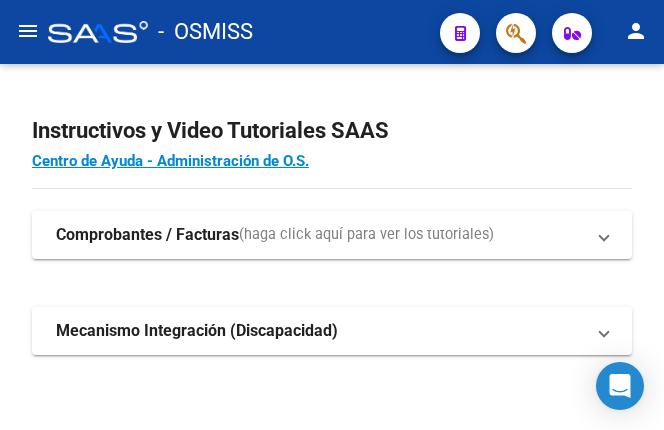 click on "menu" 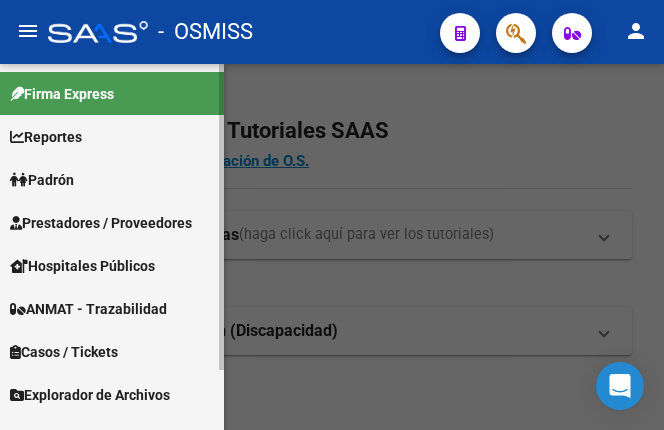 click on "Prestadores / Proveedores" at bounding box center (101, 223) 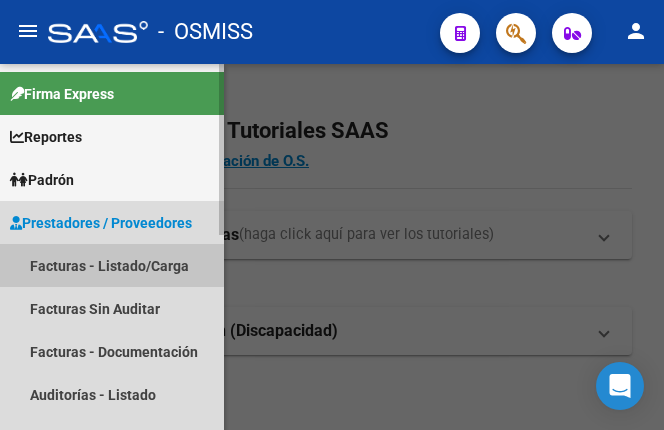 click on "Facturas - Listado/Carga" at bounding box center (112, 265) 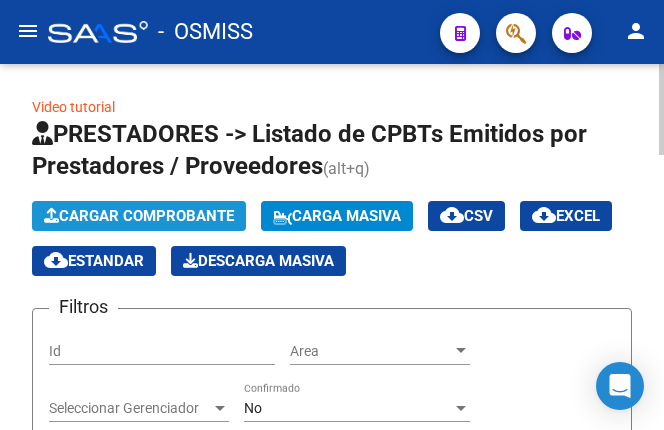 click on "Cargar Comprobante" 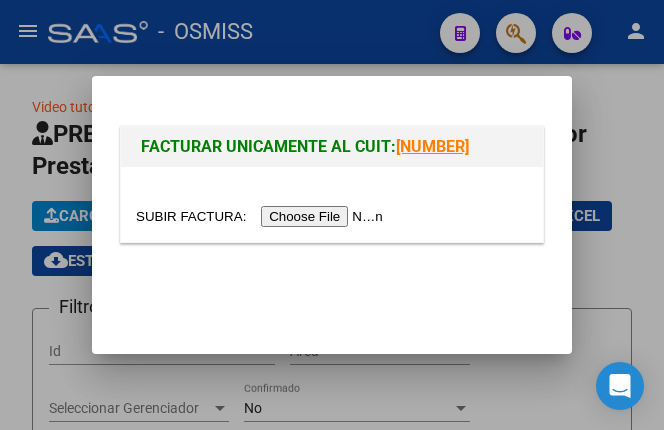 click at bounding box center (262, 216) 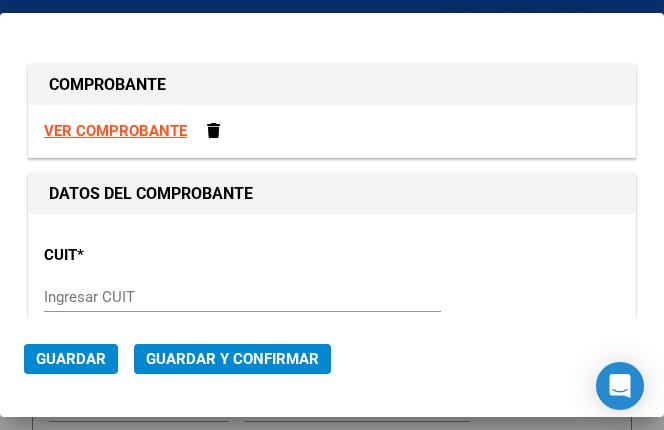 click on "Ingresar CUIT" at bounding box center [137, 297] 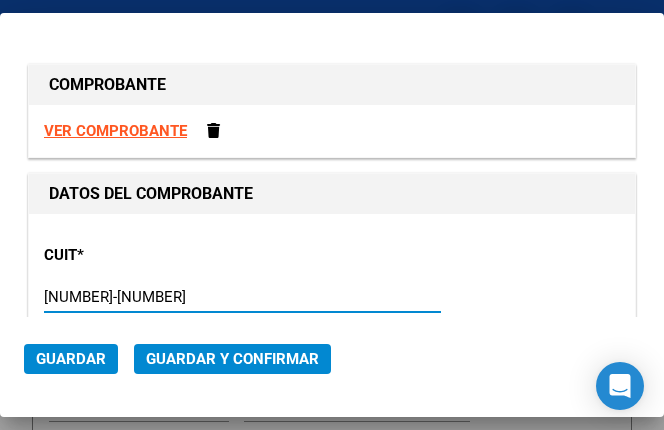 type on "[CUIT]" 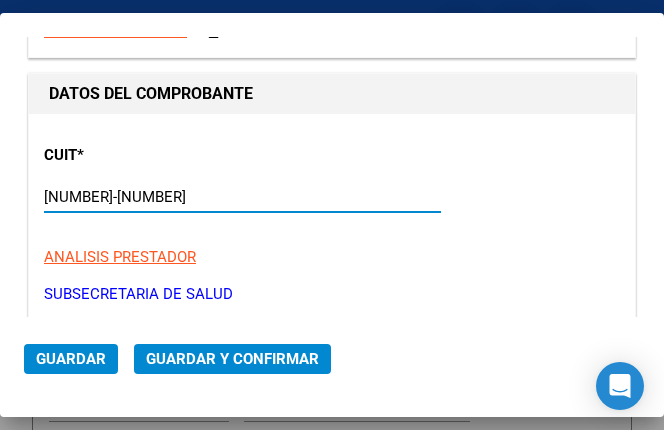 scroll, scrollTop: 200, scrollLeft: 0, axis: vertical 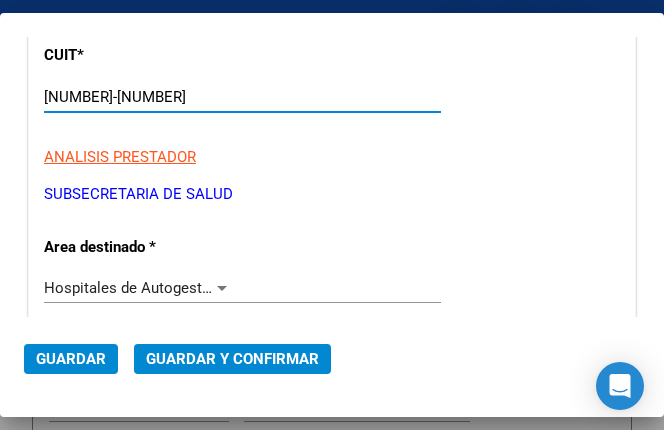 type on "[CUIT]" 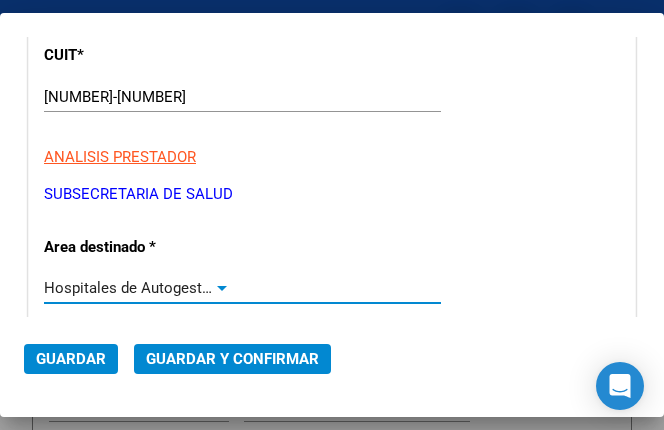 click at bounding box center (222, 288) 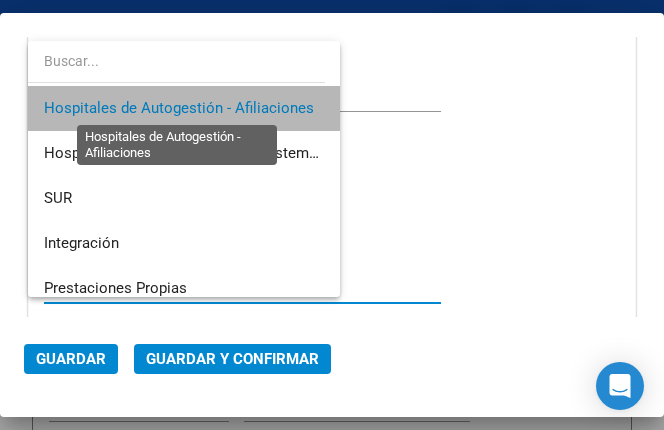 click on "Hospitales de Autogestión - Afiliaciones" at bounding box center (179, 108) 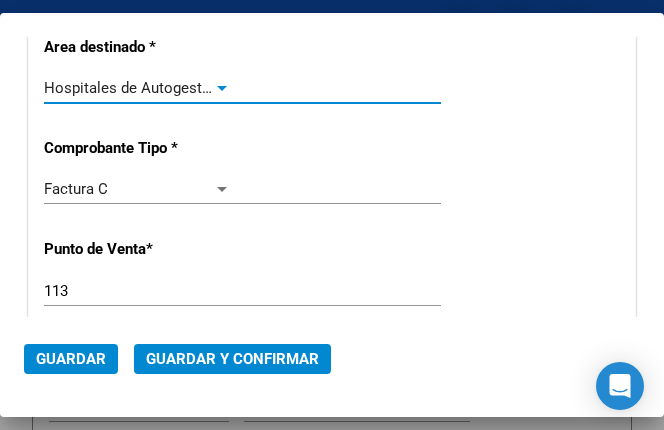 scroll, scrollTop: 500, scrollLeft: 0, axis: vertical 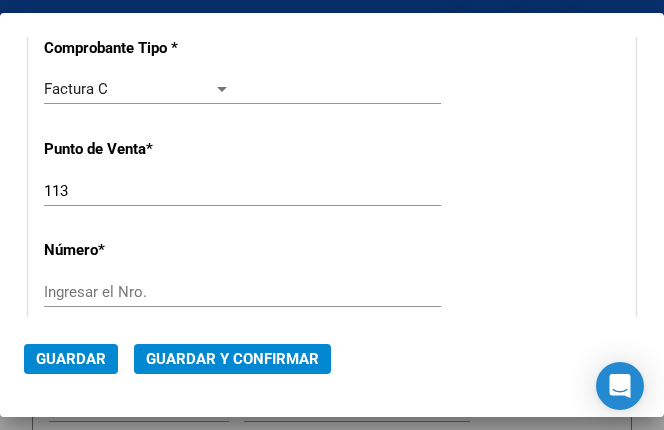 click on "Ingresar el Nro." at bounding box center (137, 292) 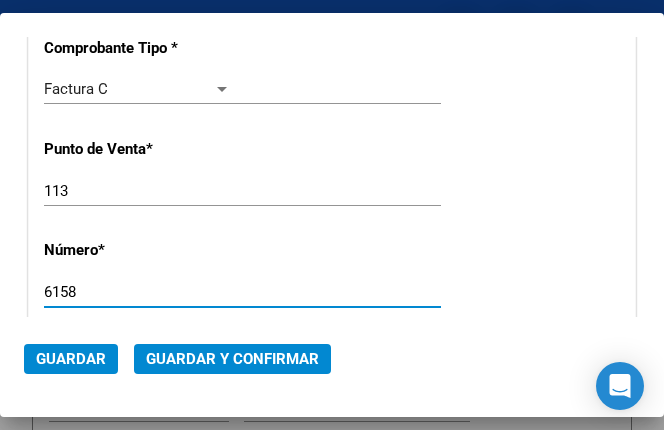 type on "6158" 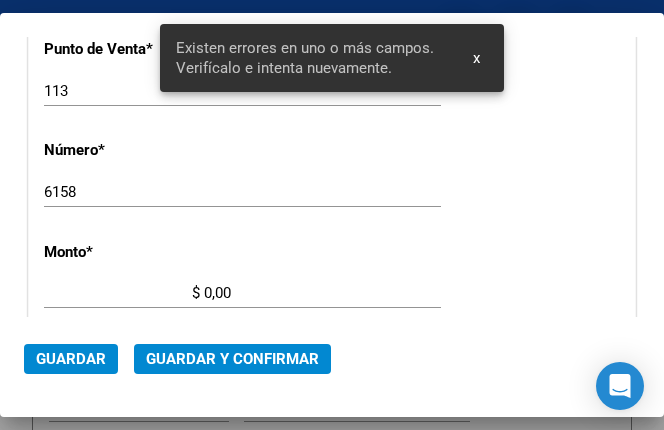 scroll, scrollTop: 707, scrollLeft: 0, axis: vertical 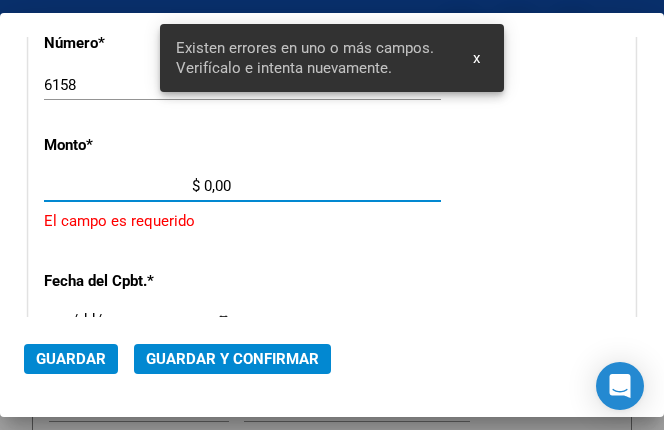 click on "$ 0,00" at bounding box center [137, 186] 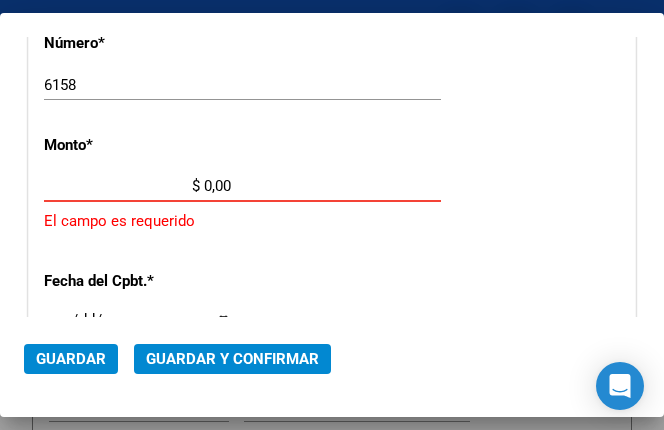 click on "$ 0,00" at bounding box center [137, 186] 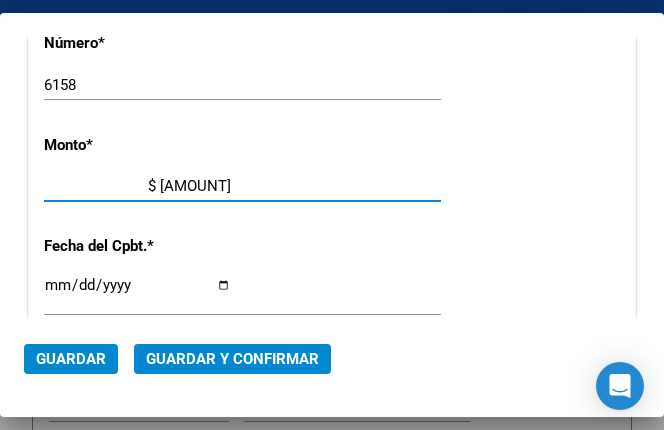 type on "$ 58.596,00" 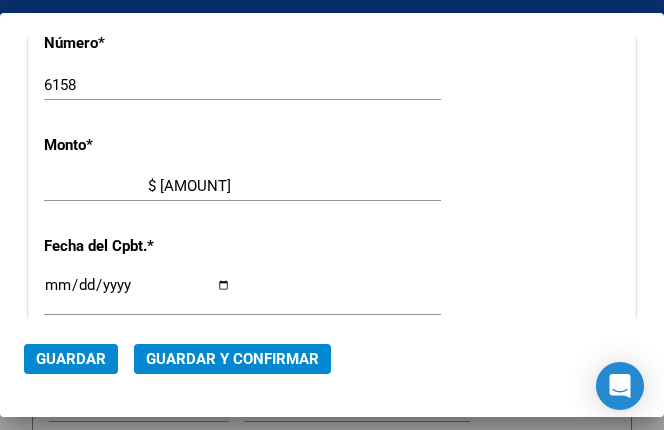 click on "Ingresar la fecha" at bounding box center [137, 293] 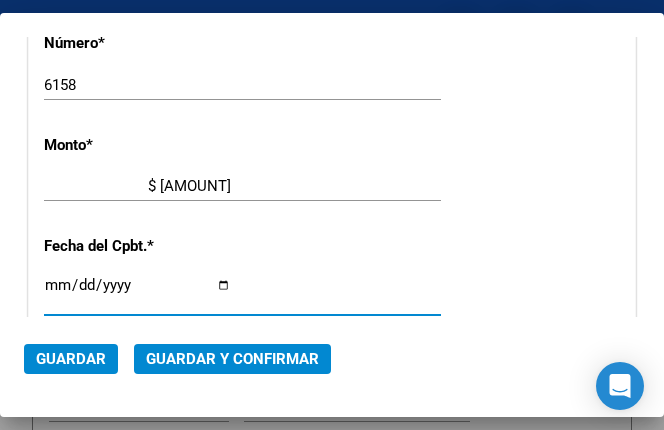 type on "2025-08-05" 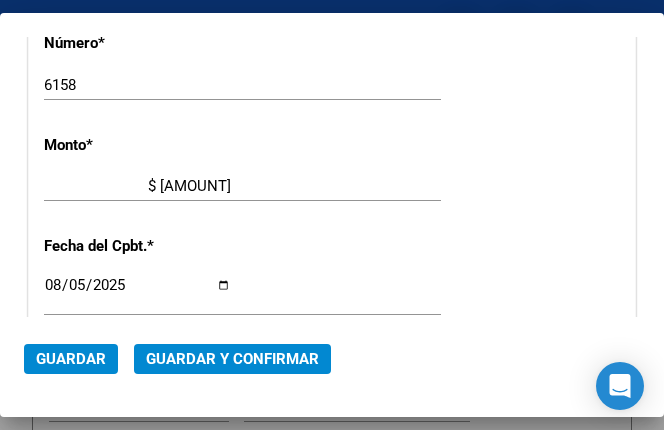 scroll, scrollTop: 907, scrollLeft: 0, axis: vertical 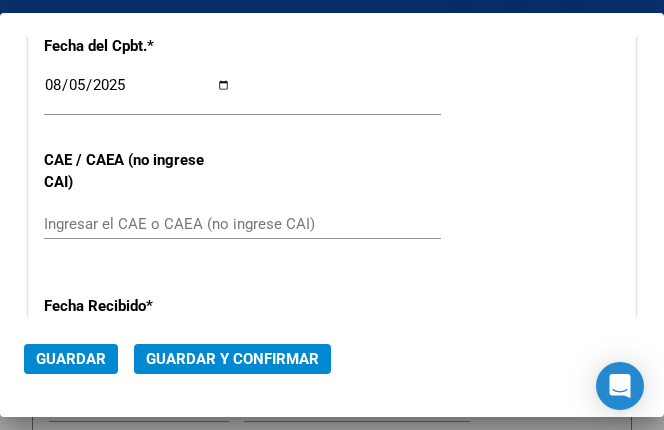 click on "Ingresar el CAE o CAEA (no ingrese CAI)" at bounding box center [137, 224] 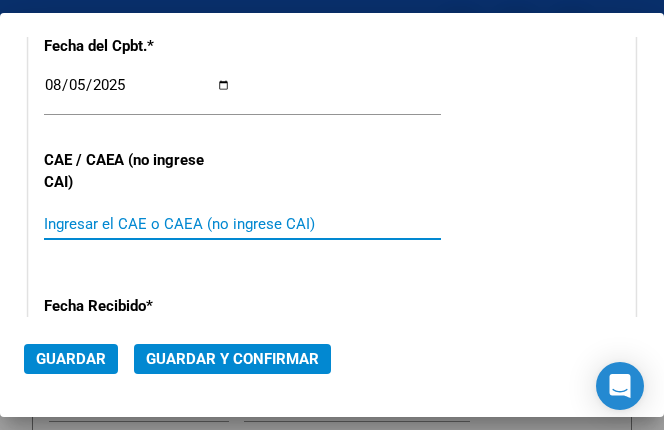 click on "Ingresar el CAE o CAEA (no ingrese CAI)" at bounding box center [137, 224] 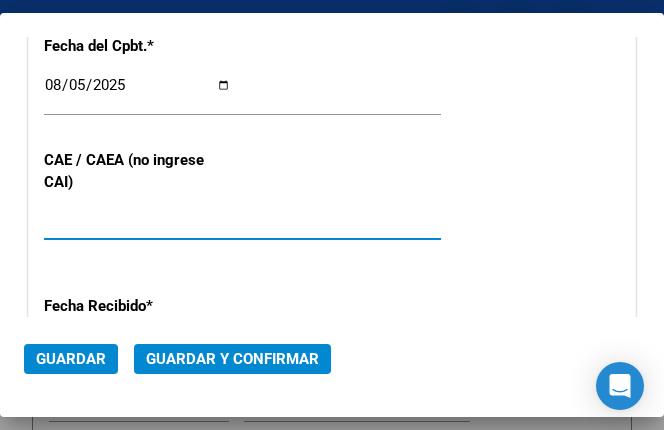 type on "75311035644500" 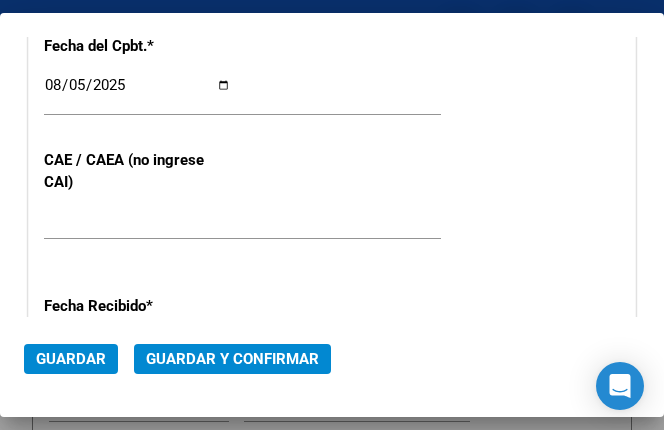 click on "CUIT  *   30-67506844-1 Ingresar CUIT  ANALISIS PRESTADOR  SUBSECRETARIA DE SALUD  ARCA Padrón  Area destinado * Hospitales de Autogestión - Afiliaciones Seleccionar Area  Comprobante Tipo * Factura C Seleccionar Tipo Punto de Venta  *   113 Ingresar el Nro.  Número  *   6158 Ingresar el Nro.  Monto  *   $ 58.596,00 Ingresar el monto  Fecha del Cpbt.  *   2025-08-05 Ingresar la fecha  CAE / CAEA (no ingrese CAI)    75311035644500 Ingresar el CAE o CAEA (no ingrese CAI)  Fecha Recibido  *   2025-08-05 Ingresar la fecha  Fecha de Vencimiento    Ingresar la fecha  Ref. Externa    Ingresar la ref.  N° Liquidación    Ingresar el N° Liquidación" at bounding box center [332, 27] 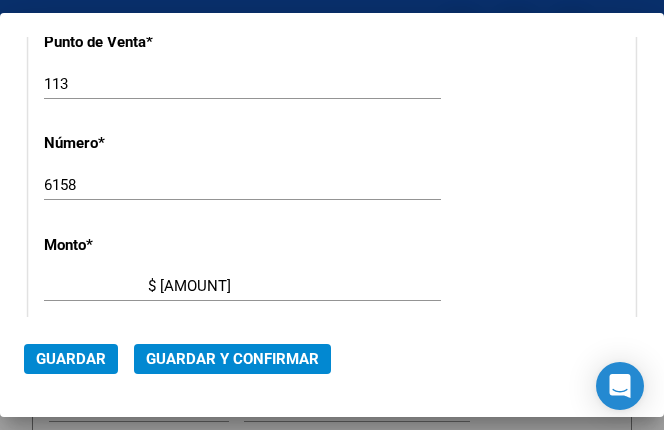 scroll, scrollTop: 407, scrollLeft: 0, axis: vertical 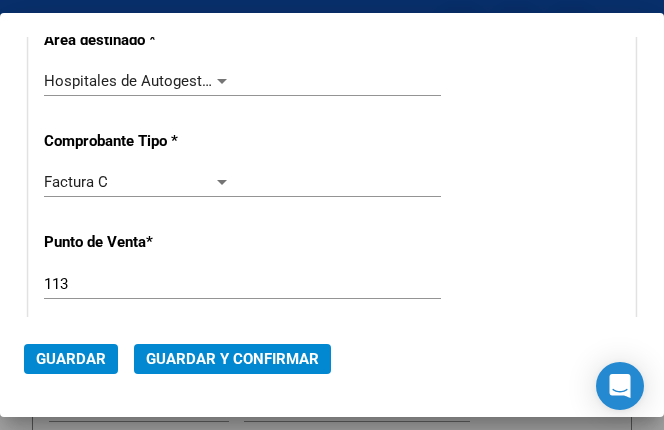 click at bounding box center (222, 81) 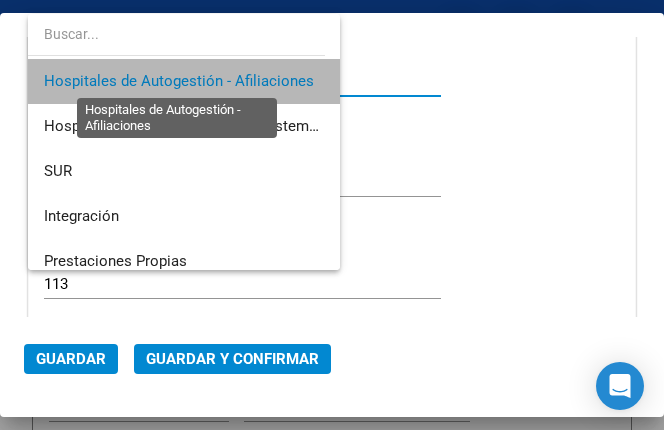 click on "Hospitales de Autogestión - Afiliaciones" at bounding box center (179, 81) 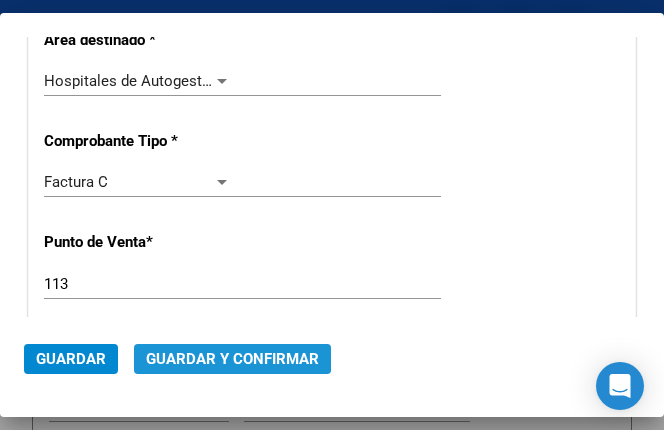 click on "Guardar y Confirmar" 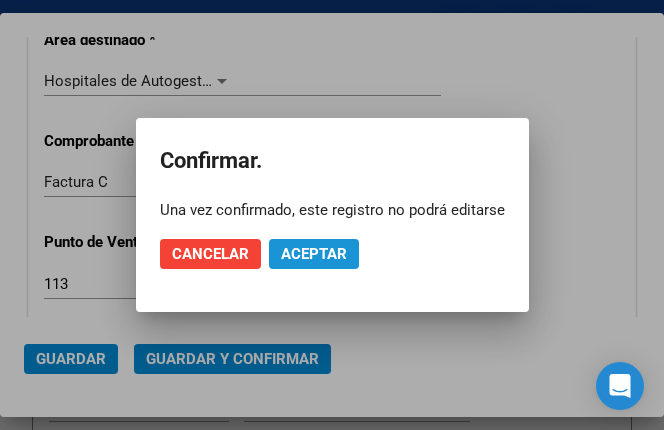 click on "Aceptar" 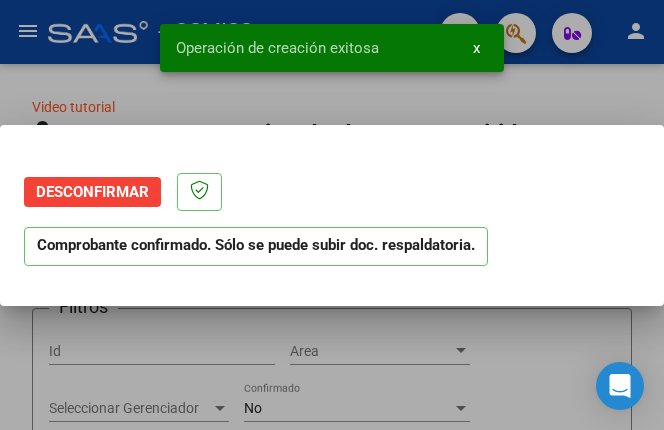 scroll, scrollTop: 0, scrollLeft: 0, axis: both 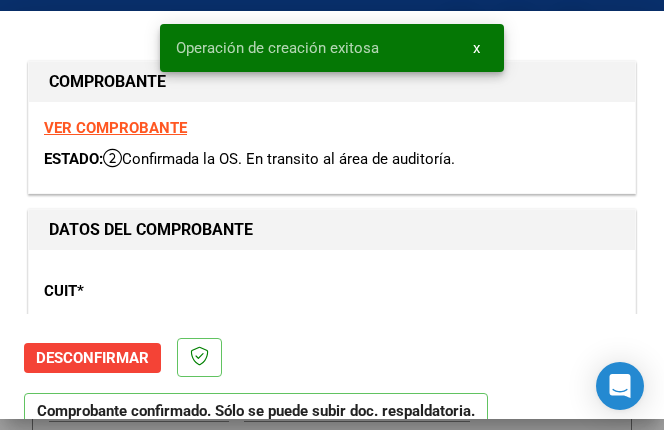 type on "2025-09-04" 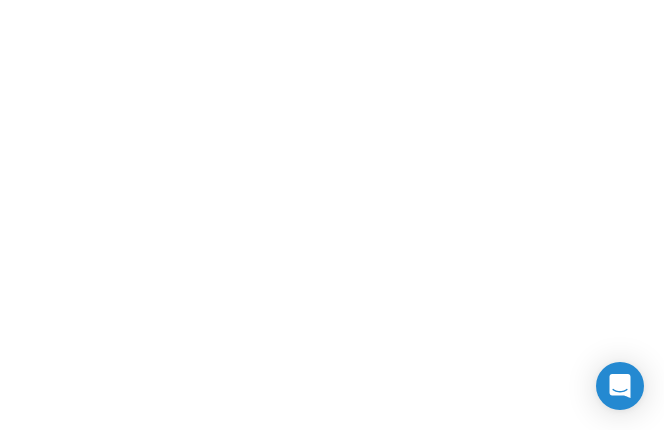 scroll, scrollTop: 0, scrollLeft: 0, axis: both 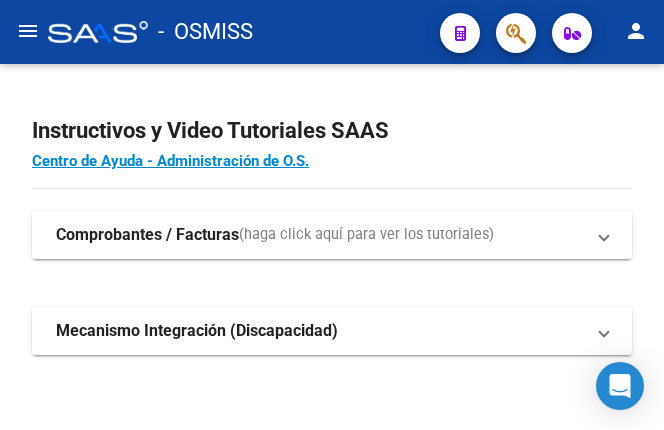 click on "menu" 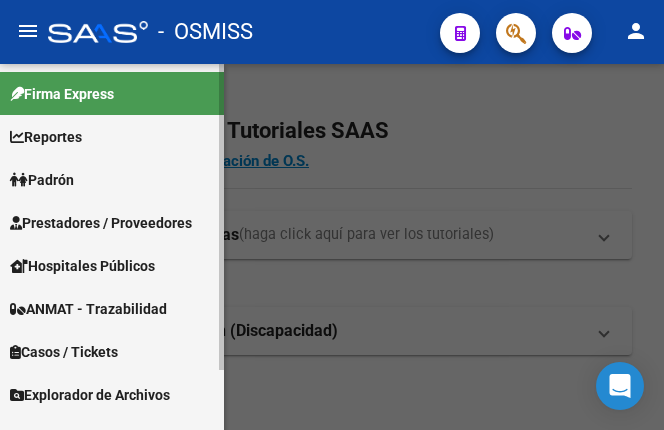 click on "Prestadores / Proveedores" at bounding box center (101, 223) 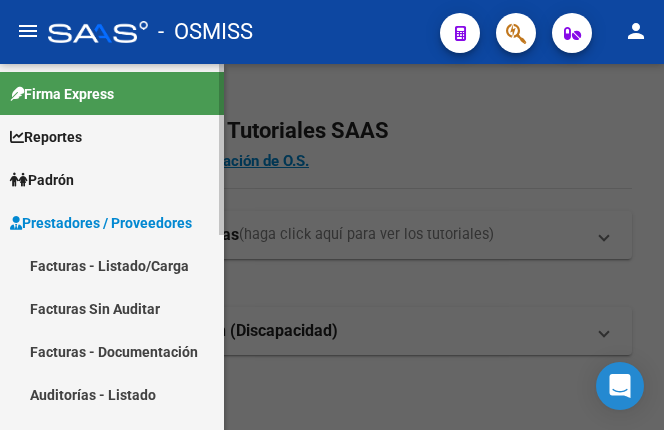 click on "Facturas - Listado/Carga" at bounding box center (112, 265) 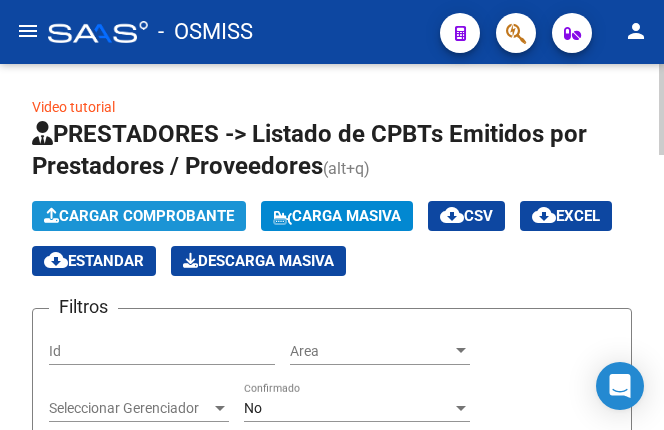 click on "Cargar Comprobante" 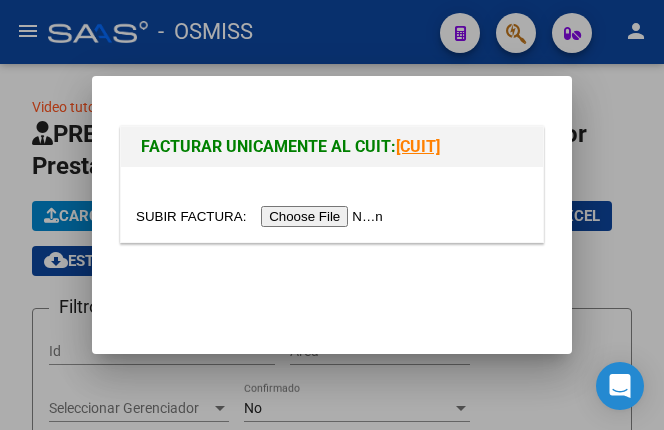 click at bounding box center [262, 216] 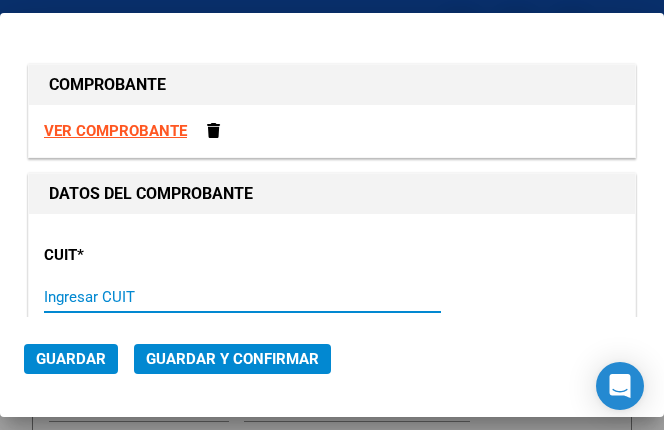 click on "Ingresar CUIT" at bounding box center [137, 297] 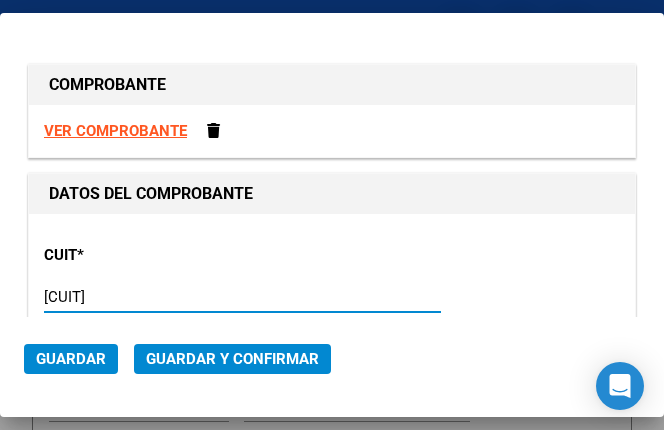 type on "[CUIT]" 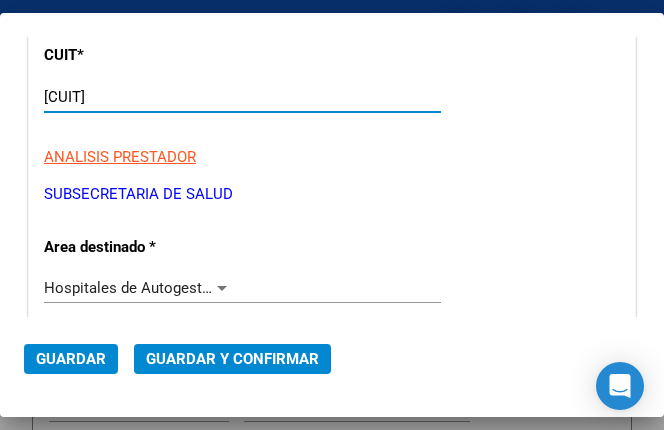 click at bounding box center (222, 288) 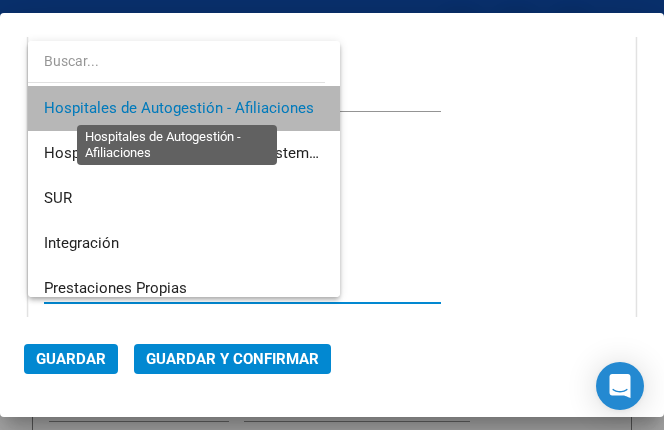 click on "Hospitales de Autogestión - Afiliaciones" at bounding box center (179, 108) 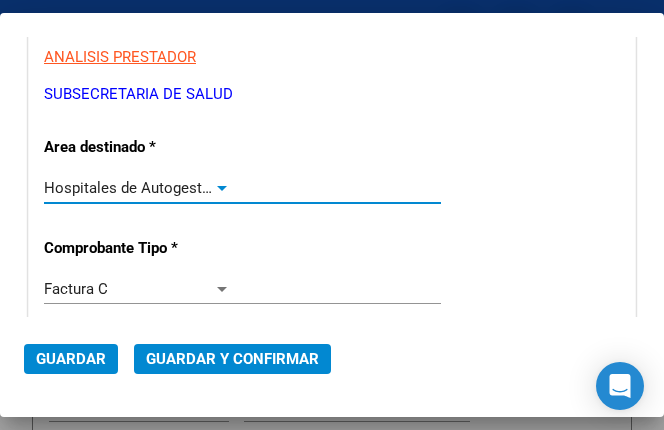 scroll, scrollTop: 400, scrollLeft: 0, axis: vertical 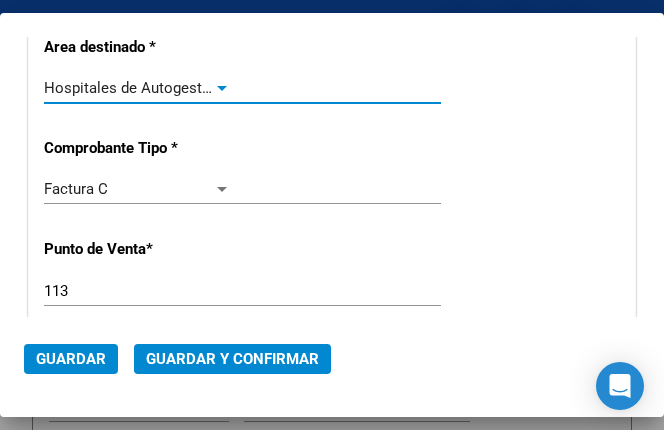 click at bounding box center (222, 88) 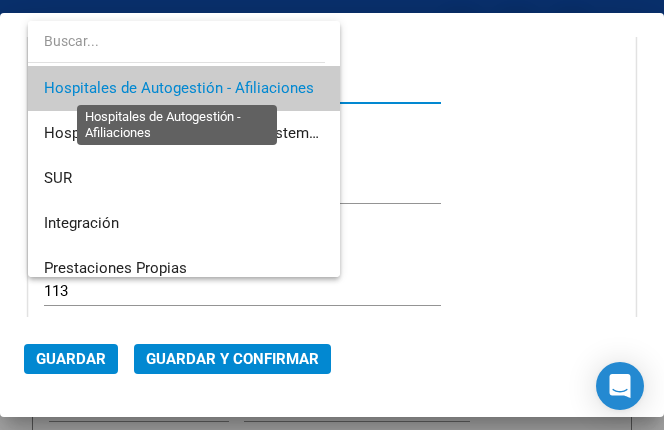 click on "Hospitales de Autogestión - Afiliaciones" at bounding box center [179, 88] 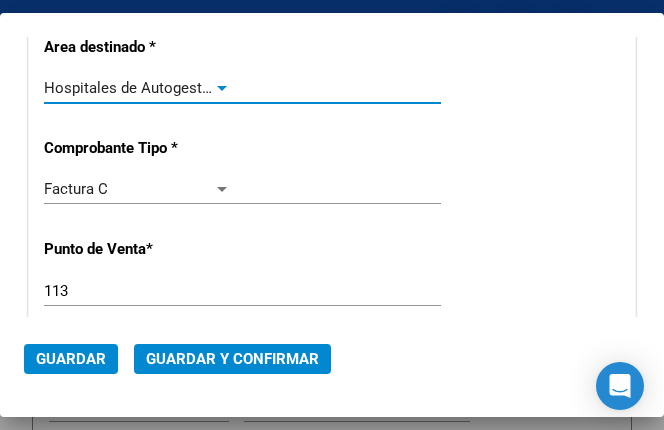 scroll, scrollTop: 500, scrollLeft: 0, axis: vertical 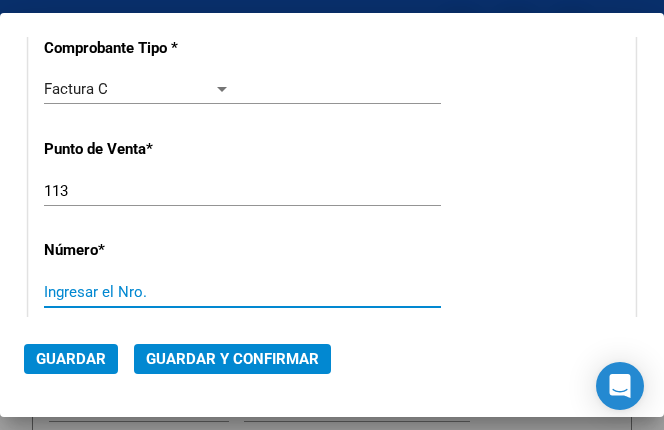 click on "Ingresar el Nro." at bounding box center (137, 292) 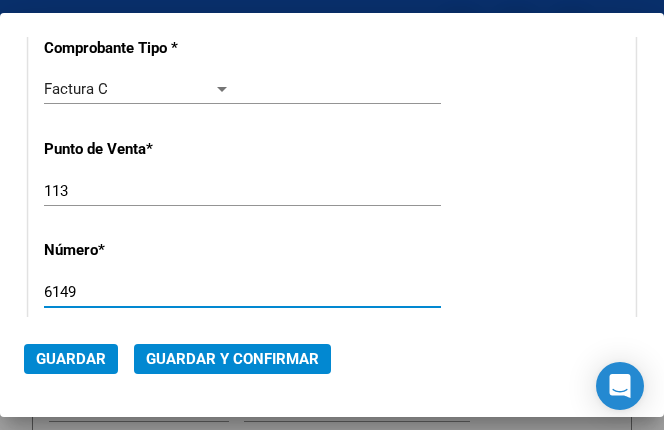 type on "6149" 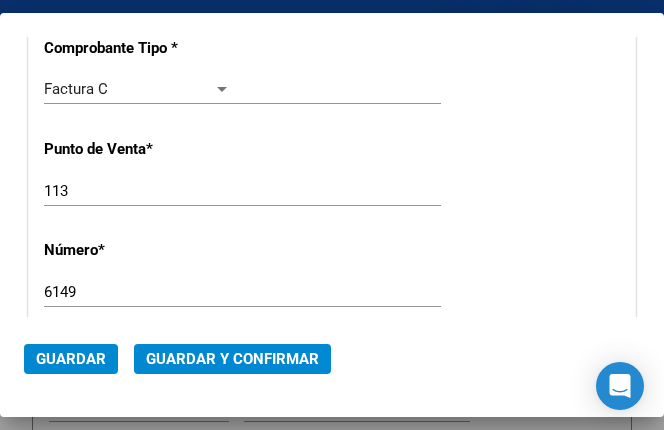 scroll, scrollTop: 707, scrollLeft: 0, axis: vertical 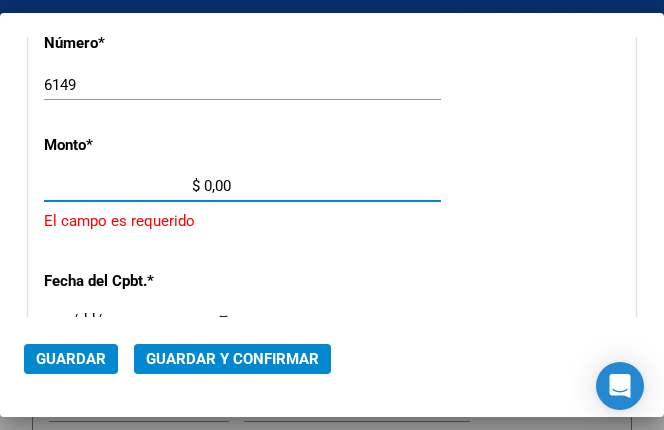 click on "$ 0,00" at bounding box center (137, 186) 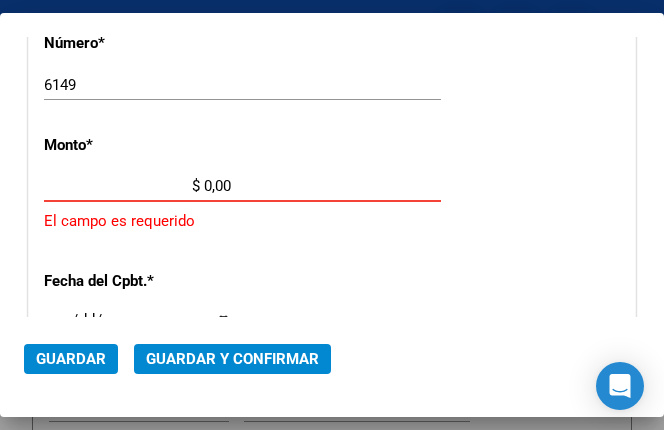 click on "$ 0,00" at bounding box center (137, 186) 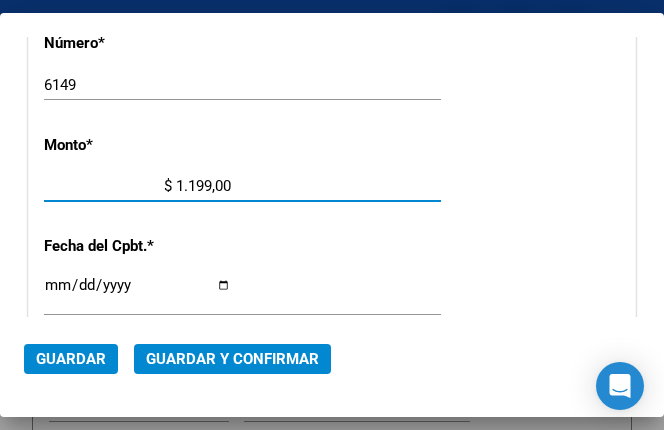 type on "$ 11.994,00" 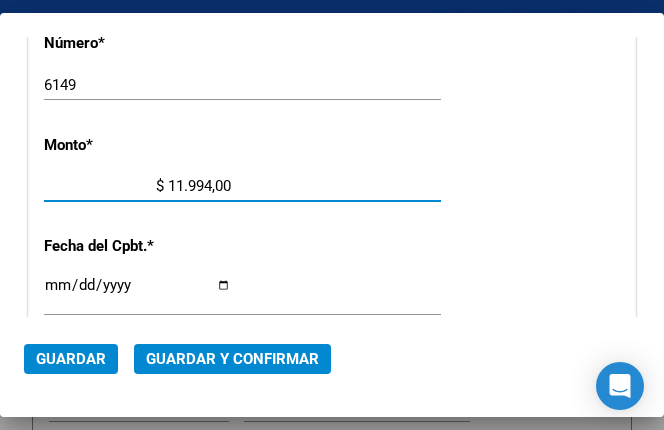 click on "Ingresar la fecha" at bounding box center (137, 293) 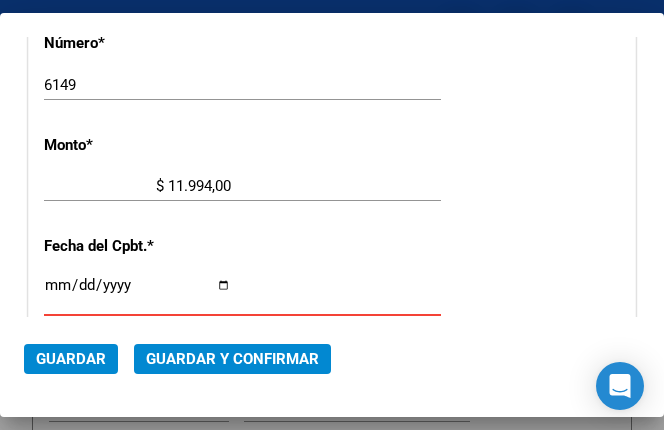 click on "Ingresar la fecha" at bounding box center (137, 293) 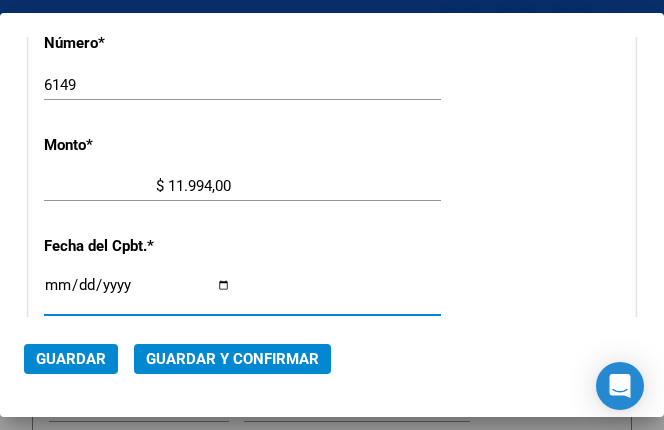 type on "2025-08-05" 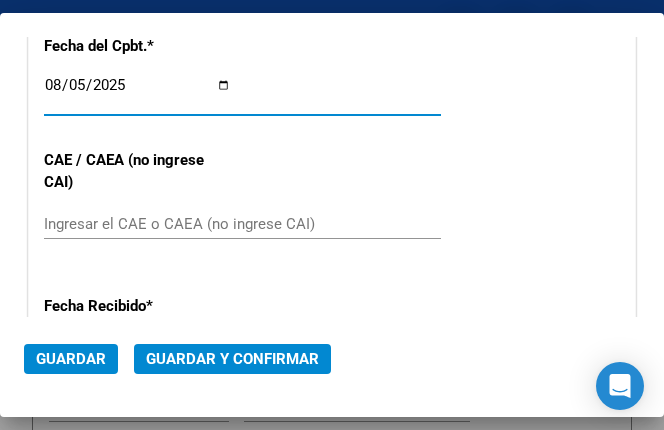 scroll, scrollTop: 1007, scrollLeft: 0, axis: vertical 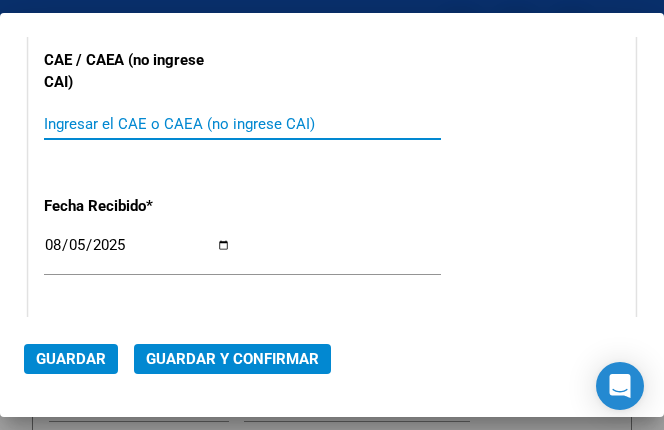 click on "Ingresar el CAE o CAEA (no ingrese CAI)" at bounding box center [137, 124] 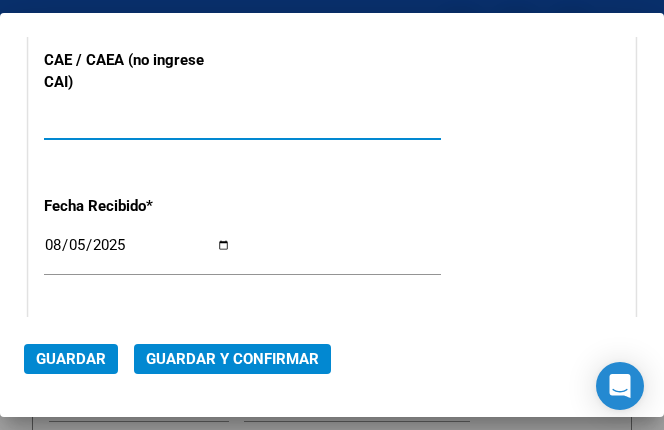 type on "75311033824297" 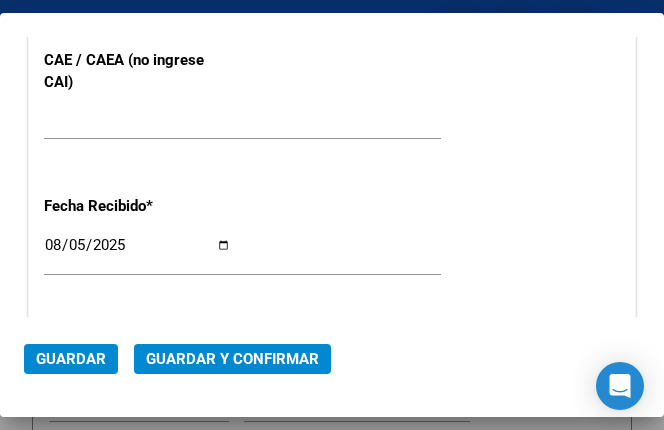 scroll, scrollTop: 807, scrollLeft: 0, axis: vertical 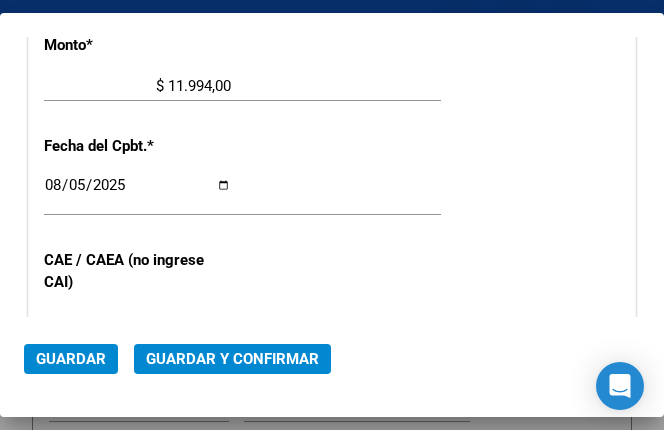 click on "CUIT  *   30-67506844-1 Ingresar CUIT  ANALISIS PRESTADOR  SUBSECRETARIA DE SALUD  ARCA Padrón  Area destinado * Hospitales de Autogestión - Afiliaciones Seleccionar Area  Comprobante Tipo * Factura C Seleccionar Tipo Punto de Venta  *   113 Ingresar el Nro.  Número  *   6149 Ingresar el Nro.  Monto  *   $ 11.994,00 Ingresar el monto  Fecha del Cpbt.  *   2025-08-05 Ingresar la fecha  CAE / CAEA (no ingrese CAI)    75311033824297 Ingresar el CAE o CAEA (no ingrese CAI)  Fecha Recibido  *   2025-08-05 Ingresar la fecha  Fecha de Vencimiento    Ingresar la fecha  Ref. Externa    Ingresar la ref.  N° Liquidación    Ingresar el N° Liquidación" at bounding box center [332, 127] 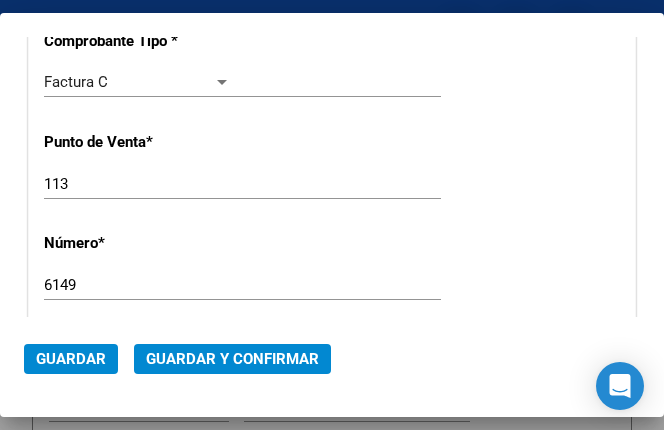 scroll, scrollTop: 707, scrollLeft: 0, axis: vertical 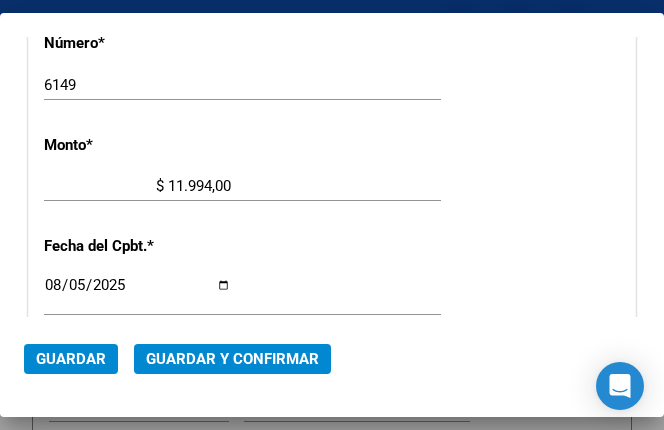 click on "Guardar y Confirmar" 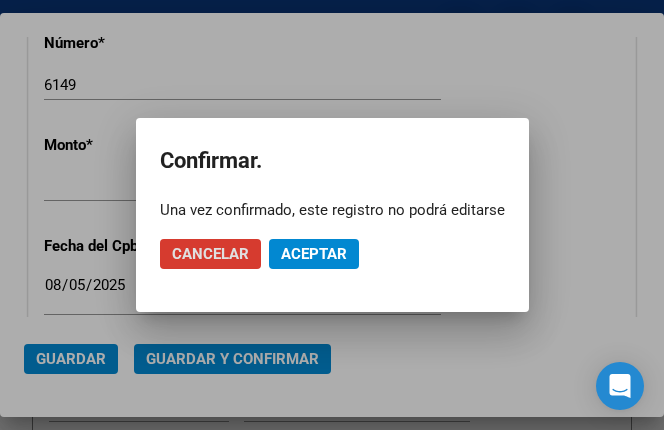 click on "Aceptar" 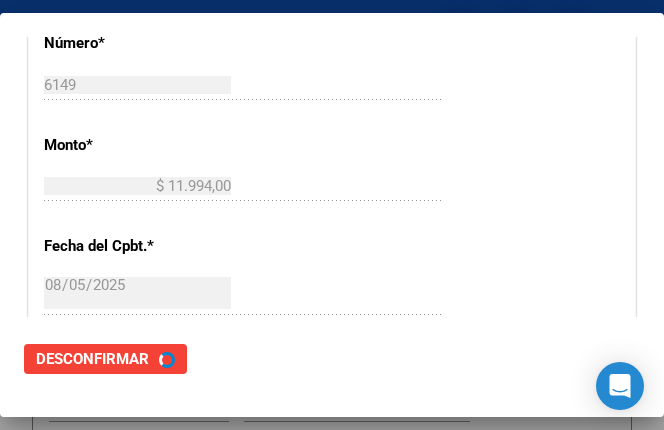 scroll, scrollTop: 0, scrollLeft: 0, axis: both 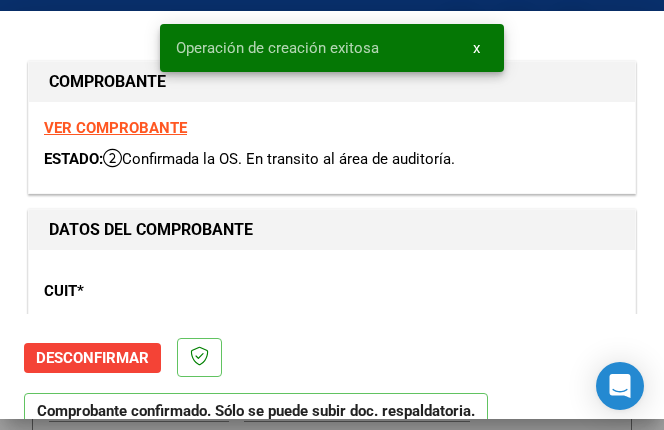 type on "2025-09-04" 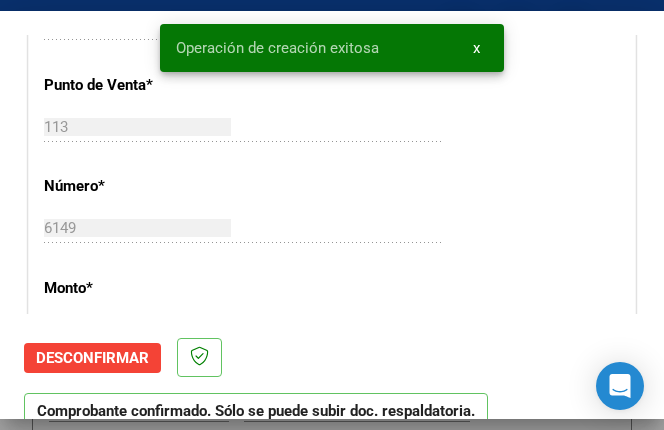 scroll, scrollTop: 700, scrollLeft: 0, axis: vertical 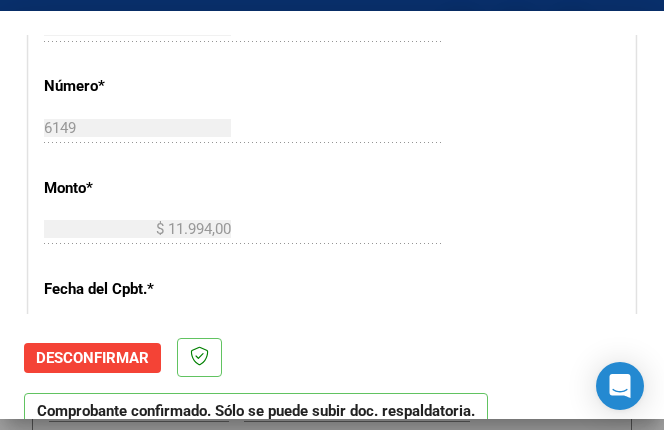 click on "CUIT  *   30-67506844-1 Ingresar CUIT  ANALISIS PRESTADOR  SUBSECRETARIA DE SALUD  ARCA Padrón ARCA Padrón  Area destinado * Hospitales de Autogestión - Afiliaciones Seleccionar Area  Comprobante Tipo * Factura C Seleccionar Tipo Punto de Venta  *   113 Ingresar el Nro.  Número  *   6149 Ingresar el Nro.  Monto  *   $ 11.994,00 Ingresar el monto  Fecha del Cpbt.  *   2025-08-05 Ingresar la fecha  CAE / CAEA (no ingrese CAI)    75311033824297 Ingresar el CAE o CAEA (no ingrese CAI)  Fecha Recibido  *   2025-08-05 Ingresar la fecha  Fecha de Vencimiento    2025-09-04 Ingresar la fecha  Ref. Externa    Ingresar la ref.  N° Liquidación    Ingresar el N° Liquidación" at bounding box center [332, 270] 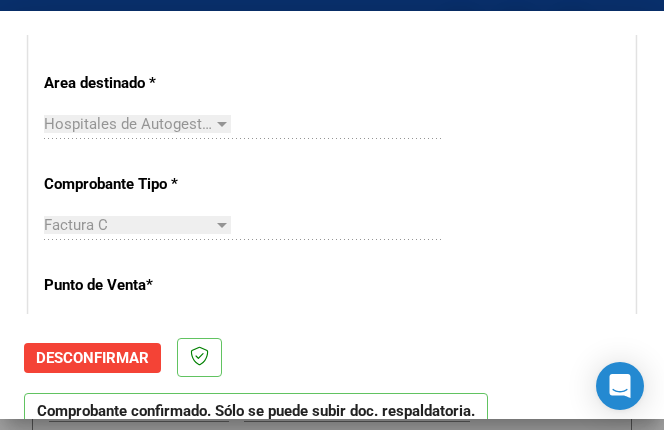 scroll, scrollTop: 300, scrollLeft: 0, axis: vertical 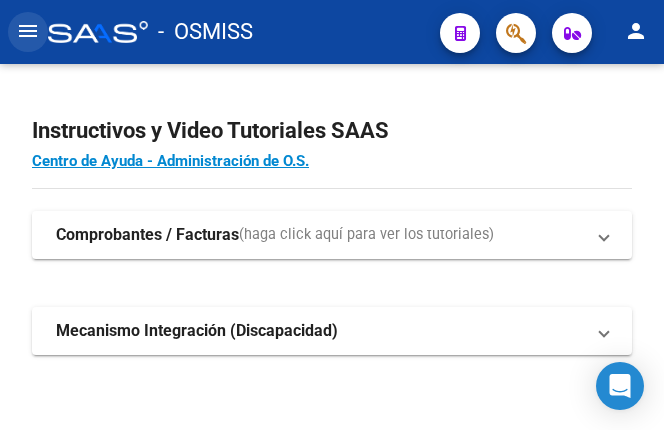 click on "menu" 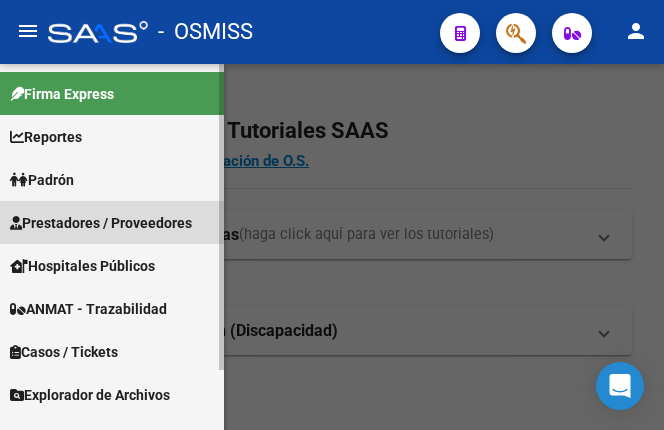 click on "Prestadores / Proveedores" at bounding box center (101, 223) 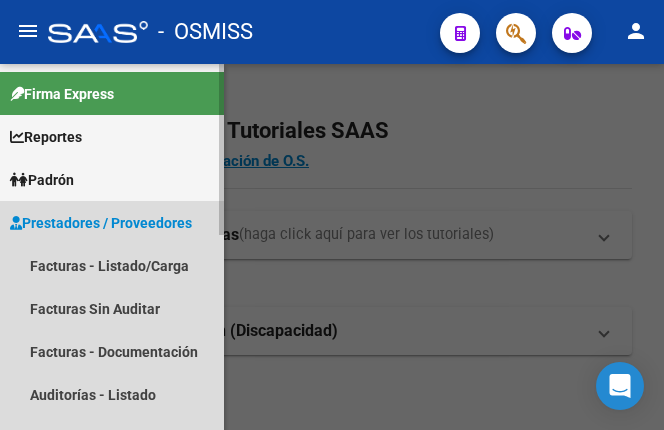 click on "Prestadores / Proveedores" at bounding box center (101, 223) 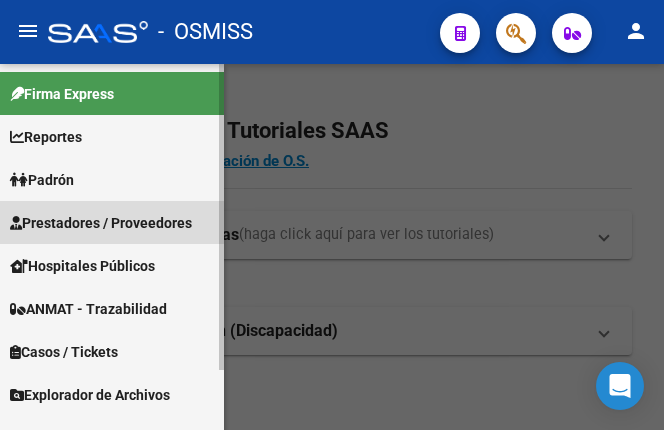 click on "Prestadores / Proveedores" at bounding box center [101, 223] 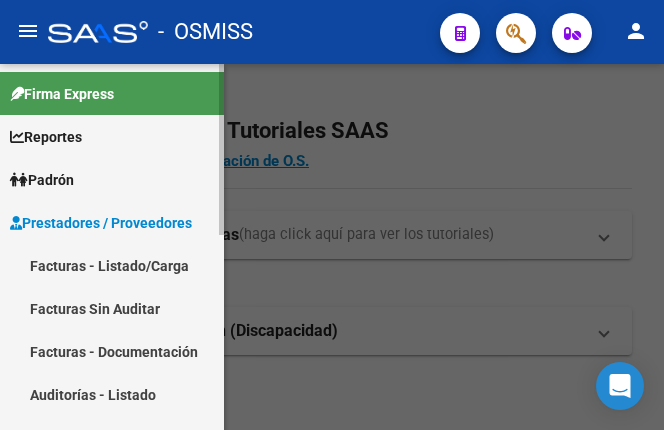 click on "Facturas - Listado/Carga" at bounding box center [112, 265] 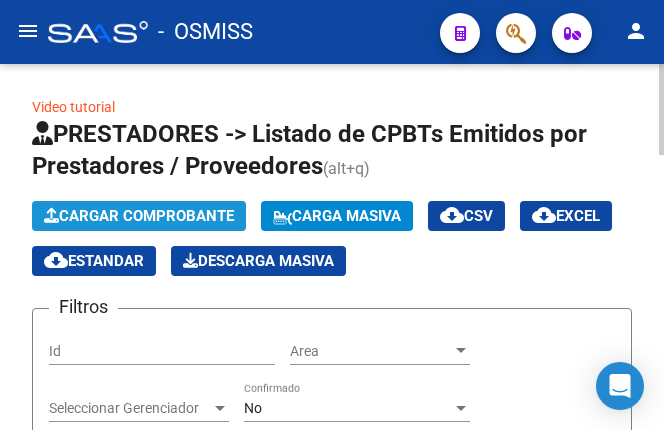 click on "Cargar Comprobante" 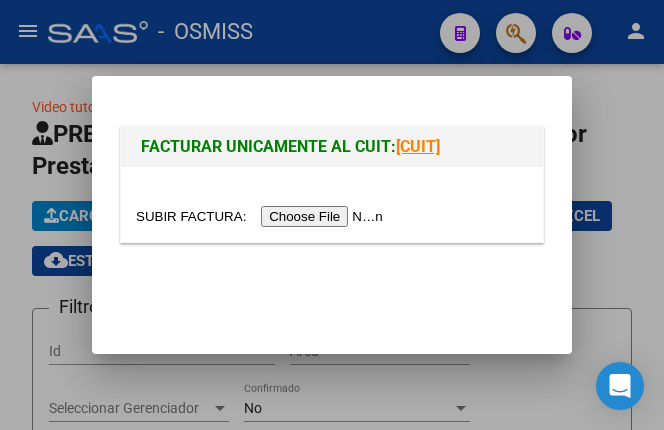 click at bounding box center (262, 216) 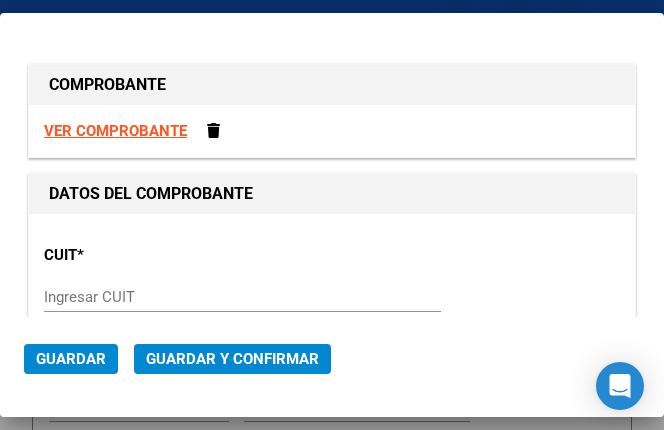 click on "Ingresar CUIT" at bounding box center (137, 297) 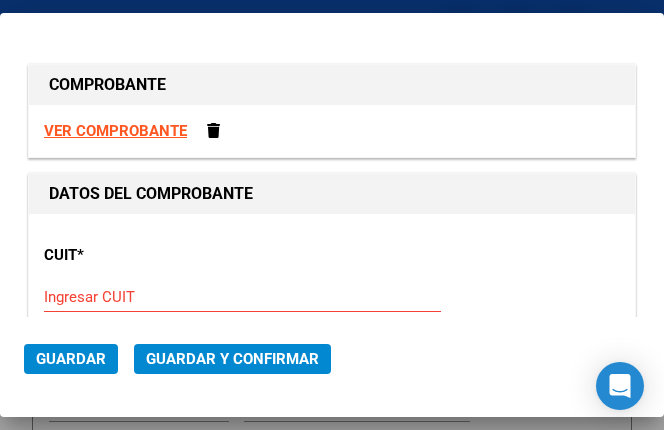 click on "Ingresar CUIT" at bounding box center [137, 297] 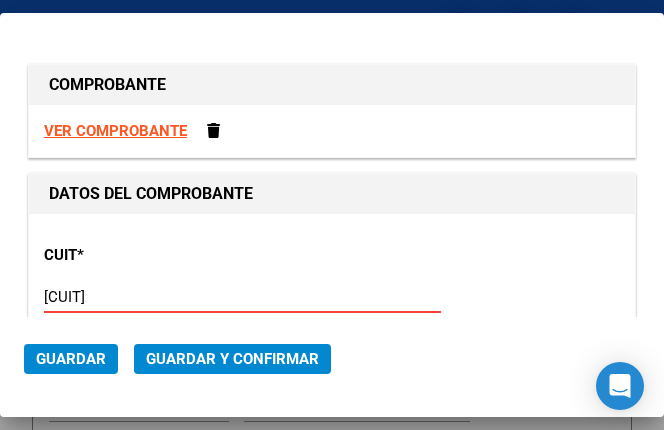 type on "[CUIT]" 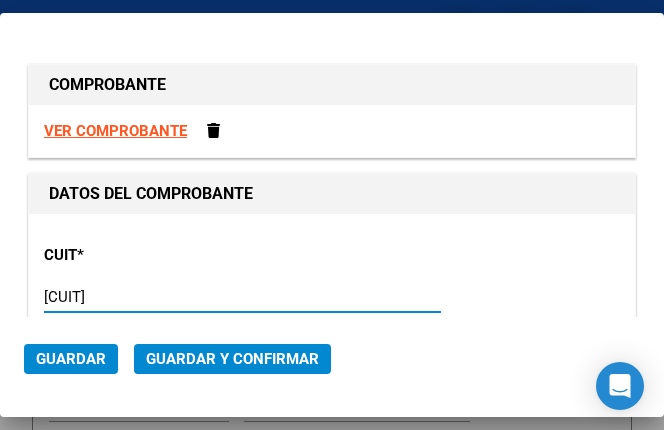 type on "113" 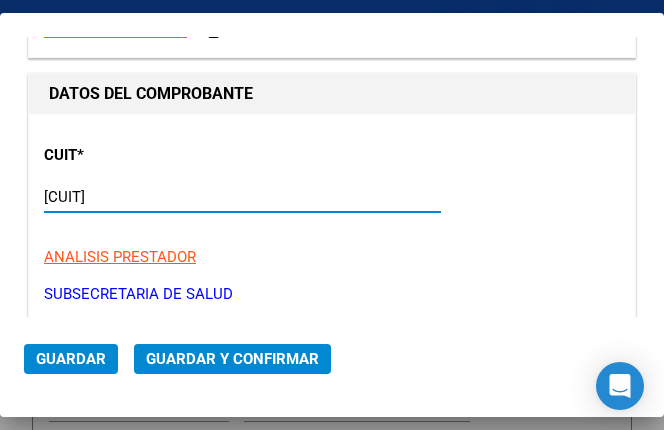 scroll, scrollTop: 300, scrollLeft: 0, axis: vertical 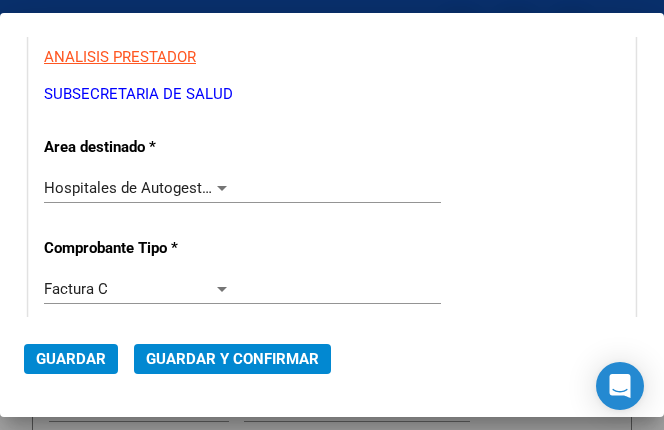 type on "[CUIT]" 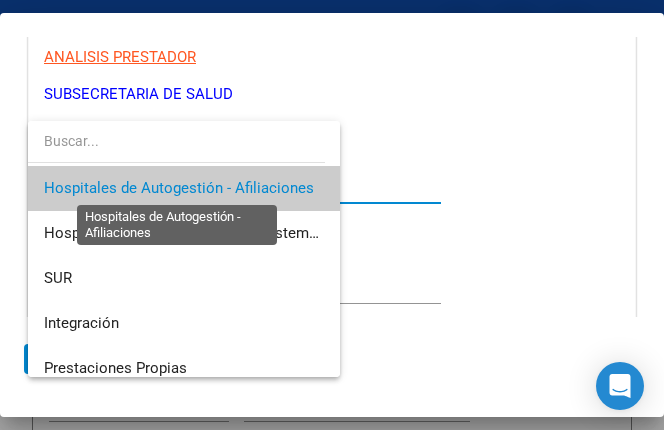 click on "Hospitales de Autogestión - Afiliaciones" at bounding box center (179, 188) 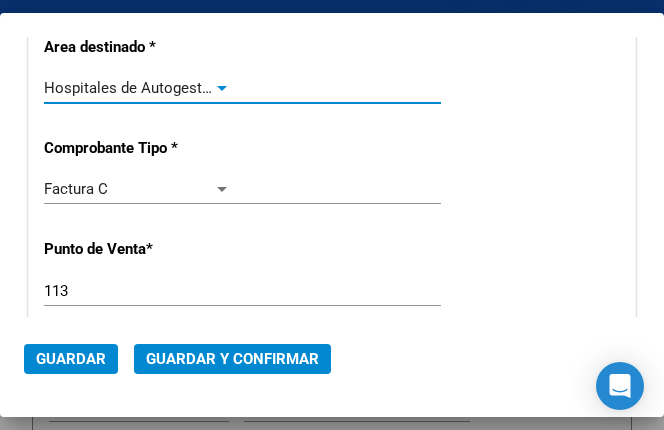 scroll, scrollTop: 500, scrollLeft: 0, axis: vertical 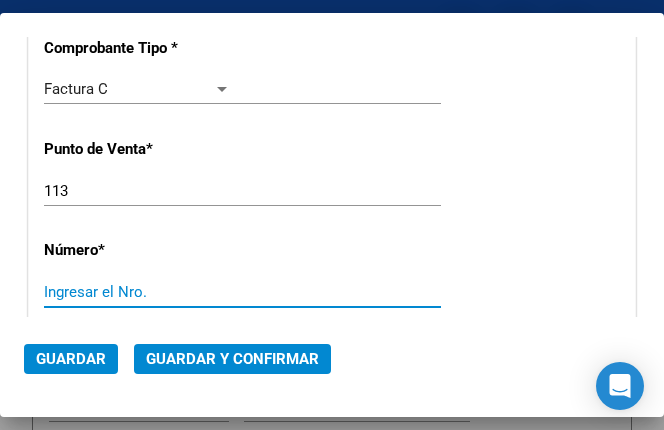 click on "Ingresar el Nro." at bounding box center [137, 292] 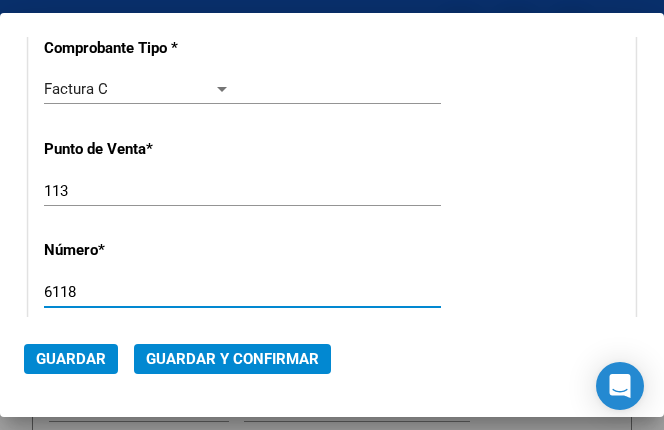 type on "6118" 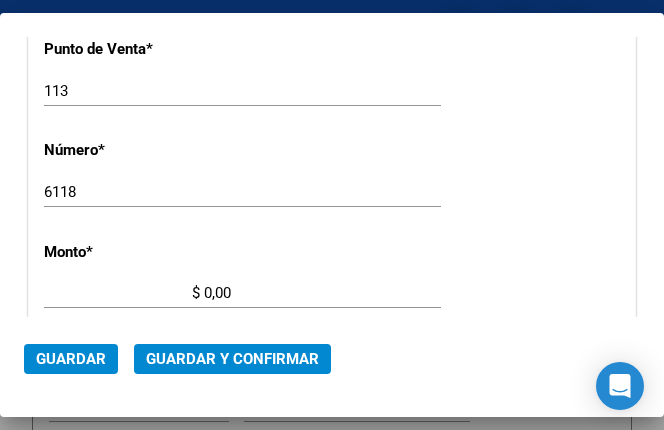scroll, scrollTop: 707, scrollLeft: 0, axis: vertical 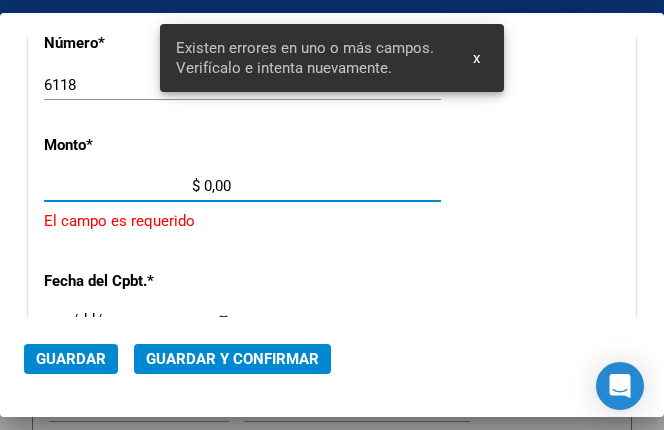 click on "$ 0,00" at bounding box center [137, 186] 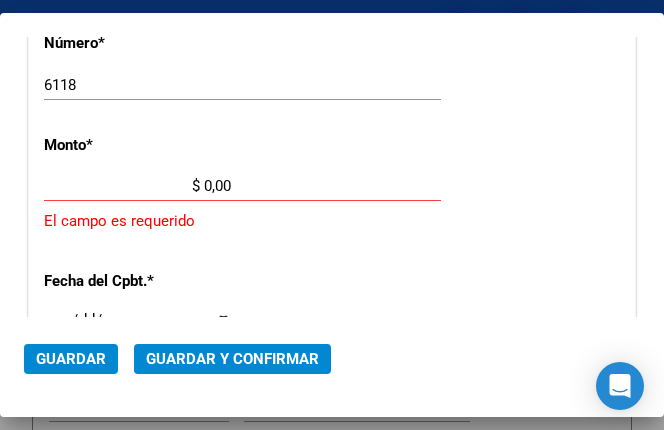 click on "$ 0,00" at bounding box center [137, 186] 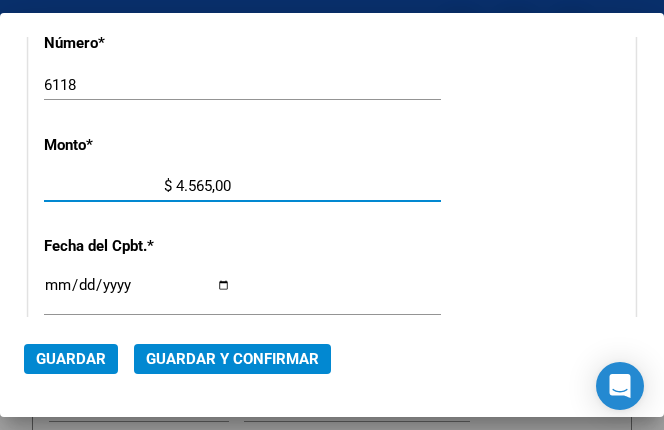 type on "$ 45.654,00" 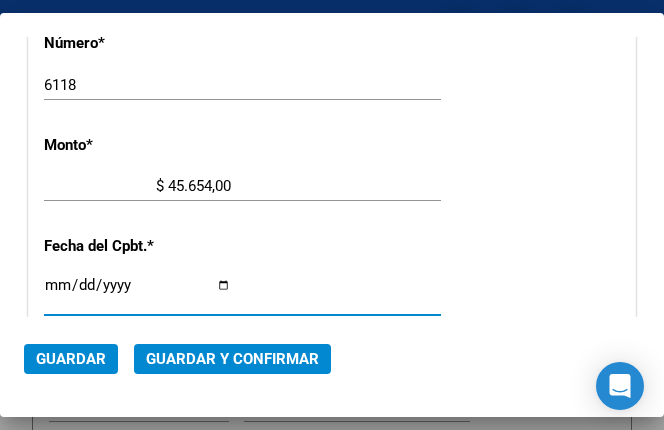 click on "Ingresar la fecha" at bounding box center (137, 293) 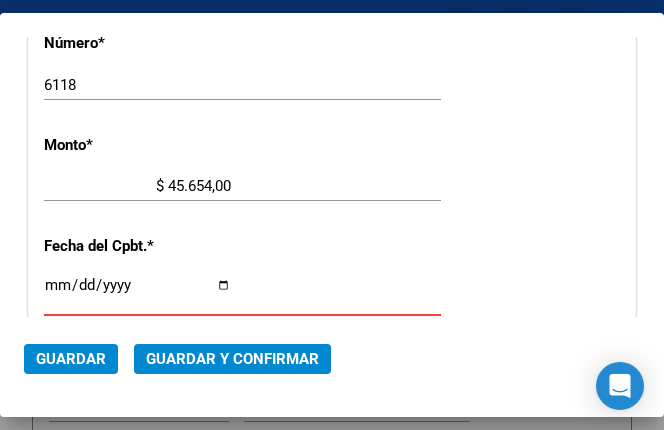 click on "Ingresar la fecha" at bounding box center [137, 293] 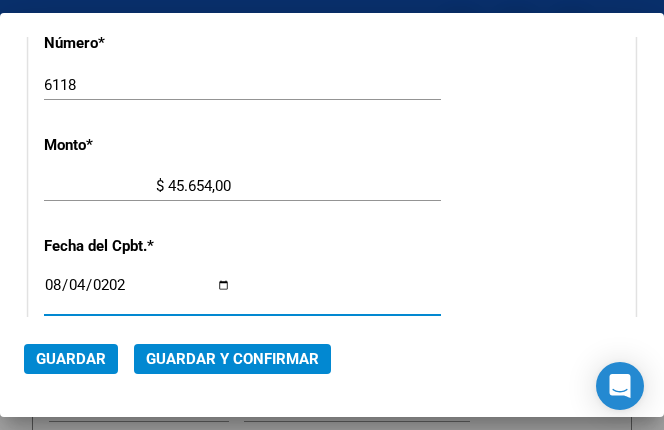 type on "2025-08-04" 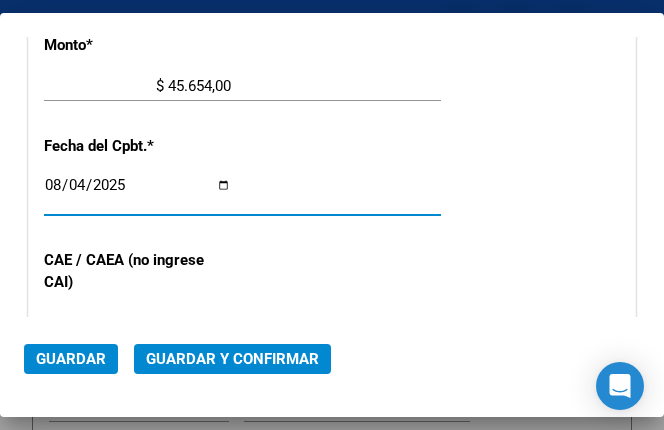 scroll, scrollTop: 907, scrollLeft: 0, axis: vertical 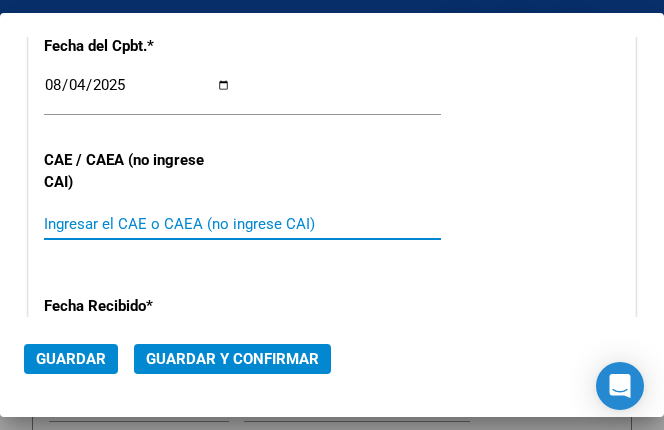 click on "Ingresar el CAE o CAEA (no ingrese CAI)" at bounding box center [137, 224] 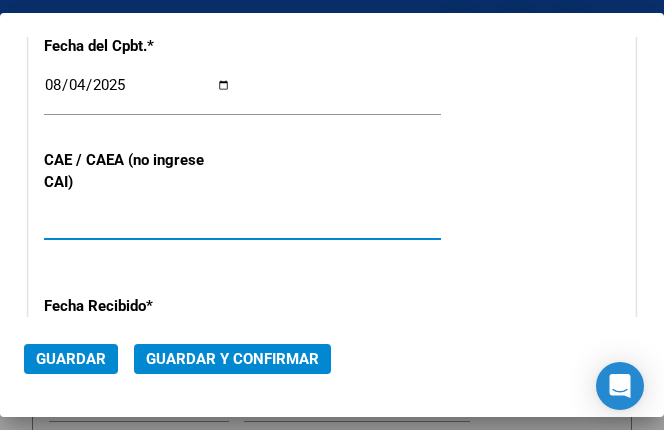 type on "75311914269812" 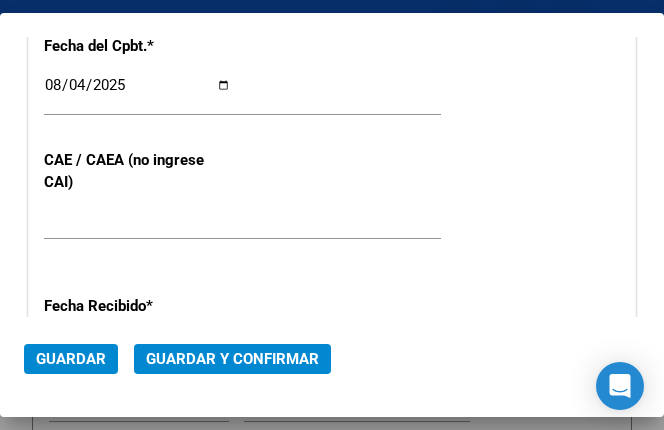click on "CUIT  *   30-67506844-1 Ingresar CUIT  ANALISIS PRESTADOR  SUBSECRETARIA DE SALUD  ARCA Padrón  Area destinado * Hospitales de Autogestión - Afiliaciones Seleccionar Area  Comprobante Tipo * Factura C Seleccionar Tipo Punto de Venta  *   113 Ingresar el Nro.  Número  *   6118 Ingresar el Nro.  Monto  *   $ 45.654,00 Ingresar el monto  Fecha del Cpbt.  *   2025-08-04 Ingresar la fecha  CAE / CAEA (no ingrese CAI)    75311914269812 Ingresar el CAE o CAEA (no ingrese CAI)  Fecha Recibido  *   2025-08-05 Ingresar la fecha  Fecha de Vencimiento    Ingresar la fecha  Ref. Externa    Ingresar la ref.  N° Liquidación    Ingresar el N° Liquidación" at bounding box center (332, 27) 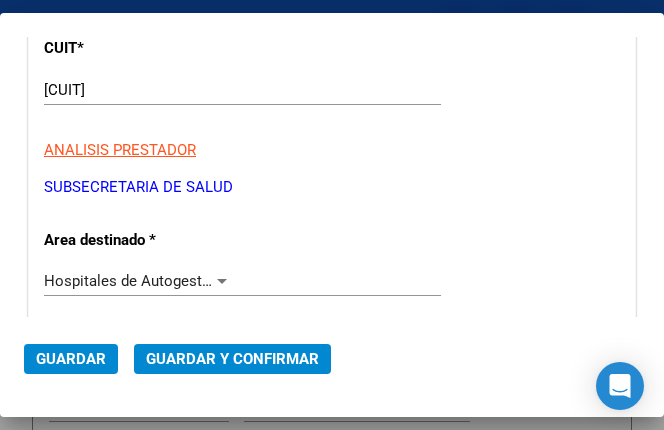 scroll, scrollTop: 307, scrollLeft: 0, axis: vertical 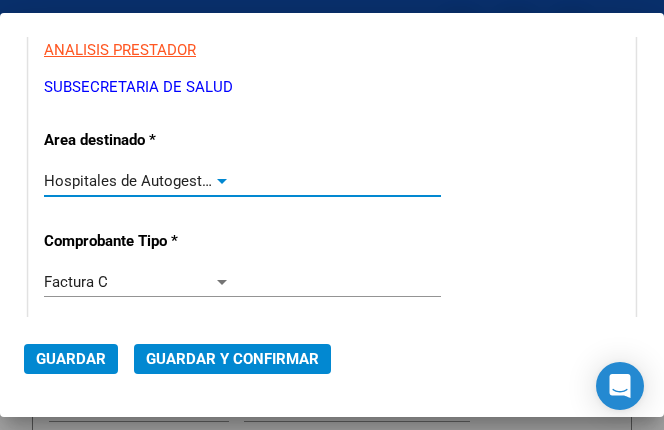 click at bounding box center (222, 181) 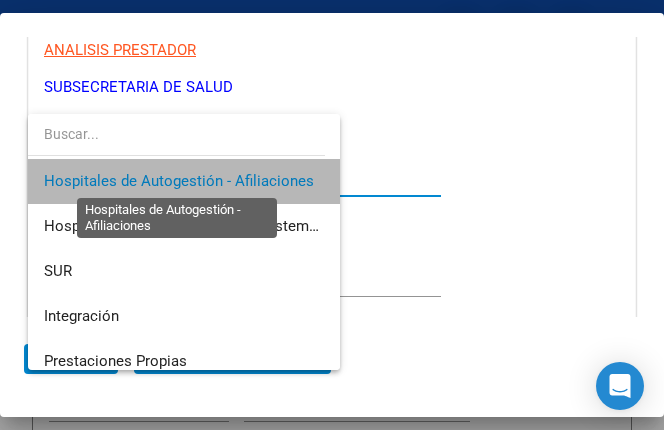 click on "Hospitales de Autogestión - Afiliaciones" at bounding box center (179, 181) 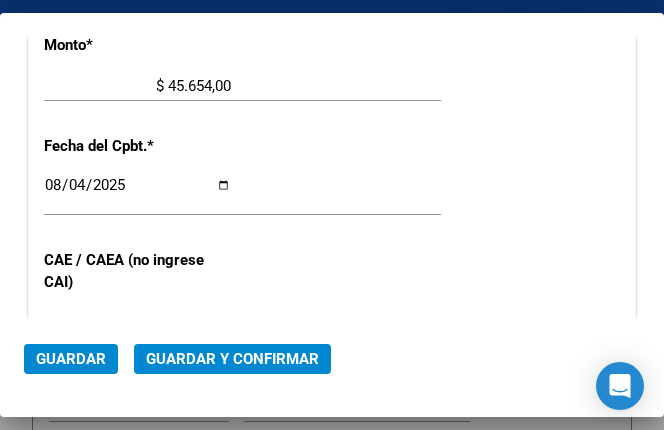 scroll, scrollTop: 907, scrollLeft: 0, axis: vertical 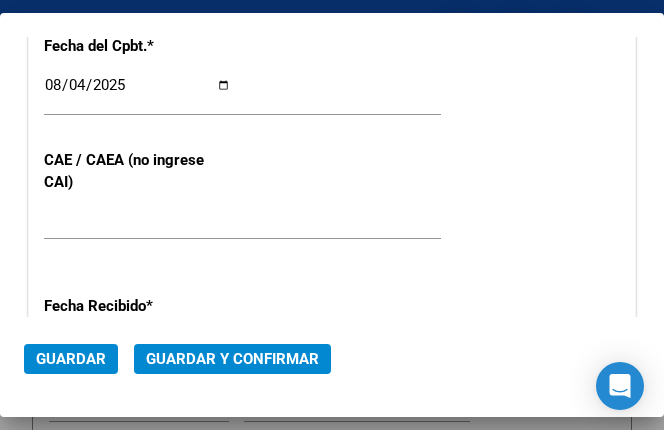 click on "Guardar y Confirmar" 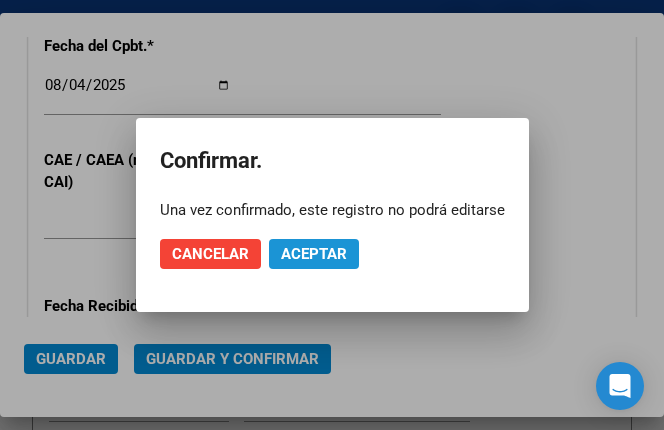 click on "Aceptar" 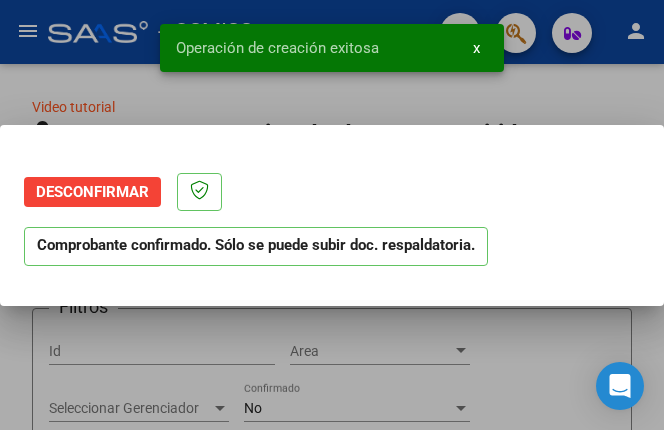 scroll, scrollTop: 0, scrollLeft: 0, axis: both 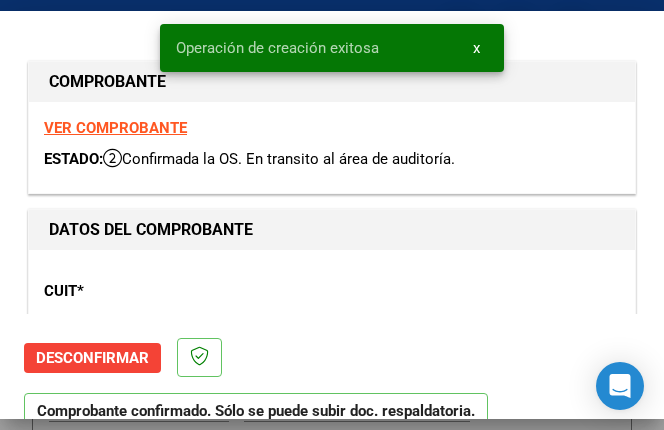 type on "2025-09-03" 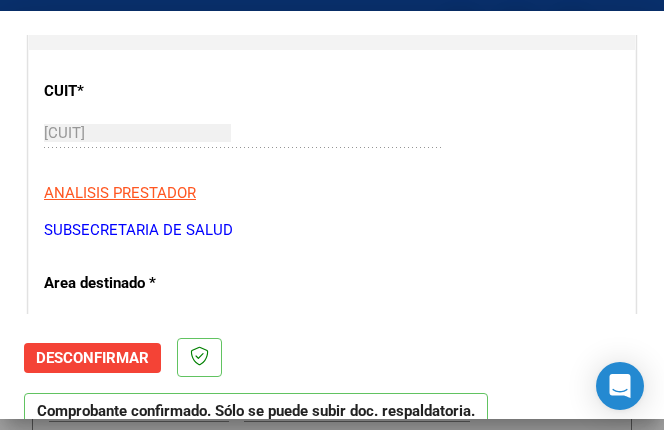click on "SUBSECRETARIA DE SALUD" at bounding box center [332, 230] 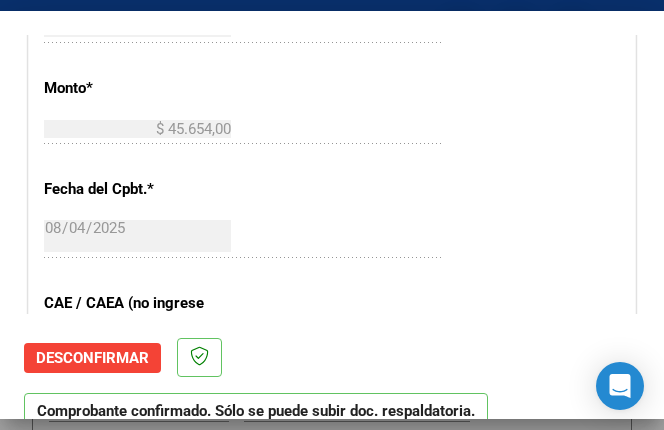 scroll, scrollTop: 600, scrollLeft: 0, axis: vertical 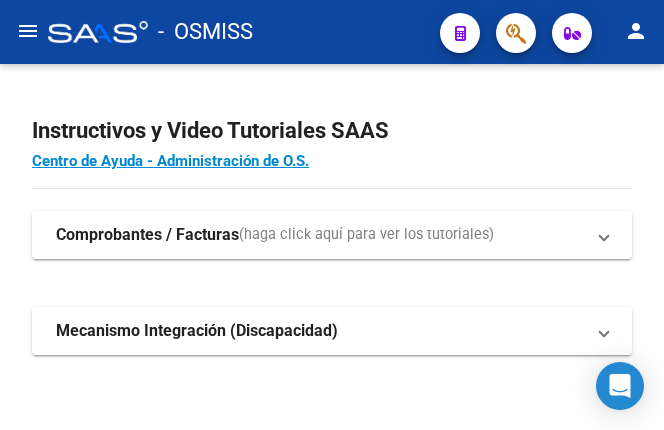 click on "menu" 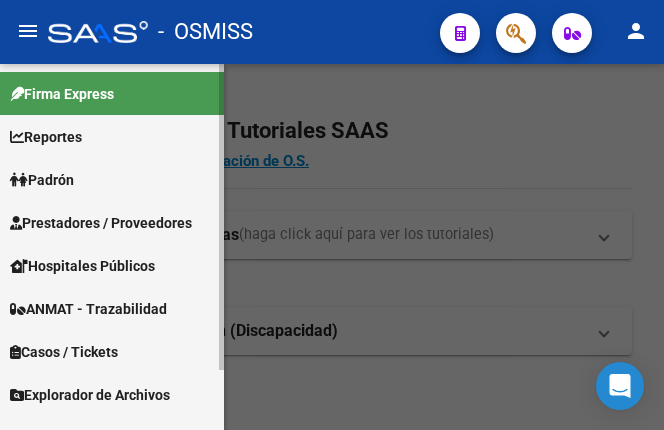 click on "Prestadores / Proveedores" at bounding box center [101, 223] 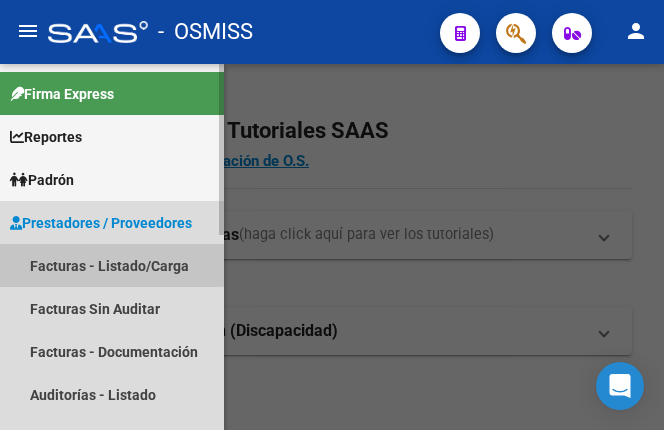 click on "Facturas - Listado/Carga" at bounding box center (112, 265) 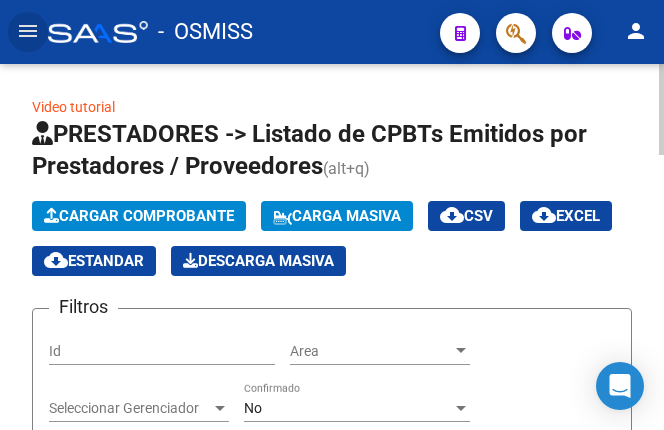 click on "Cargar Comprobante" 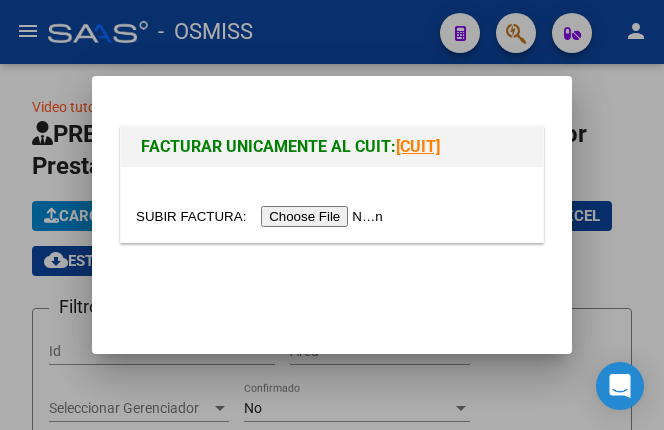 click at bounding box center [262, 216] 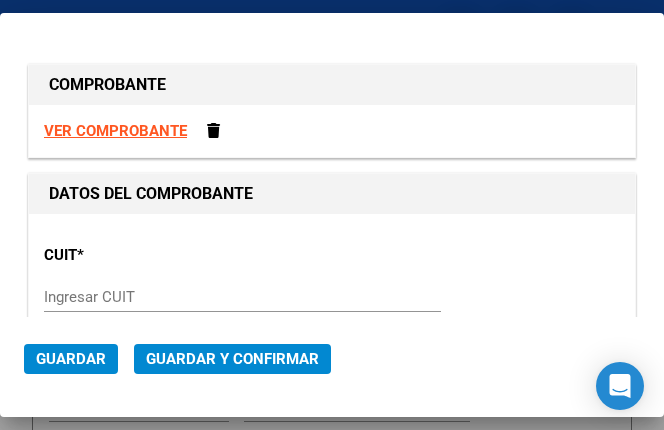 click on "Ingresar CUIT" at bounding box center (137, 297) 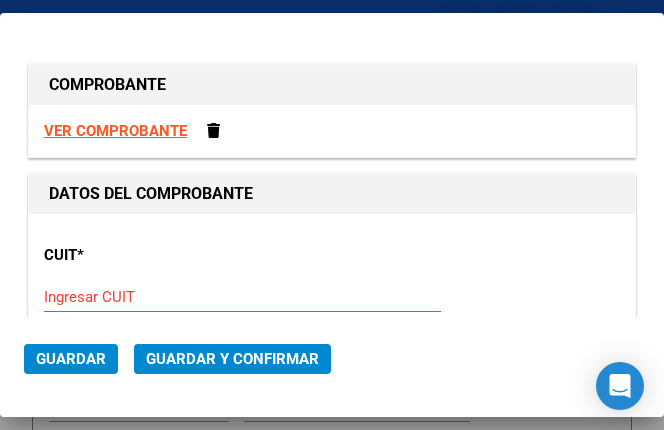click on "Ingresar CUIT" at bounding box center (137, 297) 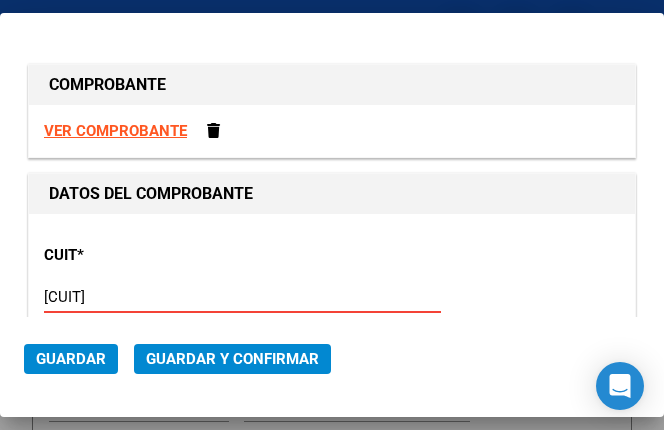click on "[CUIT]" at bounding box center [137, 297] 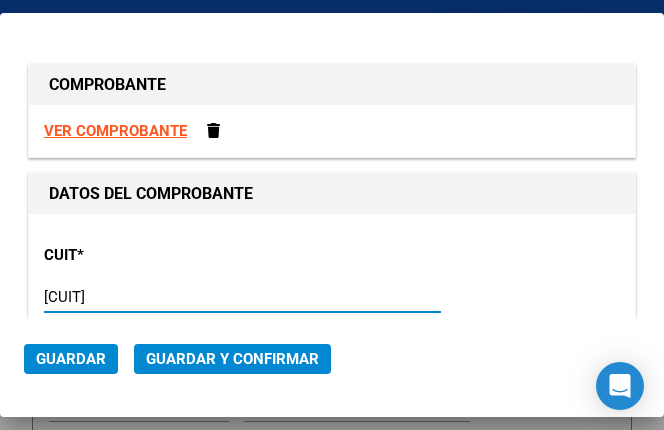 type on "3" 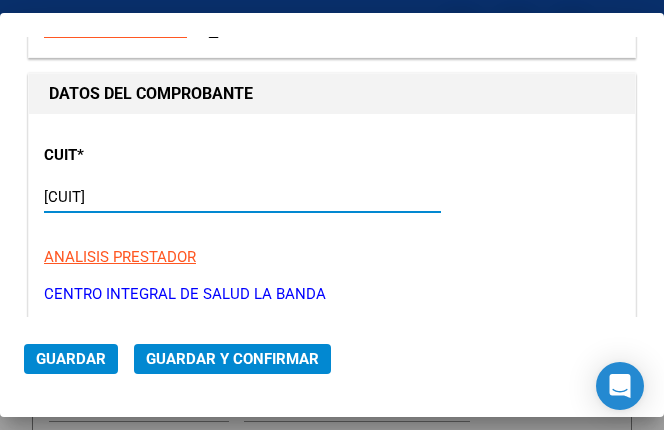 scroll, scrollTop: 200, scrollLeft: 0, axis: vertical 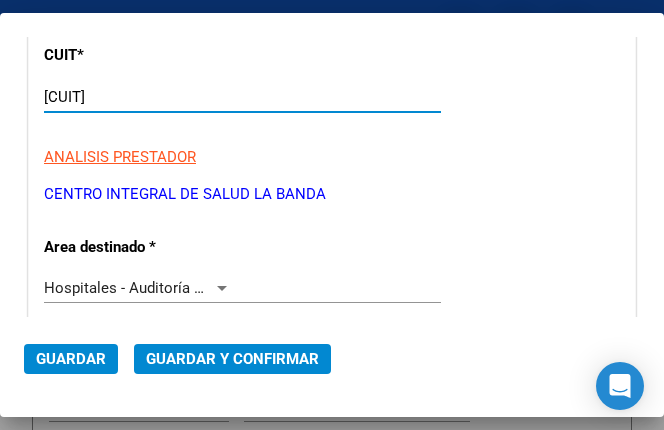 type on "[CUIT]" 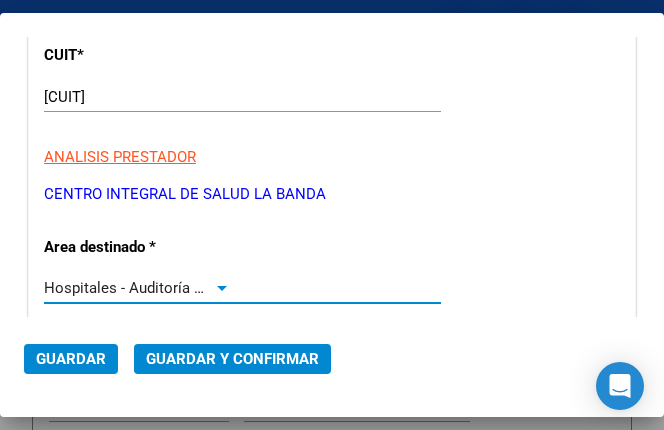 click at bounding box center (222, 288) 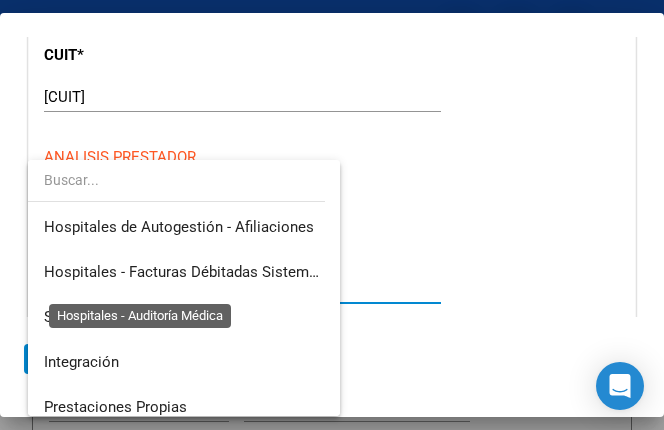 scroll, scrollTop: 300, scrollLeft: 0, axis: vertical 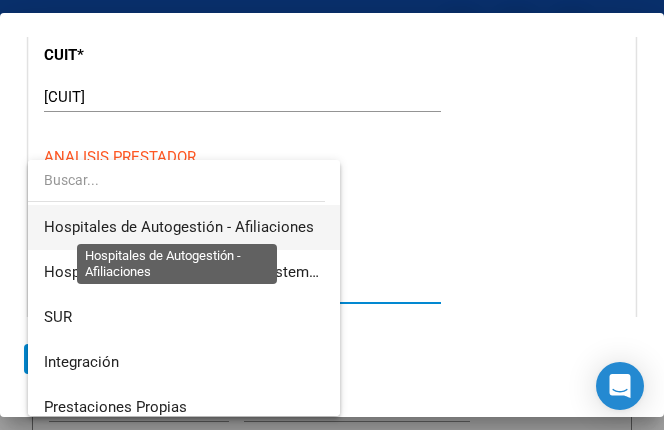 click on "Hospitales de Autogestión - Afiliaciones" at bounding box center [179, 227] 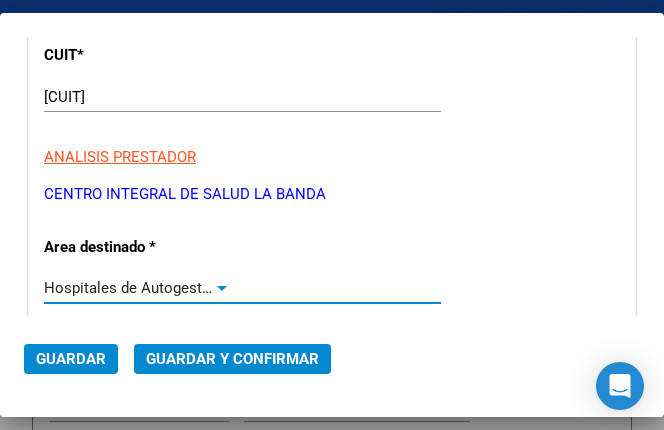 click at bounding box center [222, 288] 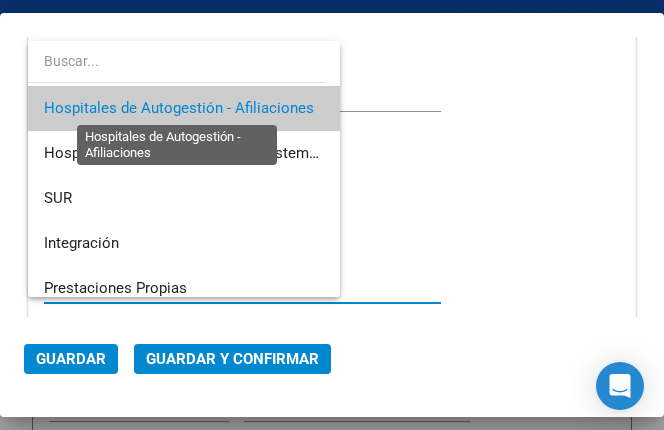 click on "Hospitales de Autogestión - Afiliaciones" at bounding box center (179, 108) 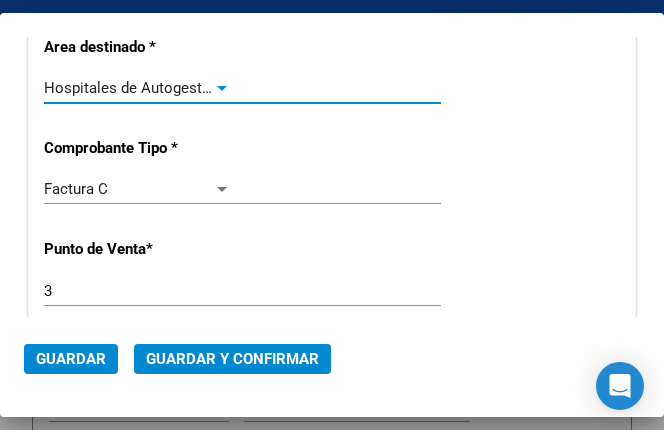 scroll, scrollTop: 500, scrollLeft: 0, axis: vertical 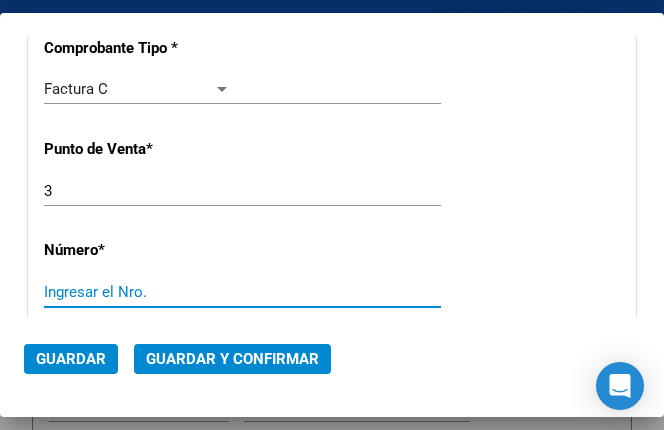 click on "Ingresar el Nro." at bounding box center (137, 292) 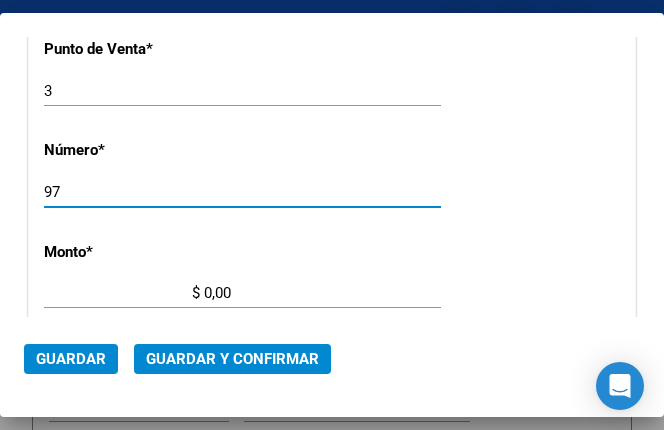 scroll, scrollTop: 700, scrollLeft: 0, axis: vertical 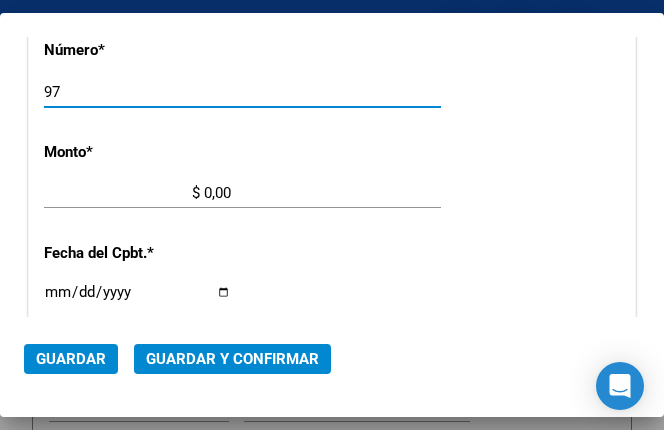 type on "97" 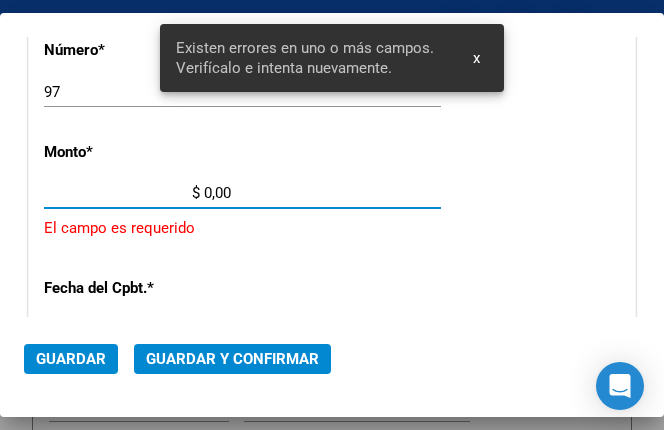 scroll, scrollTop: 707, scrollLeft: 0, axis: vertical 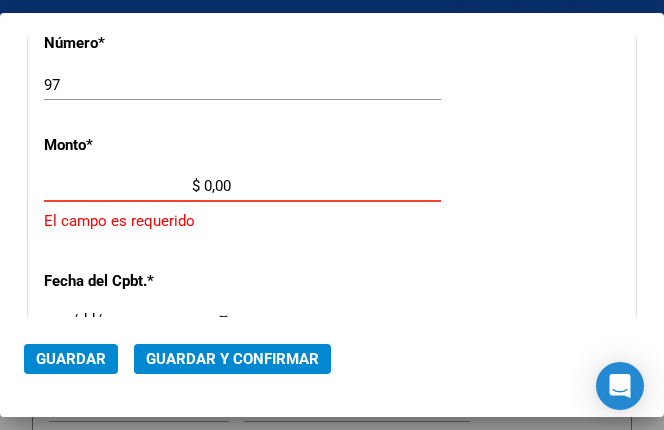 click on "$ 0,00" at bounding box center [137, 186] 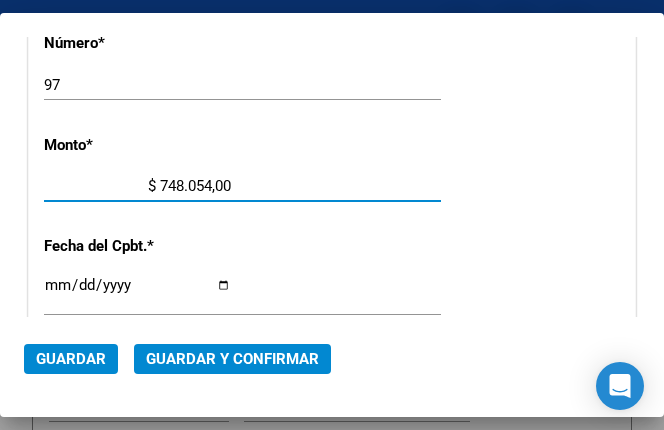 type on "$ 7.480.545,00" 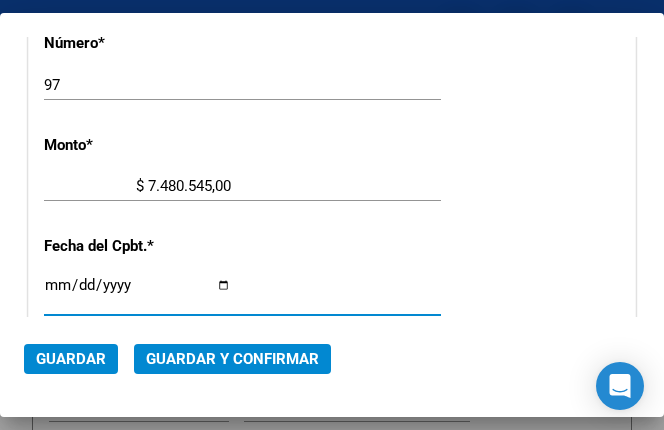 click on "Ingresar la fecha" at bounding box center [137, 293] 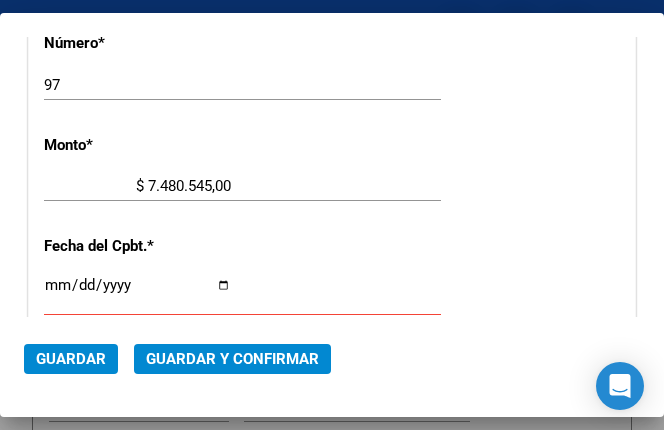 click on "Ingresar la fecha" at bounding box center [137, 293] 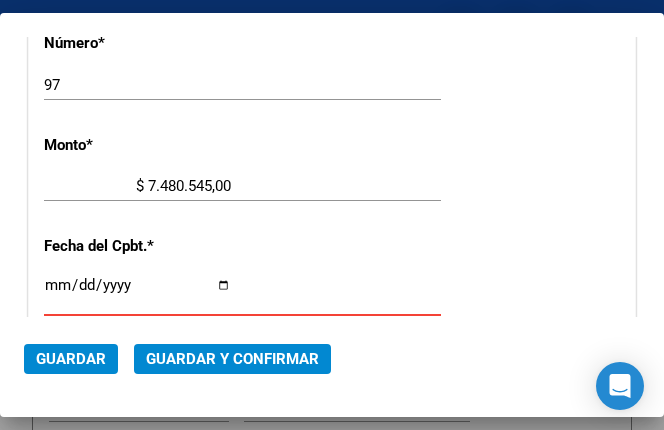 click on "Ingresar la fecha" at bounding box center [137, 293] 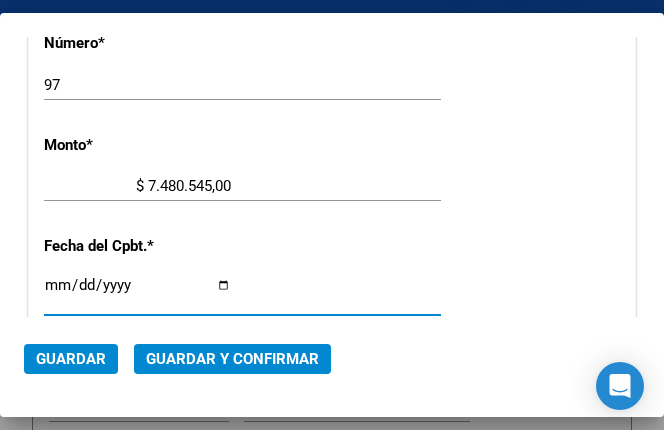 type on "2025-08-05" 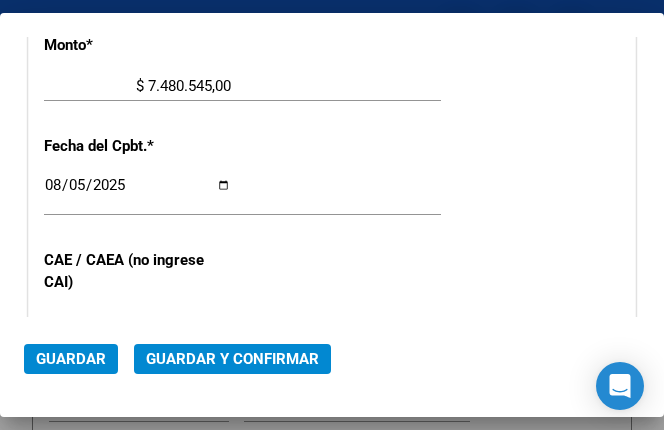 scroll, scrollTop: 907, scrollLeft: 0, axis: vertical 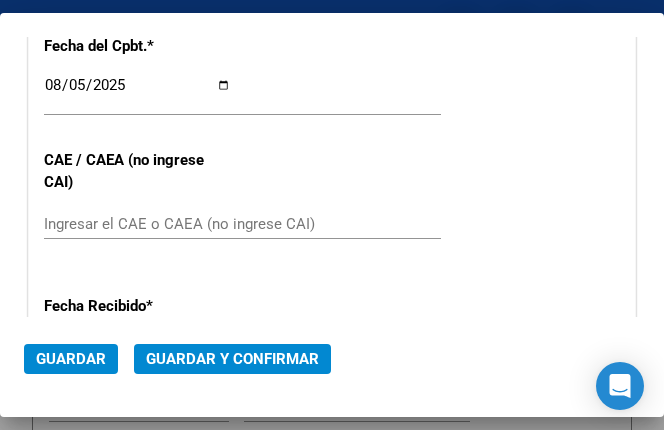 click on "Ingresar el CAE o CAEA (no ingrese CAI)" at bounding box center (137, 224) 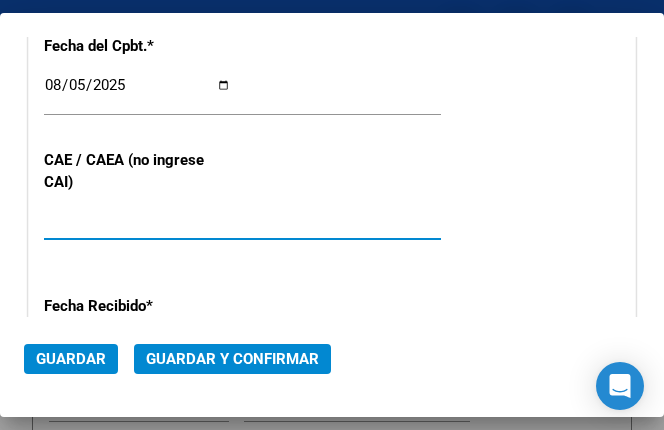 type on "75314031261173" 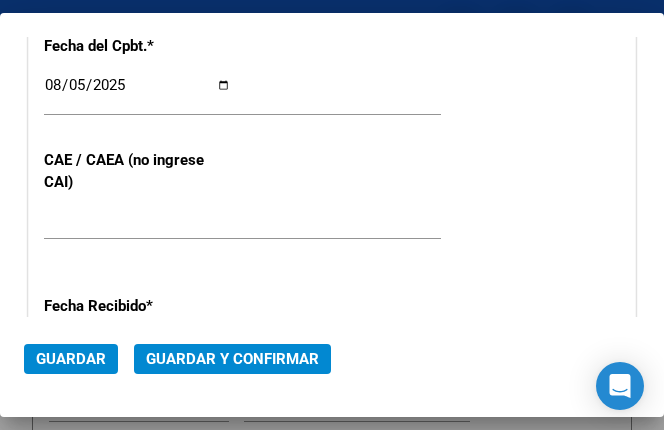 click on "2025-08-05 Ingresar la fecha" 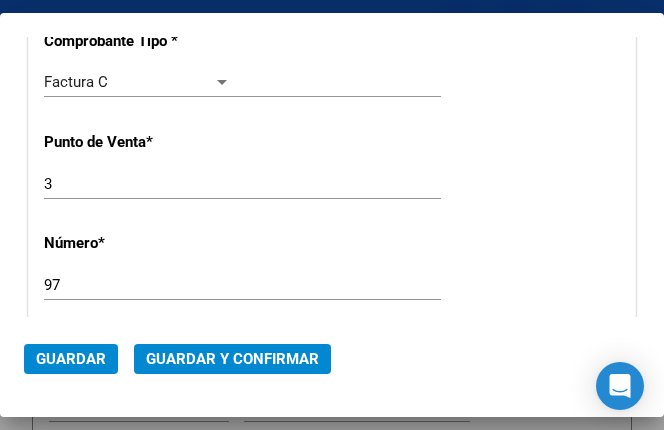 scroll, scrollTop: 407, scrollLeft: 0, axis: vertical 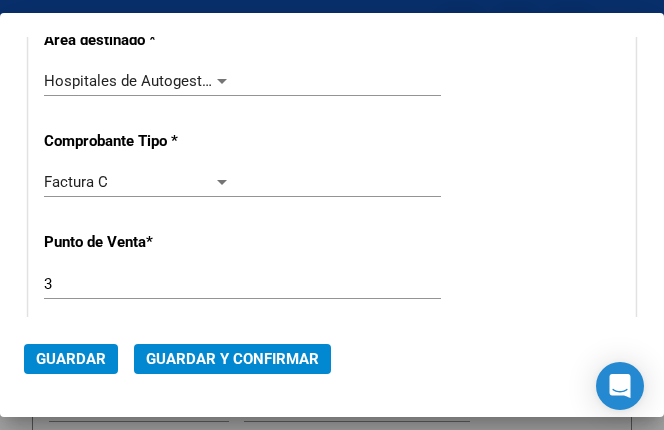 click at bounding box center (222, 81) 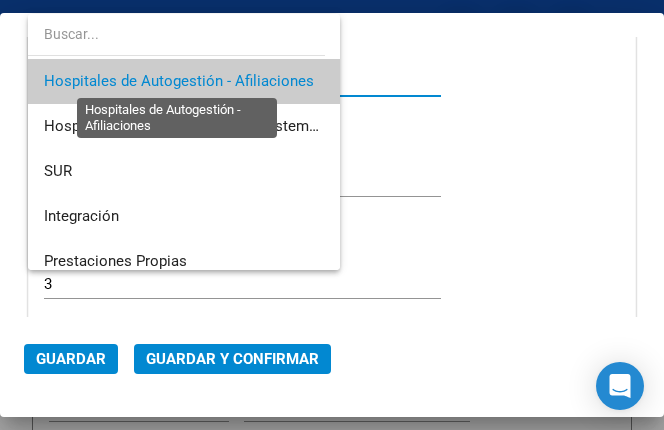 click on "Hospitales de Autogestión - Afiliaciones" at bounding box center [179, 81] 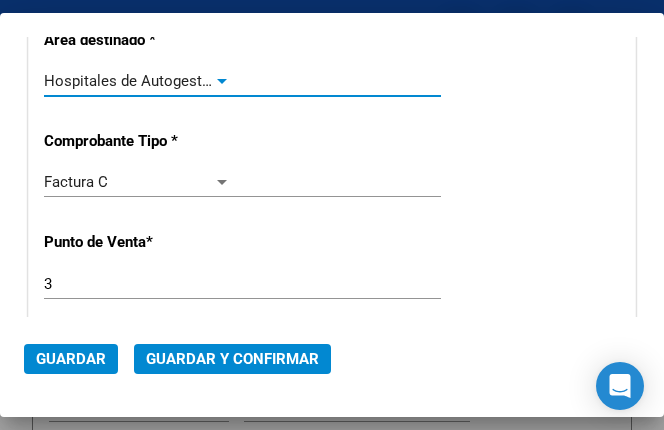 scroll, scrollTop: 307, scrollLeft: 0, axis: vertical 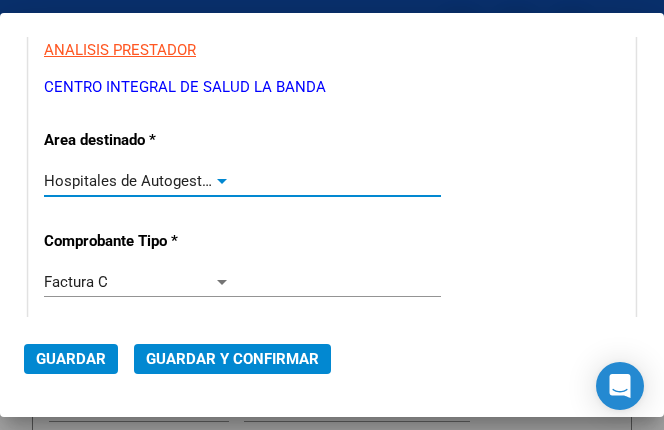 click at bounding box center (222, 181) 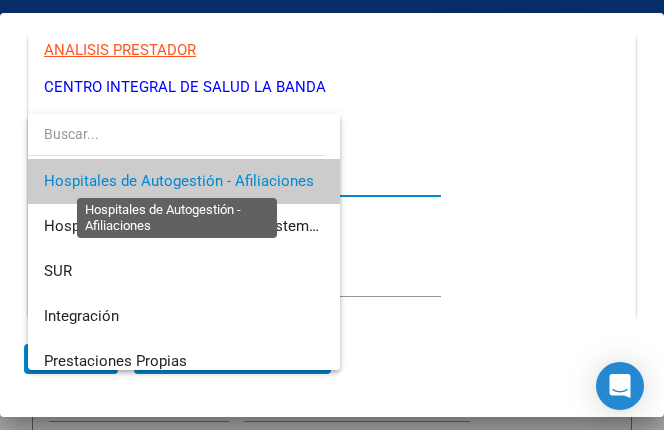 click on "Hospitales de Autogestión - Afiliaciones" at bounding box center [179, 181] 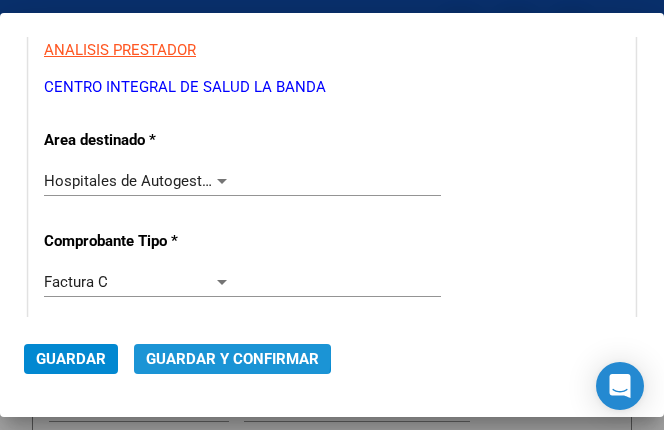click on "Guardar y Confirmar" 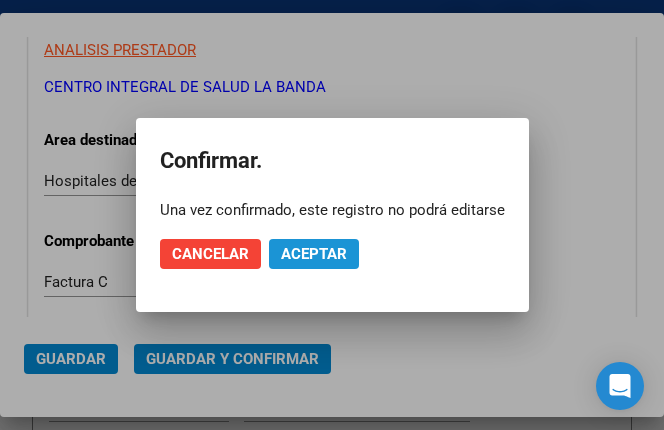 click on "Aceptar" 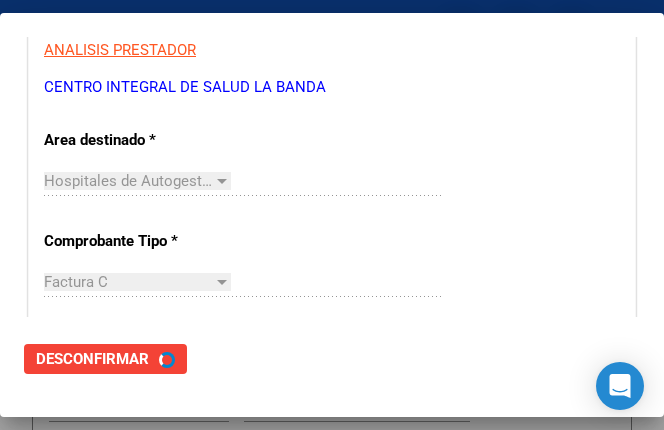 scroll, scrollTop: 0, scrollLeft: 0, axis: both 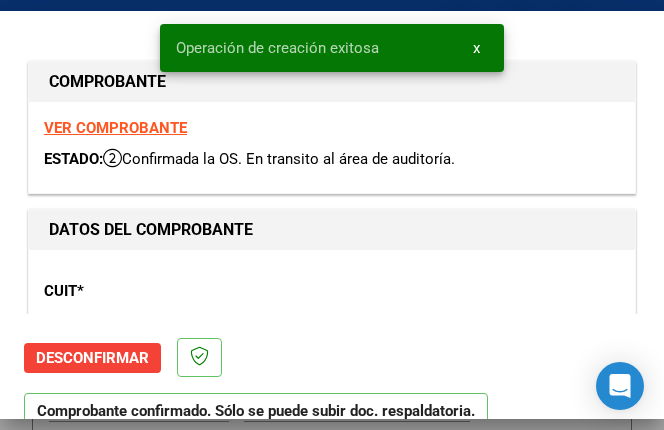 type on "2025-09-04" 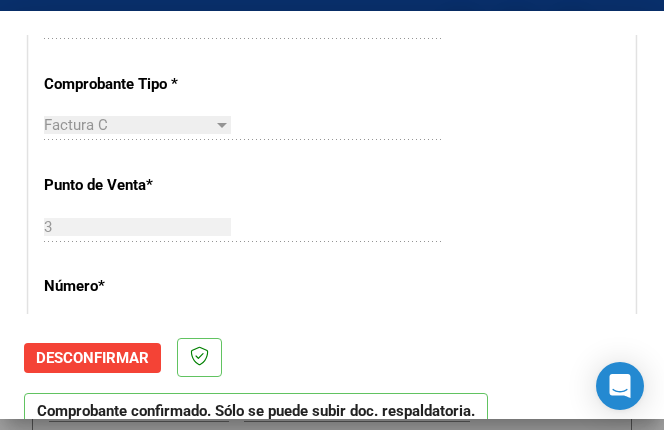 scroll, scrollTop: 300, scrollLeft: 0, axis: vertical 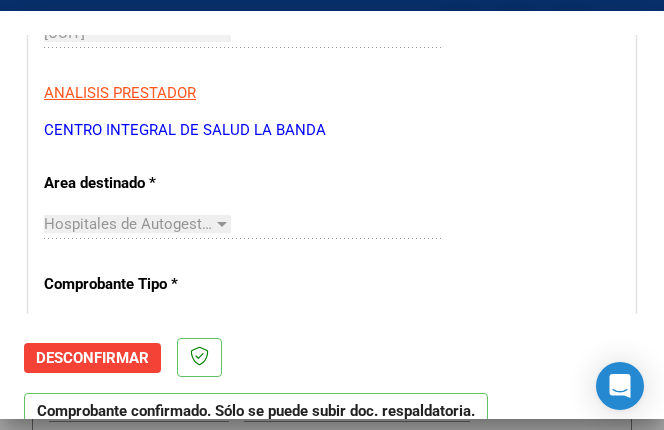 click on "ANALISIS PRESTADOR" at bounding box center [332, 93] 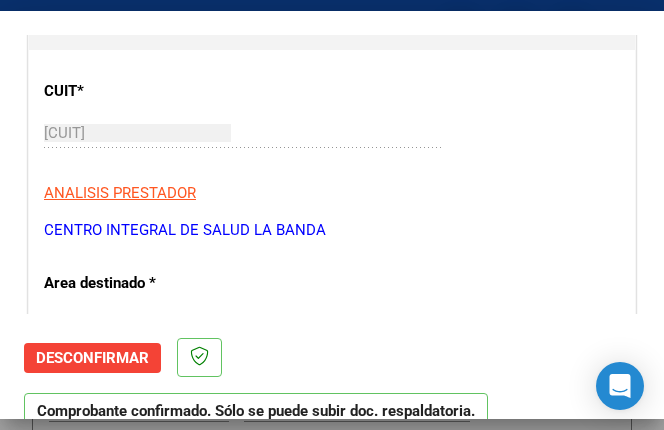 scroll, scrollTop: 300, scrollLeft: 0, axis: vertical 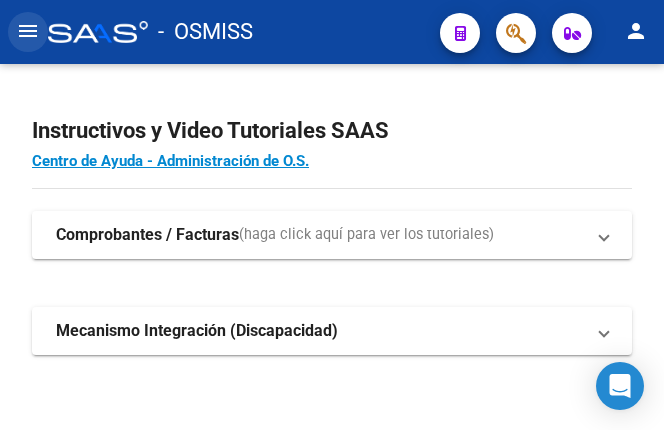 click on "menu" 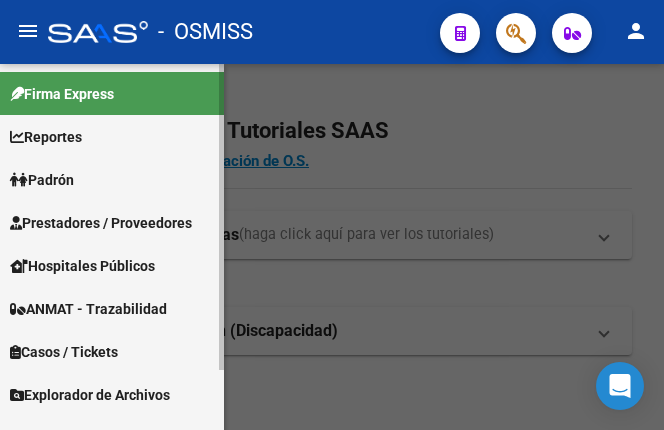 click on "Prestadores / Proveedores" at bounding box center (101, 223) 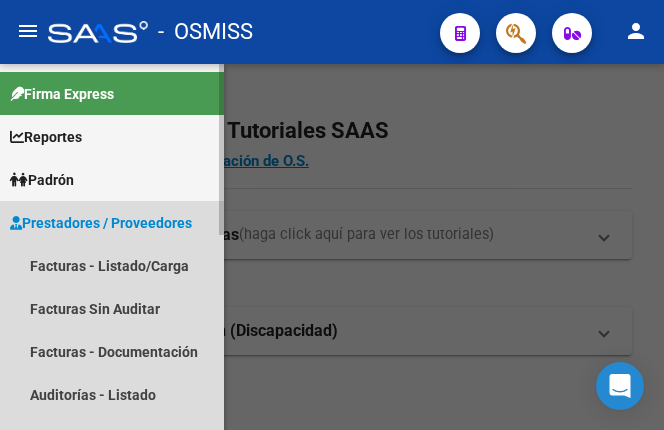 click on "Prestadores / Proveedores" at bounding box center (101, 223) 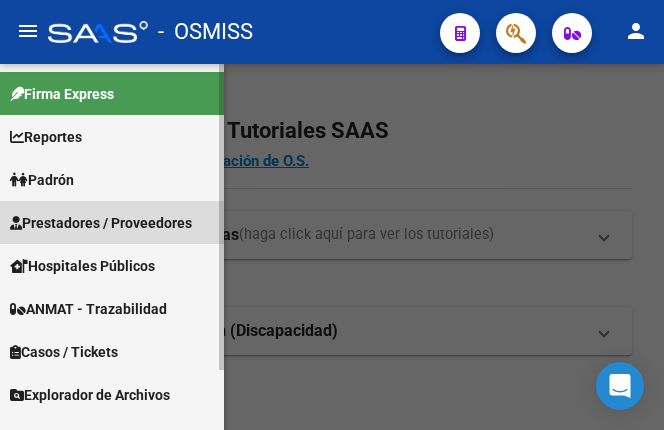 click on "Prestadores / Proveedores" at bounding box center [101, 223] 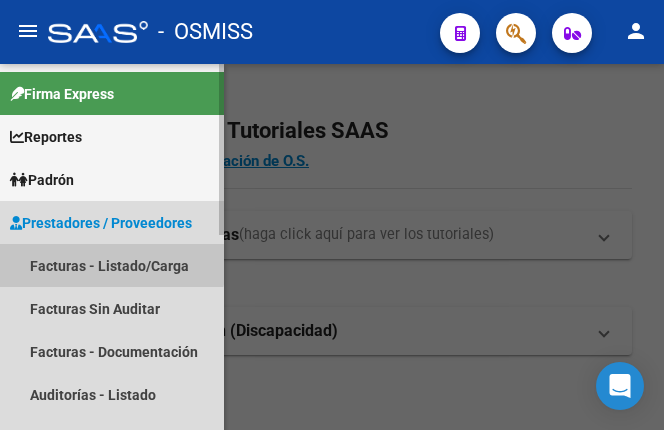 click on "Facturas - Listado/Carga" at bounding box center [112, 265] 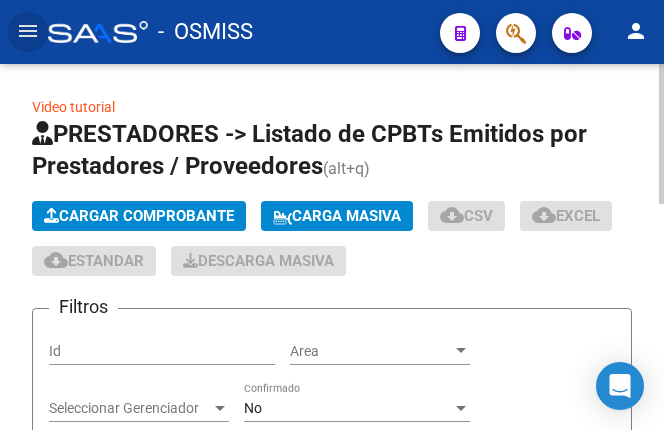 click on "Cargar Comprobante" 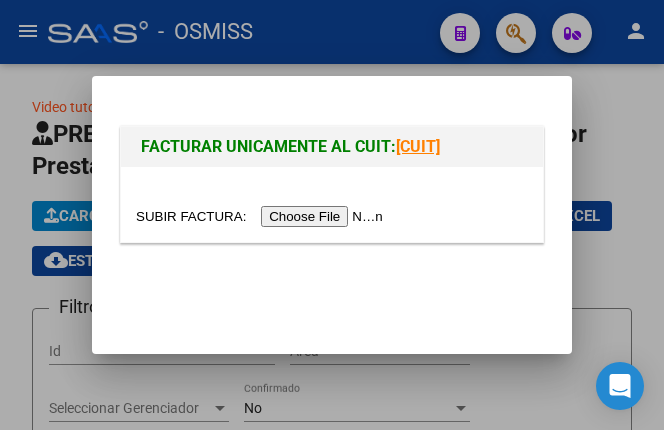 click at bounding box center (262, 216) 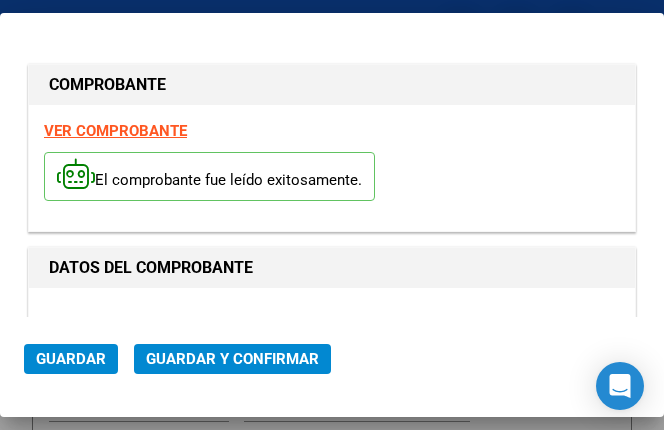 type on "2025-09-04" 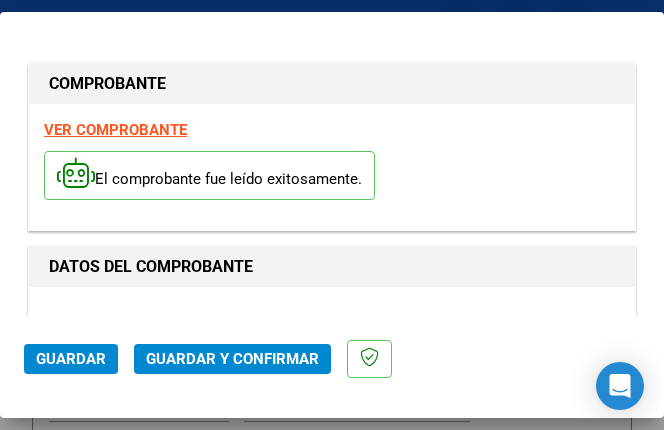 click on "CUIT  *   30-67337754-4 Ingresar CUIT  ANALISIS PRESTADOR  ESTADO PROVINCIA DE SAN LUIS  ARCA Padrón  Area destinado * Hospitales de Autogestión - Afiliaciones Seleccionar Area  Comprobante Tipo * Factura C Seleccionar Tipo Punto de Venta  *   8 Ingresar el Nro.  Número  *   710 Ingresar el Nro.  Monto  *   $ 20.635,60 Ingresar el monto  Fecha del Cpbt.  *   2025-08-05 Ingresar la fecha  CAE / CAEA (no ingrese CAI)    75314042735653 Ingresar el CAE o CAEA (no ingrese CAI)  Fecha Recibido  *   2025-08-05 Ingresar la fecha  Fecha de Vencimiento    2025-09-04 Ingresar la fecha  Ref. Externa    Ingresar la ref.  N° Liquidación    Ingresar el N° Liquidación" at bounding box center [332, 1007] 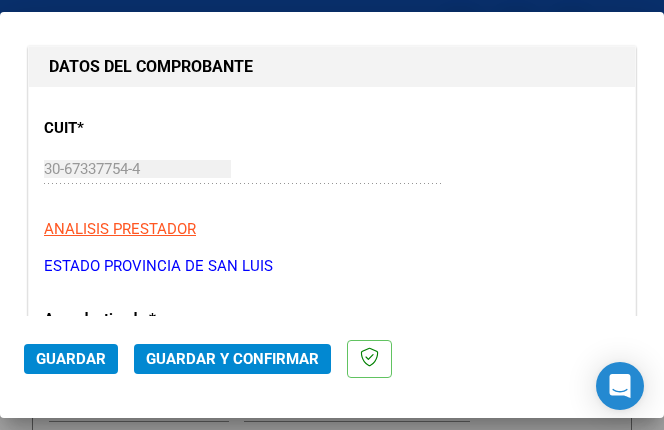 scroll, scrollTop: 300, scrollLeft: 0, axis: vertical 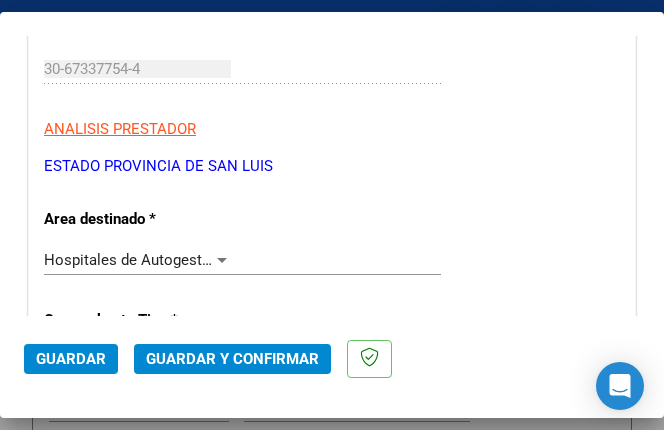 click at bounding box center [222, 260] 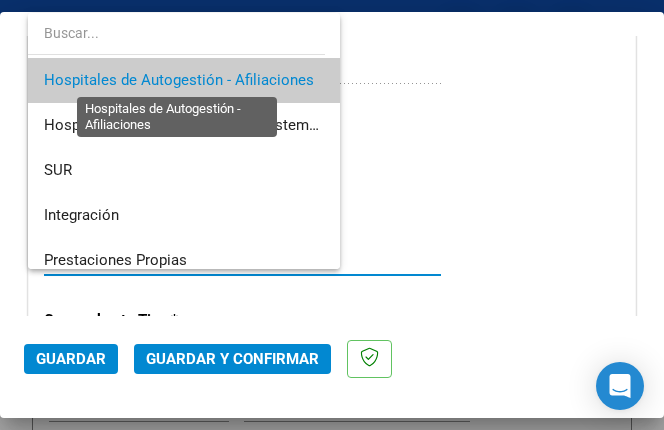 click on "Hospitales de Autogestión - Afiliaciones" at bounding box center (179, 80) 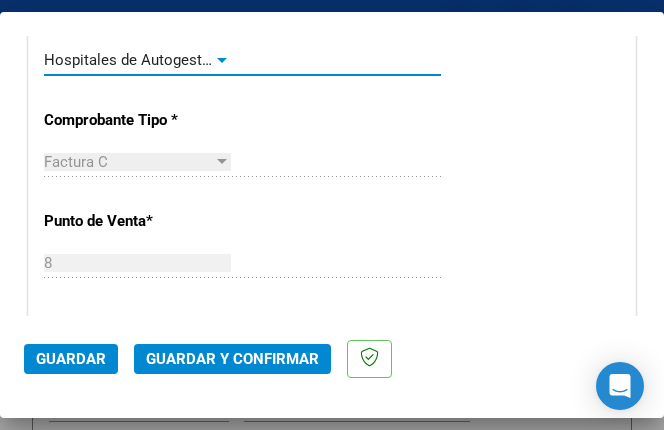 scroll, scrollTop: 600, scrollLeft: 0, axis: vertical 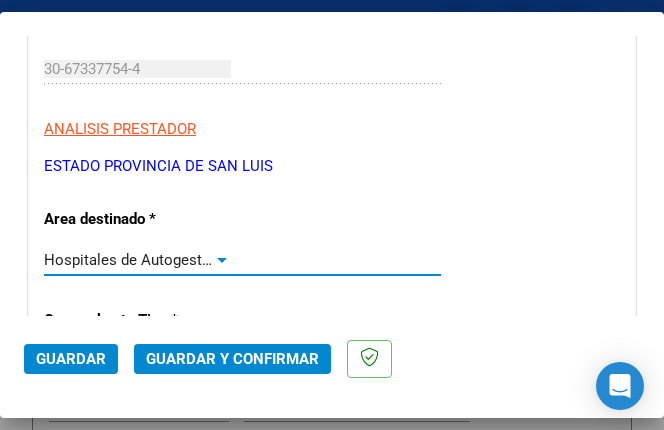 click at bounding box center [222, 260] 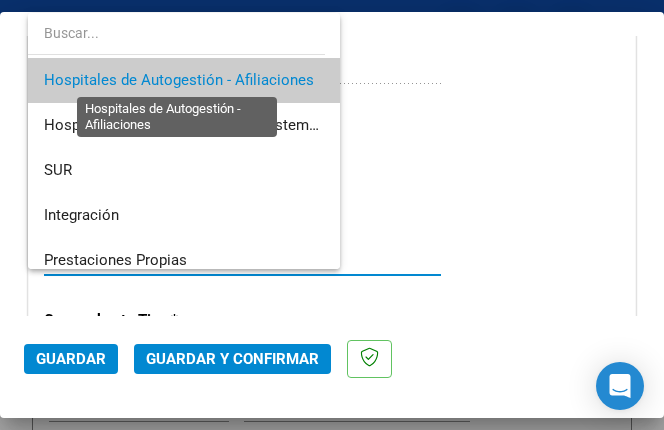 click on "Hospitales de Autogestión - Afiliaciones" at bounding box center (179, 80) 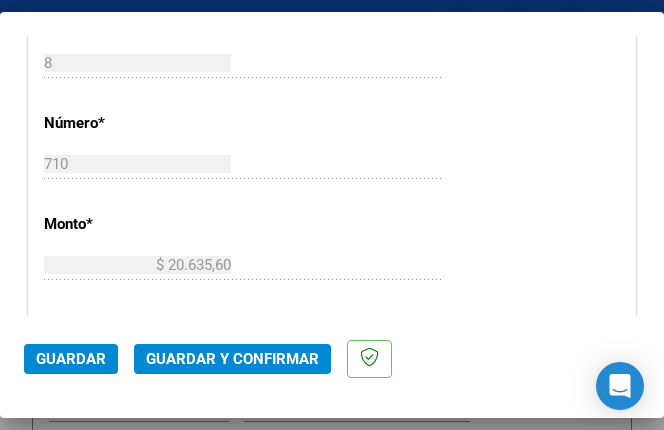 scroll, scrollTop: 800, scrollLeft: 0, axis: vertical 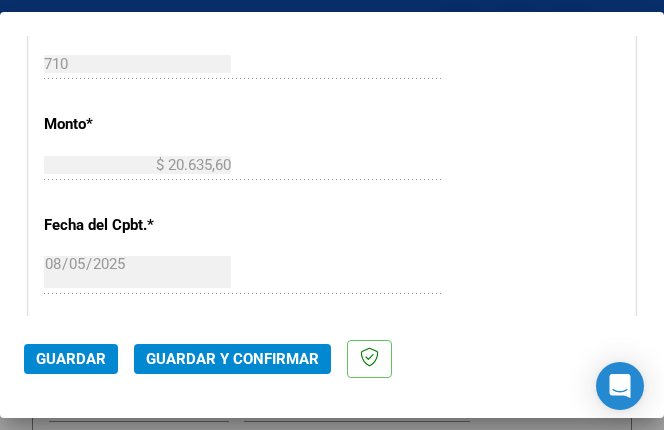 click on "CUIT  *   30-67337754-4 Ingresar CUIT  ANALISIS PRESTADOR  ESTADO PROVINCIA DE SAN LUIS  ARCA Padrón  Area destinado * Hospitales de Autogestión - Afiliaciones Seleccionar Area  Comprobante Tipo * Factura C Seleccionar Tipo Punto de Venta  *   8 Ingresar el Nro.  Número  *   710 Ingresar el Nro.  Monto  *   $ 20.635,60 Ingresar el monto  Fecha del Cpbt.  *   2025-08-05 Ingresar la fecha  CAE / CAEA (no ingrese CAI)    75314042735653 Ingresar el CAE o CAEA (no ingrese CAI)  Fecha Recibido  *   2025-08-05 Ingresar la fecha  Fecha de Vencimiento    2025-09-04 Ingresar la fecha  Ref. Externa    Ingresar la ref.  N° Liquidación    Ingresar el N° Liquidación" at bounding box center [332, 207] 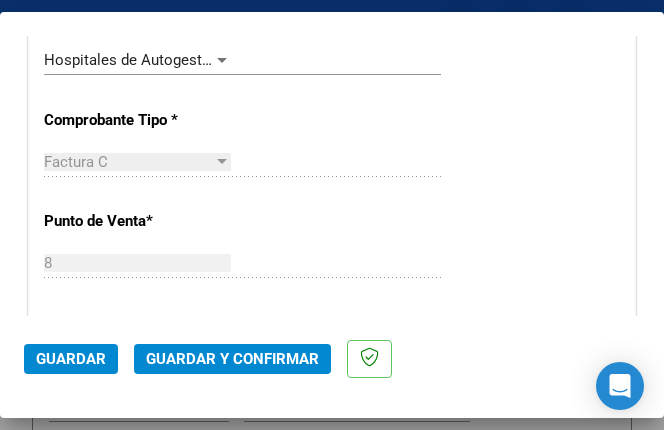 scroll, scrollTop: 400, scrollLeft: 0, axis: vertical 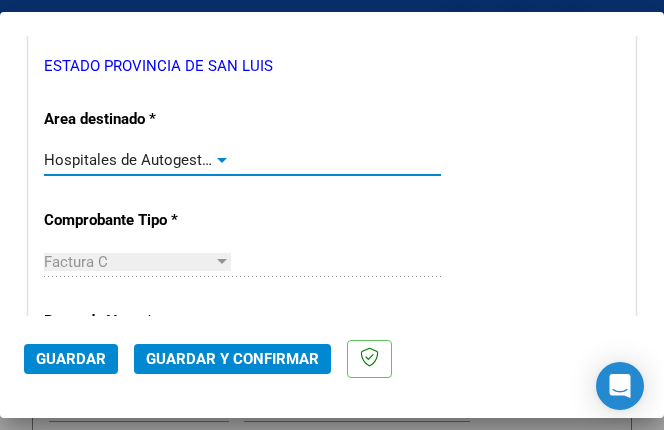 click at bounding box center (222, 160) 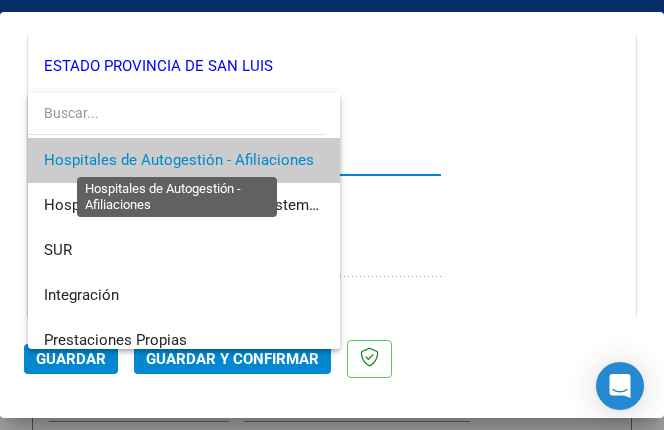 click on "Hospitales de Autogestión - Afiliaciones" at bounding box center [179, 160] 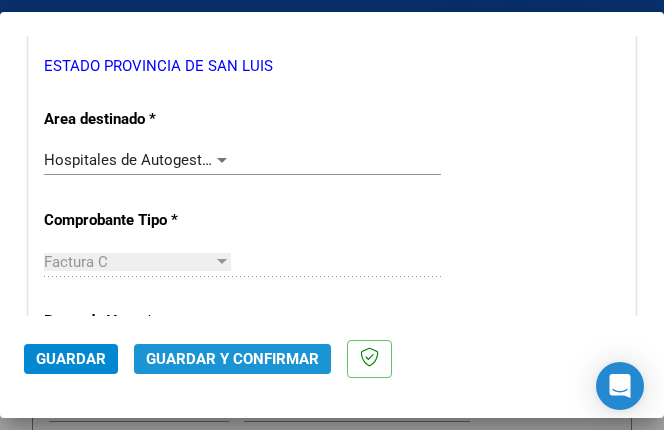 click on "Guardar y Confirmar" 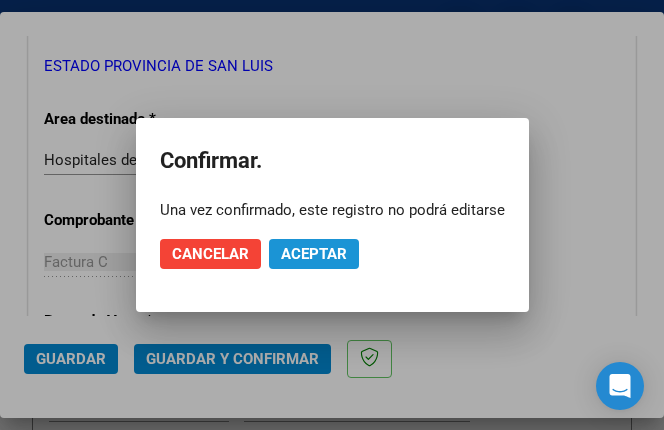 click on "Aceptar" 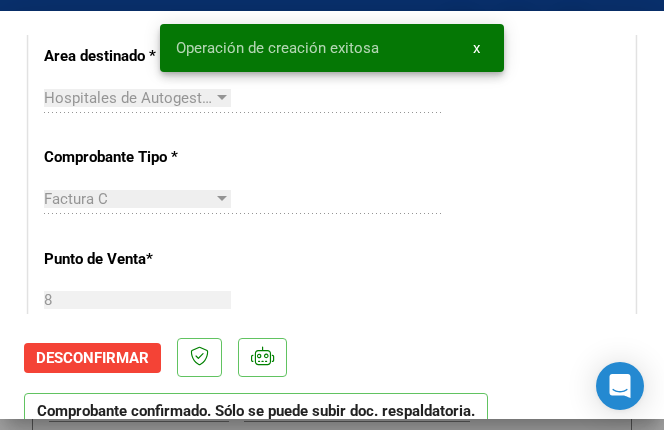 scroll, scrollTop: 600, scrollLeft: 0, axis: vertical 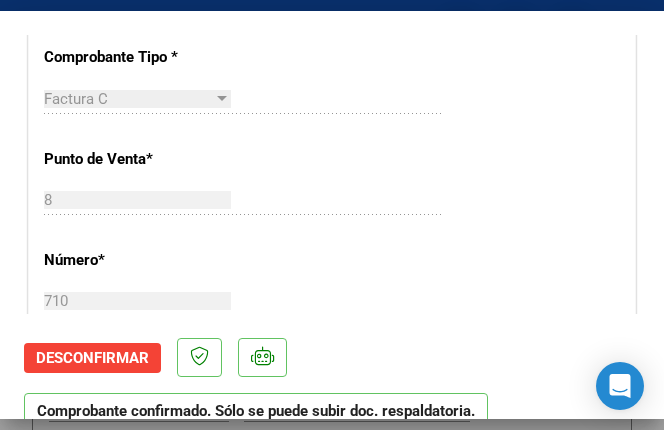 click on "CUIT  *   30-67337754-4 Ingresar CUIT  ANALISIS PRESTADOR  ESTADO PROVINCIA DE SAN LUIS  ARCA Padrón ARCA Padrón  Area destinado * Hospitales de Autogestión - Afiliaciones Seleccionar Area  Comprobante Tipo * Factura C Seleccionar Tipo Punto de Venta  *   8 Ingresar el Nro.  Número  *   710 Ingresar el Nro.  Monto  *   $ 20.635,60 Ingresar el monto  Fecha del Cpbt.  *   2025-08-05 Ingresar la fecha  CAE / CAEA (no ingrese CAI)    75314042735653 Ingresar el CAE o CAEA (no ingrese CAI)  Fecha Recibido  *   2025-08-05 Ingresar la fecha  Fecha de Vencimiento    2025-09-04 Ingresar la fecha  Ref. Externa    Ingresar la ref.  N° Liquidación    Ingresar el N° Liquidación" at bounding box center [332, 444] 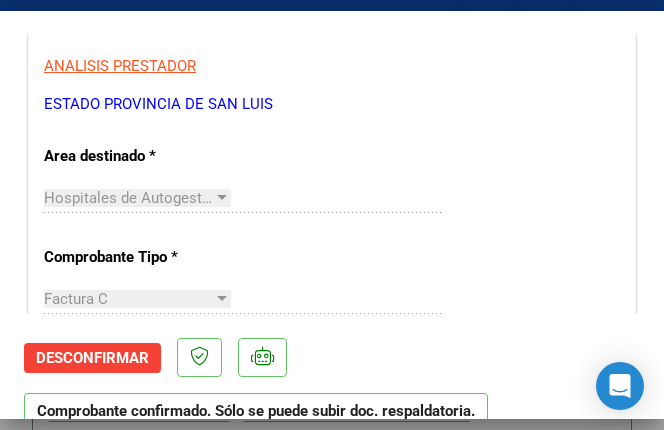 click on "CUIT  *   30-67337754-4 Ingresar CUIT  ANALISIS PRESTADOR  ESTADO PROVINCIA DE SAN LUIS  ARCA Padrón ARCA Padrón  Area destinado * Hospitales de Autogestión - Afiliaciones Seleccionar Area  Comprobante Tipo * Factura C Seleccionar Tipo Punto de Venta  *   8 Ingresar el Nro.  Número  *   710 Ingresar el Nro.  Monto  *   $ 20.635,60 Ingresar el monto  Fecha del Cpbt.  *   2025-08-05 Ingresar la fecha  CAE / CAEA (no ingrese CAI)    75314042735653 Ingresar el CAE o CAEA (no ingrese CAI)  Fecha Recibido  *   2025-08-05 Ingresar la fecha  Fecha de Vencimiento    2025-09-04 Ingresar la fecha  Ref. Externa    Ingresar la ref.  N° Liquidación    Ingresar el N° Liquidación" at bounding box center (332, 644) 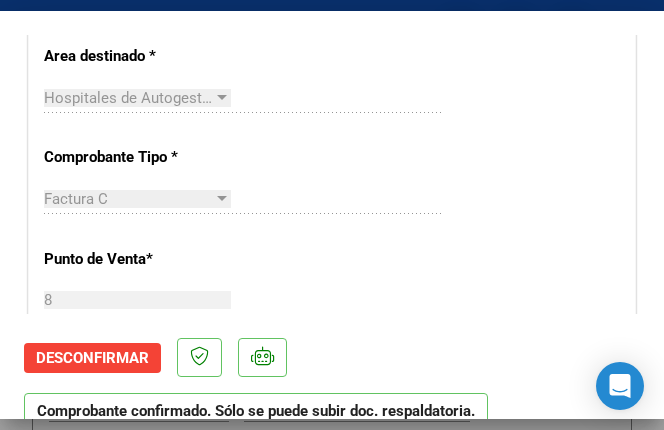 scroll, scrollTop: 600, scrollLeft: 0, axis: vertical 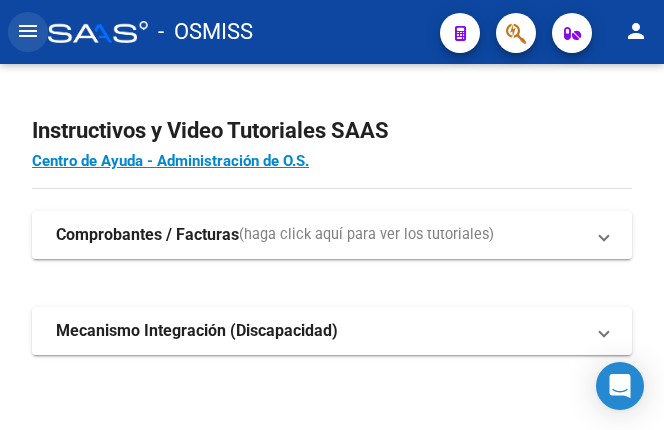 click on "menu" 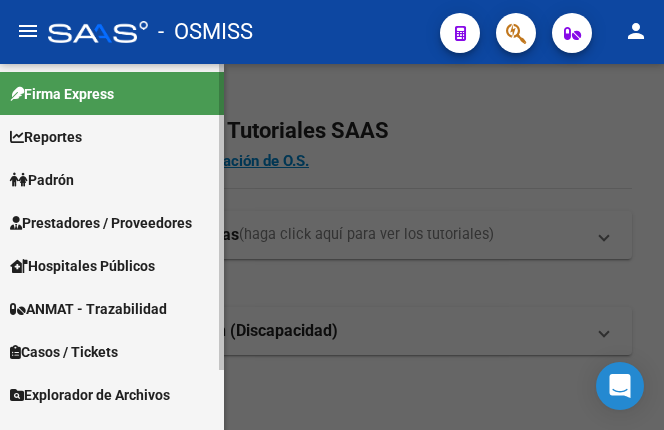 click on "Prestadores / Proveedores" at bounding box center [101, 223] 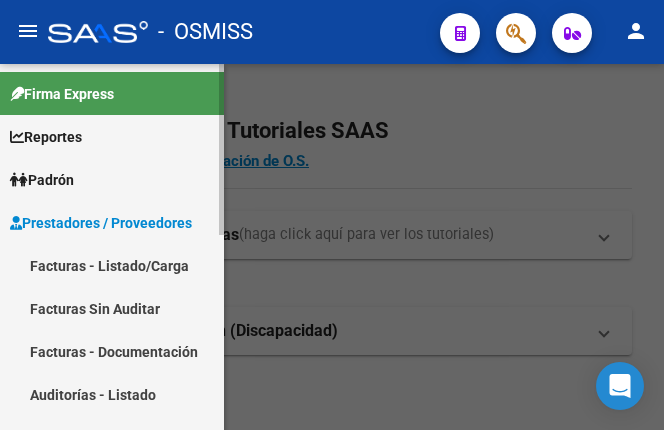 click on "Facturas - Listado/Carga" at bounding box center [112, 265] 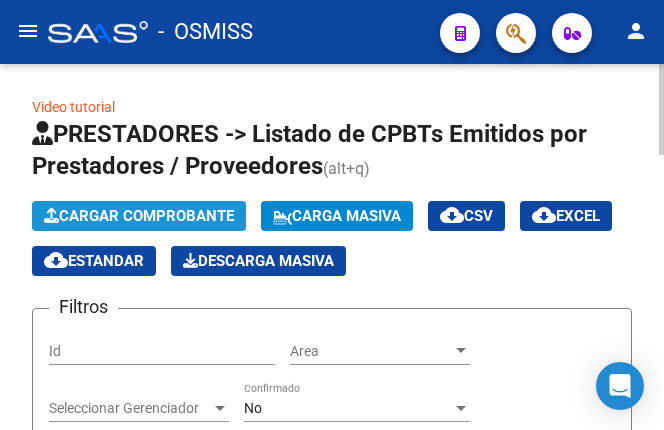 click on "Cargar Comprobante" 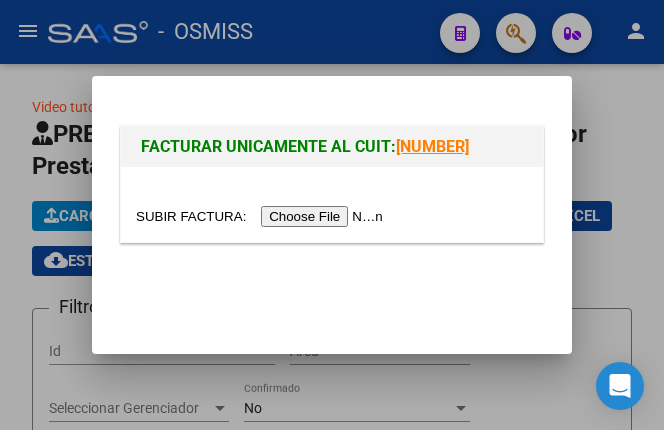 click at bounding box center [262, 216] 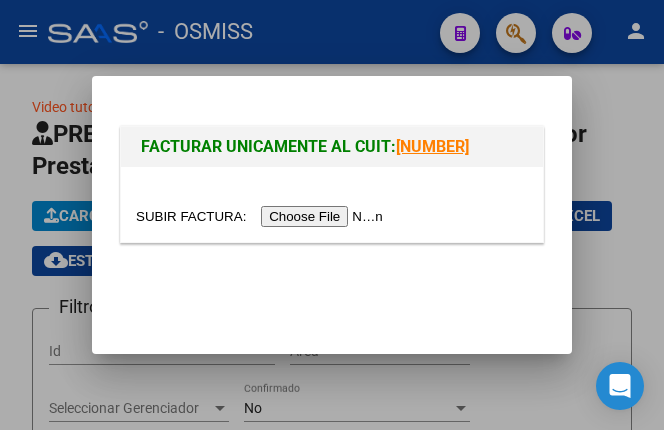 type on "C:\fakepath\[FILENAME].pdf" 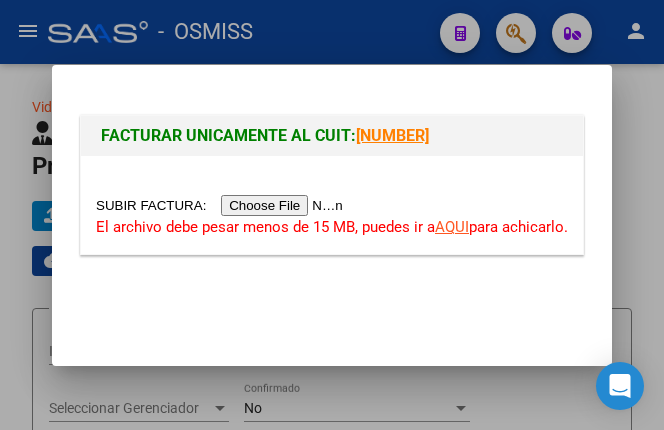 click on "AQUI" at bounding box center [452, 227] 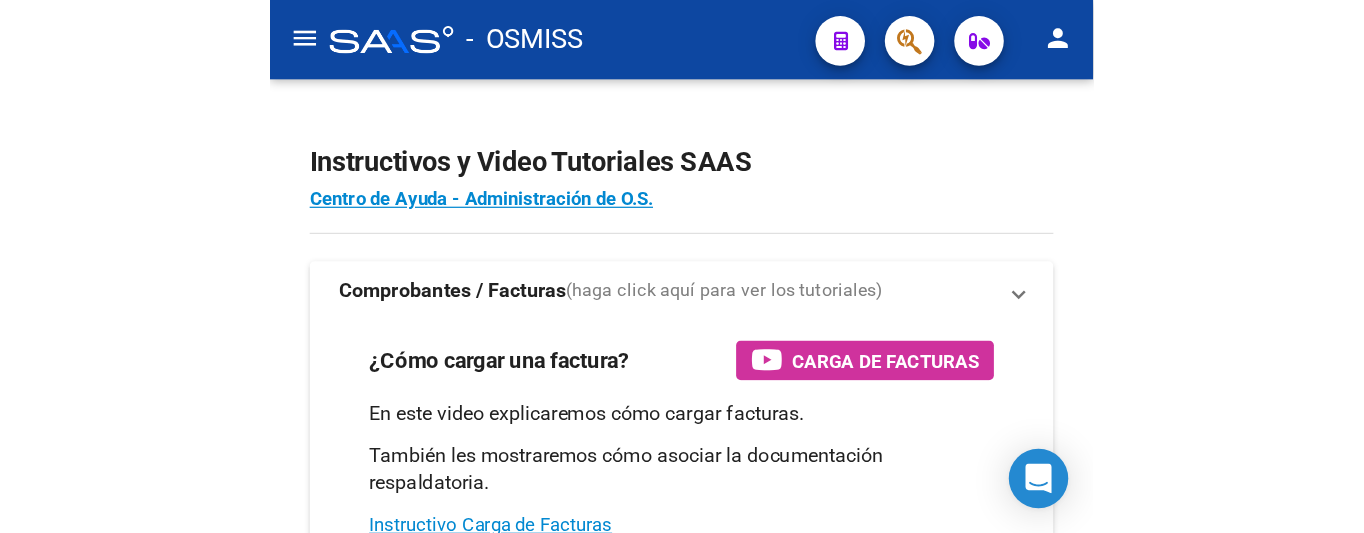 scroll, scrollTop: 0, scrollLeft: 0, axis: both 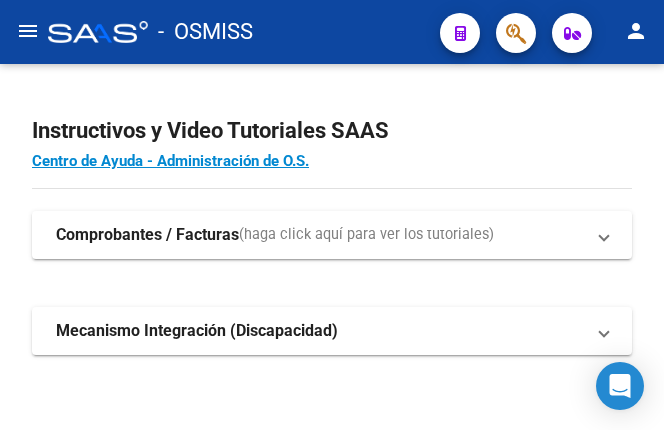 click on "menu" 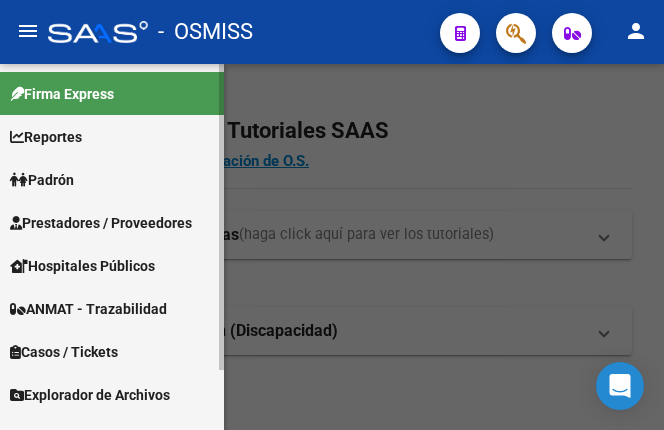 click on "Prestadores / Proveedores" at bounding box center [101, 223] 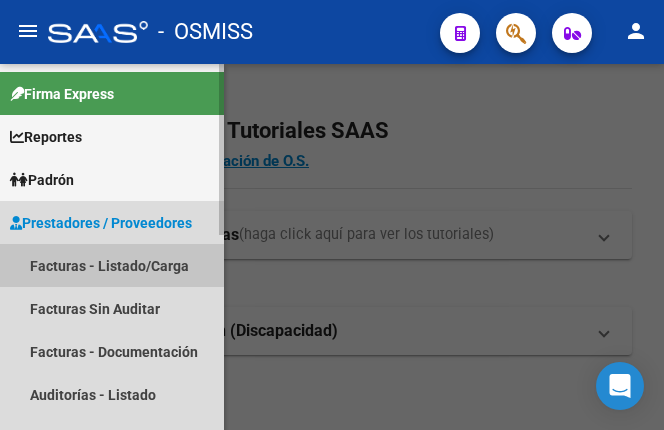 click on "Facturas - Listado/Carga" at bounding box center (112, 265) 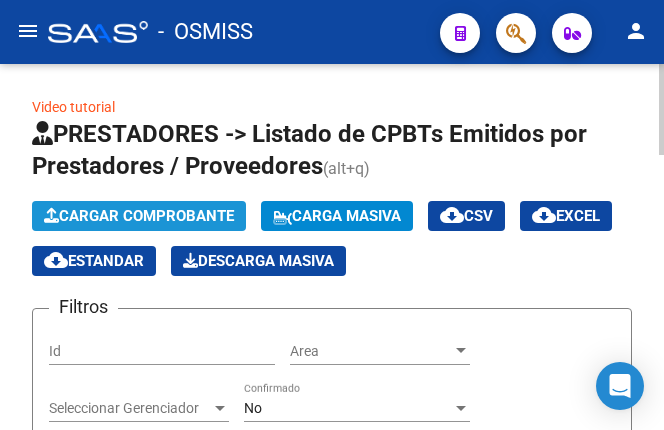 click on "Cargar Comprobante" 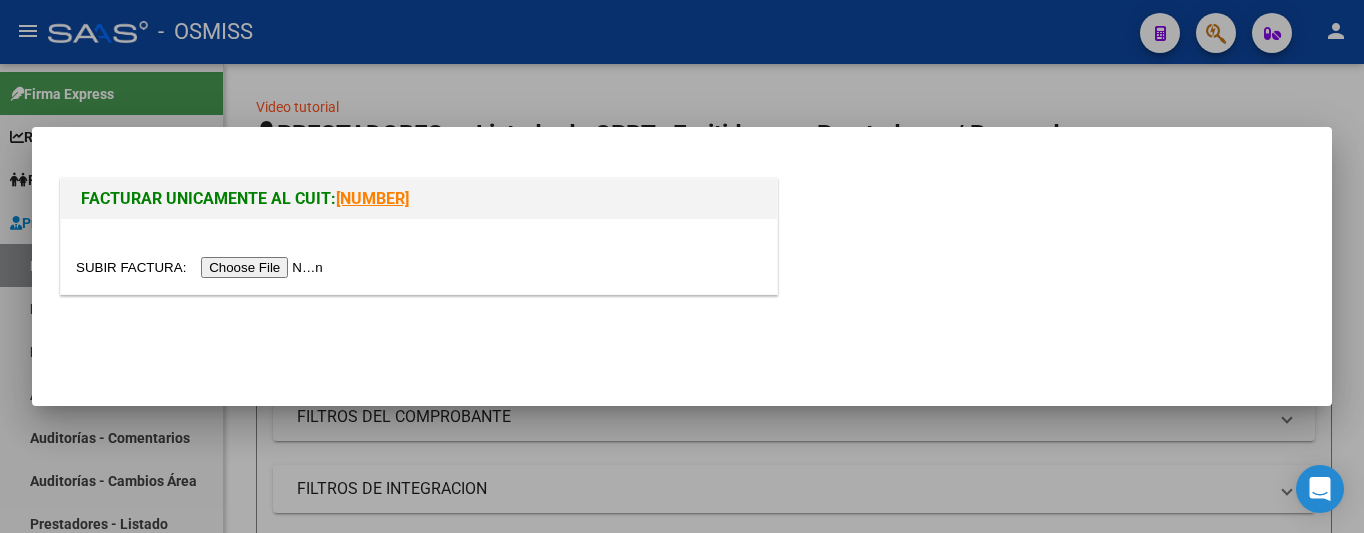 click on "FACTURAR UNICAMENTE AL CUIT:   [NUMBER]" at bounding box center [419, 199] 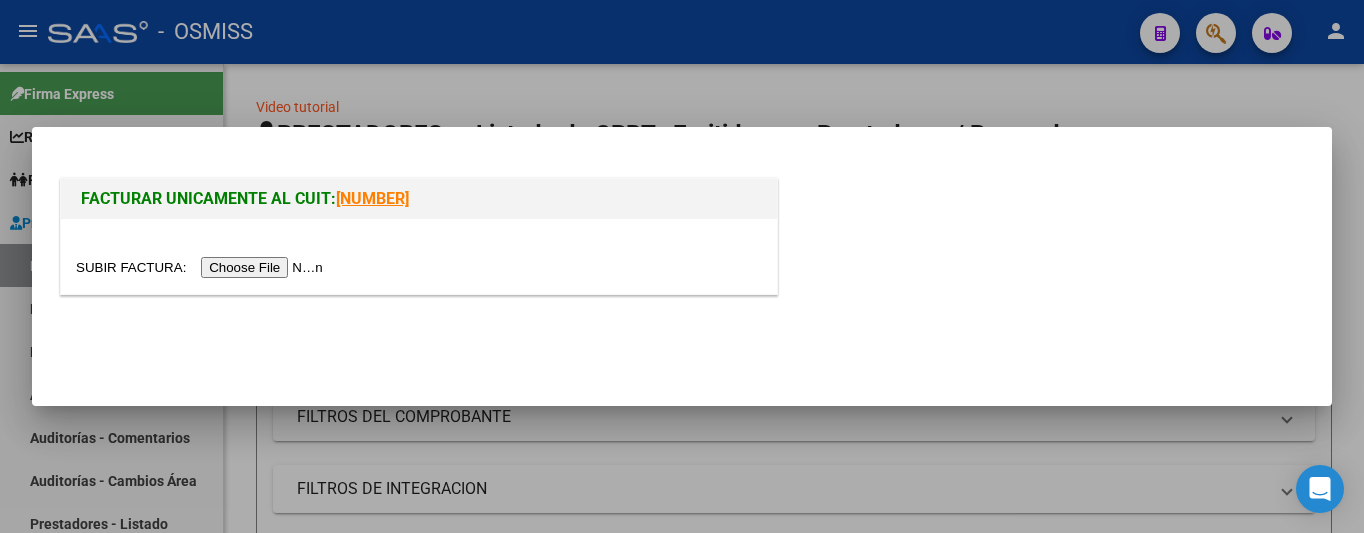 click at bounding box center [202, 267] 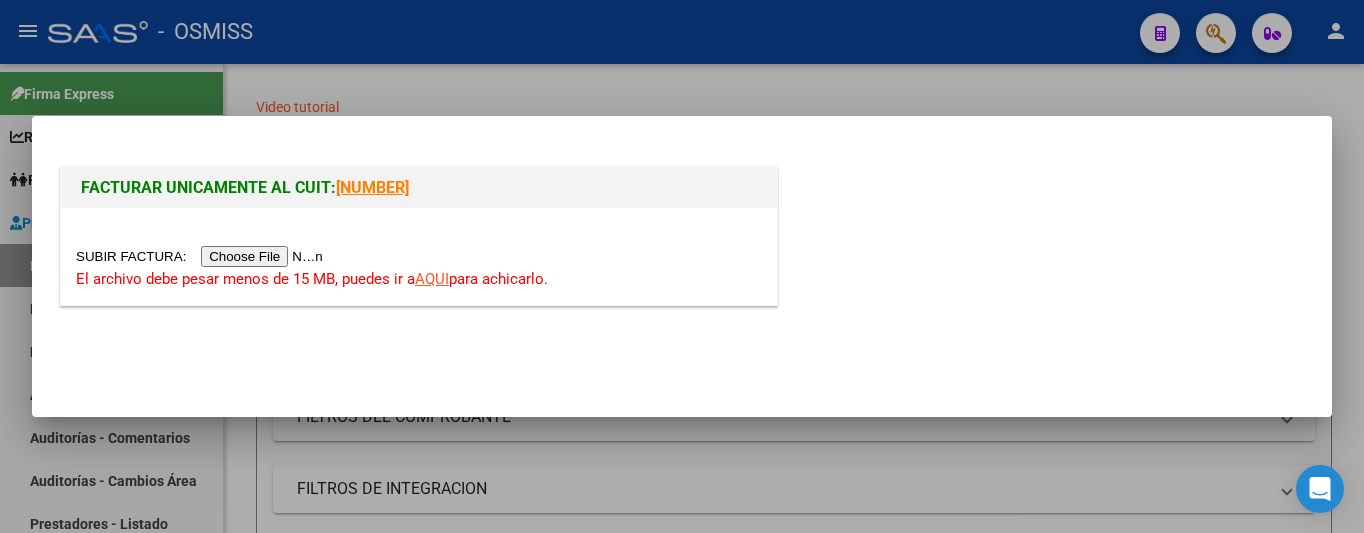 click on "AQUI" at bounding box center [432, 279] 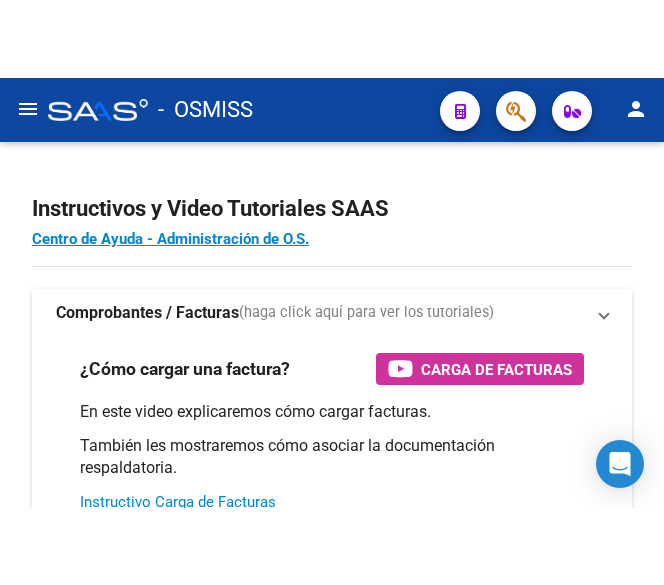 scroll, scrollTop: 0, scrollLeft: 0, axis: both 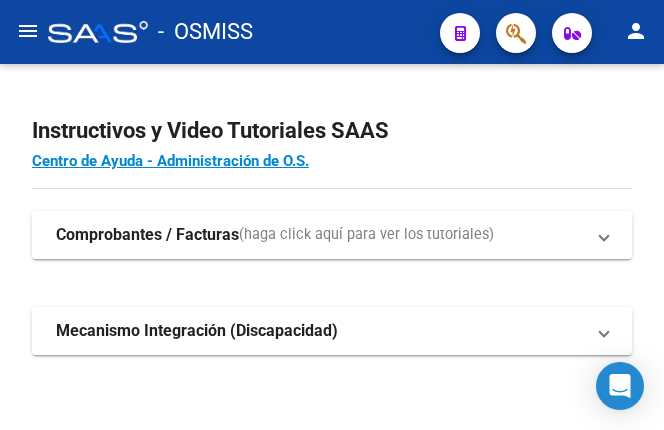 click on "menu" 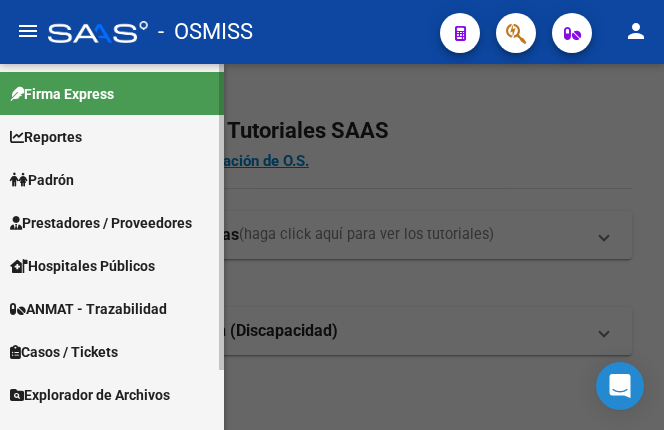 click on "Prestadores / Proveedores" at bounding box center [101, 223] 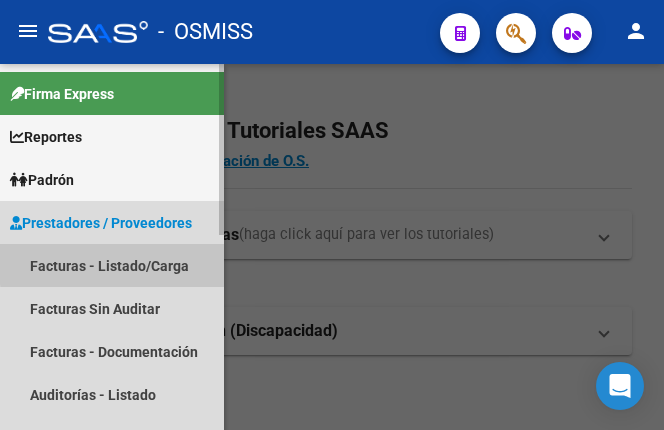 click on "Facturas - Listado/Carga" at bounding box center (112, 265) 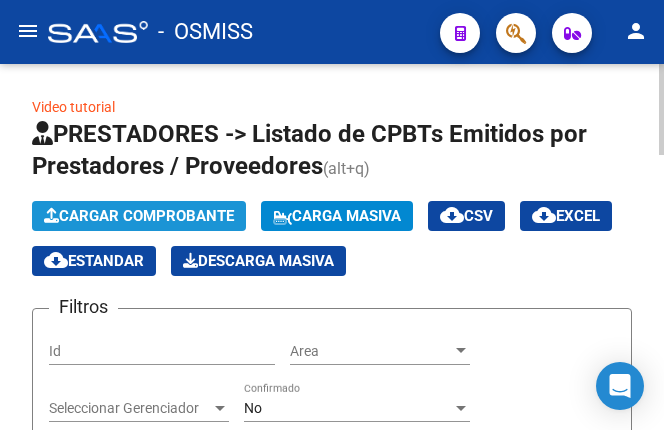 click on "Cargar Comprobante" 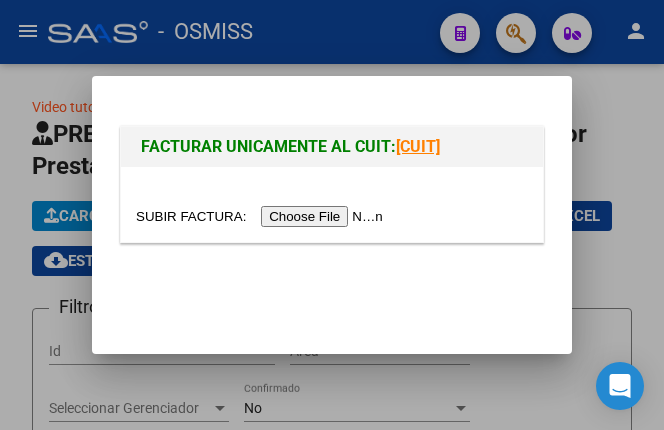 click at bounding box center (262, 216) 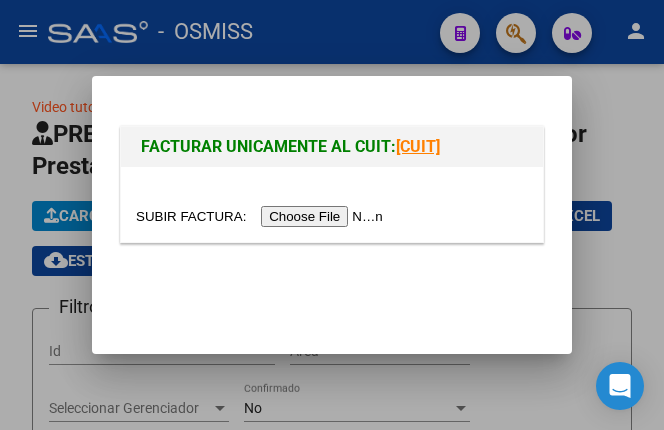 type on "C:\fakepath\1630-16486.pdf" 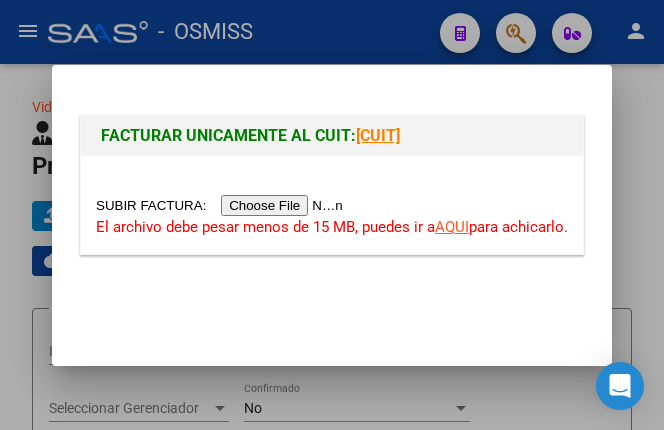 click on "AQUI" at bounding box center (452, 227) 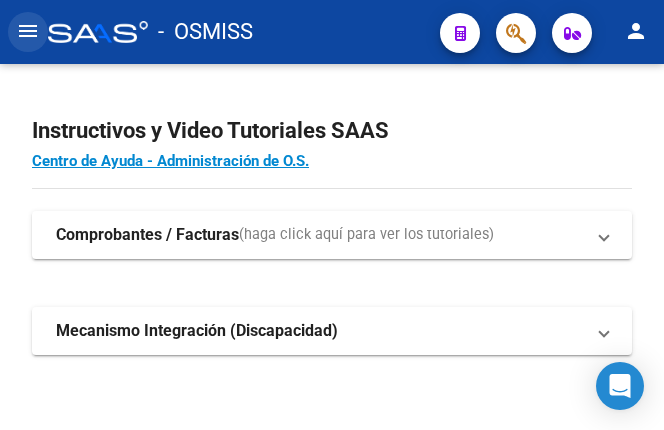 click on "menu" 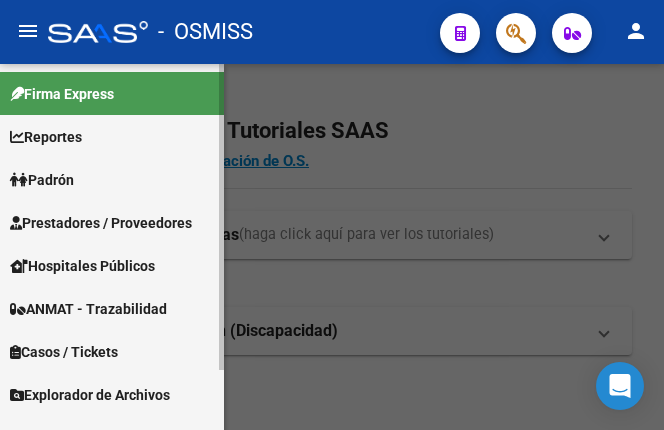 click on "Prestadores / Proveedores" at bounding box center [101, 223] 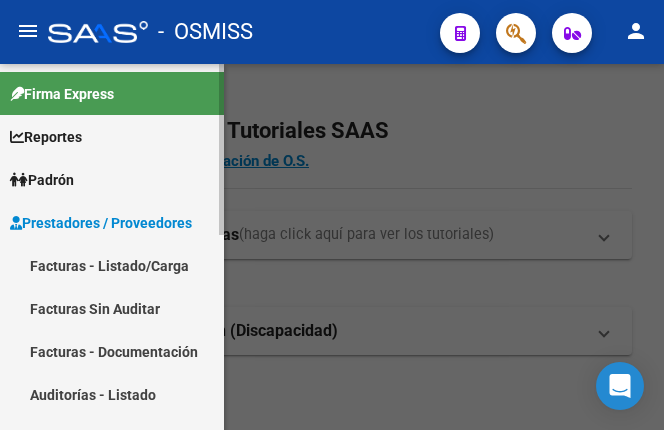 click on "Facturas - Listado/Carga" at bounding box center (112, 265) 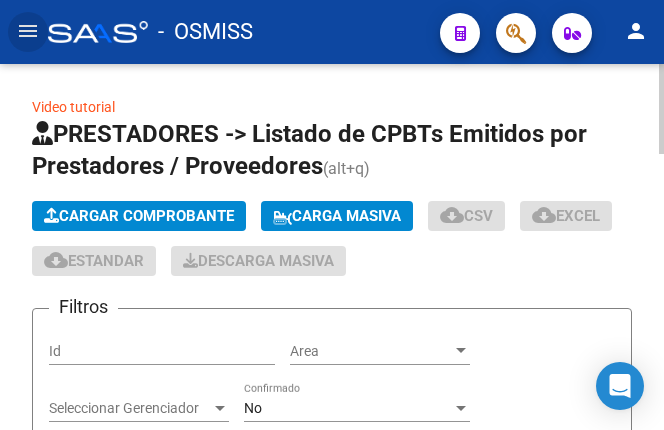 click on "Cargar Comprobante" 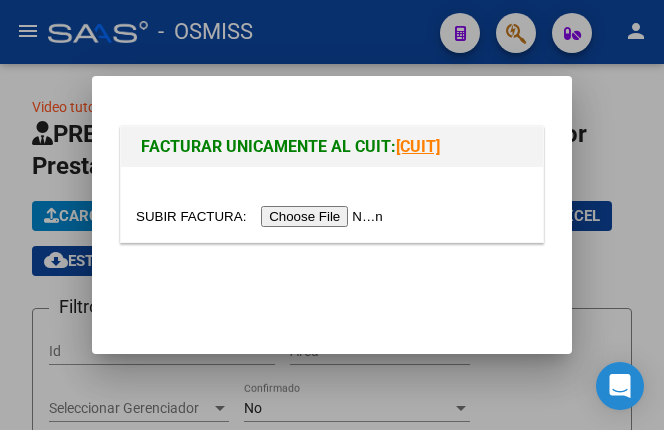 click at bounding box center [262, 216] 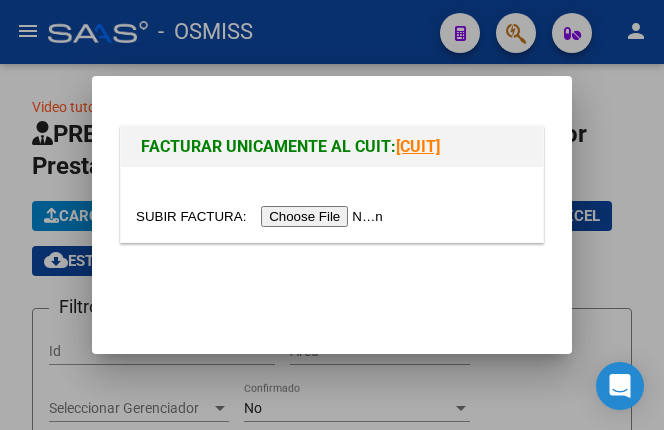 click at bounding box center (262, 216) 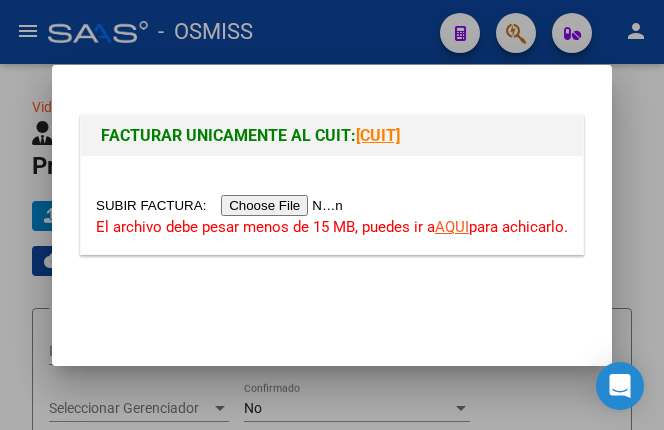 click at bounding box center [222, 205] 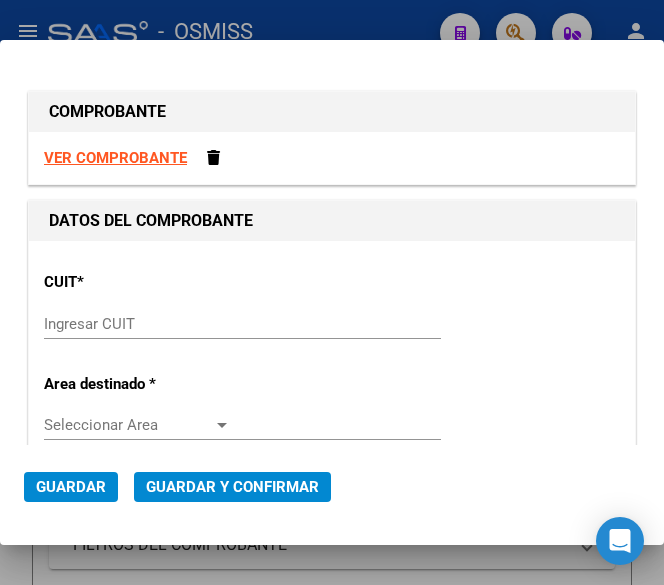 click on "Ingresar CUIT" at bounding box center (137, 324) 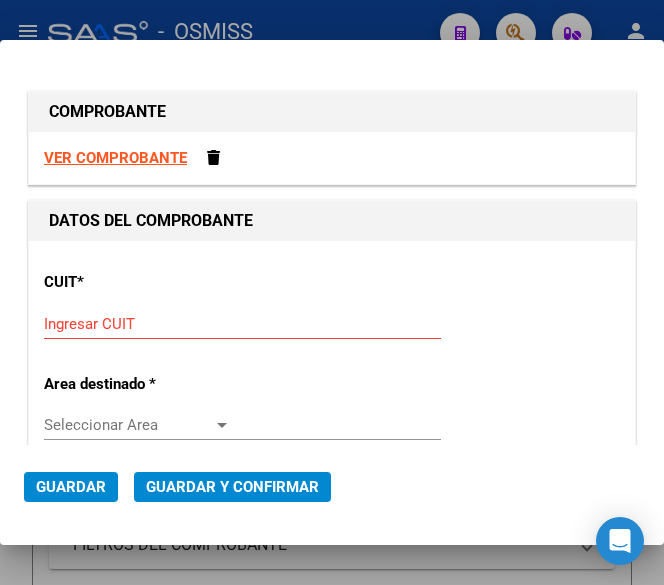 click on "Ingresar CUIT" at bounding box center (137, 324) 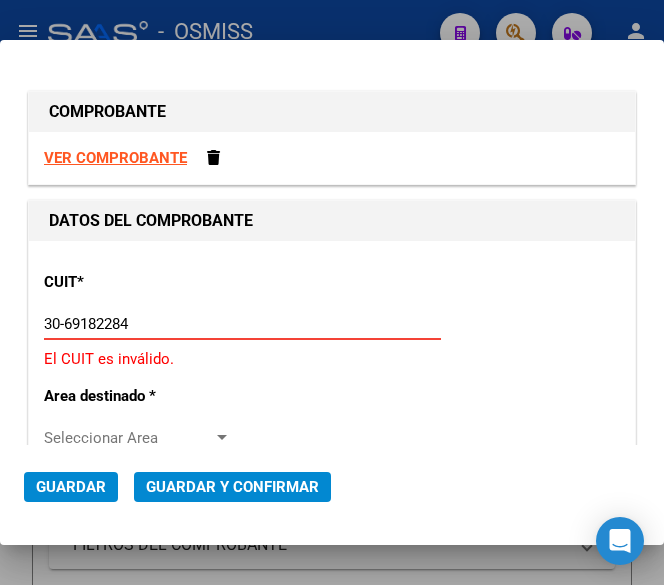 type on "30-69182284-9" 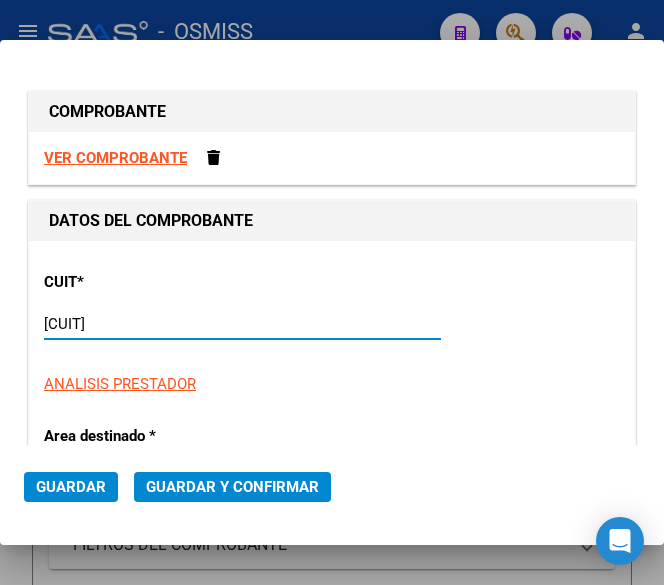 type on "1340" 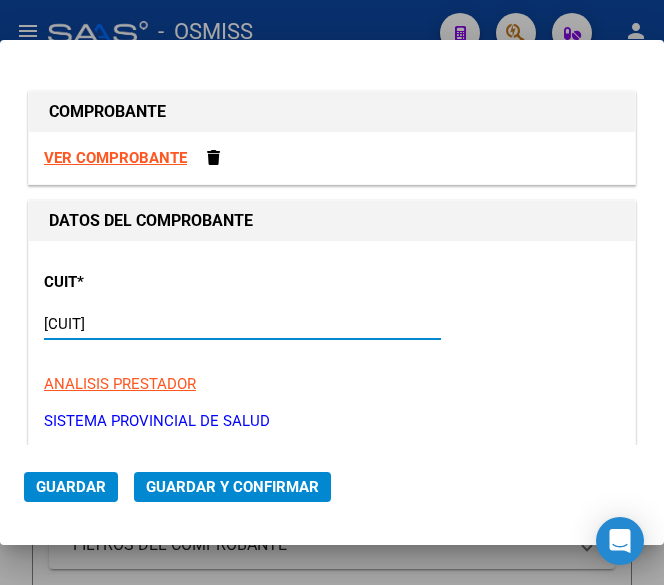scroll, scrollTop: 200, scrollLeft: 0, axis: vertical 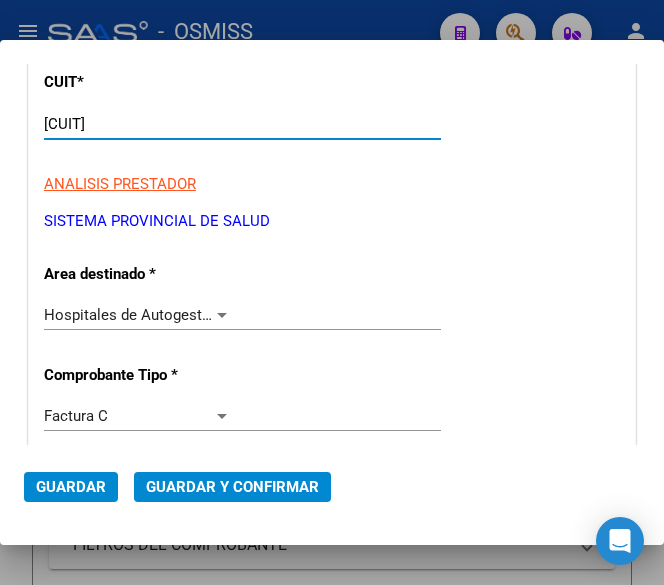 type on "30-69182284-9" 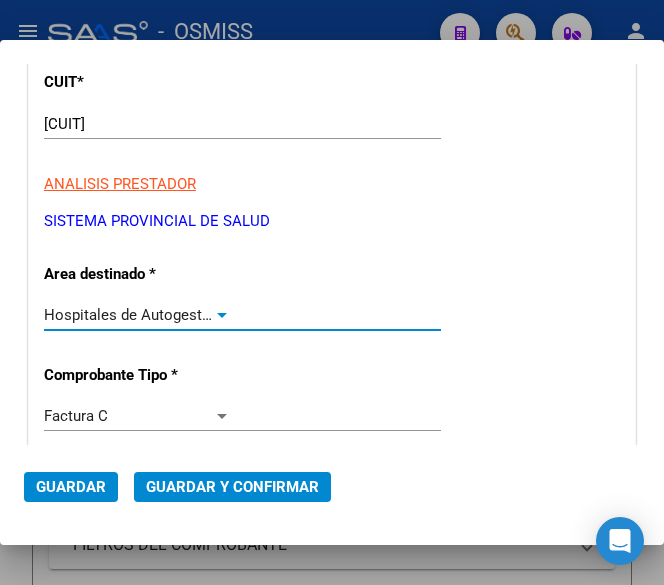 click at bounding box center [222, 315] 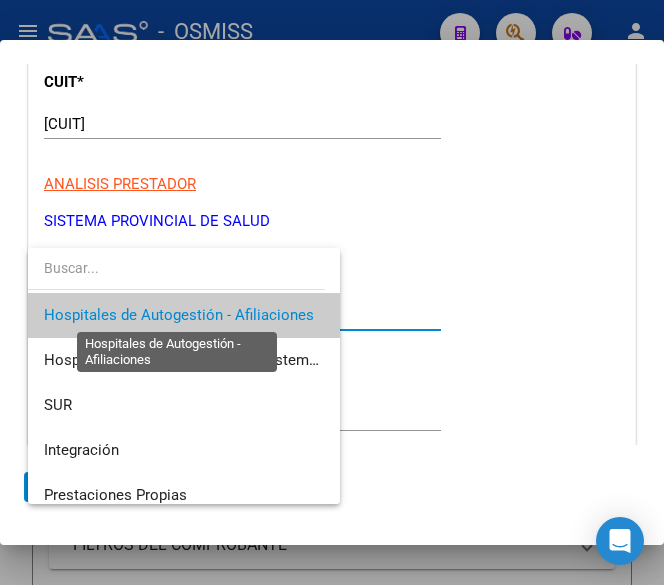 click on "Hospitales de Autogestión - Afiliaciones" at bounding box center (179, 315) 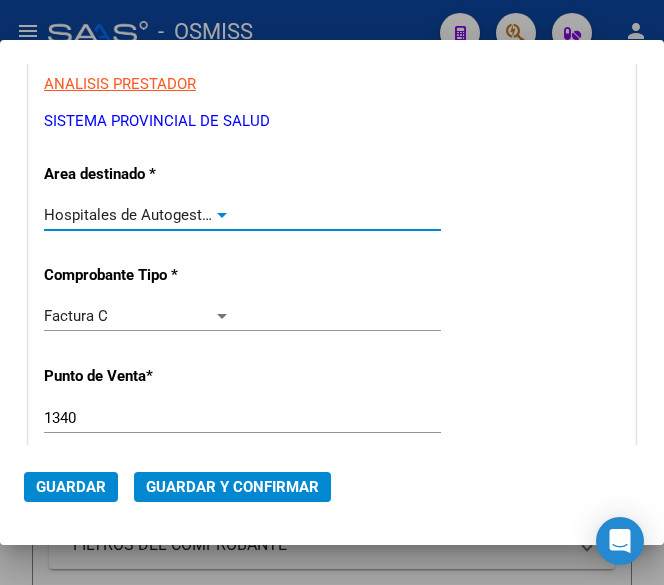 scroll, scrollTop: 400, scrollLeft: 0, axis: vertical 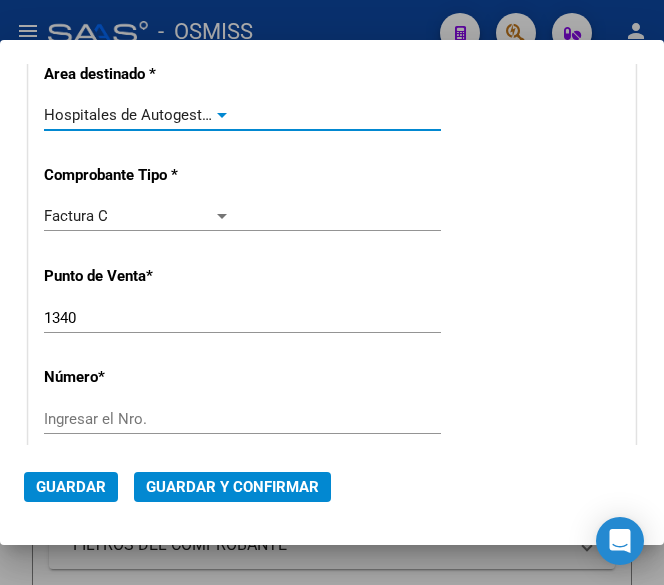 click on "1340" at bounding box center (137, 318) 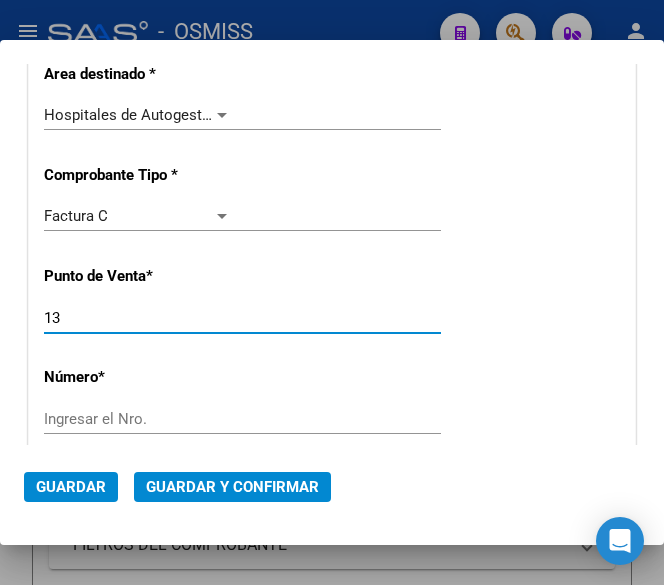 type on "1" 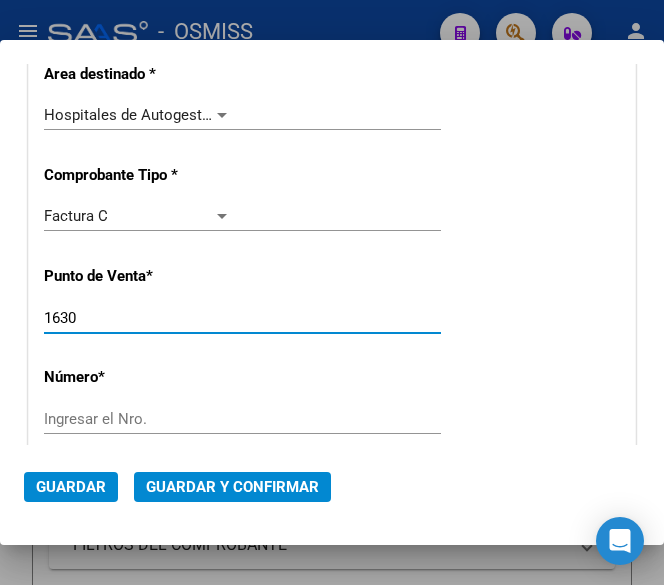 type on "1630" 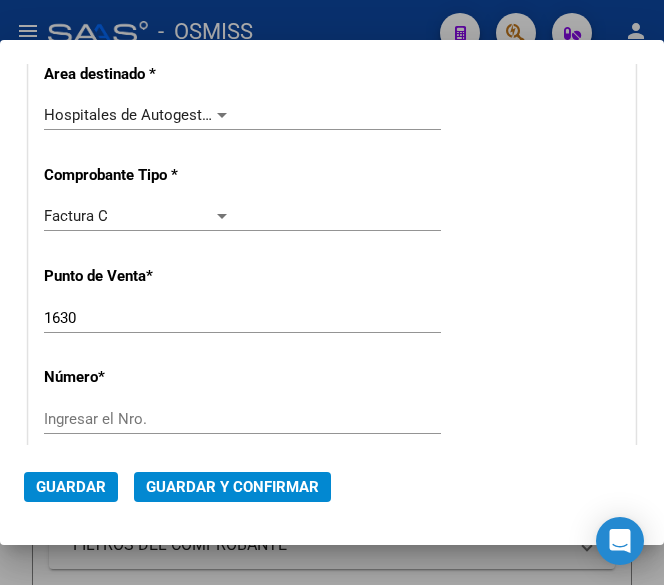 scroll, scrollTop: 500, scrollLeft: 0, axis: vertical 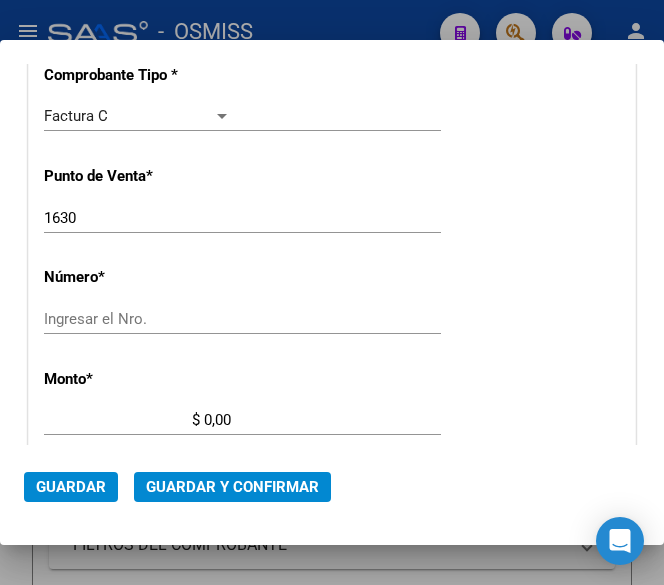 click on "Ingresar el Nro." at bounding box center [137, 319] 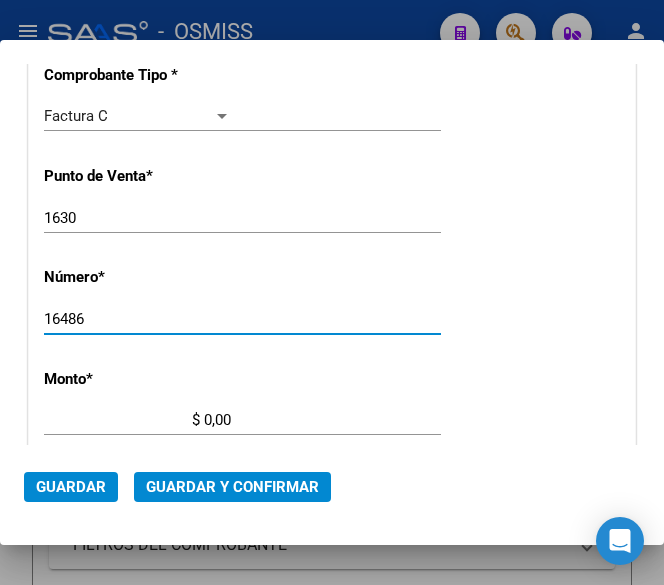 type on "16486" 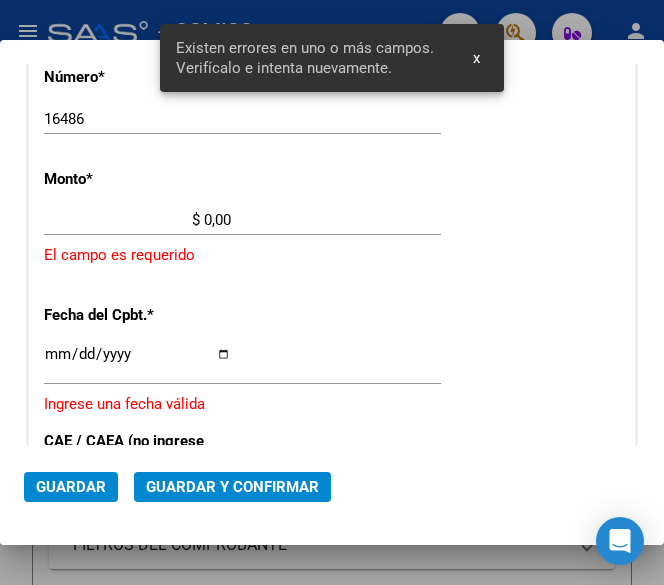 scroll, scrollTop: 656, scrollLeft: 0, axis: vertical 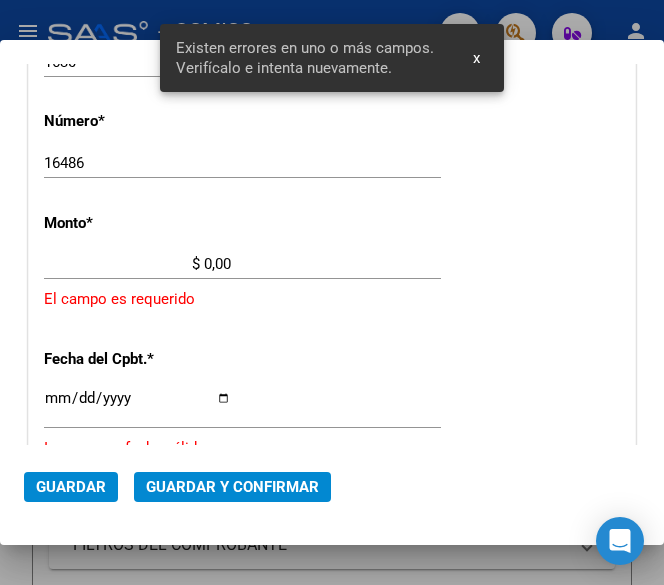 click on "$ 0,00" at bounding box center [137, 264] 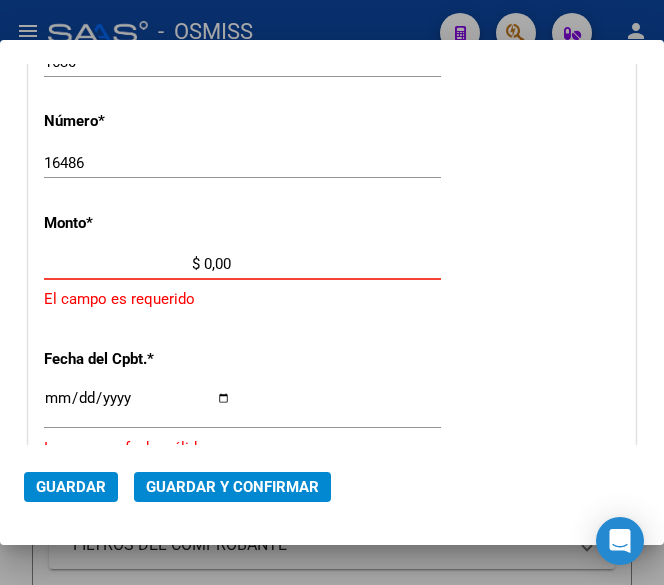 click on "$ 0,00" at bounding box center (137, 264) 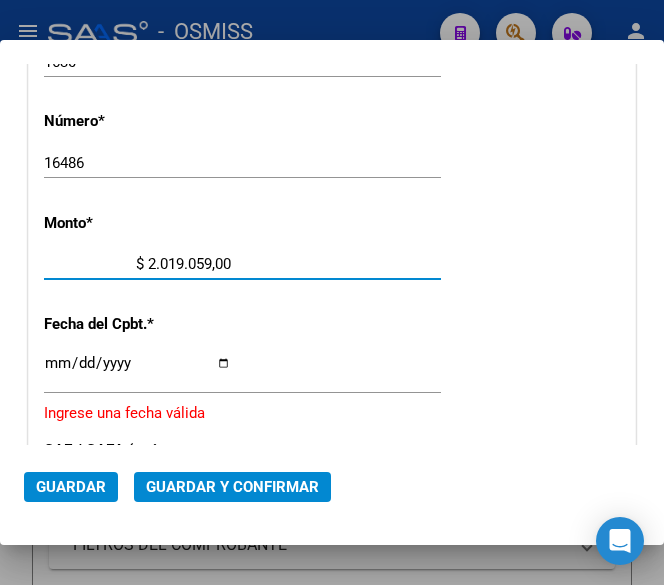 click on "$ 2.019.059,00" at bounding box center [137, 264] 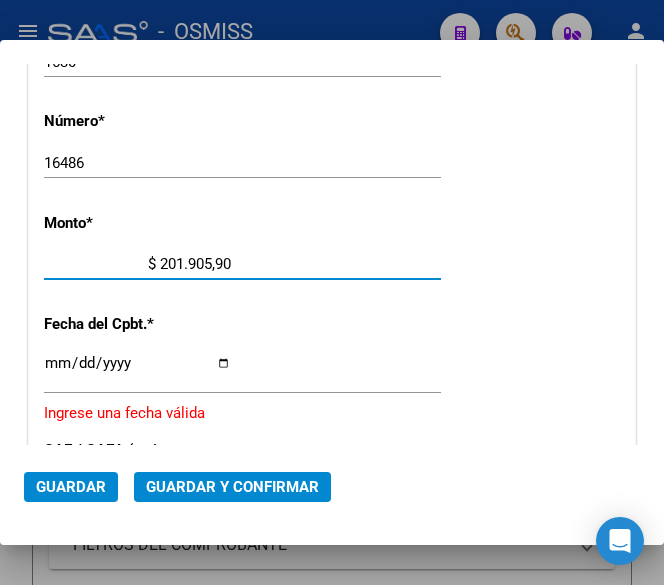 type on "$ 2.019.059,04" 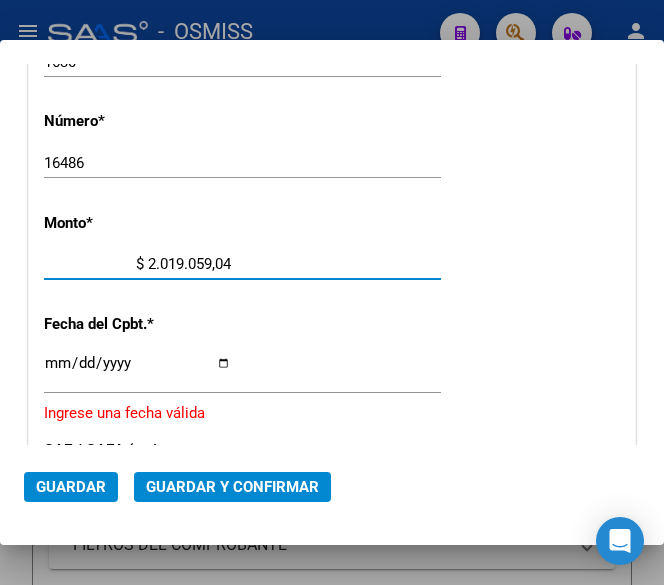 click on "Ingresar la fecha" at bounding box center [137, 371] 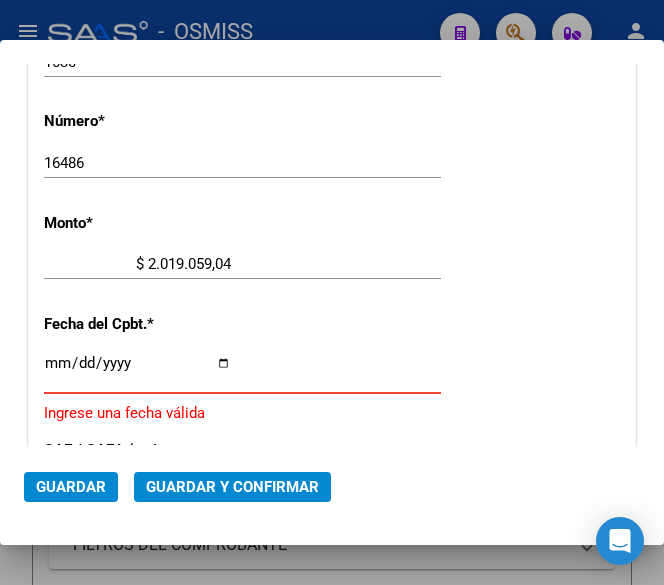 click on "Ingresar la fecha" at bounding box center [137, 371] 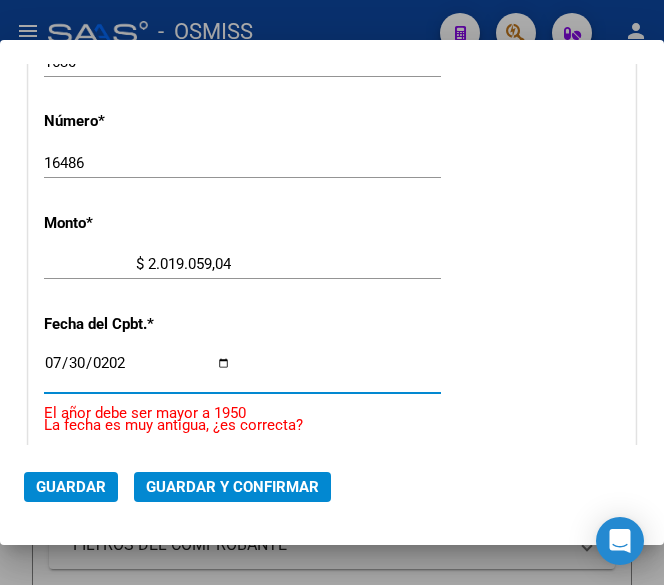 type on "2025-07-30" 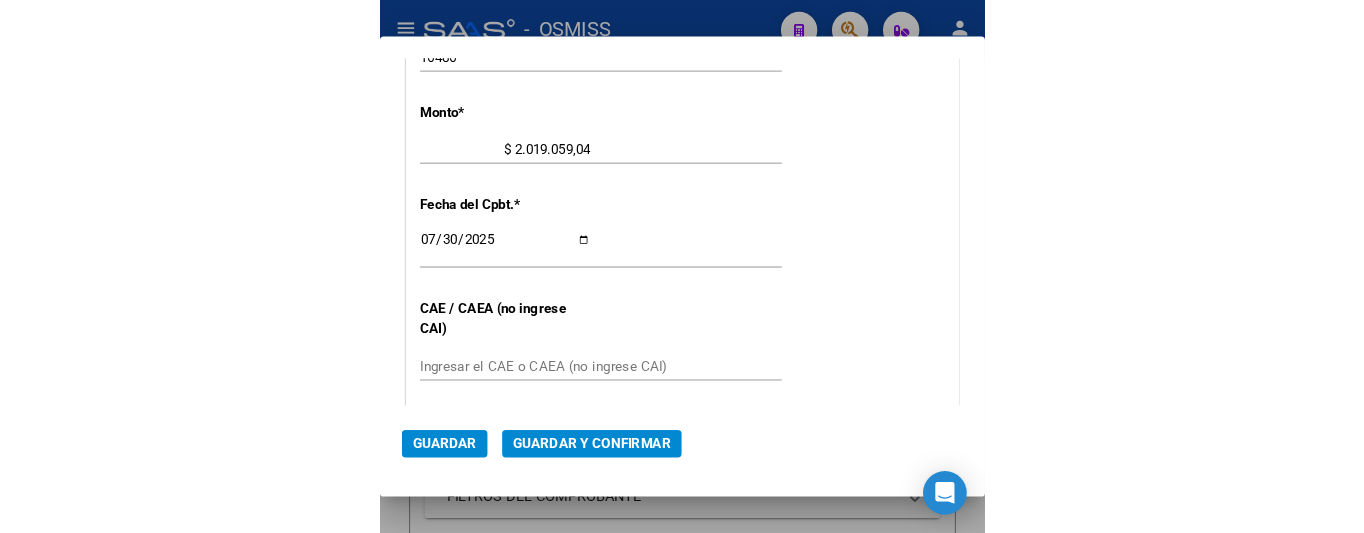 scroll, scrollTop: 956, scrollLeft: 0, axis: vertical 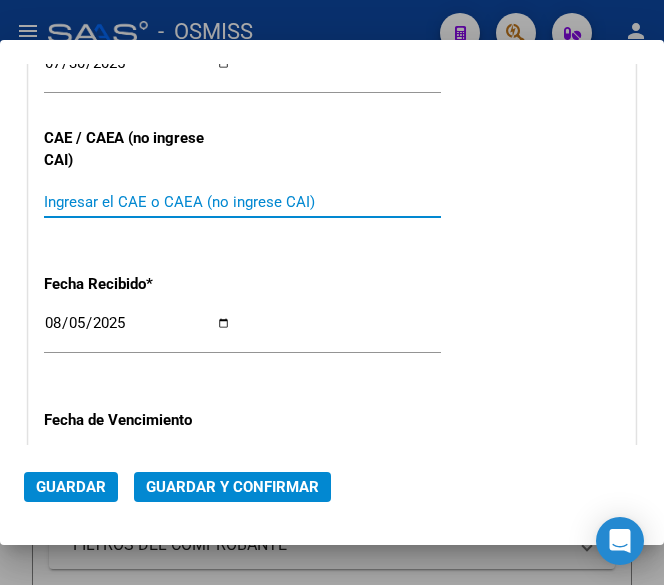 click on "Ingresar el CAE o CAEA (no ingrese CAI)" at bounding box center (137, 202) 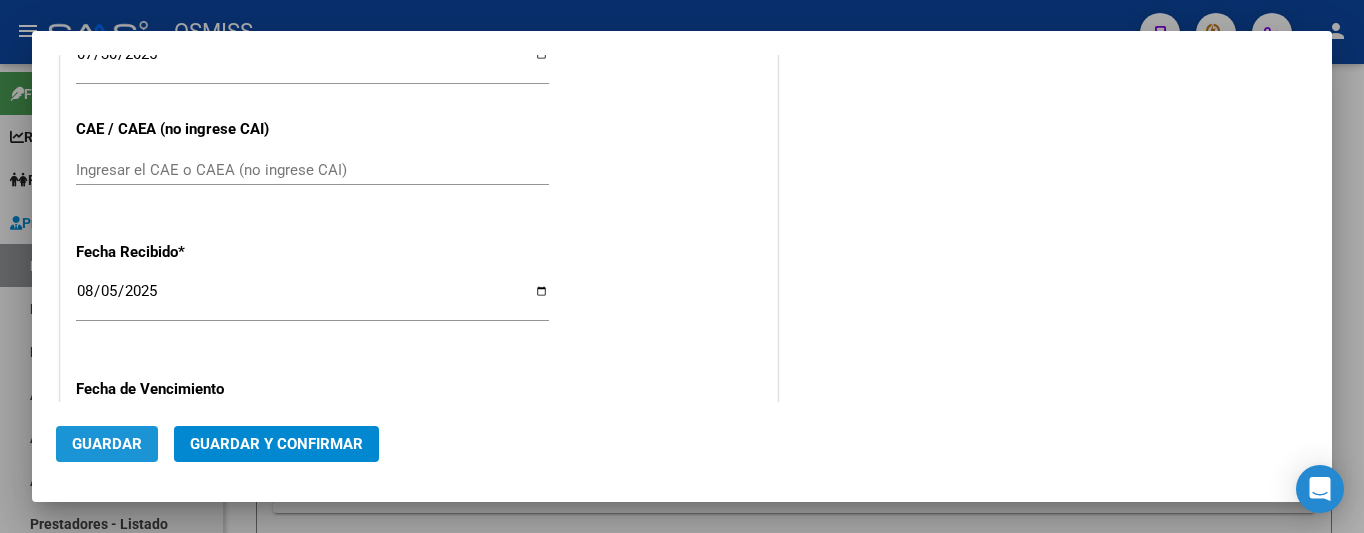 click on "Guardar" 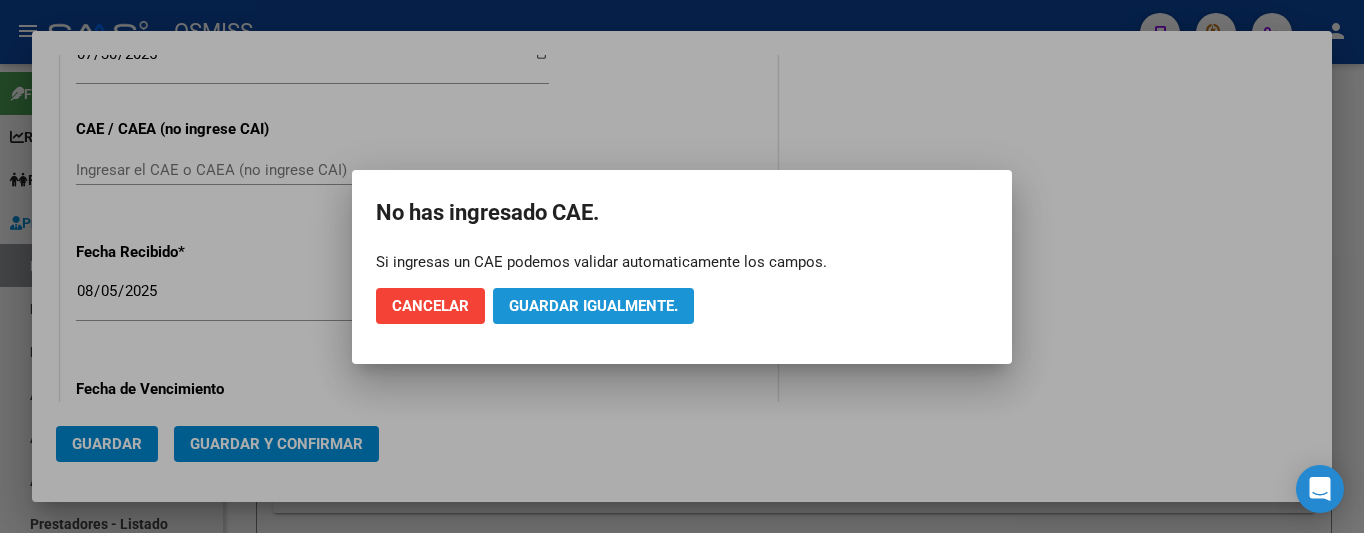 click on "Guardar igualmente." 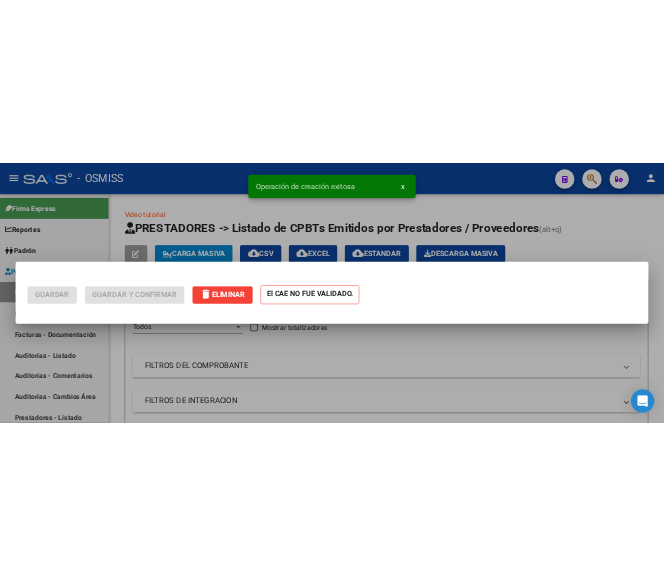 scroll, scrollTop: 0, scrollLeft: 0, axis: both 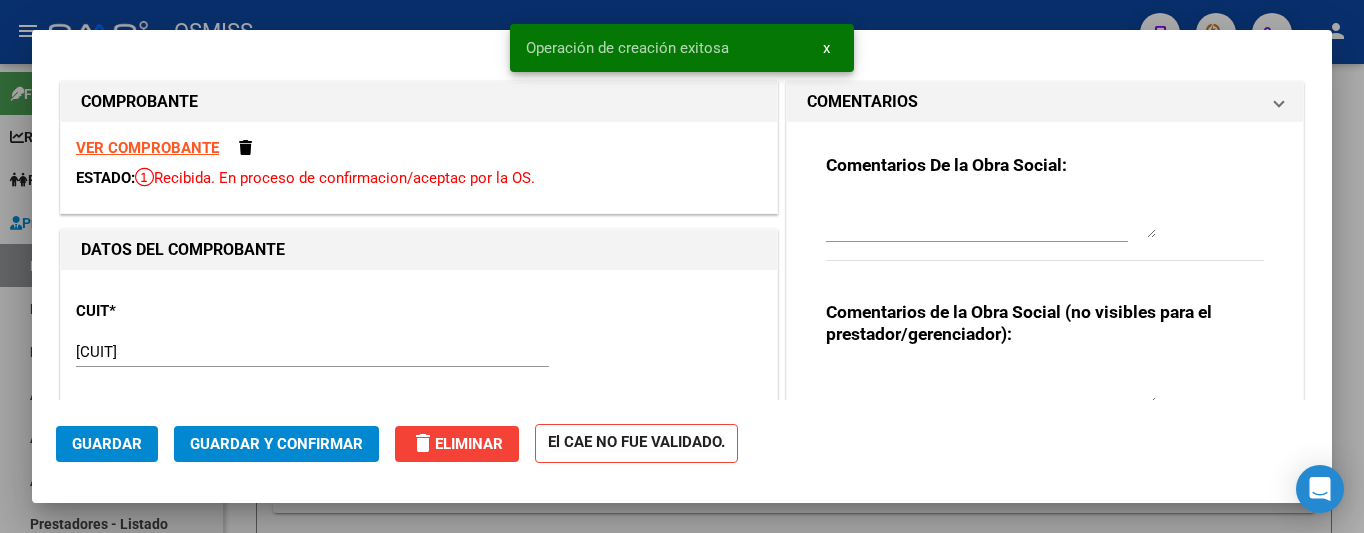type on "2025-08-29" 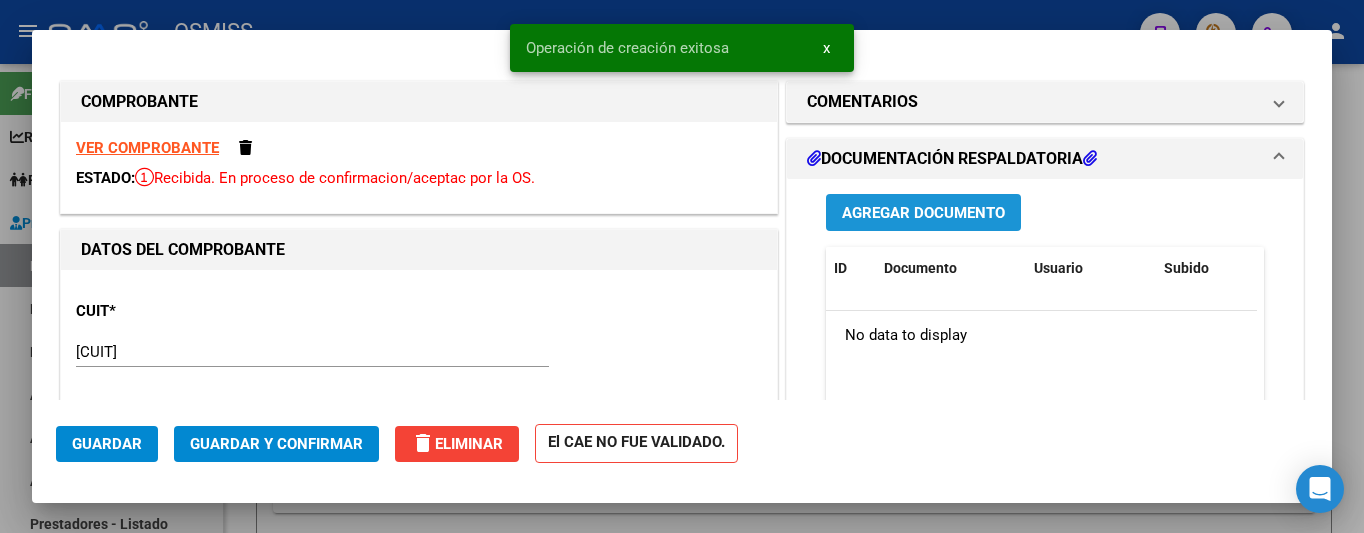 click on "Agregar Documento" at bounding box center (923, 213) 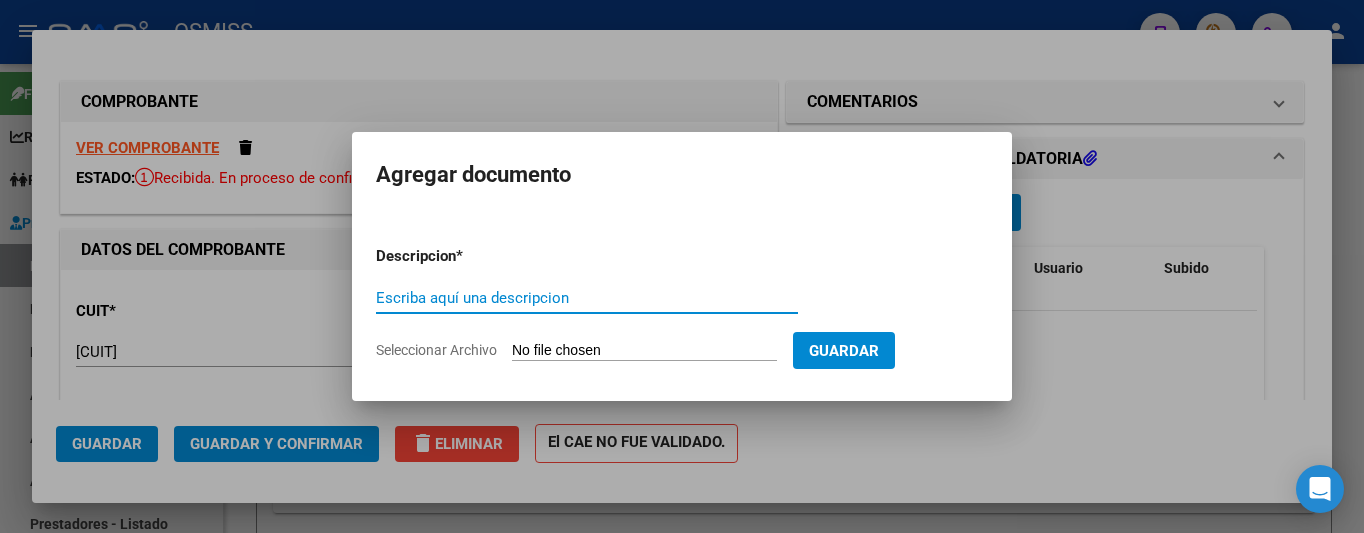 click on "Escriba aquí una descripcion" at bounding box center (587, 298) 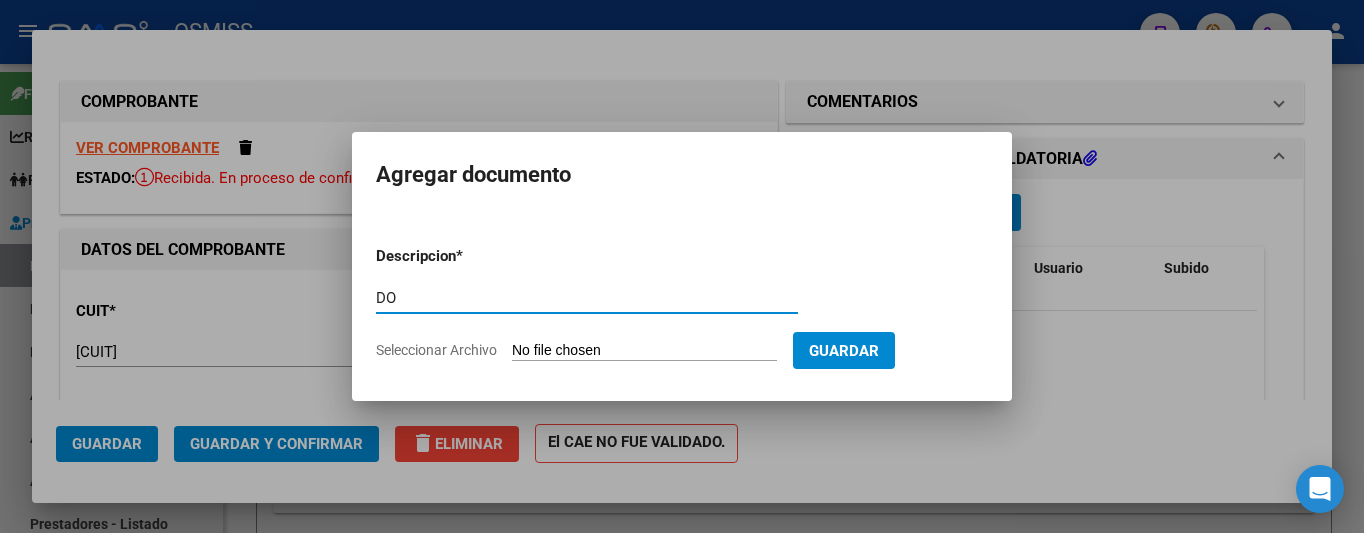 type on "D" 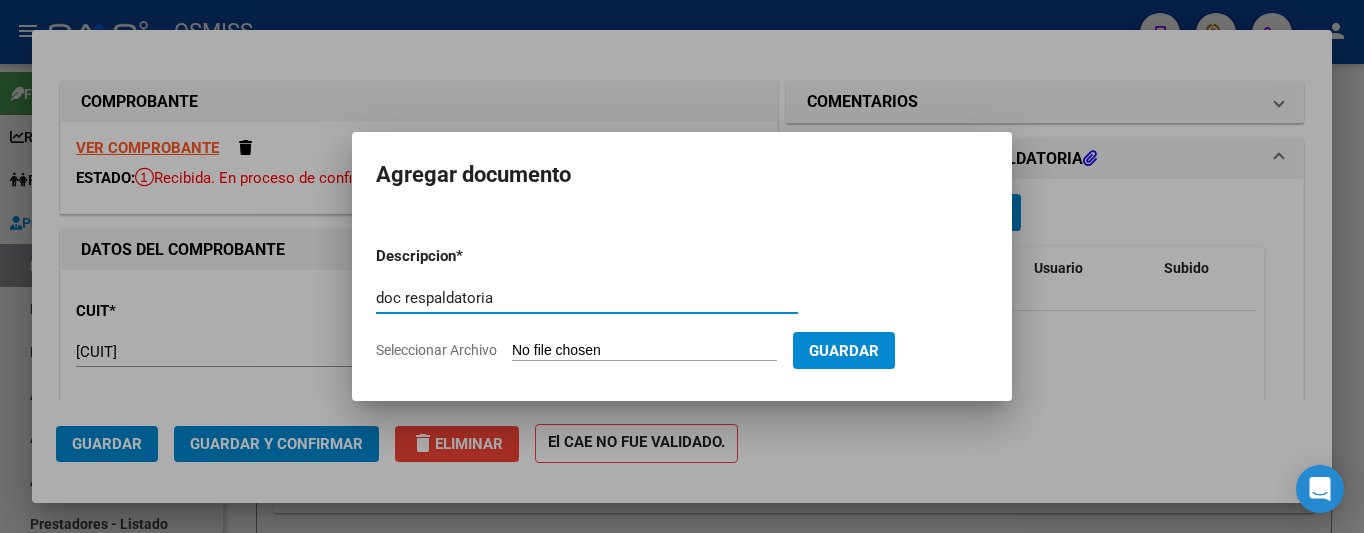 type on "doc respaldatoria" 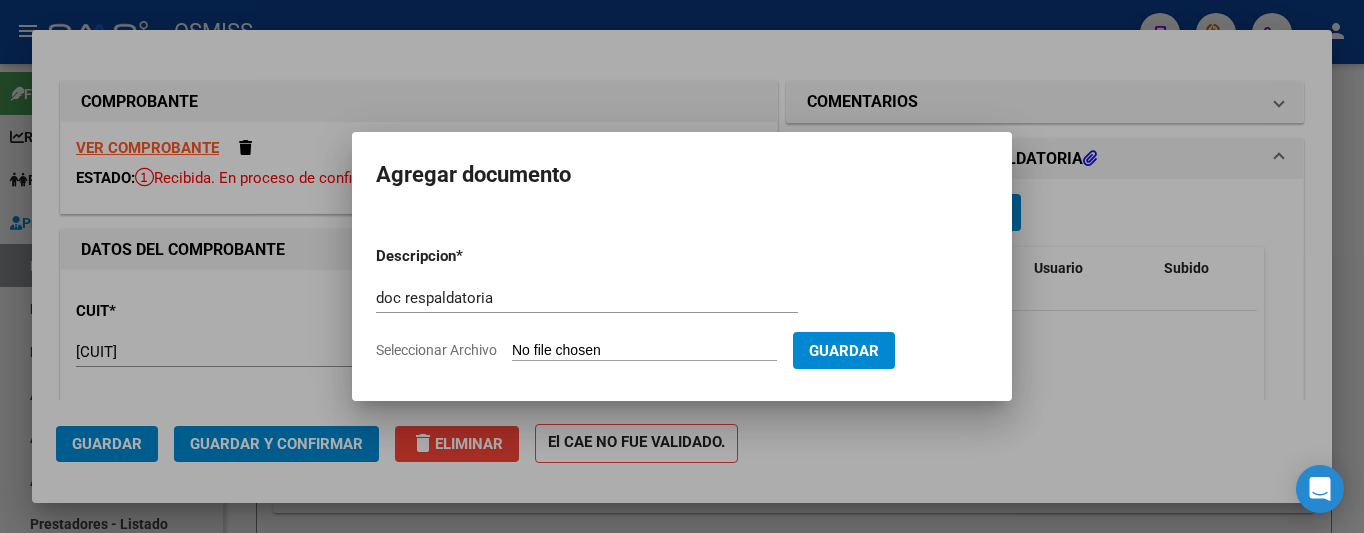 click on "Seleccionar Archivo" at bounding box center [644, 351] 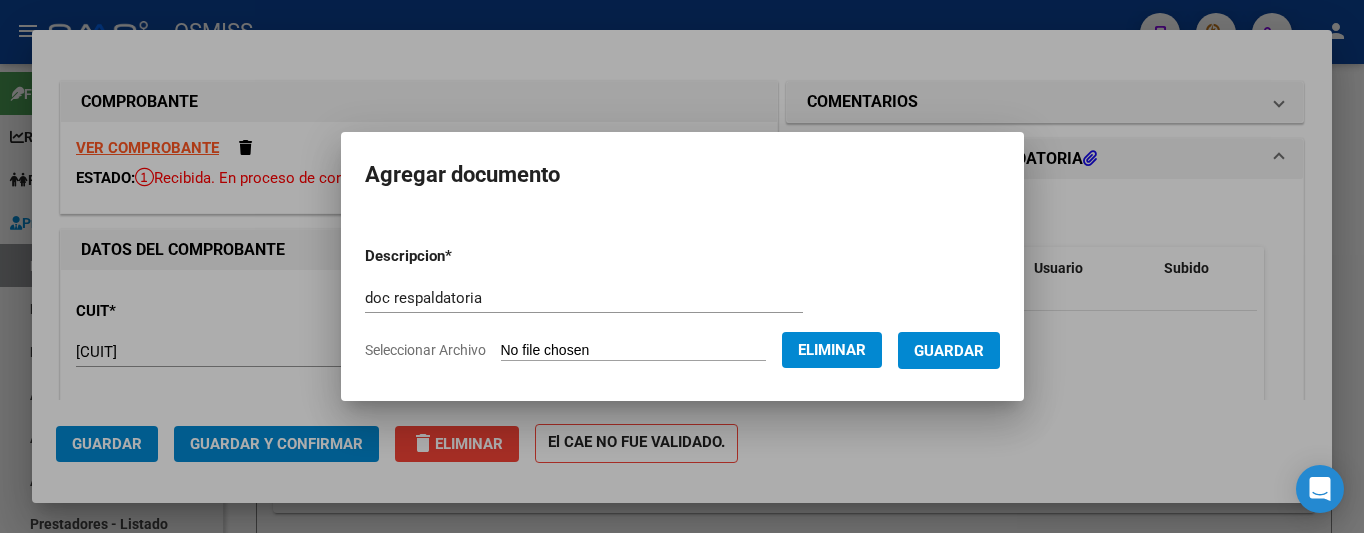click on "Guardar" at bounding box center [949, 351] 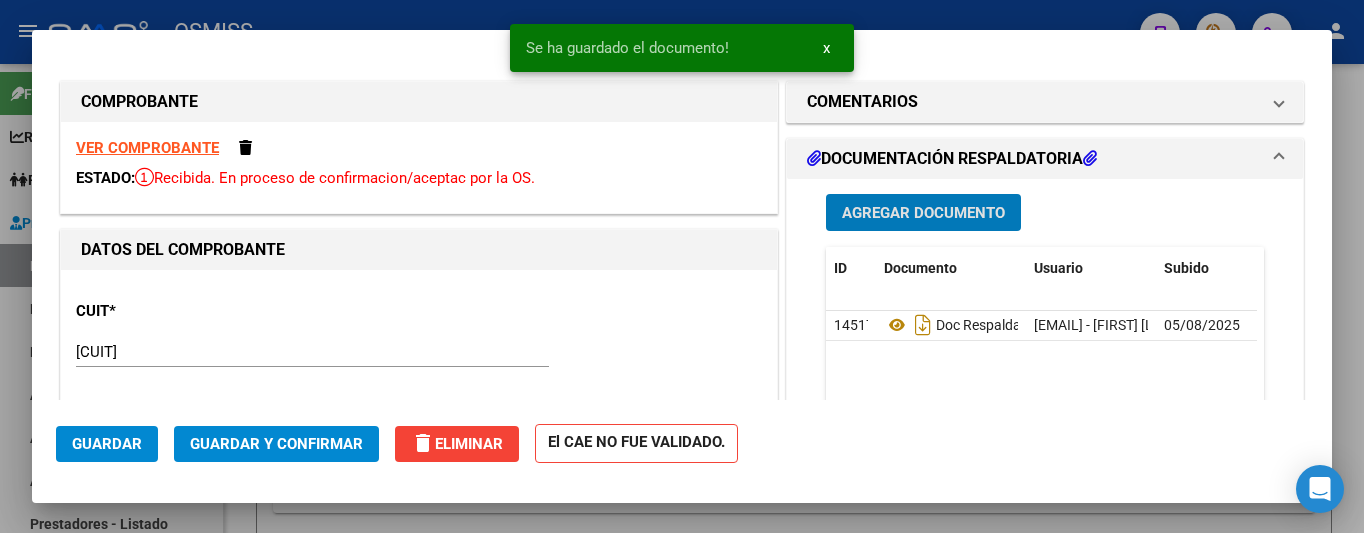 click on "Guardar y Confirmar" 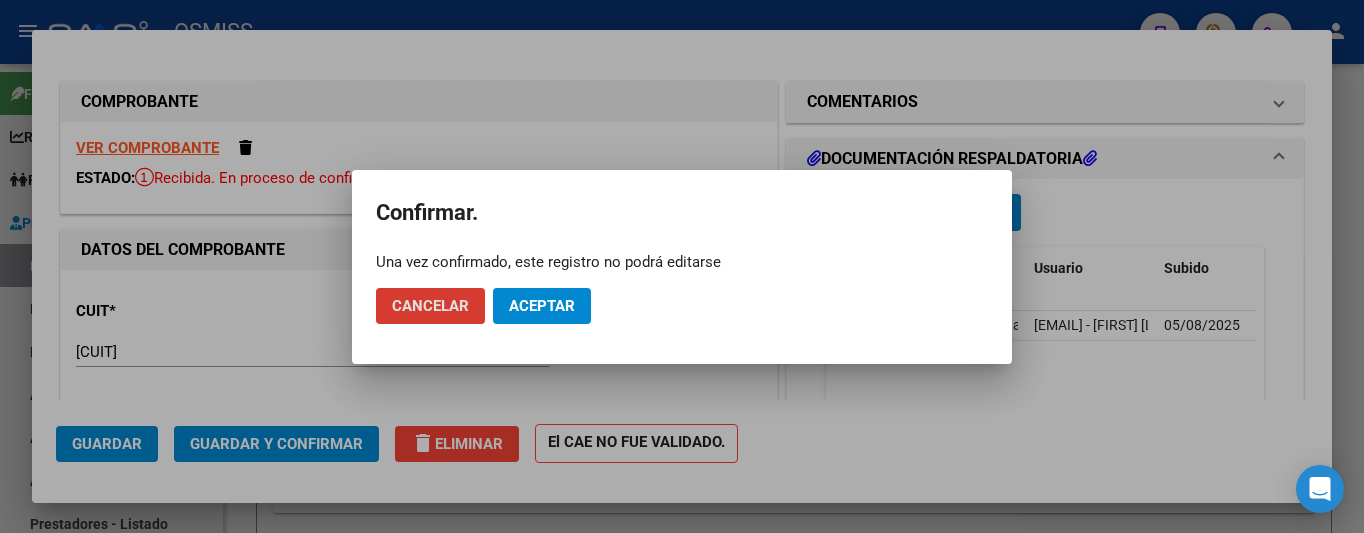 drag, startPoint x: 442, startPoint y: 310, endPoint x: 476, endPoint y: 313, distance: 34.132095 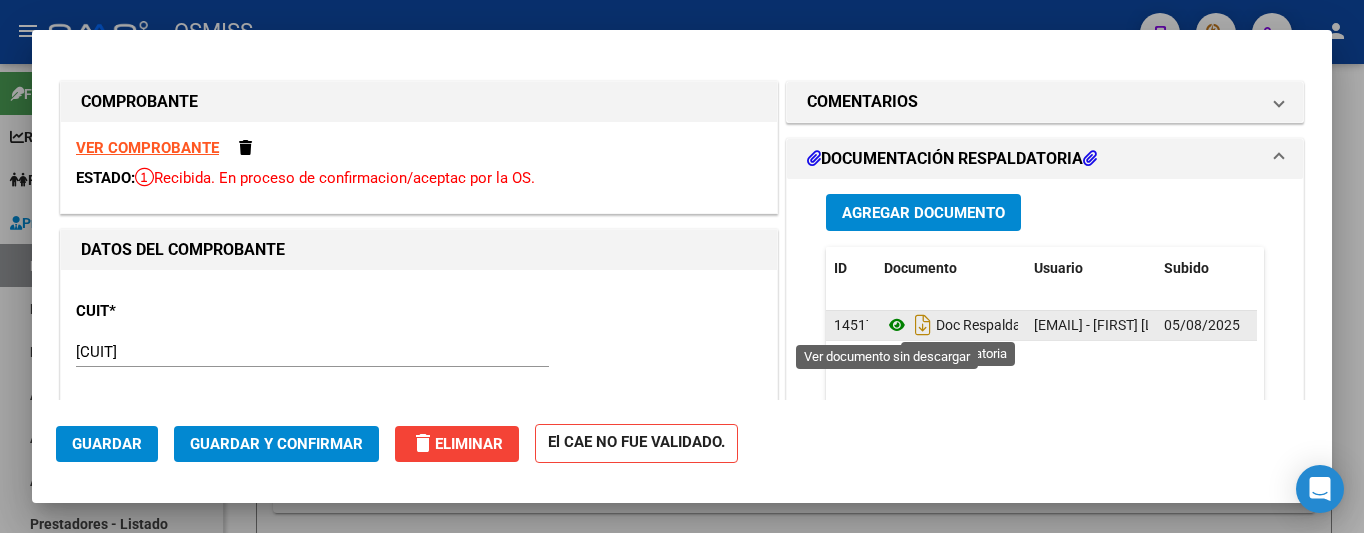 click 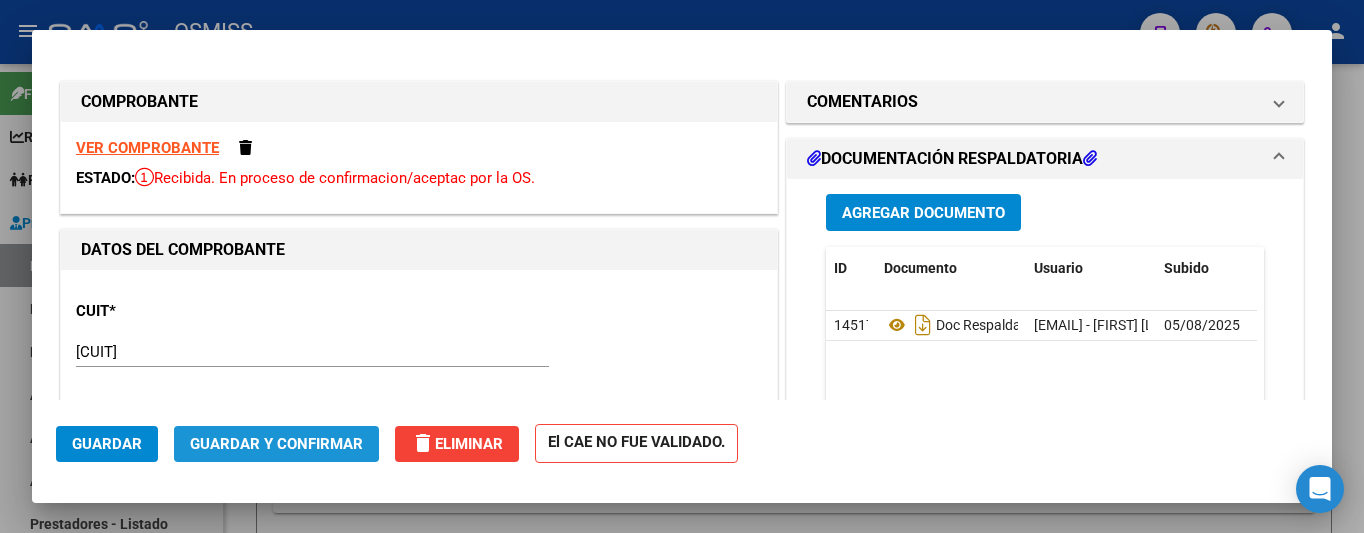 click on "Guardar y Confirmar" 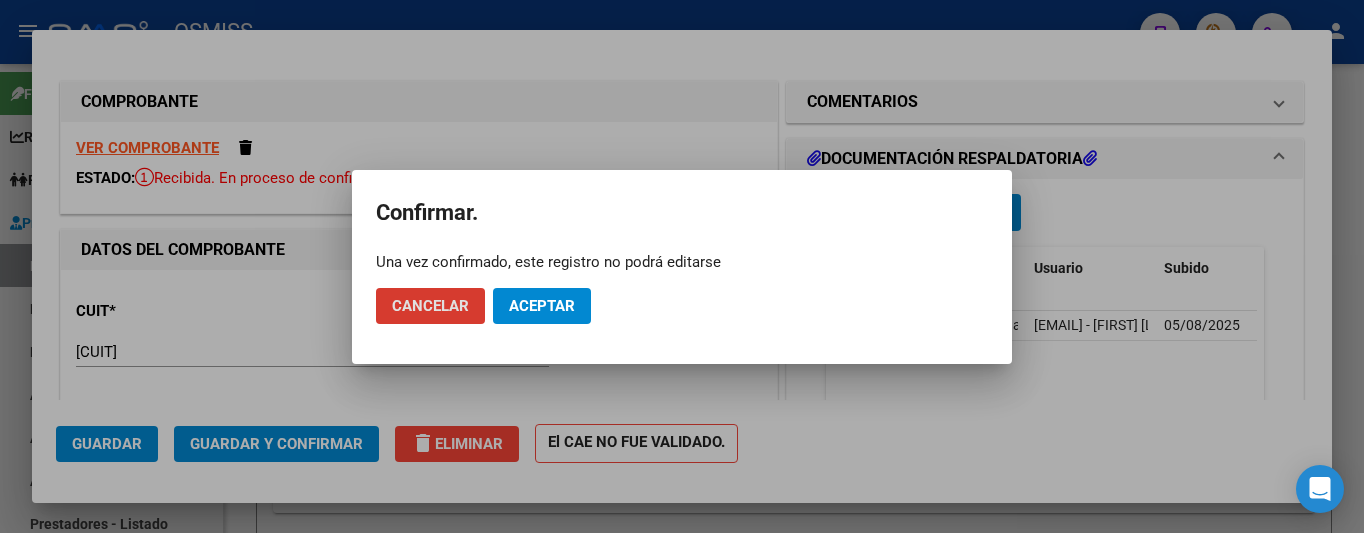 click on "Aceptar" 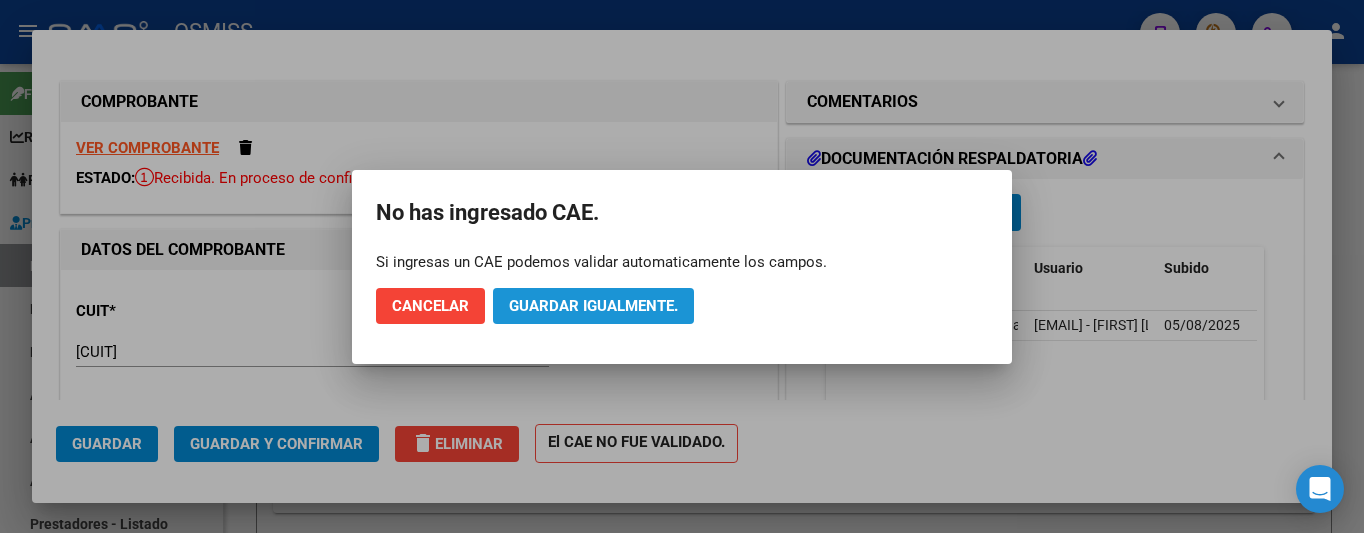 click on "Guardar igualmente." 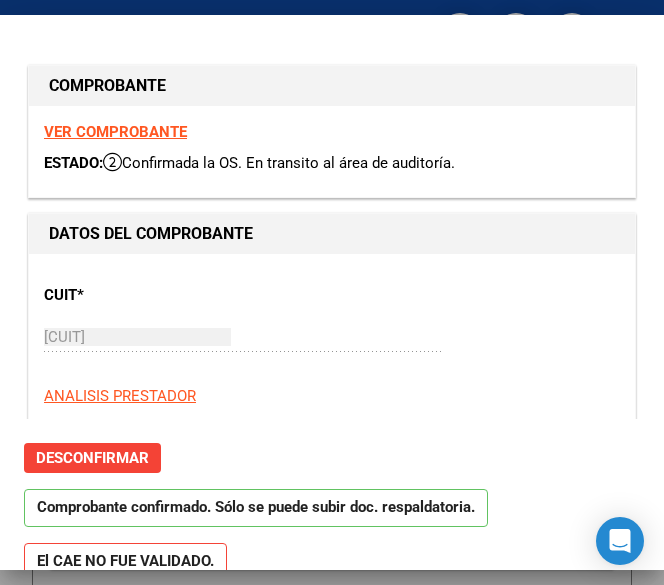 click on "CUIT  *   30-69182284-9 Ingresar CUIT  ANALISIS PRESTADOR  SISTEMA PROVINCIAL DE SALUD  ARCA Padrón ARCA Padrón" at bounding box center (332, 357) 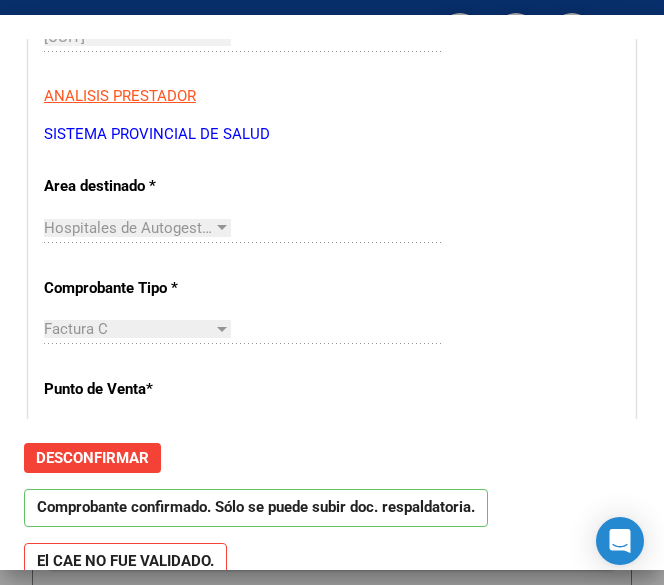 scroll, scrollTop: 500, scrollLeft: 0, axis: vertical 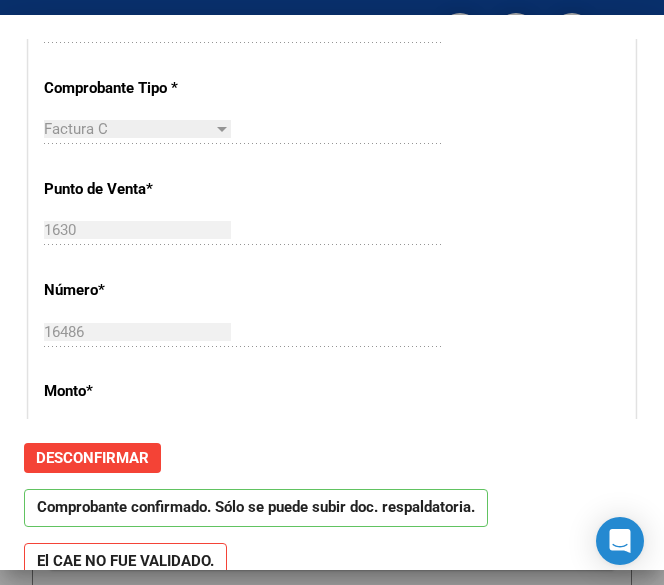 click on "1630 Ingresar el Nro." 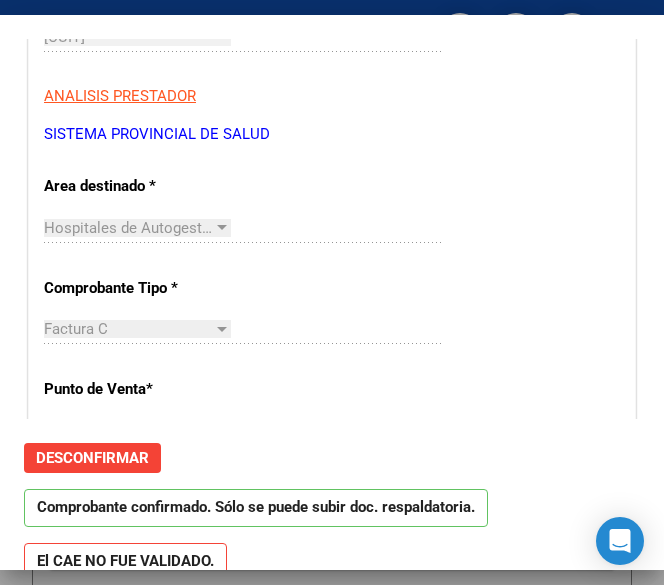 click on "Hospitales de Autogestión - Afiliaciones Seleccionar Area" at bounding box center (242, 237) 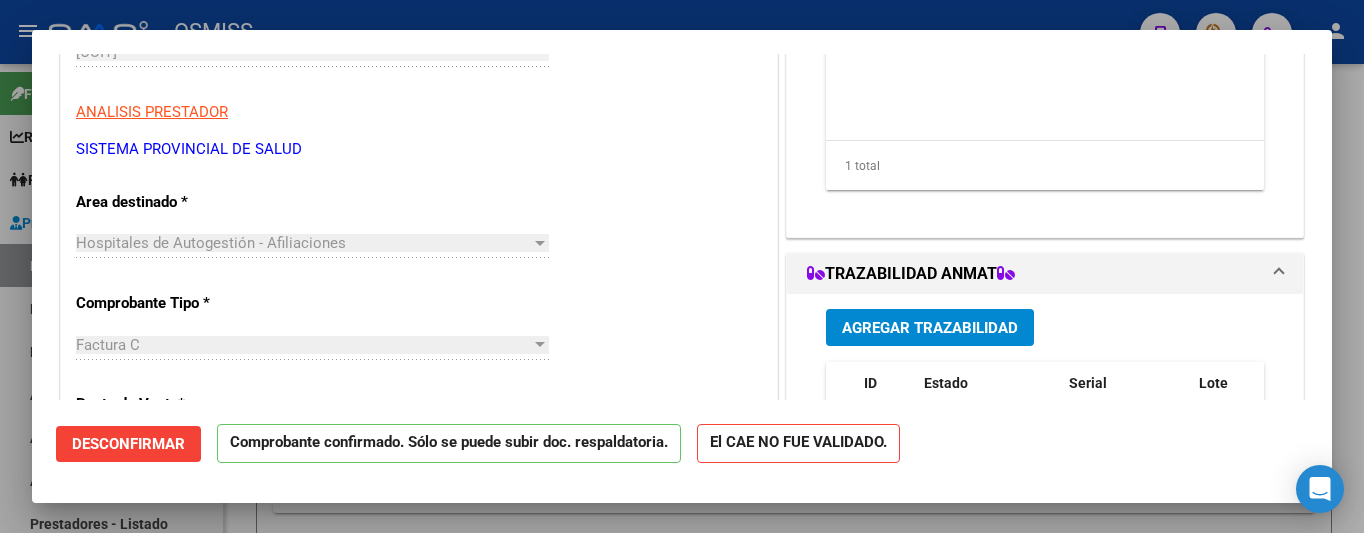 scroll, scrollTop: 0, scrollLeft: 0, axis: both 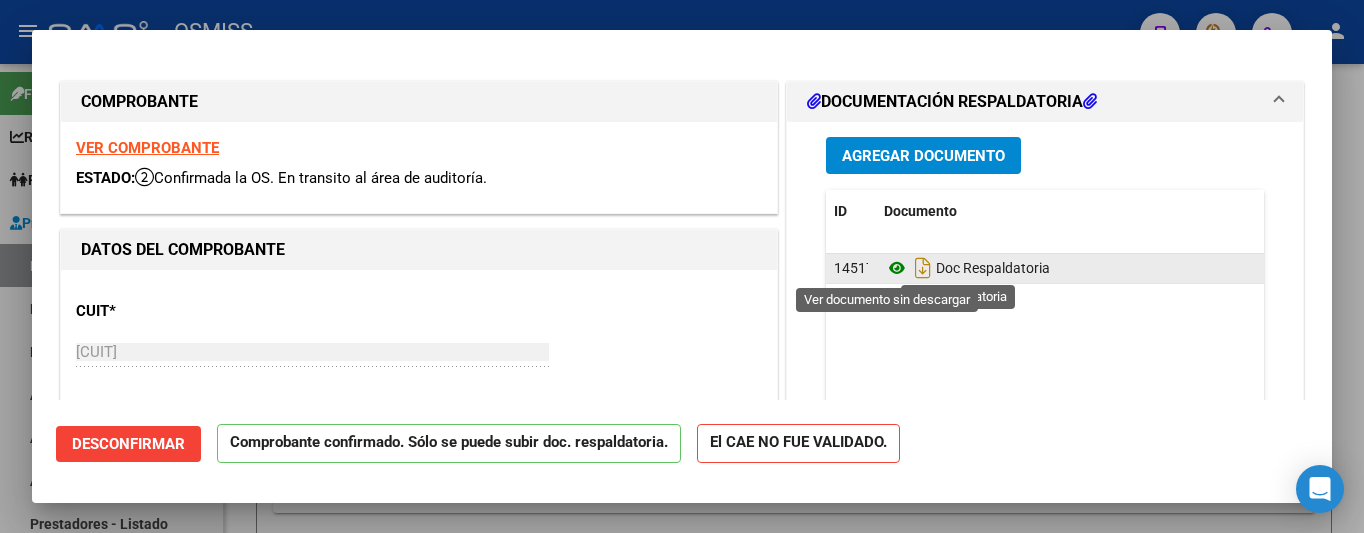click 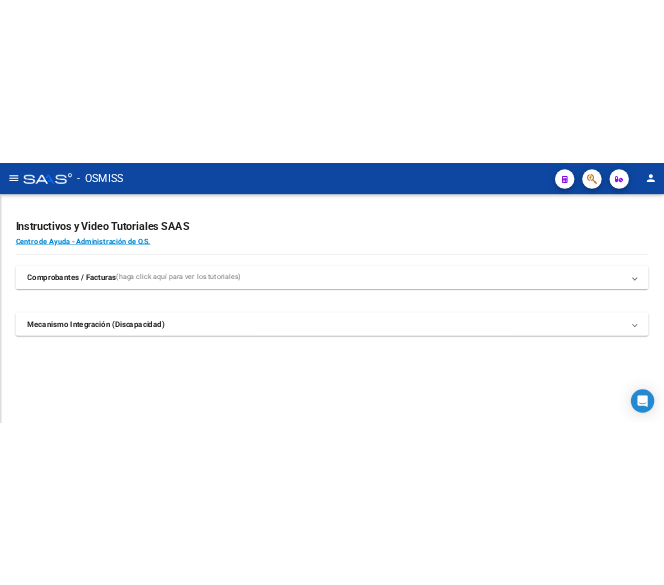 scroll, scrollTop: 0, scrollLeft: 0, axis: both 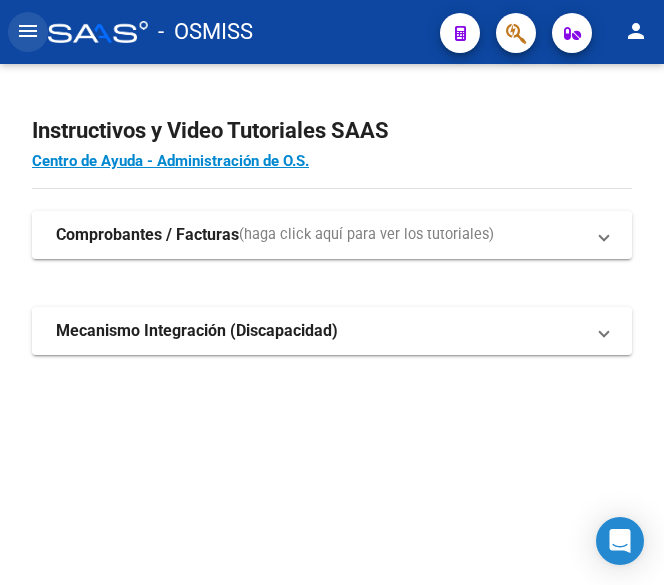 click on "menu" 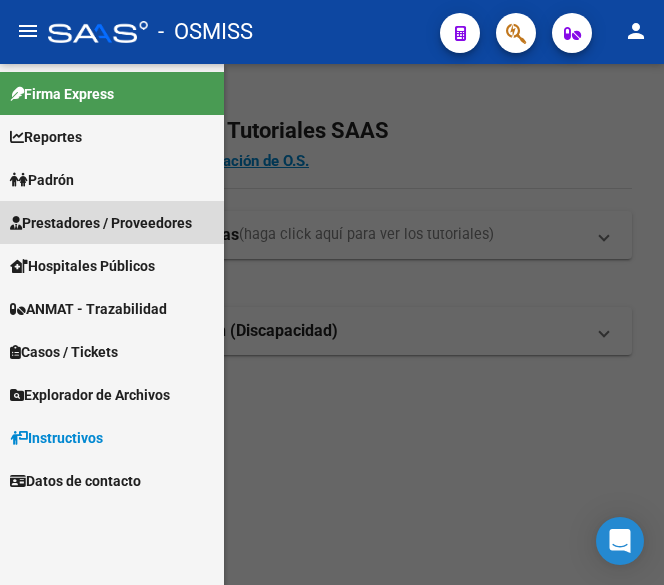 click on "Prestadores / Proveedores" at bounding box center [101, 223] 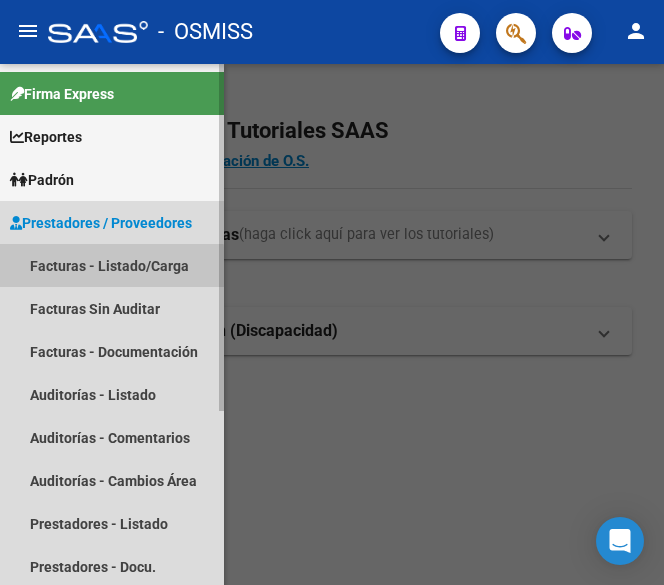 click on "Facturas - Listado/Carga" at bounding box center (112, 265) 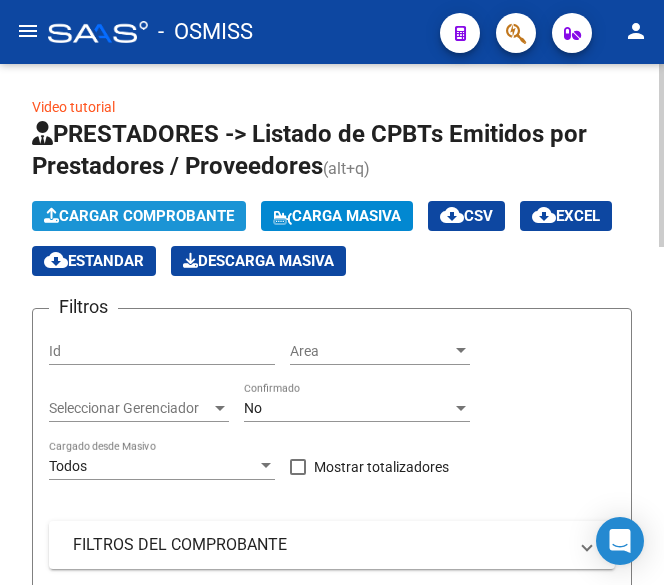 click on "Cargar Comprobante" 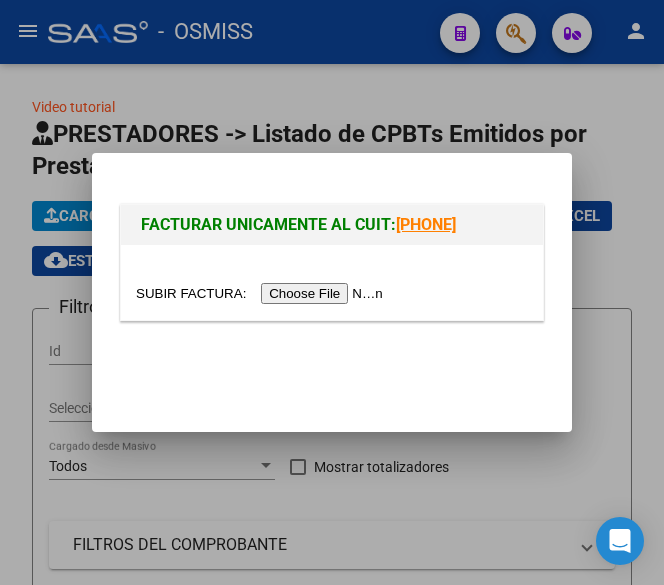 click at bounding box center [262, 293] 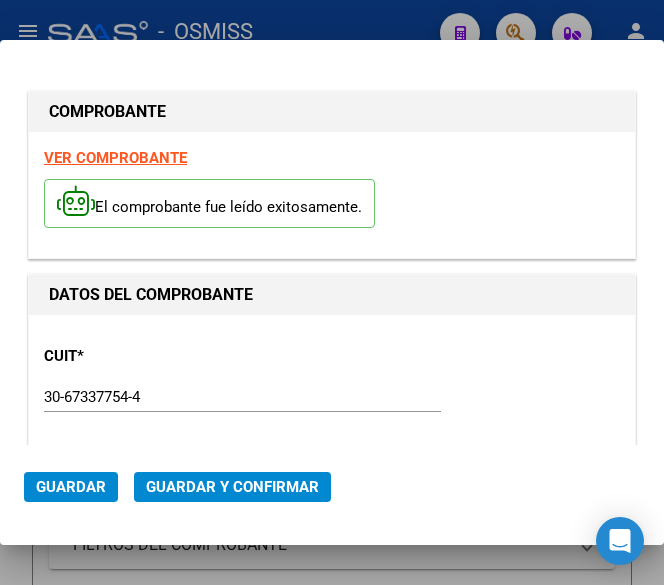type on "2025-09-04" 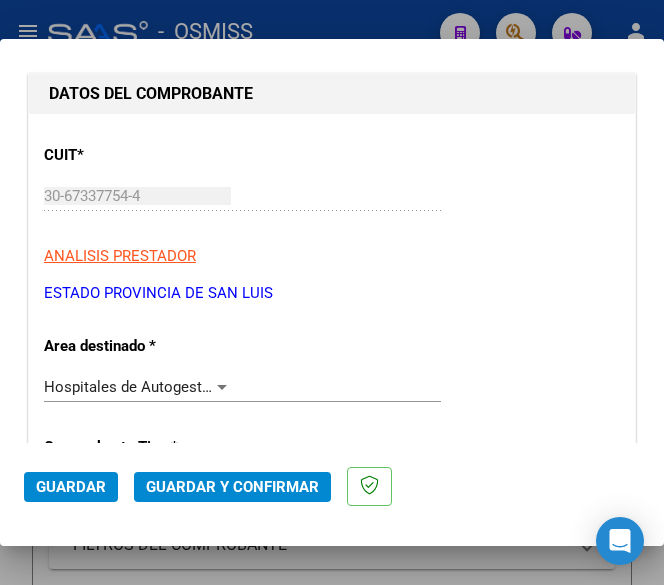 scroll, scrollTop: 400, scrollLeft: 0, axis: vertical 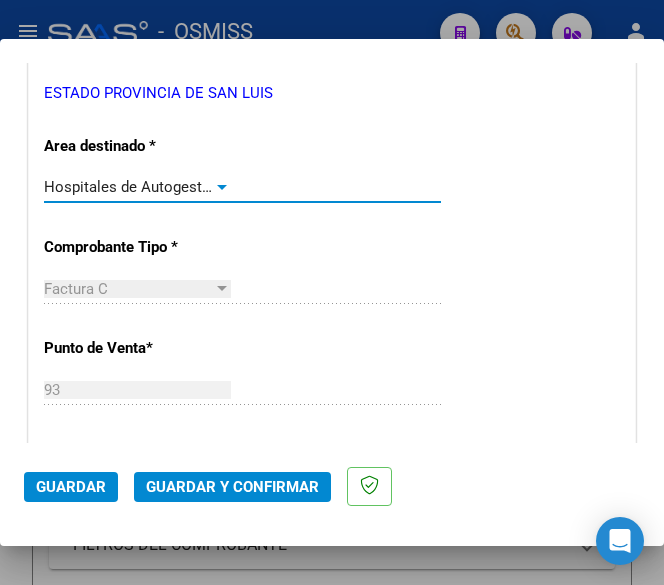 click at bounding box center [222, 187] 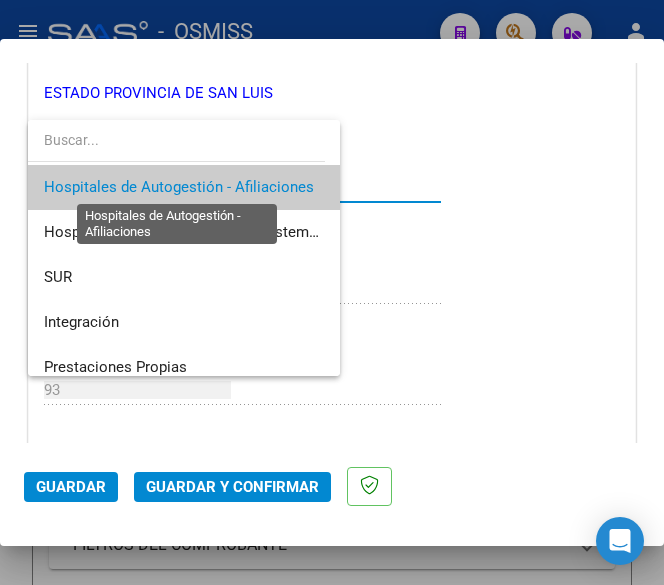 click on "Hospitales de Autogestión - Afiliaciones" at bounding box center (179, 187) 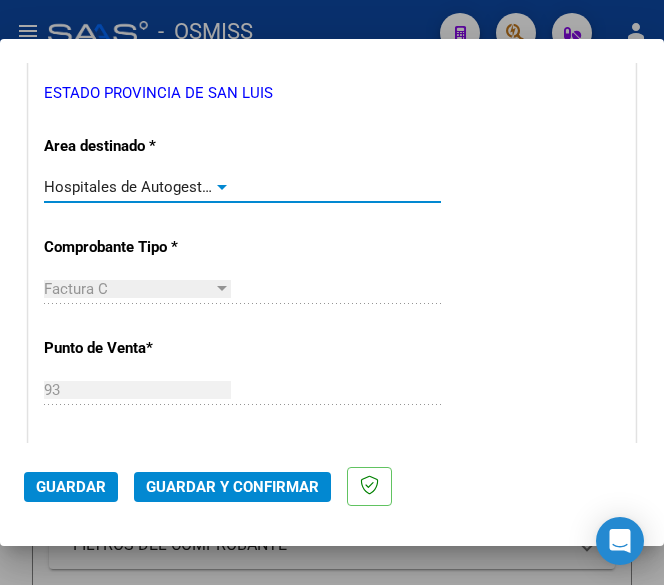 scroll, scrollTop: 600, scrollLeft: 0, axis: vertical 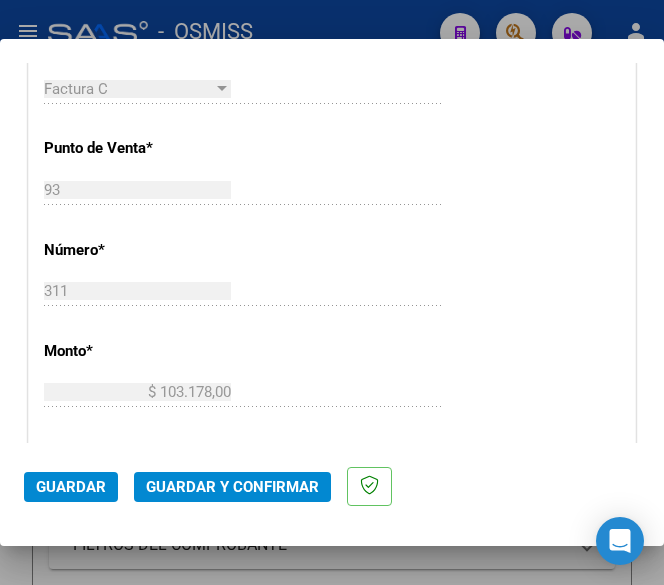click on "CUIT  *   30-67337754-4 Ingresar CUIT  ANALISIS PRESTADOR  ESTADO PROVINCIA DE SAN LUIS  ARCA Padrón  Area destinado * Hospitales de Autogestión - Afiliaciones Seleccionar Area  Comprobante Tipo * Factura C Seleccionar Tipo Punto de Venta  *   93 Ingresar el Nro.  Número  *   311 Ingresar el Nro.  Monto  *   $ 103.178,00 Ingresar el monto  Fecha del Cpbt.  *   2025-08-05 Ingresar la fecha  CAE / CAEA (no ingrese CAI)    75314050468652 Ingresar el CAE o CAEA (no ingrese CAI)  Fecha Recibido  *   2025-08-05 Ingresar la fecha  Fecha de Vencimiento    2025-09-04 Ingresar la fecha  Ref. Externa    Ingresar la ref.  N° Liquidación    Ingresar el N° Liquidación" at bounding box center (332, 434) 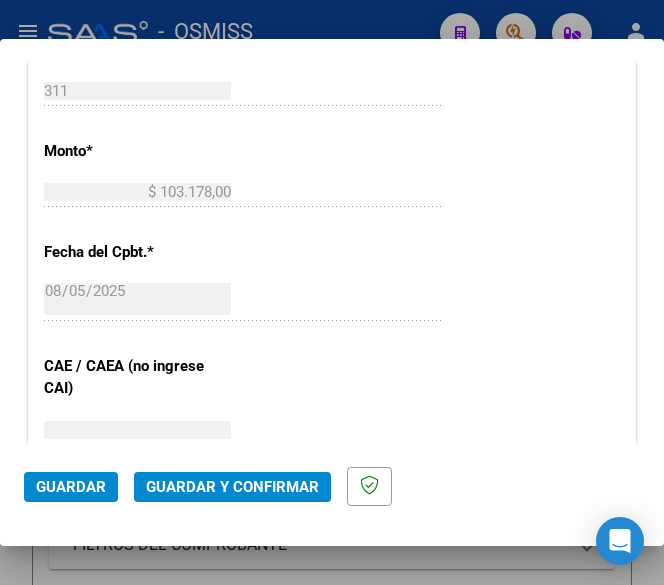 scroll, scrollTop: 900, scrollLeft: 0, axis: vertical 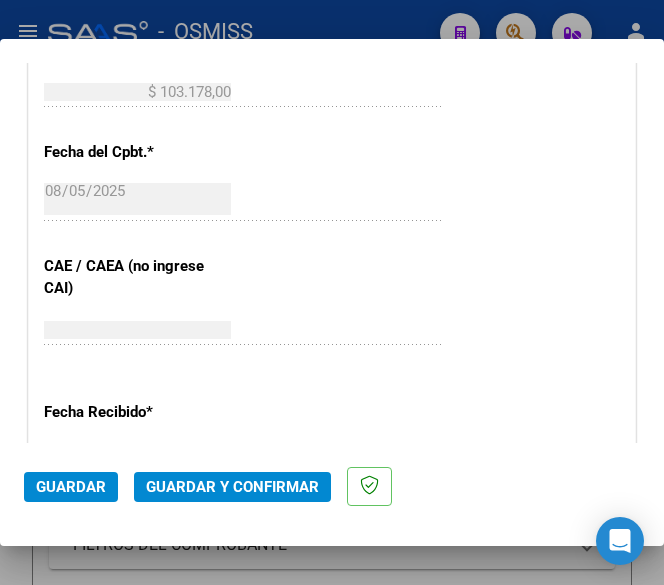 click on "CUIT  *   30-67337754-4 Ingresar CUIT  ANALISIS PRESTADOR  ESTADO PROVINCIA DE SAN LUIS  ARCA Padrón  Area destinado * Hospitales de Autogestión - Afiliaciones Seleccionar Area  Comprobante Tipo * Factura C Seleccionar Tipo Punto de Venta  *   93 Ingresar el Nro.  Número  *   311 Ingresar el Nro.  Monto  *   $ 103.178,00 Ingresar el monto  Fecha del Cpbt.  *   2025-08-05 Ingresar la fecha  CAE / CAEA (no ingrese CAI)    75314050468652 Ingresar el CAE o CAEA (no ingrese CAI)  Fecha Recibido  *   2025-08-05 Ingresar la fecha  Fecha de Vencimiento    2025-09-04 Ingresar la fecha  Ref. Externa    Ingresar la ref.  N° Liquidación    Ingresar el N° Liquidación" at bounding box center [332, 134] 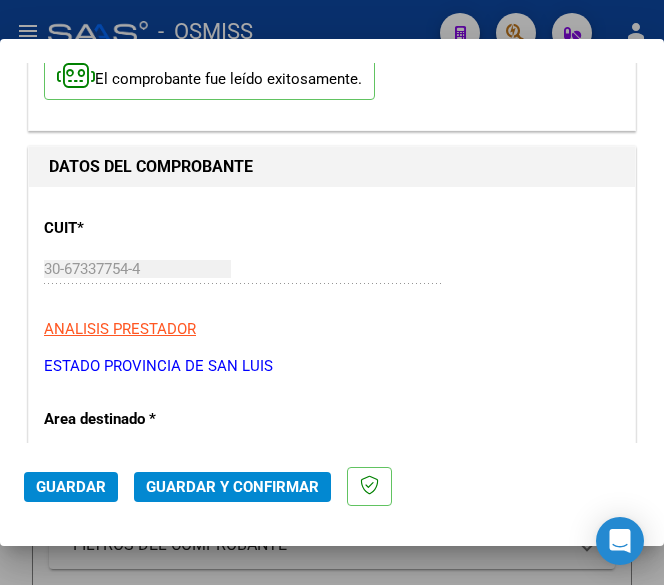 scroll, scrollTop: 327, scrollLeft: 0, axis: vertical 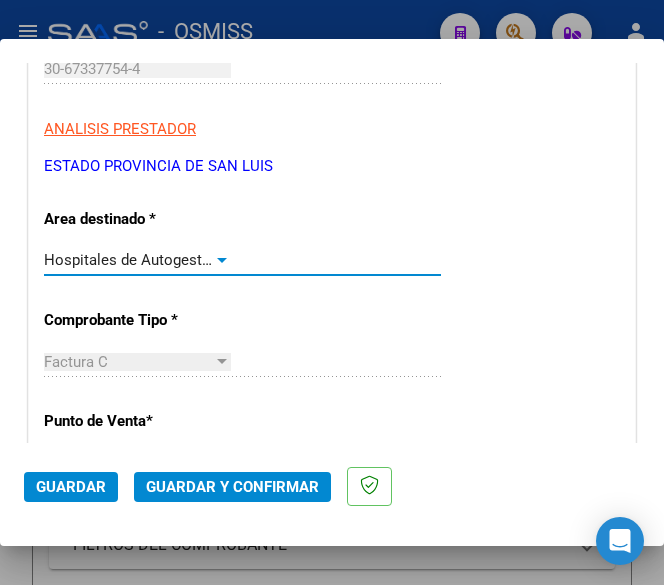 click at bounding box center [222, 260] 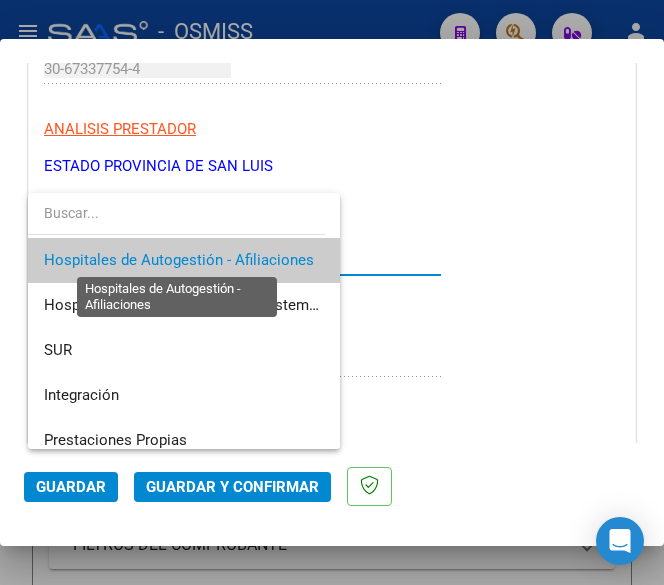 click on "Hospitales de Autogestión - Afiliaciones" at bounding box center [179, 260] 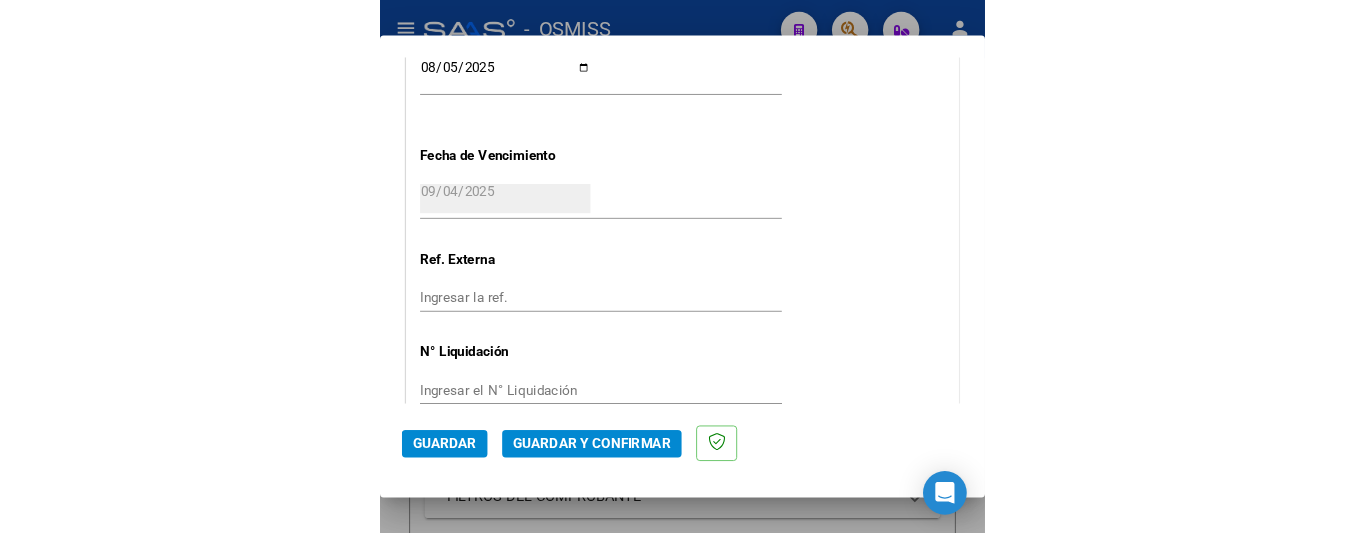 scroll, scrollTop: 1377, scrollLeft: 0, axis: vertical 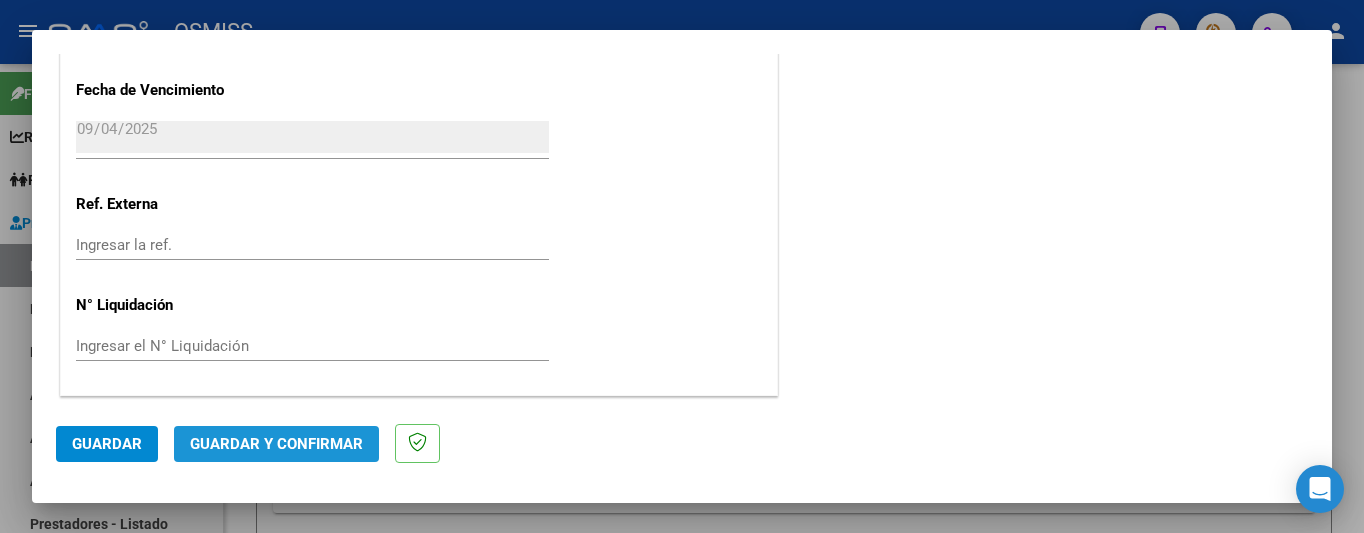 click on "Guardar y Confirmar" 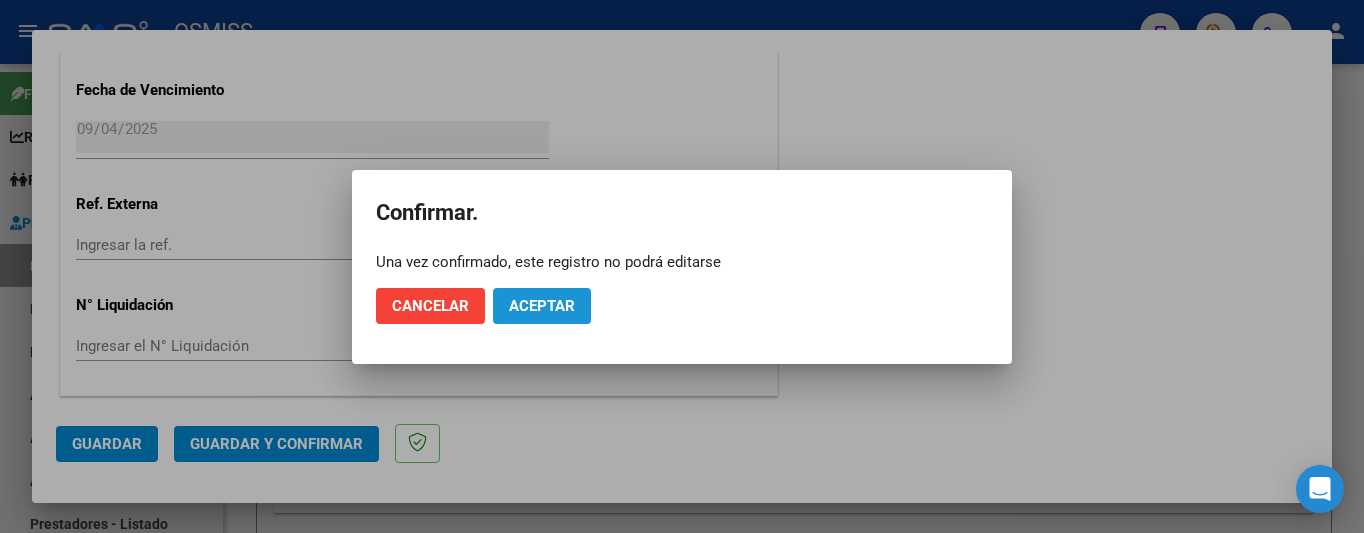 click on "Aceptar" 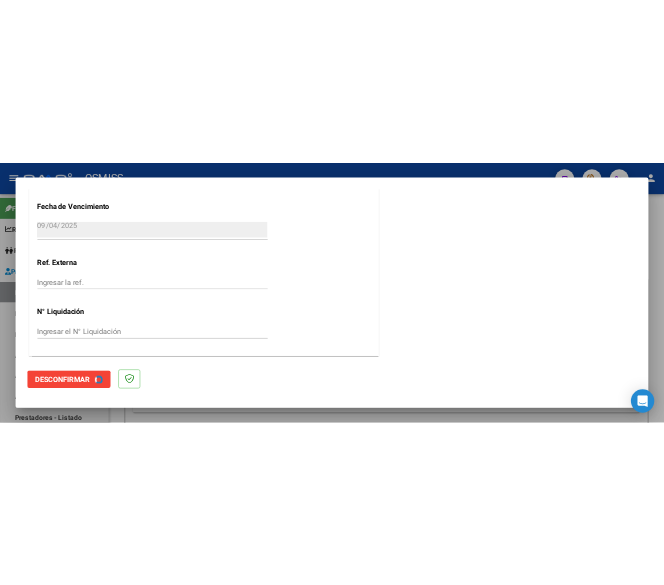 scroll, scrollTop: 0, scrollLeft: 0, axis: both 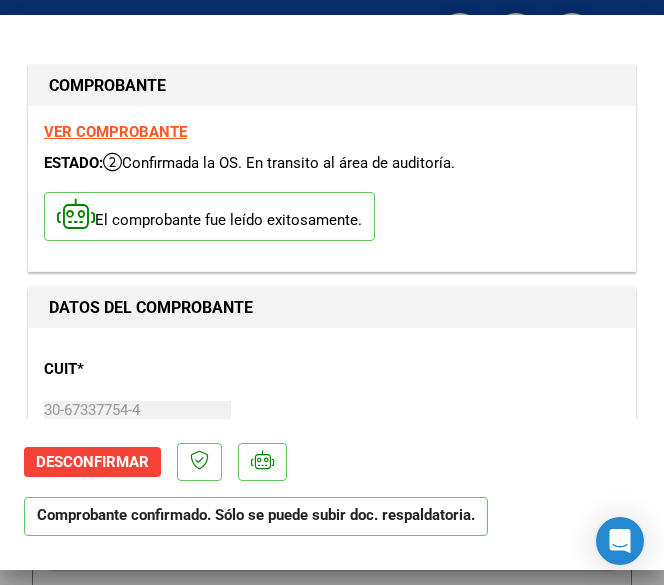 click on "CUIT  *   [CUIT] Ingresar CUIT  ANALISIS PRESTADOR  ESTADO [STATE]  ARCA Padrón ARCA Padrón" at bounding box center (332, 431) 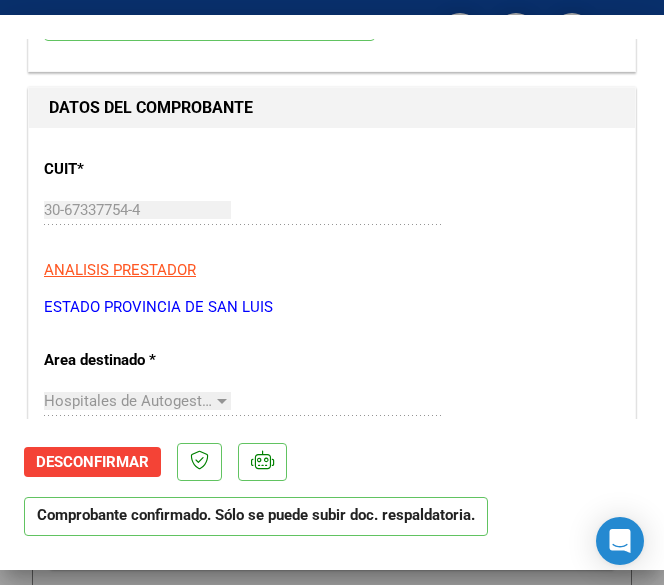click on "ESTADO PROVINCIA DE SAN LUIS" at bounding box center [332, 307] 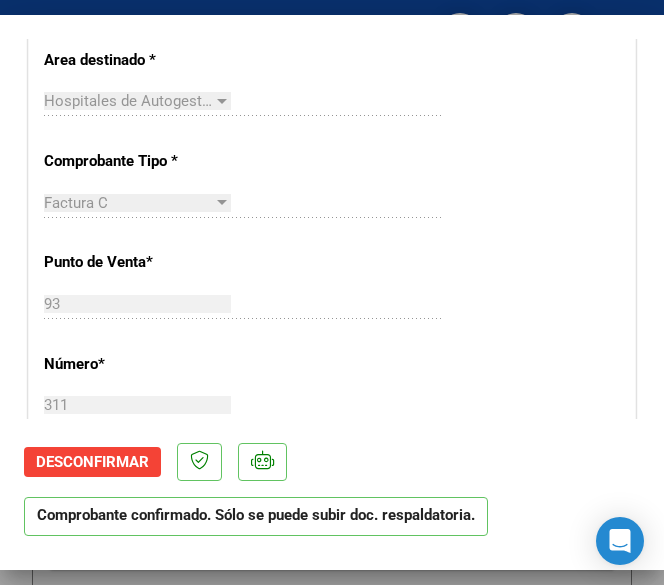 click on "93 Ingresar el Nro." 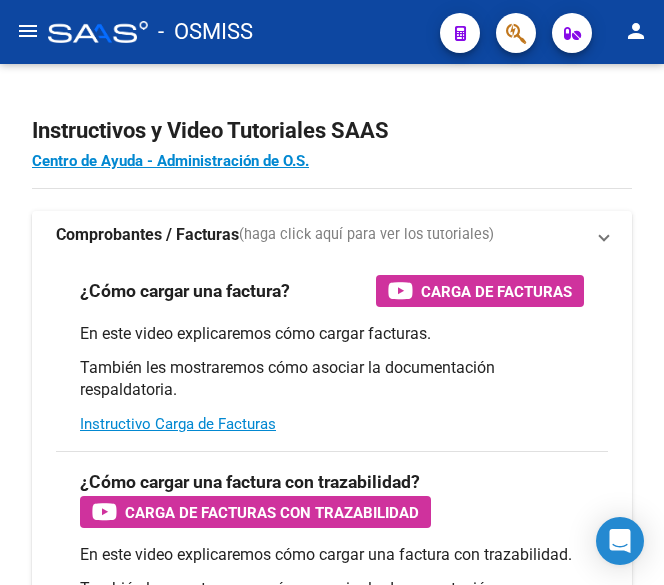 scroll, scrollTop: 0, scrollLeft: 0, axis: both 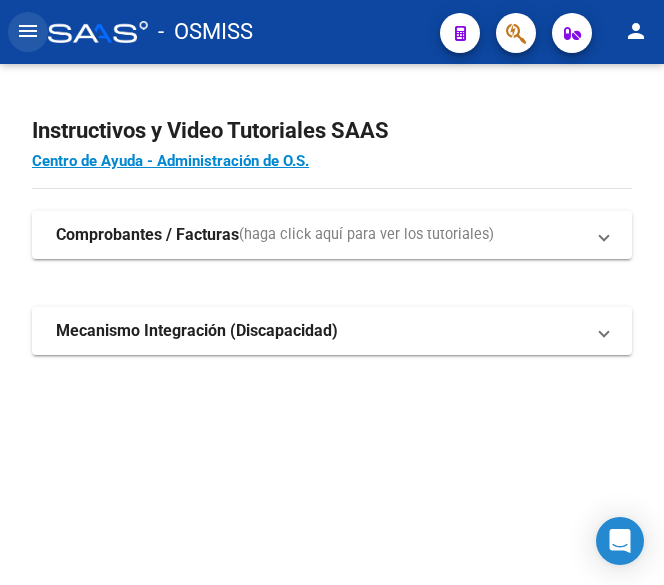 click on "menu" 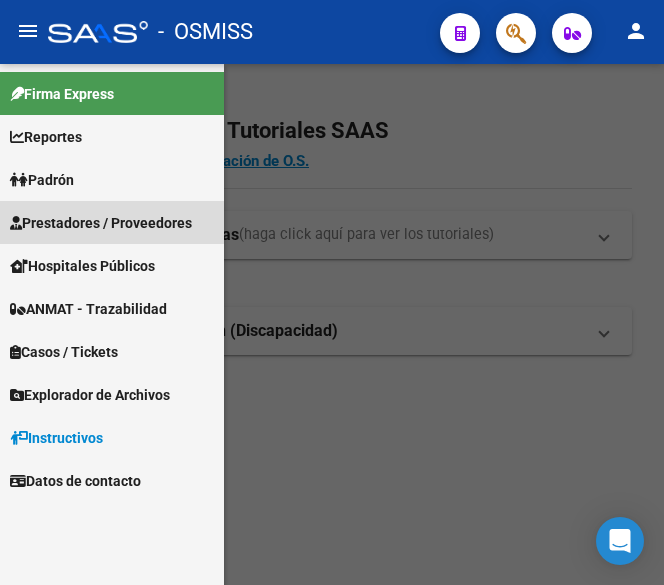 drag, startPoint x: 71, startPoint y: 213, endPoint x: 83, endPoint y: 241, distance: 30.463093 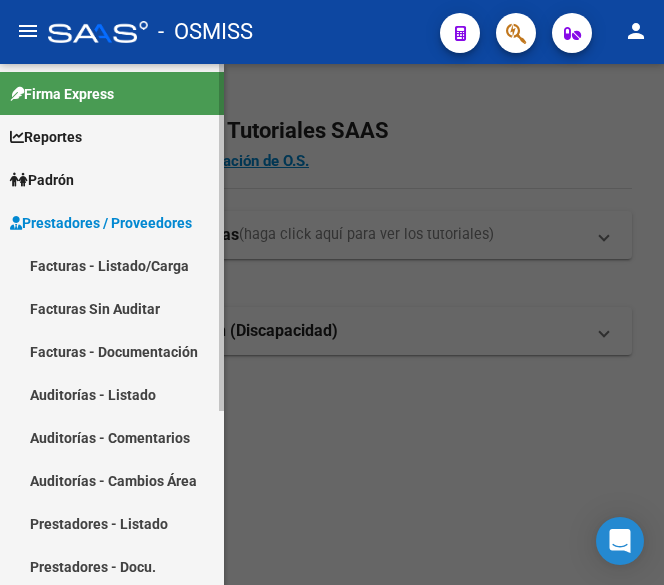 click on "Facturas - Listado/Carga" at bounding box center [112, 265] 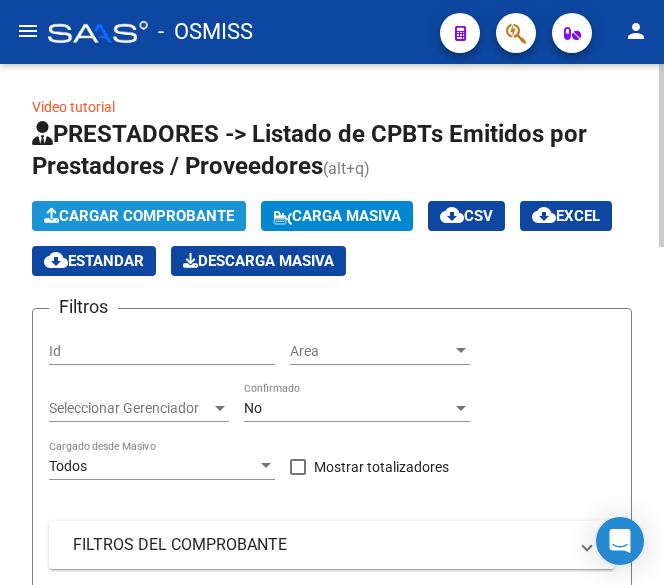 click on "Cargar Comprobante" 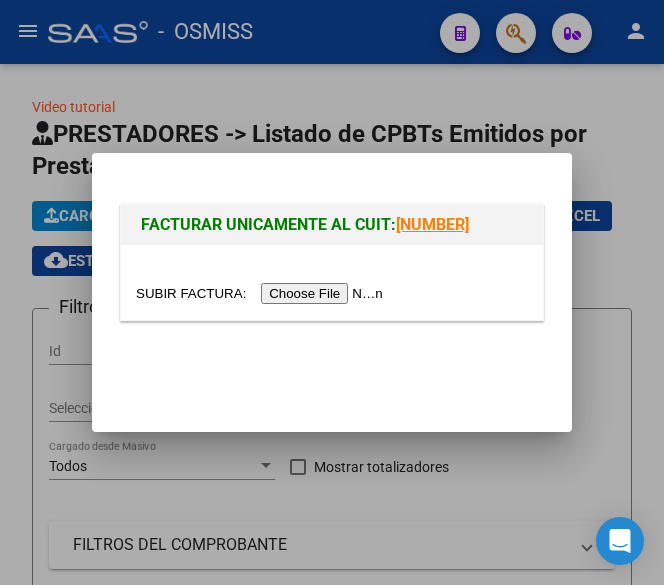 click at bounding box center (262, 293) 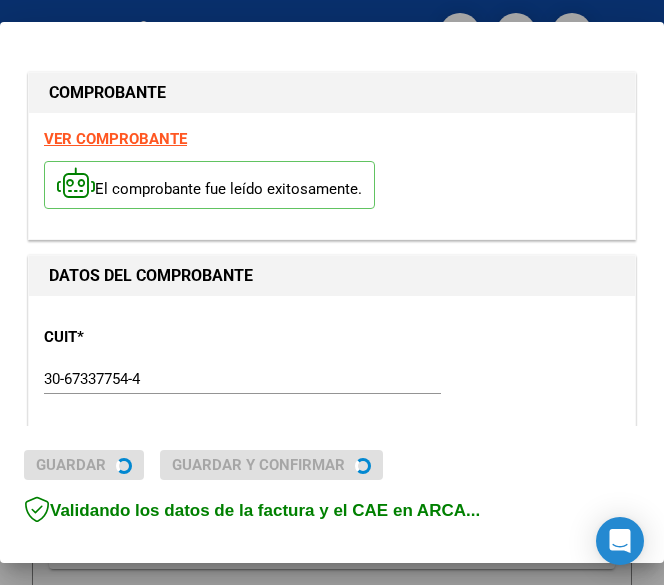 type on "2025-09-04" 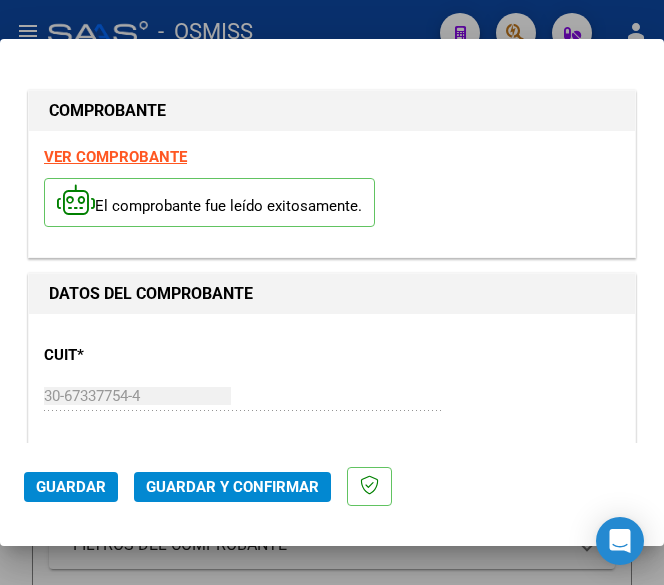 click on "CUIT  *   [CUIT] Ingresar CUIT  ANALISIS PRESTADOR  ESTADO [STATE]  ARCA Padrón" at bounding box center [332, 417] 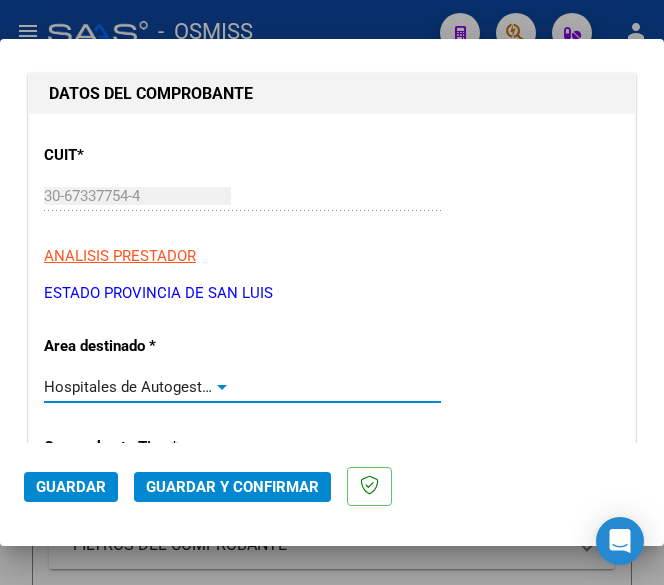 click at bounding box center [222, 387] 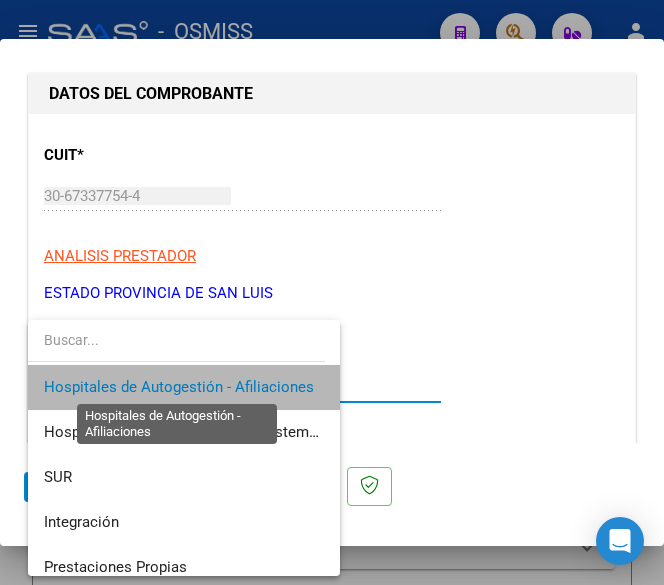 click on "Hospitales de Autogestión - Afiliaciones" at bounding box center (179, 387) 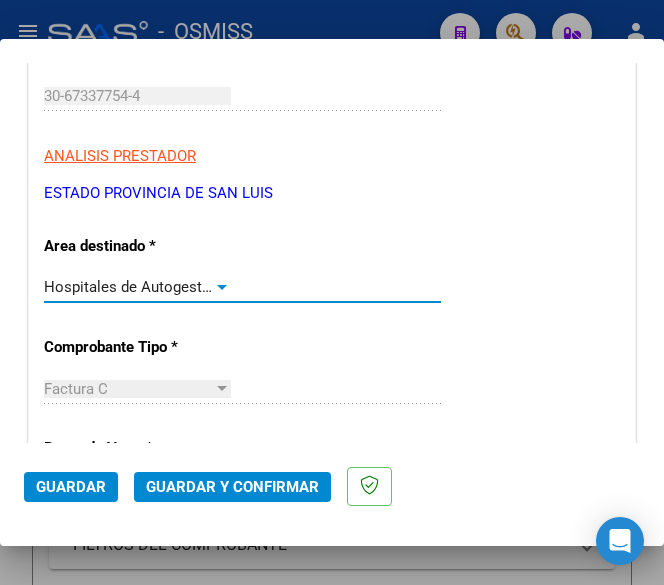 scroll, scrollTop: 400, scrollLeft: 0, axis: vertical 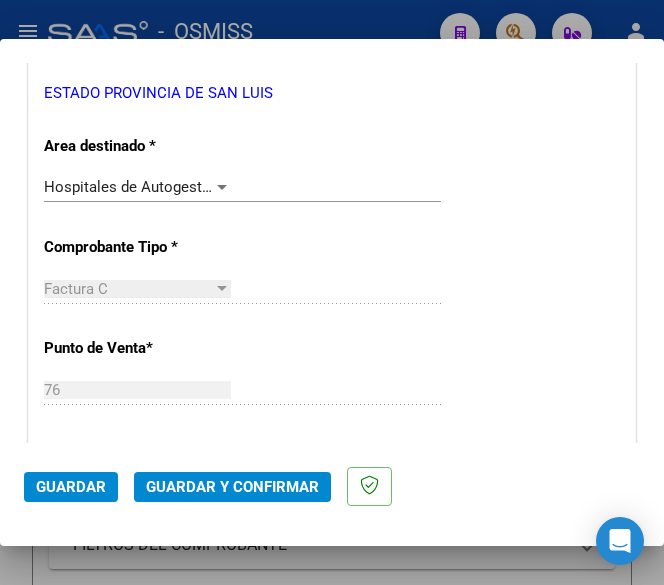 click on "Factura C Seleccionar Tipo" at bounding box center (242, 289) 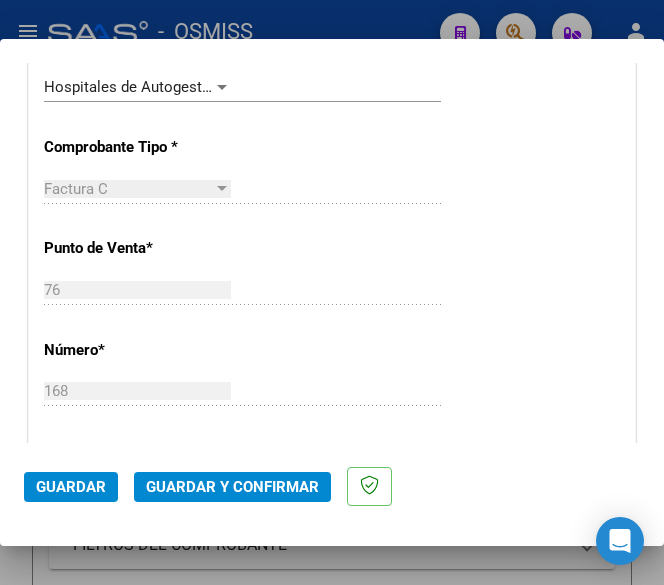 scroll, scrollTop: 600, scrollLeft: 0, axis: vertical 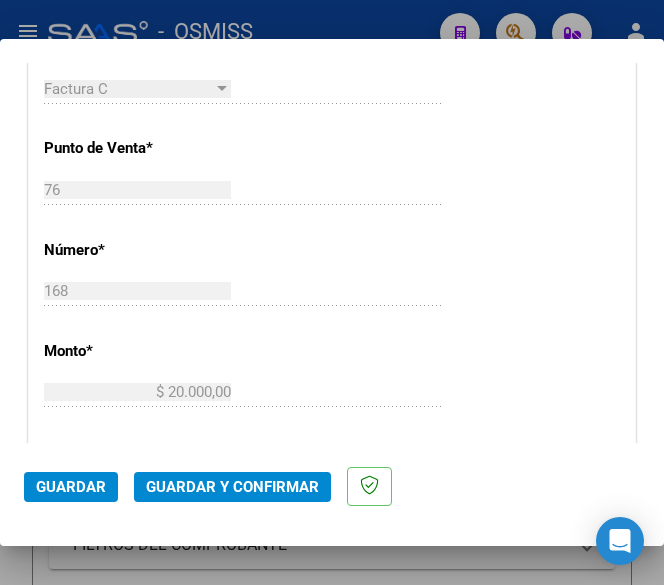 click on "CUIT  *   30-67337754-4 Ingresar CUIT  ANALISIS PRESTADOR  ESTADO PROVINCIA DE SAN LUIS  ARCA Padrón  Area destinado * Hospitales de Autogestión - Afiliaciones Seleccionar Area  Comprobante Tipo * Factura C Seleccionar Tipo Punto de Venta  *   76 Ingresar el Nro.  Número  *   168 Ingresar el Nro.  Monto  *   $ 20.000,00 Ingresar el monto  Fecha del Cpbt.  *   2025-08-05 Ingresar la fecha  CAE / CAEA (no ingrese CAI)    75314055695437 Ingresar el CAE o CAEA (no ingrese CAI)  Fecha Recibido  *   2025-08-05 Ingresar la fecha  Fecha de Vencimiento    2025-09-04 Ingresar la fecha  Ref. Externa    Ingresar la ref.  N° Liquidación    Ingresar el N° Liquidación" at bounding box center [332, 434] 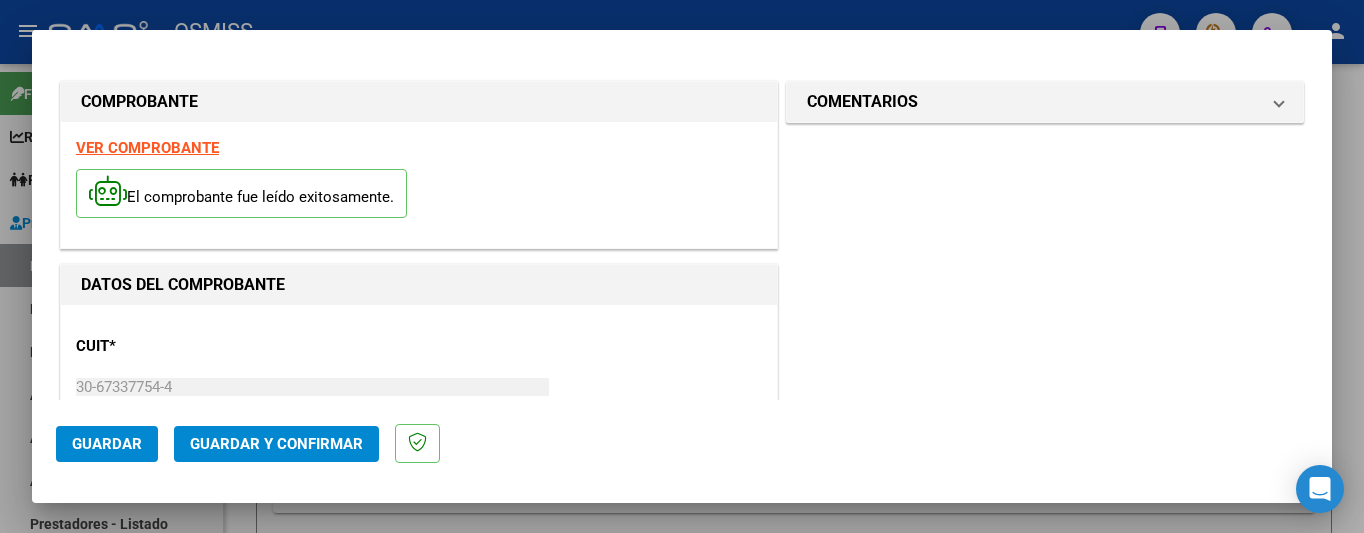 scroll, scrollTop: 200, scrollLeft: 0, axis: vertical 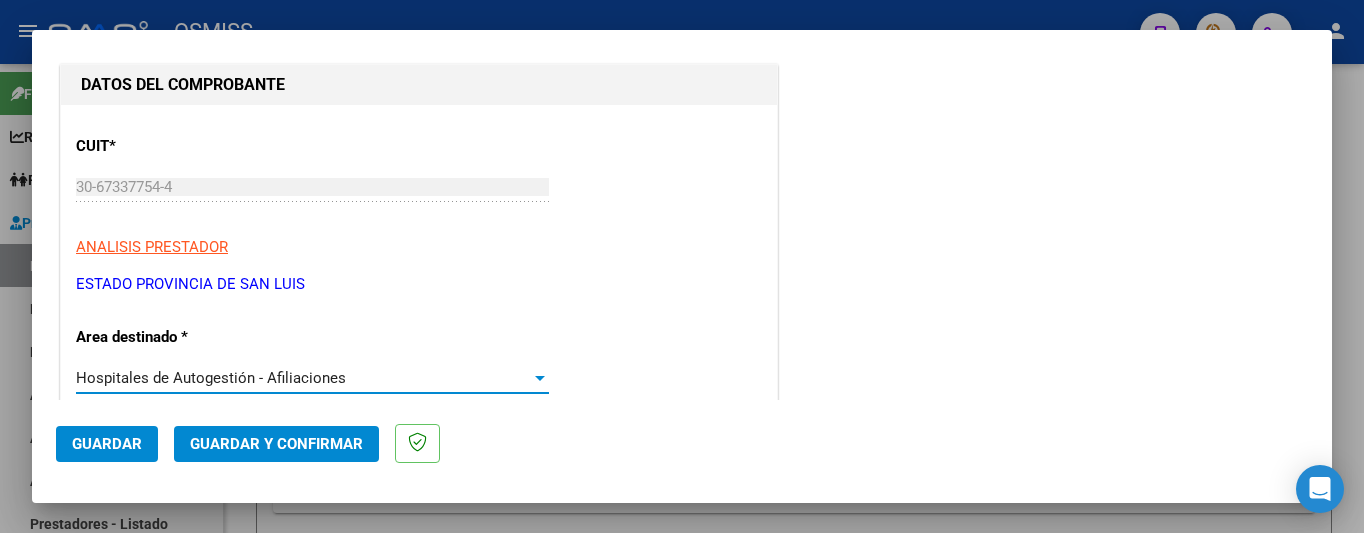click at bounding box center [540, 378] 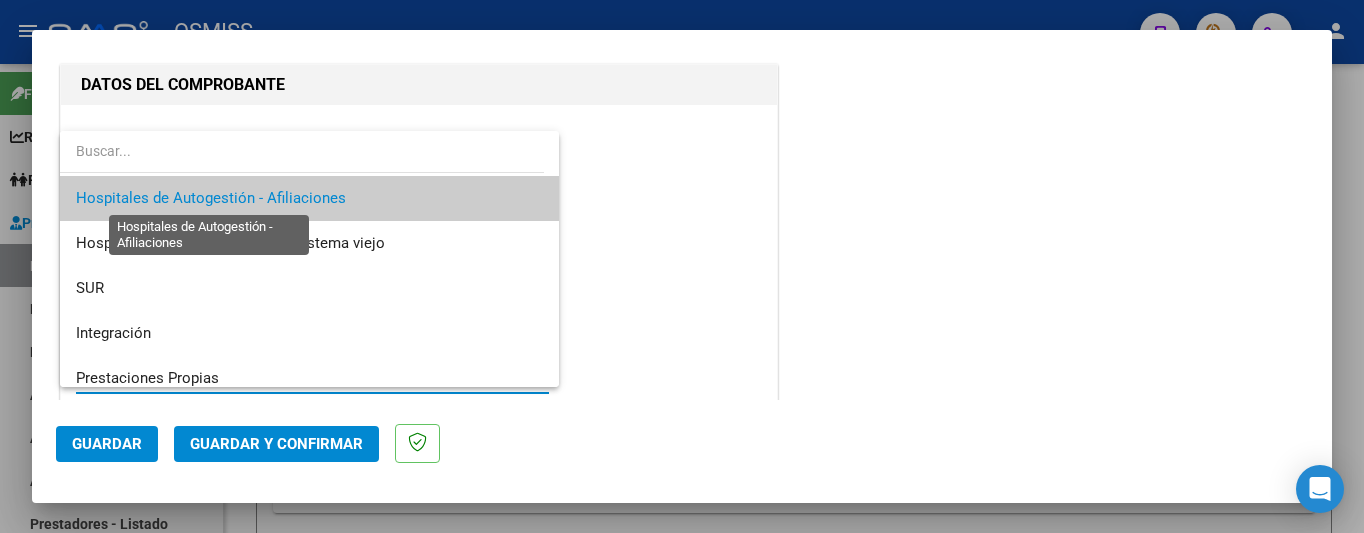 click on "Hospitales de Autogestión - Afiliaciones" at bounding box center [211, 198] 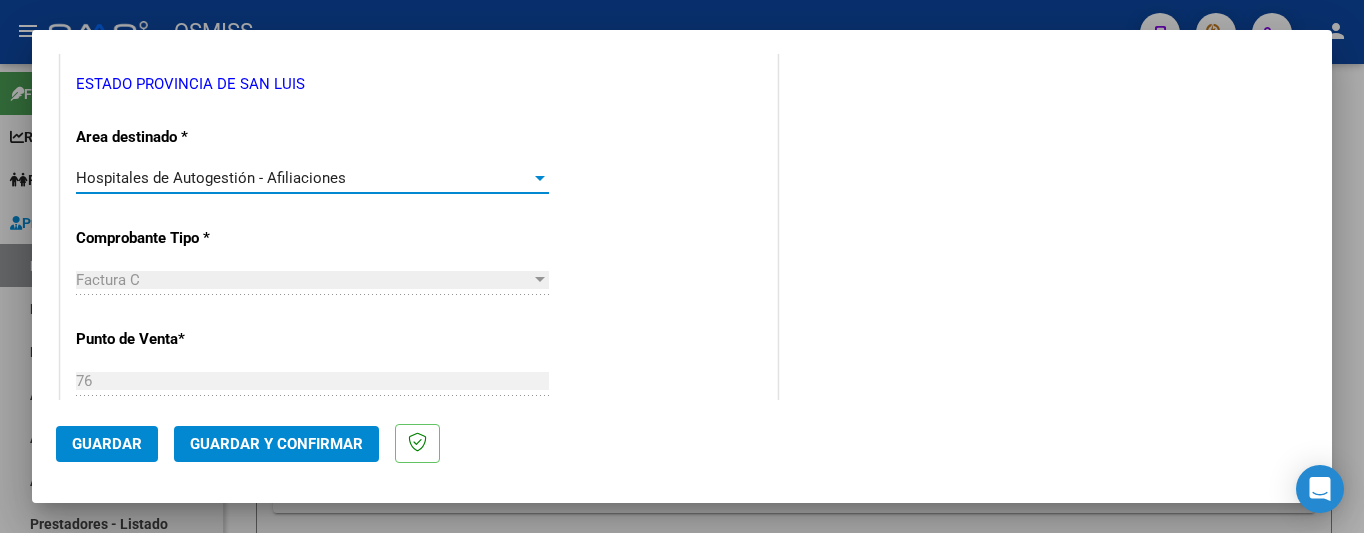 scroll, scrollTop: 600, scrollLeft: 0, axis: vertical 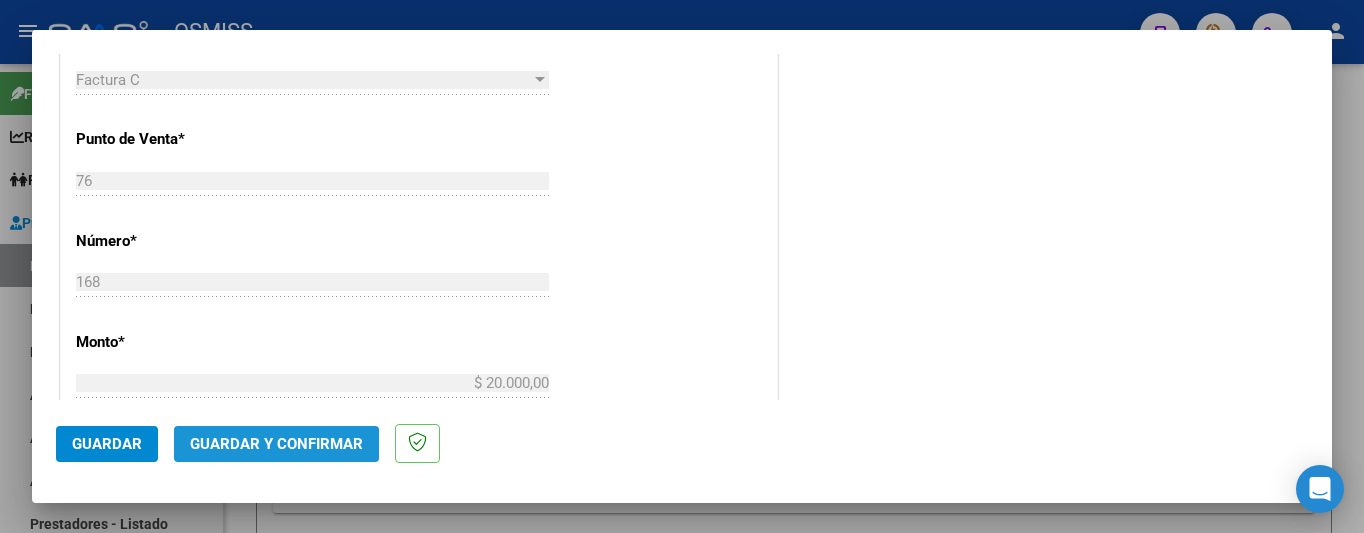 click on "Guardar y Confirmar" 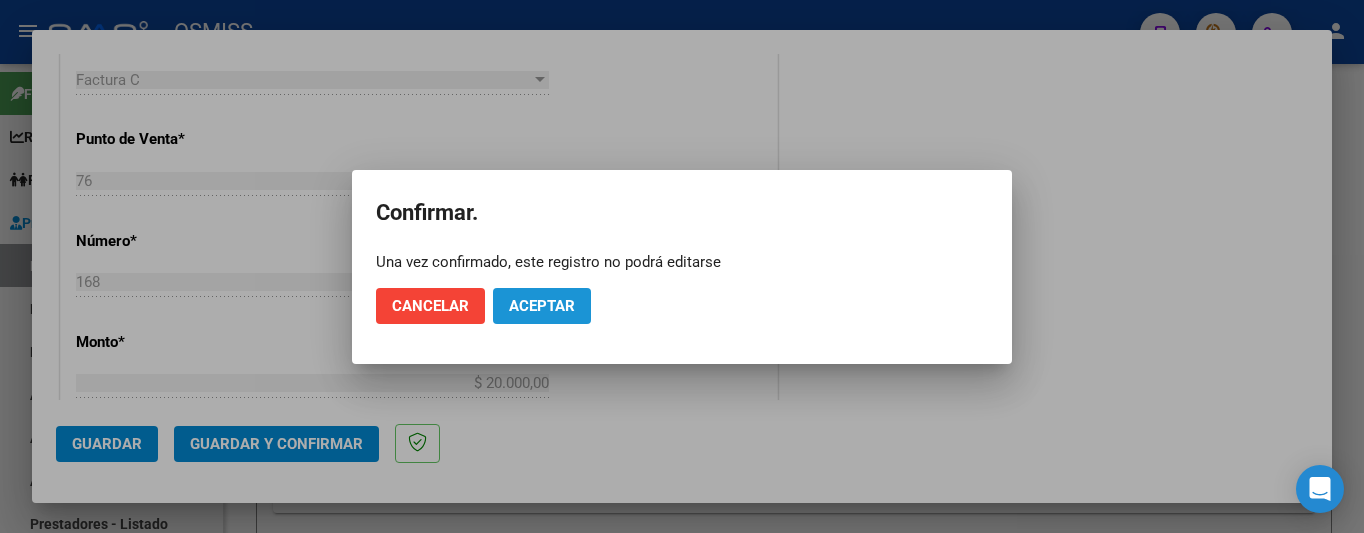click on "Aceptar" 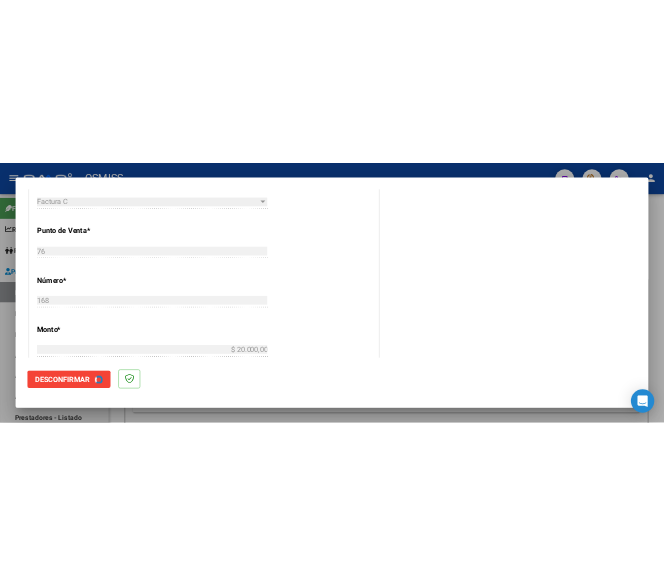 scroll, scrollTop: 0, scrollLeft: 0, axis: both 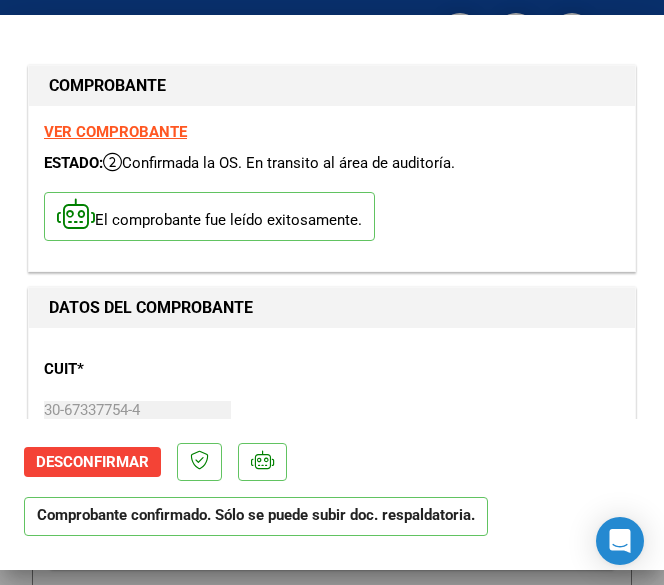 click on "El comprobante fue leído exitosamente." at bounding box center [332, 219] 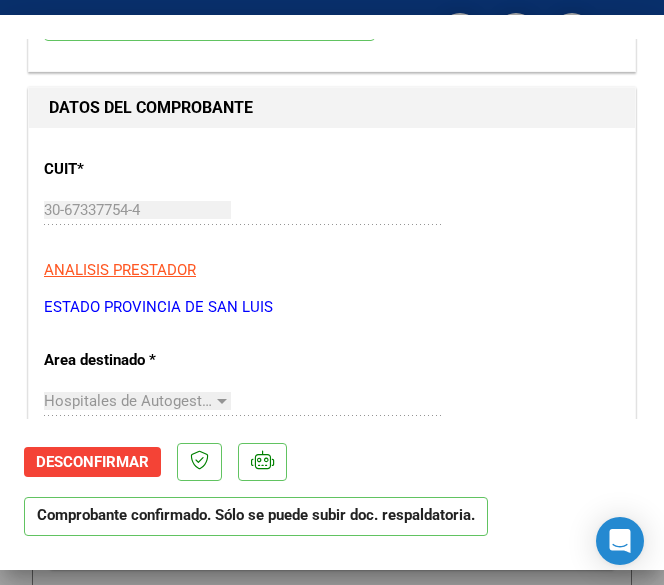 click on "ANALISIS PRESTADOR" at bounding box center [332, 270] 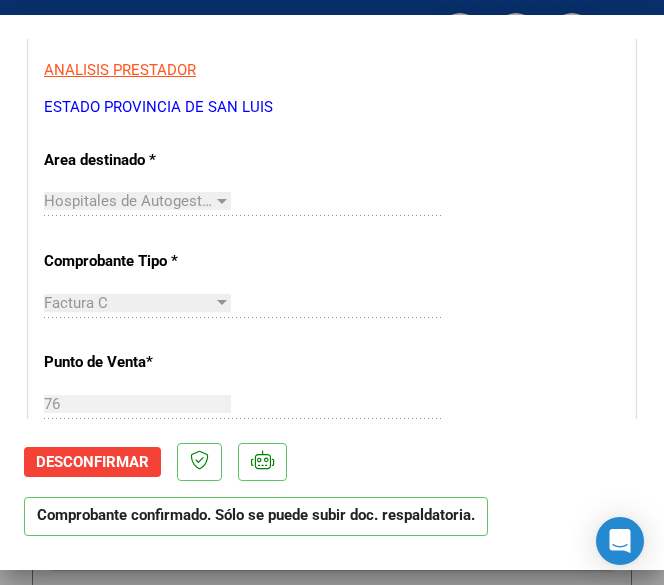 scroll, scrollTop: 500, scrollLeft: 0, axis: vertical 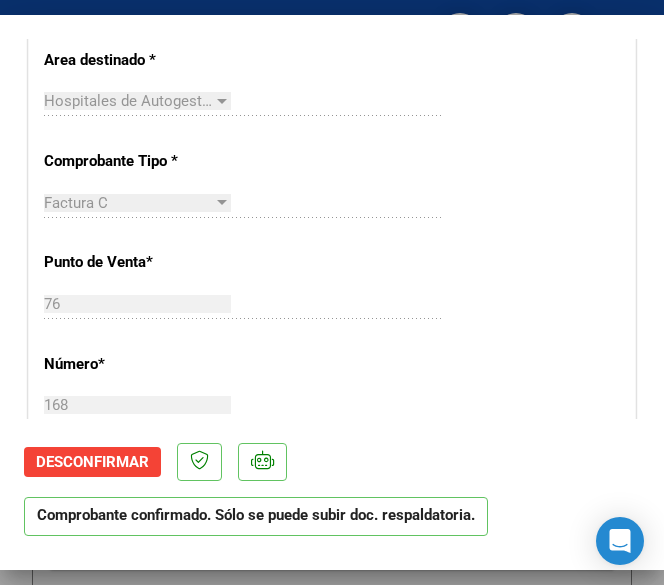 click on "CUIT  *   30-67337754-4 Ingresar CUIT  ANALISIS PRESTADOR  ESTADO PROVINCIA DE SAN LUIS  ARCA Padrón ARCA Padrón  Area destinado * Hospitales de Autogestión - Afiliaciones Seleccionar Area  Comprobante Tipo * Factura C Seleccionar Tipo Punto de Venta  *   76 Ingresar el Nro.  Número  *   168 Ingresar el Nro.  Monto  *   $ 20.000,00 Ingresar el monto  Fecha del Cpbt.  *   2025-08-05 Ingresar la fecha  CAE / CAEA (no ingrese CAI)    75314055695437 Ingresar el CAE o CAEA (no ingrese CAI)  Fecha Recibido  *   2025-08-05 Ingresar la fecha  Fecha de Vencimiento    2025-09-04 Ingresar la fecha  Ref. Externa    Ingresar la ref.  N° Liquidación    Ingresar el N° Liquidación" at bounding box center (332, 548) 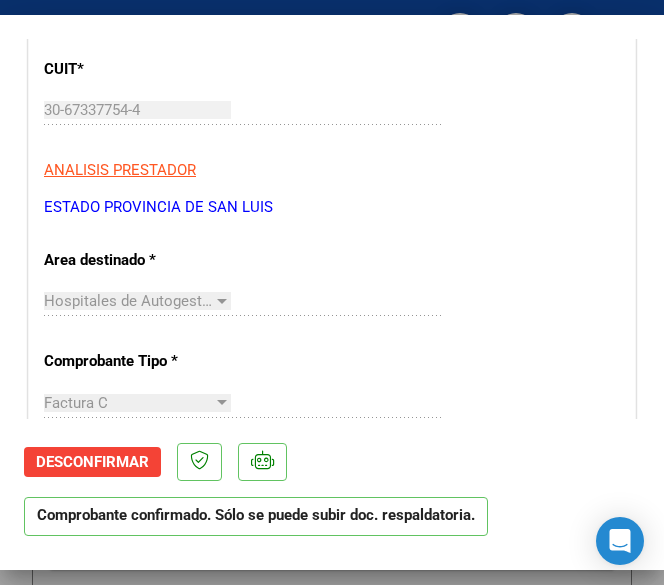 click on "CUIT  *   30-67337754-4 Ingresar CUIT  ANALISIS PRESTADOR  ESTADO PROVINCIA DE SAN LUIS  ARCA Padrón ARCA Padrón" at bounding box center (332, 131) 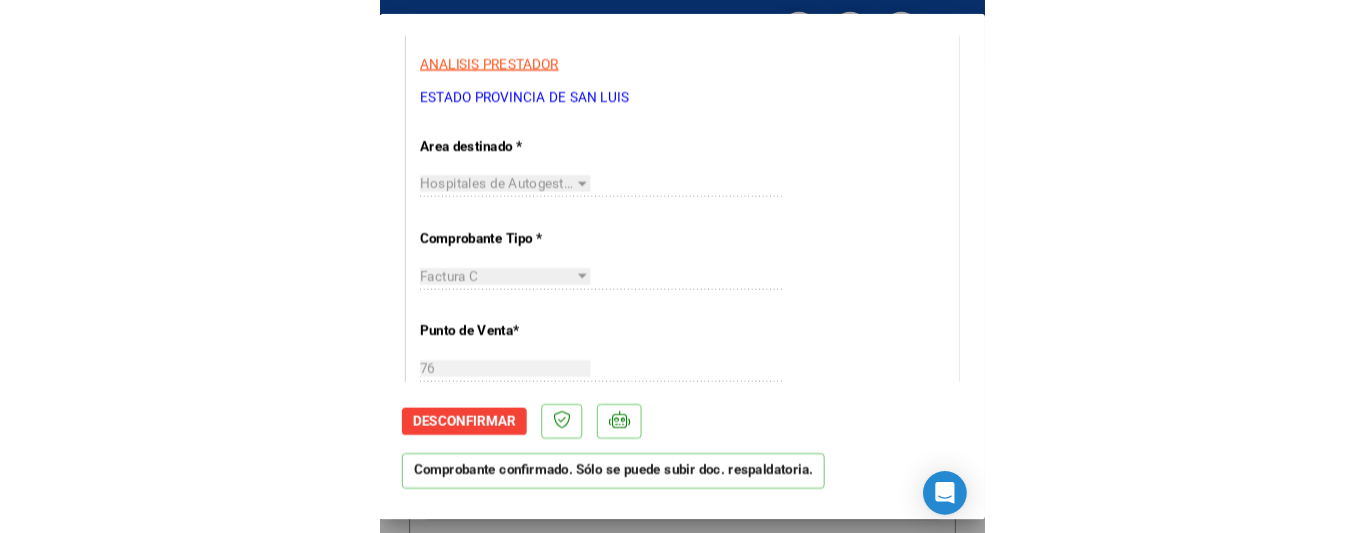 scroll, scrollTop: 500, scrollLeft: 0, axis: vertical 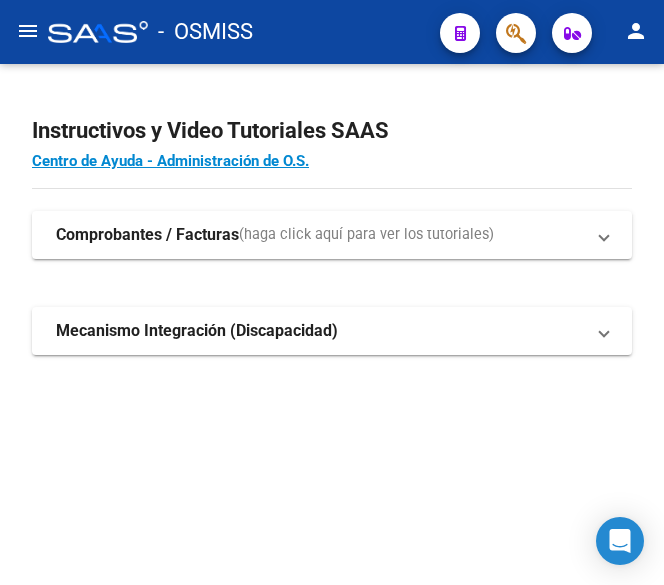 click on "menu" 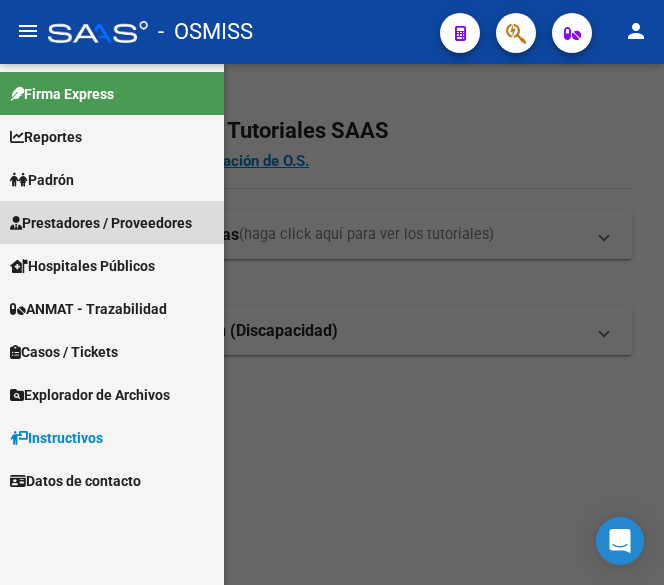 click on "Prestadores / Proveedores" at bounding box center (101, 223) 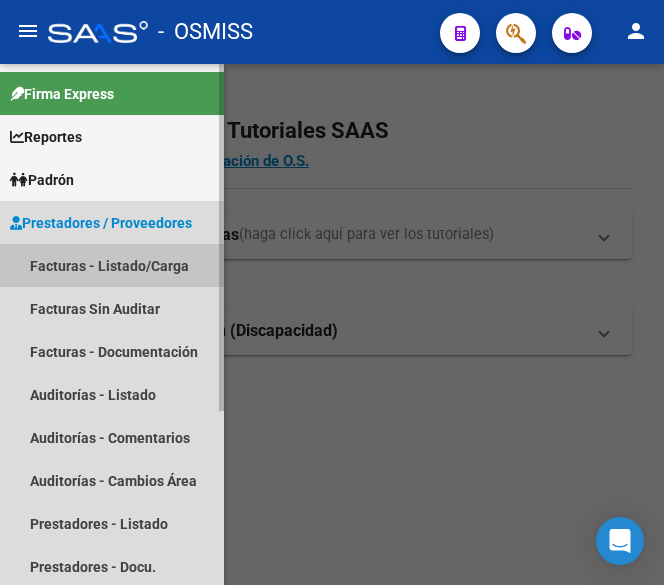 click on "Facturas - Listado/Carga" at bounding box center [112, 265] 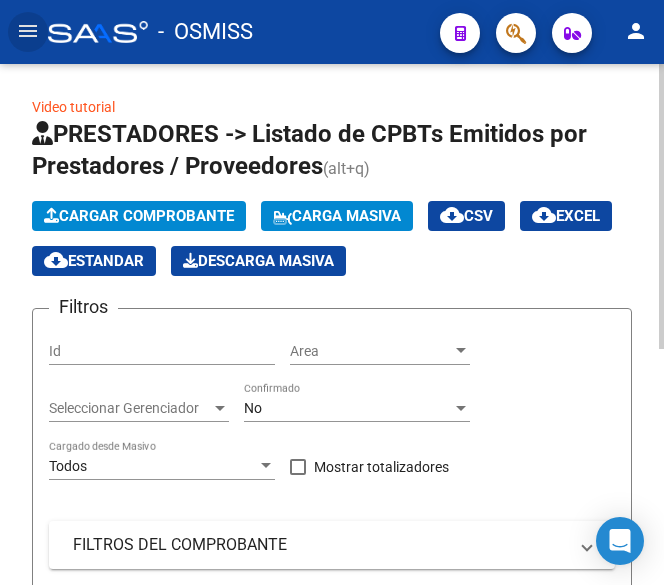 click on "Cargar Comprobante" 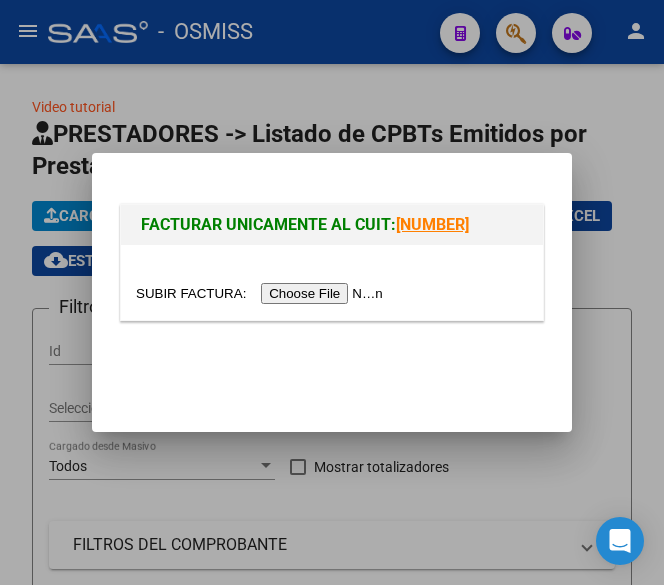 click at bounding box center [262, 293] 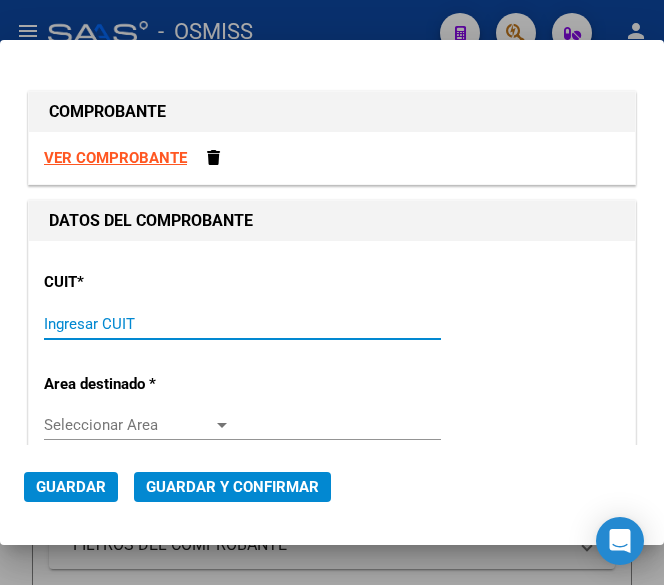 click on "Ingresar CUIT" at bounding box center [137, 324] 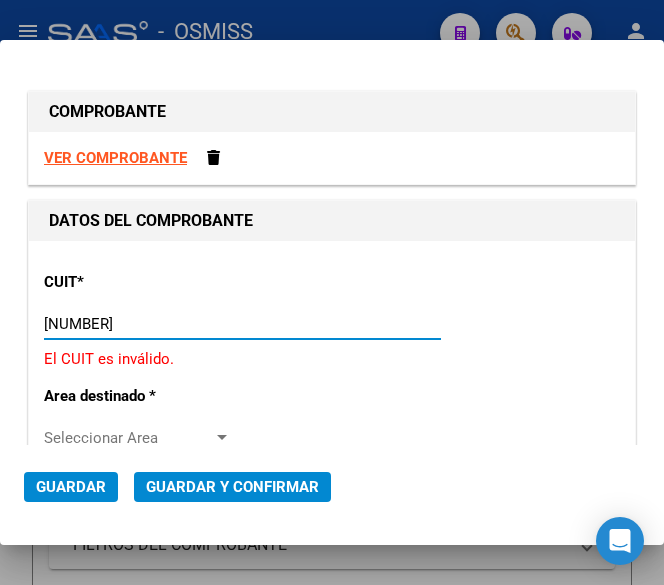 type on "[NUMBER]" 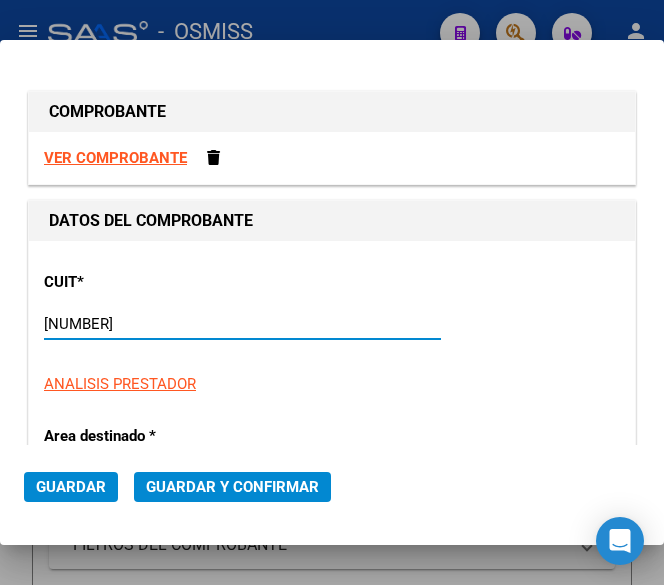 type on "6" 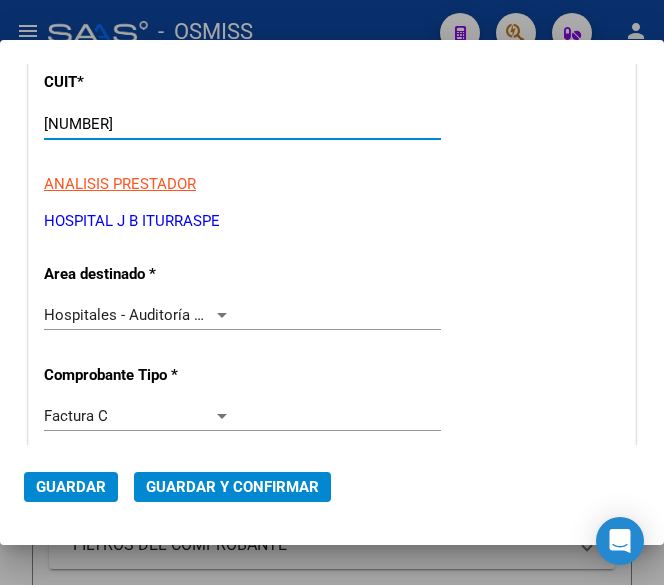 scroll, scrollTop: 300, scrollLeft: 0, axis: vertical 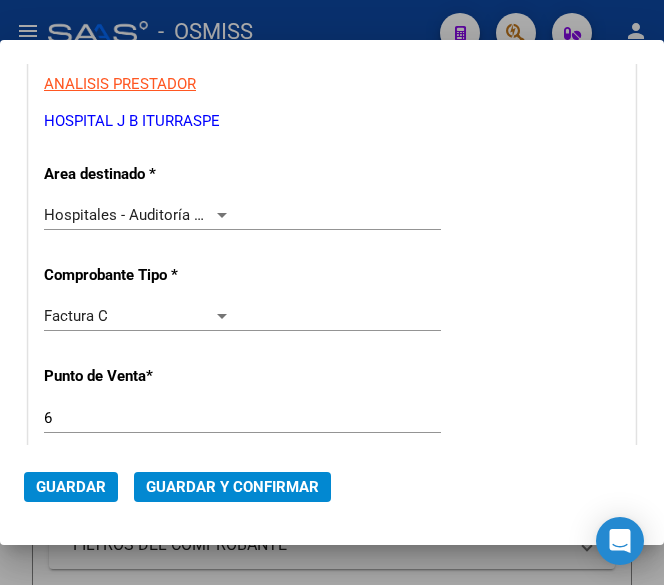 type on "[NUMBER]" 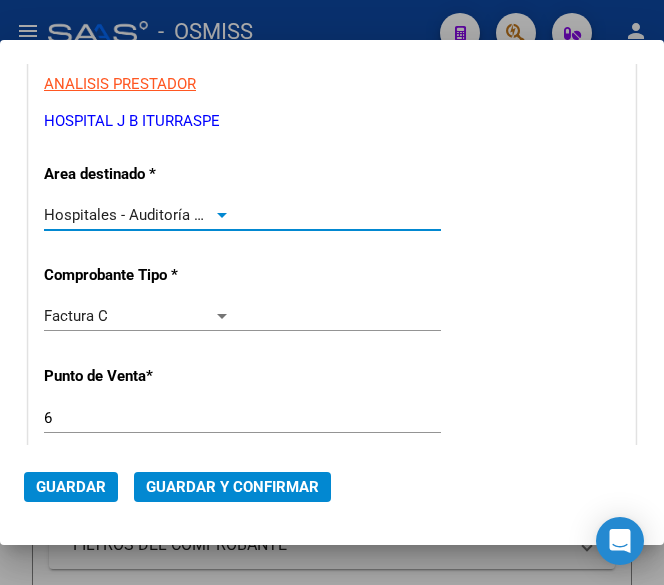 click at bounding box center (222, 215) 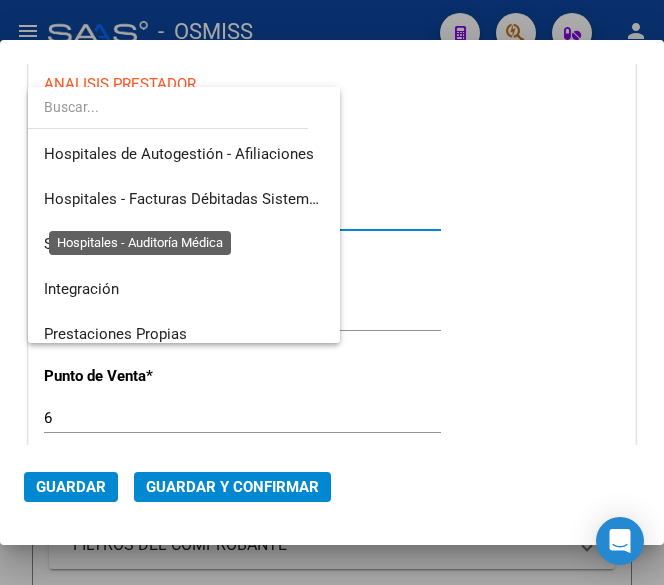 scroll, scrollTop: 300, scrollLeft: 0, axis: vertical 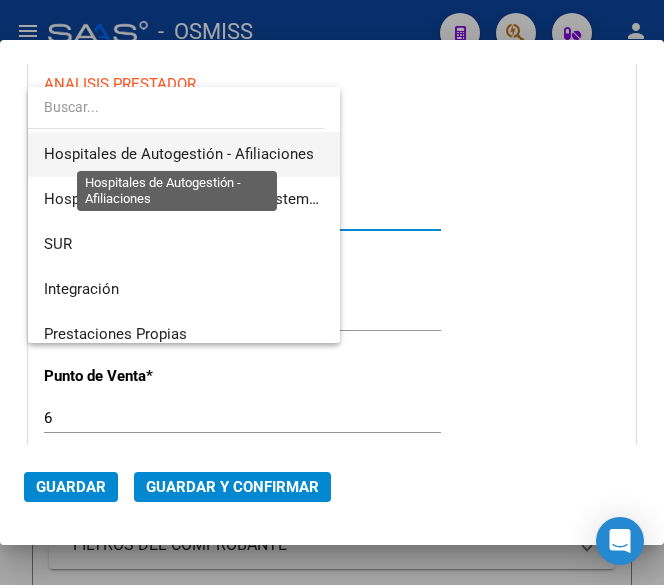 click on "Hospitales de Autogestión - Afiliaciones" at bounding box center (179, 154) 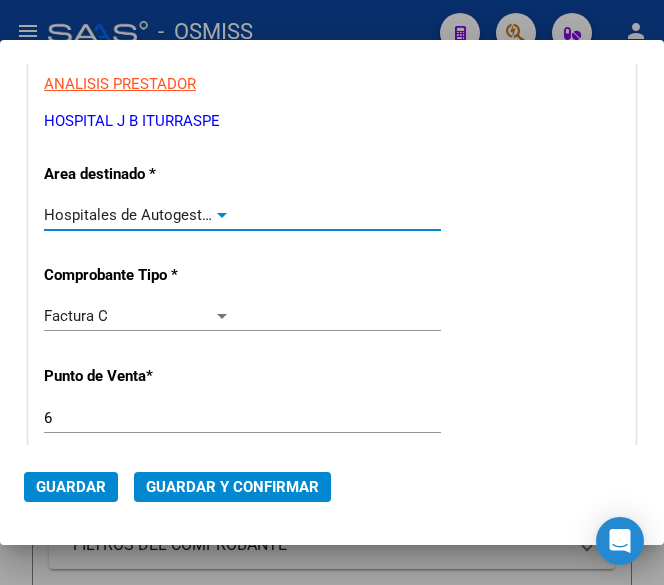 click at bounding box center [222, 215] 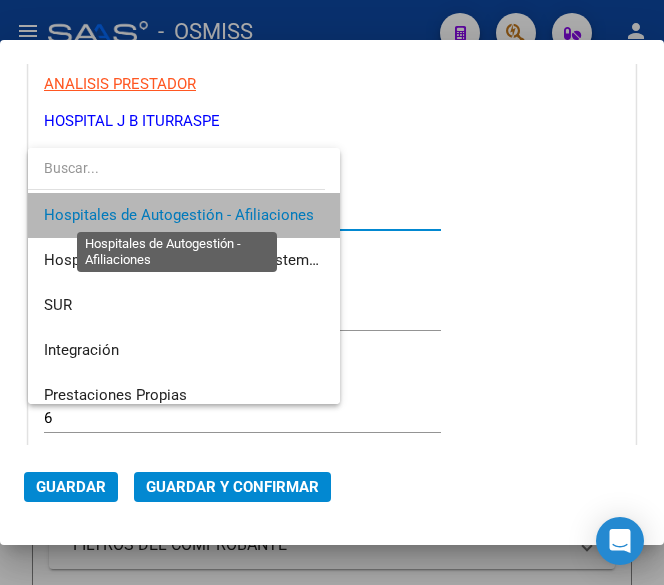 click on "Hospitales de Autogestión - Afiliaciones" at bounding box center (179, 215) 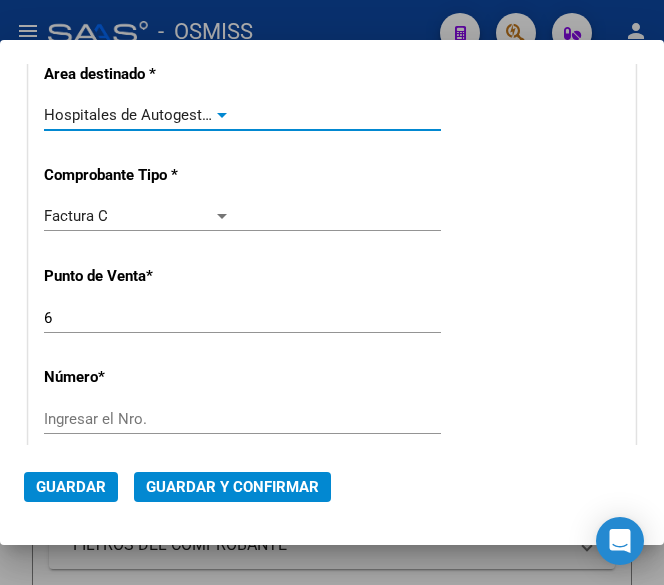 scroll, scrollTop: 500, scrollLeft: 0, axis: vertical 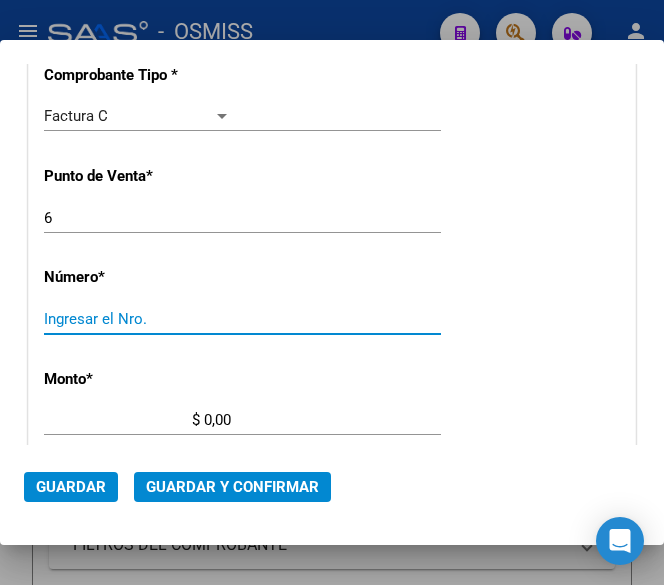 click on "Ingresar el Nro." at bounding box center [137, 319] 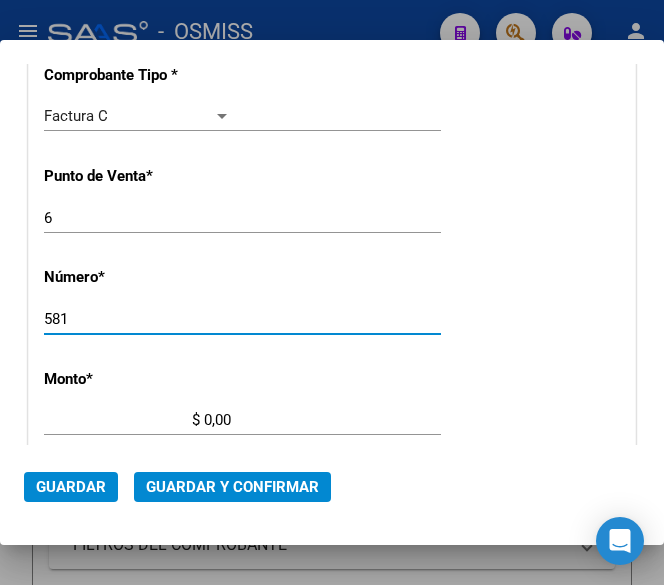 scroll, scrollTop: 600, scrollLeft: 0, axis: vertical 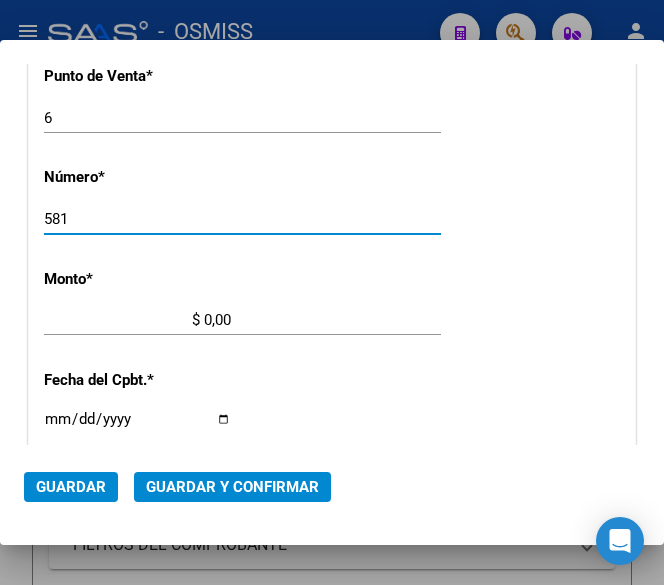 type on "581" 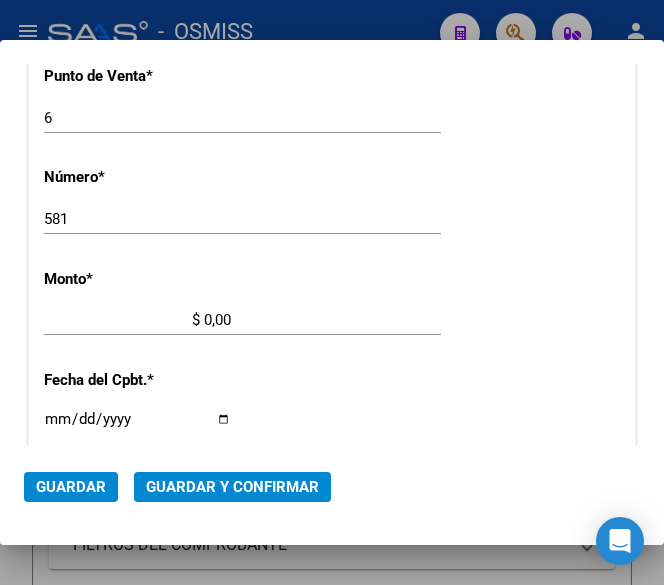 scroll, scrollTop: 656, scrollLeft: 0, axis: vertical 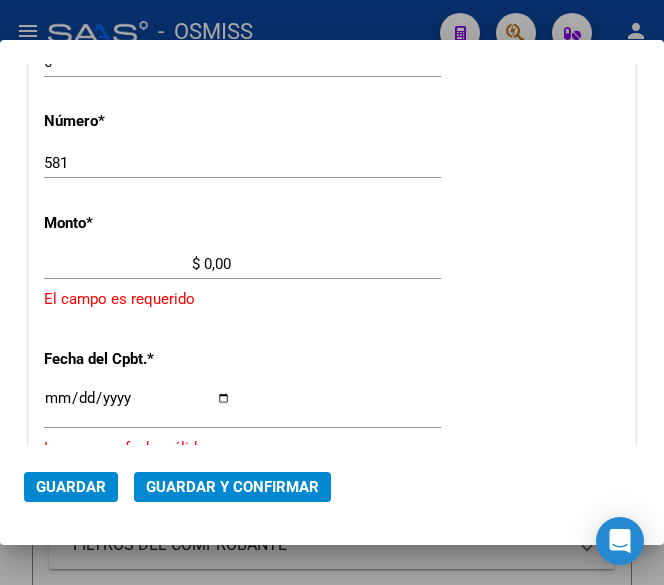 click on "$ 0,00" at bounding box center (137, 264) 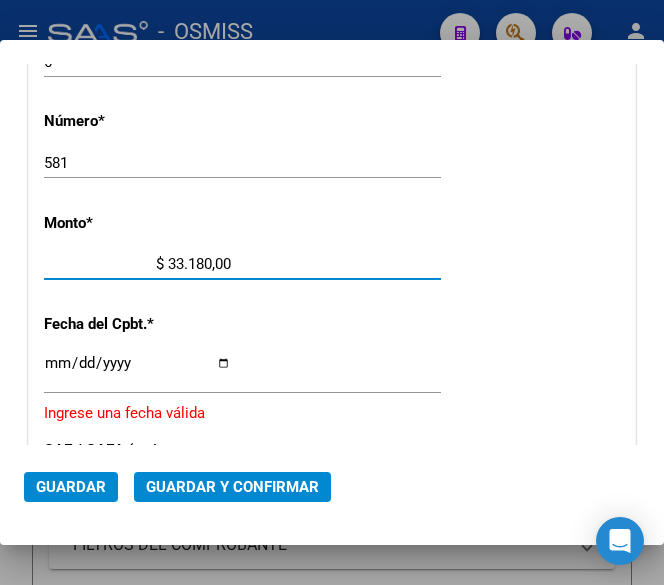 type on "$ 331.808,00" 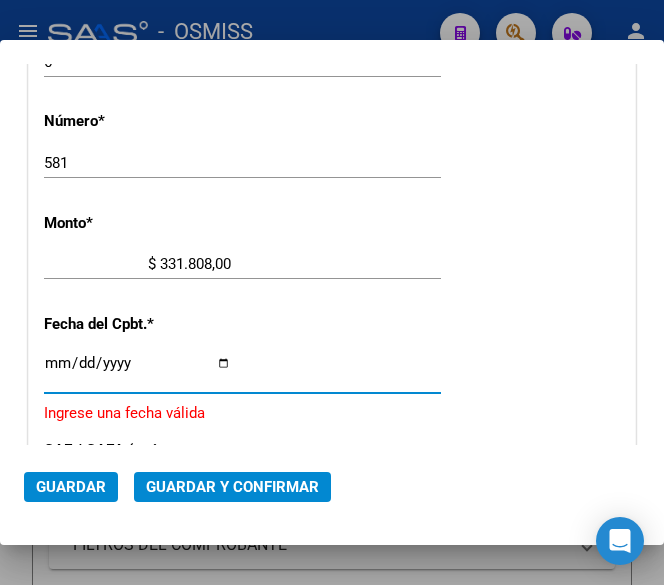 click on "Ingresar la fecha" at bounding box center (137, 371) 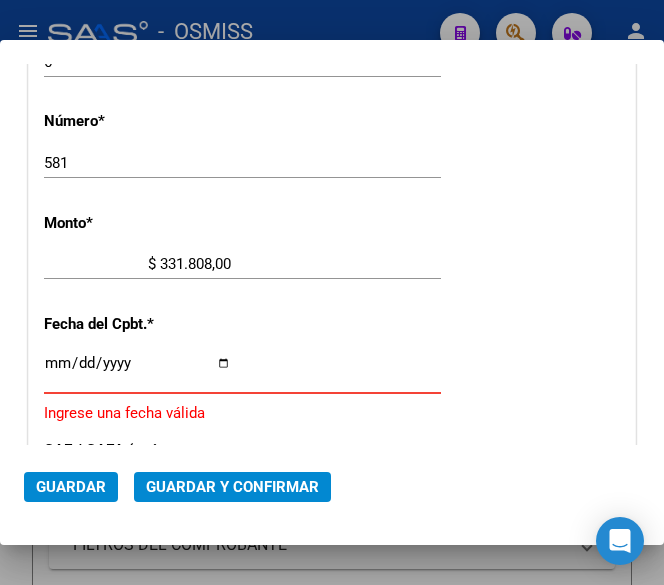 click on "Ingresar la fecha" at bounding box center [137, 371] 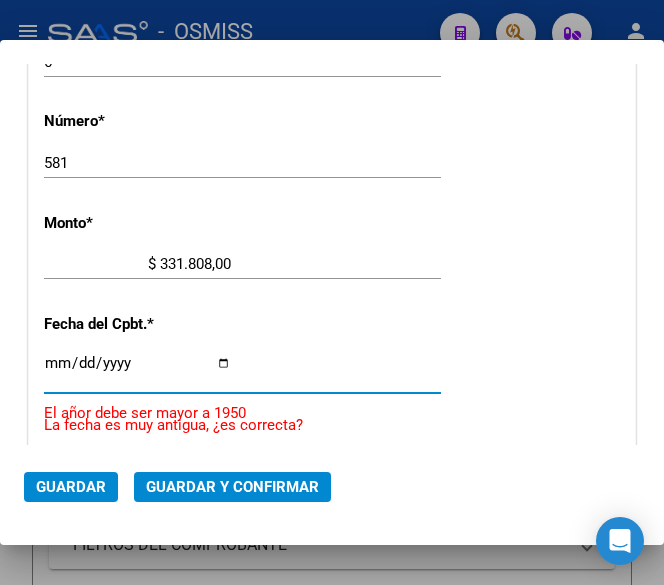 type on "2025-07-31" 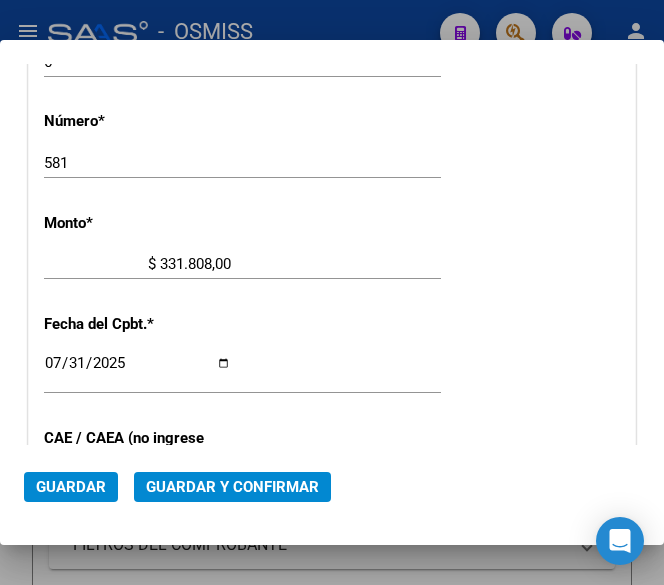 scroll, scrollTop: 856, scrollLeft: 0, axis: vertical 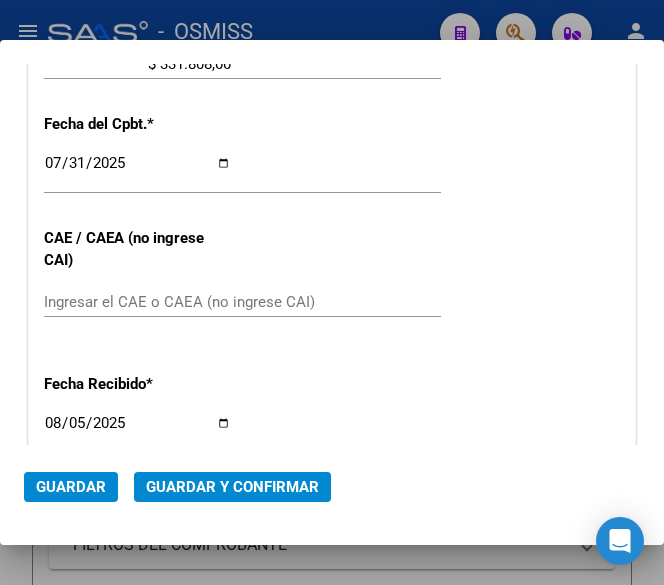 click on "Ingresar el CAE o CAEA (no ingrese CAI)" at bounding box center [137, 302] 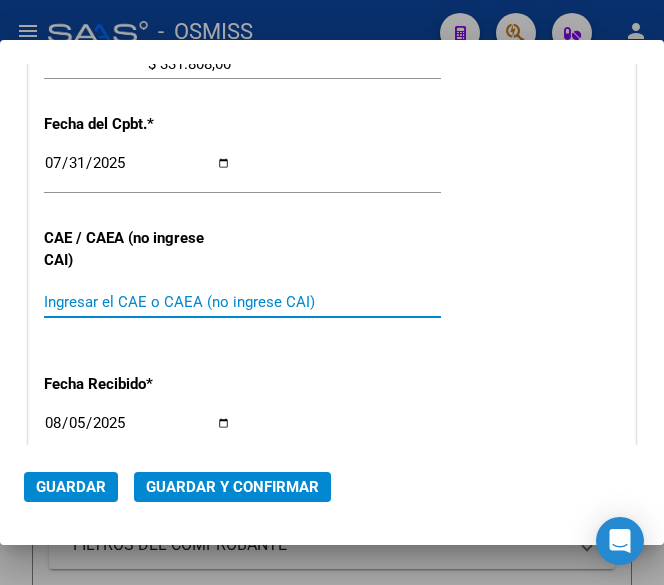 click on "Ingresar el CAE o CAEA (no ingrese CAI)" at bounding box center (137, 302) 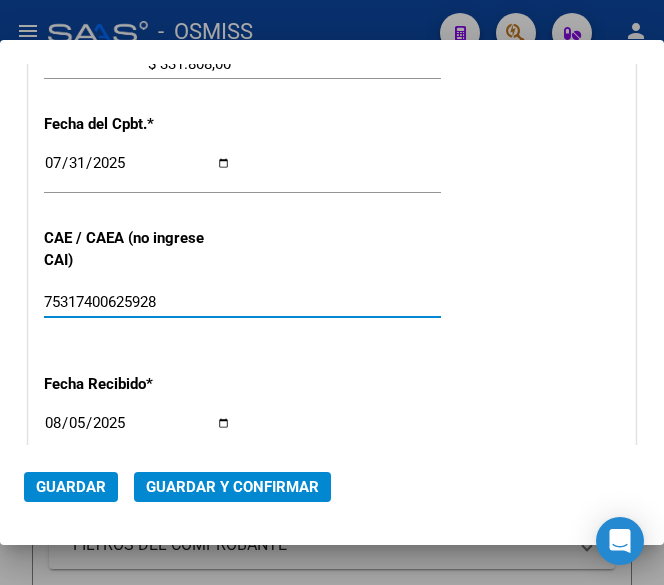scroll, scrollTop: 756, scrollLeft: 0, axis: vertical 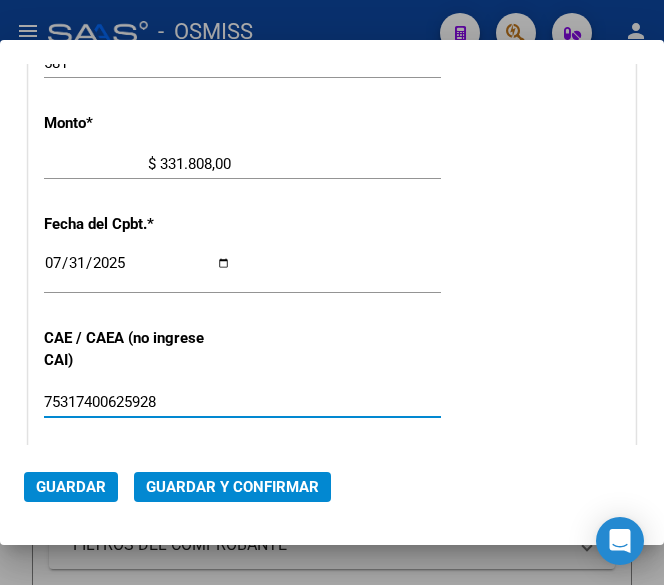type on "75317400625928" 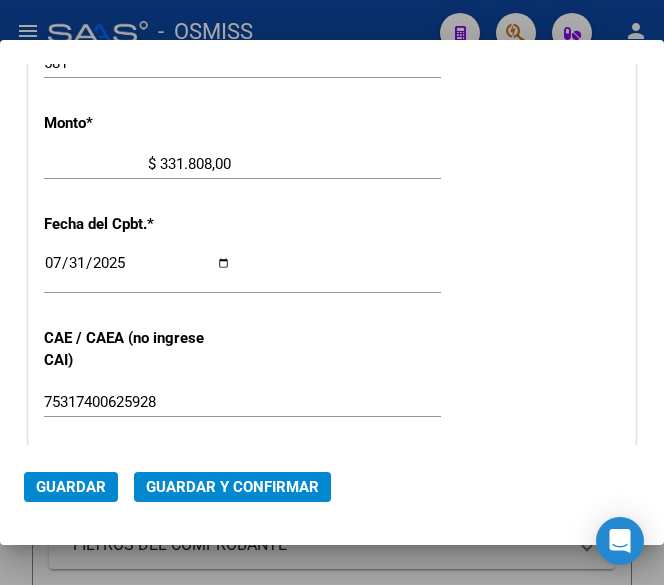 click on "CUIT  *   [NUMBER] Ingresar CUIT  ANALISIS PRESTADOR  HOSPITAL J B ITURRASPE  ARCA Padrón  Area destinado * Hospitales de Autogestión - Afiliaciones Seleccionar Area  Comprobante Tipo * Factura C Seleccionar Tipo Punto de Venta  *   6 Ingresar el Nro.  Número  *   581 Ingresar el Nro.  Monto  *   $ 331.808,00 Ingresar el monto  Fecha del Cpbt.  *   [DATE] Ingresar la fecha  CAE / CAEA (no ingrese CAI)    [NUMBER] Ingresar el CAE o CAEA (no ingrese CAI)  Fecha Recibido  *   [DATE] Ingresar la fecha  Fecha de Vencimiento    Ingresar la fecha  Ref. Externa    Ingresar la ref.  N° Liquidación    Ingresar el N° Liquidación" at bounding box center [332, 205] 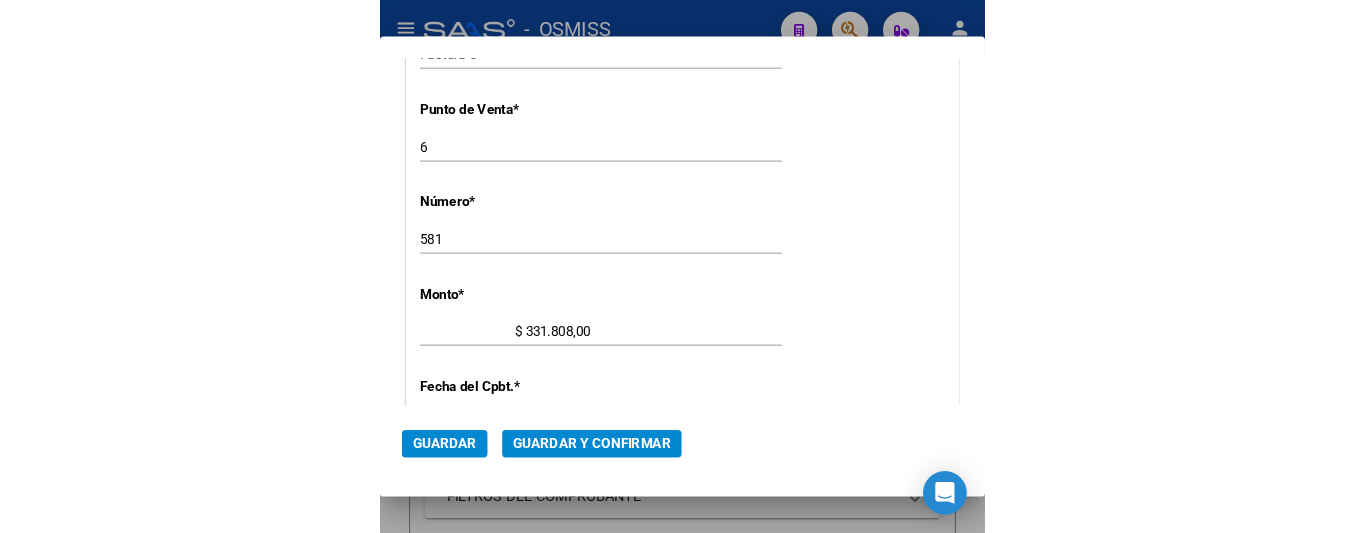 scroll, scrollTop: 256, scrollLeft: 0, axis: vertical 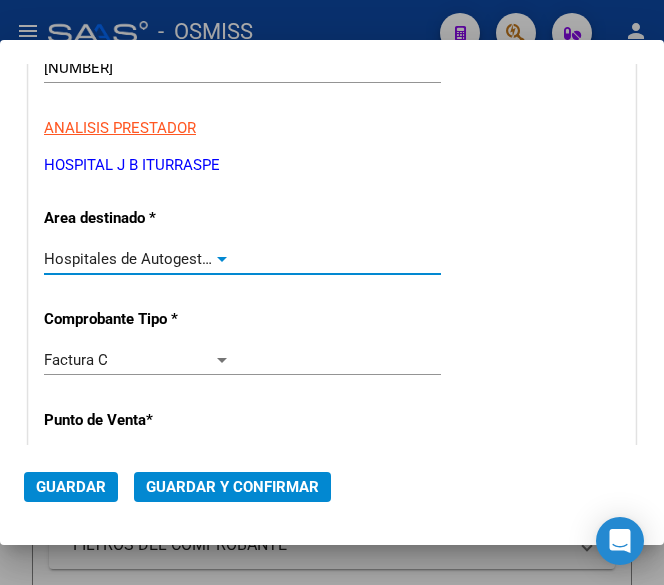 click at bounding box center [222, 259] 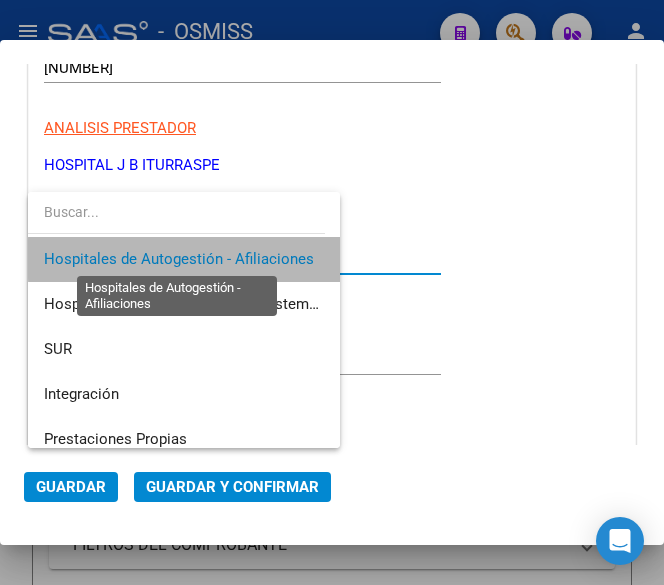 click on "Hospitales de Autogestión - Afiliaciones" at bounding box center [179, 259] 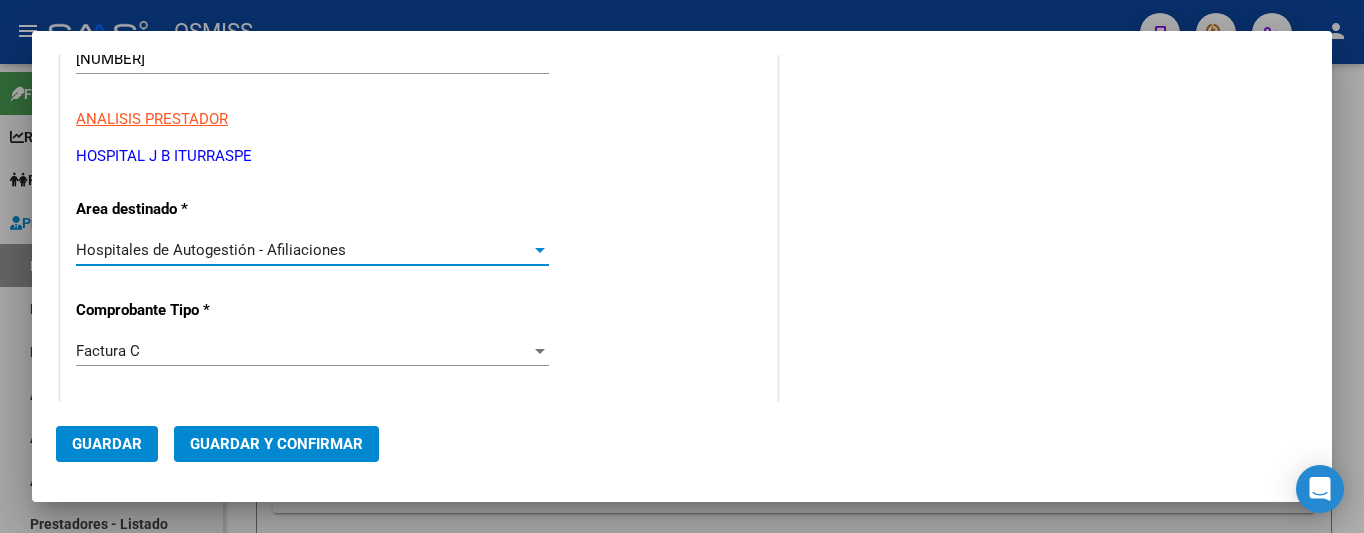 click on "Guardar y Confirmar" 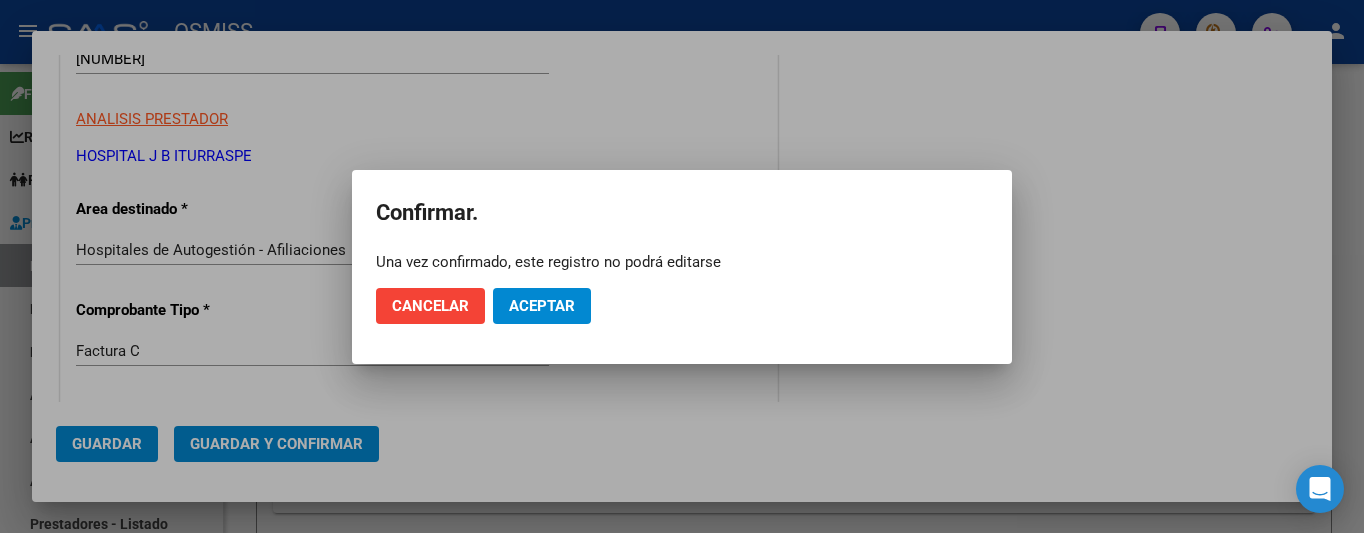 click at bounding box center (682, 266) 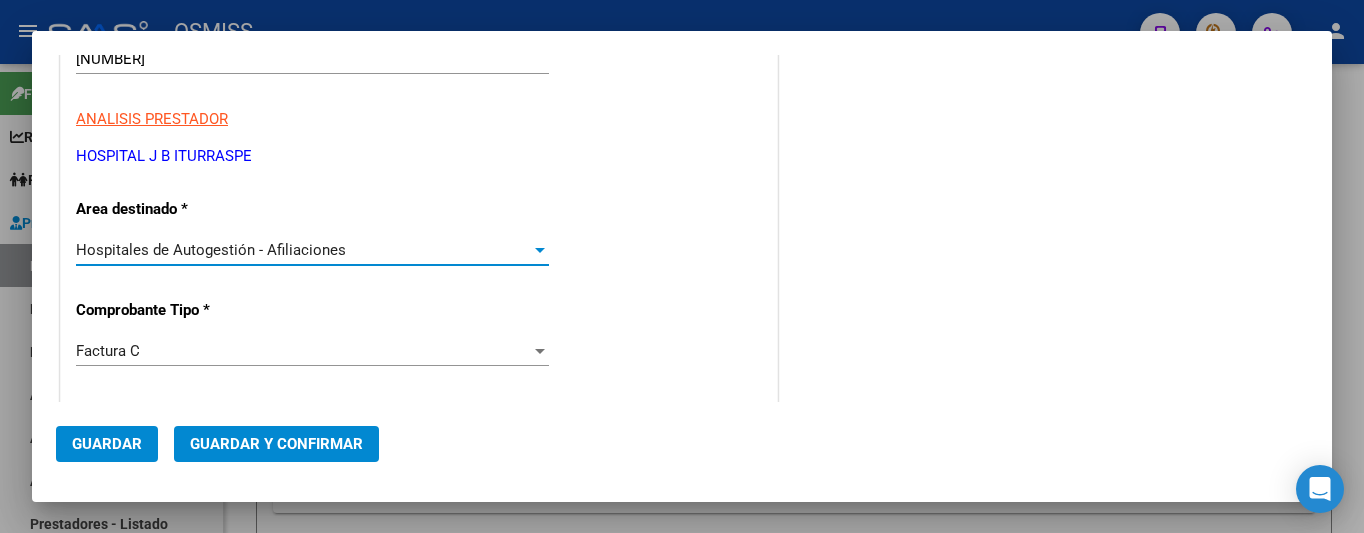 click at bounding box center [540, 250] 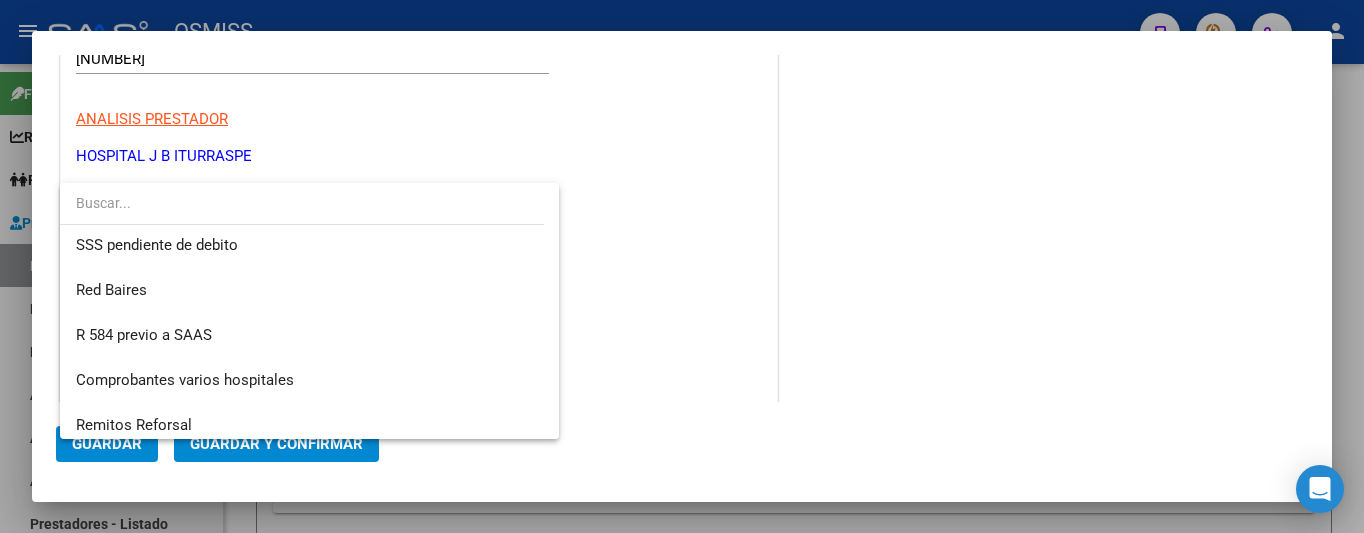 scroll, scrollTop: 509, scrollLeft: 0, axis: vertical 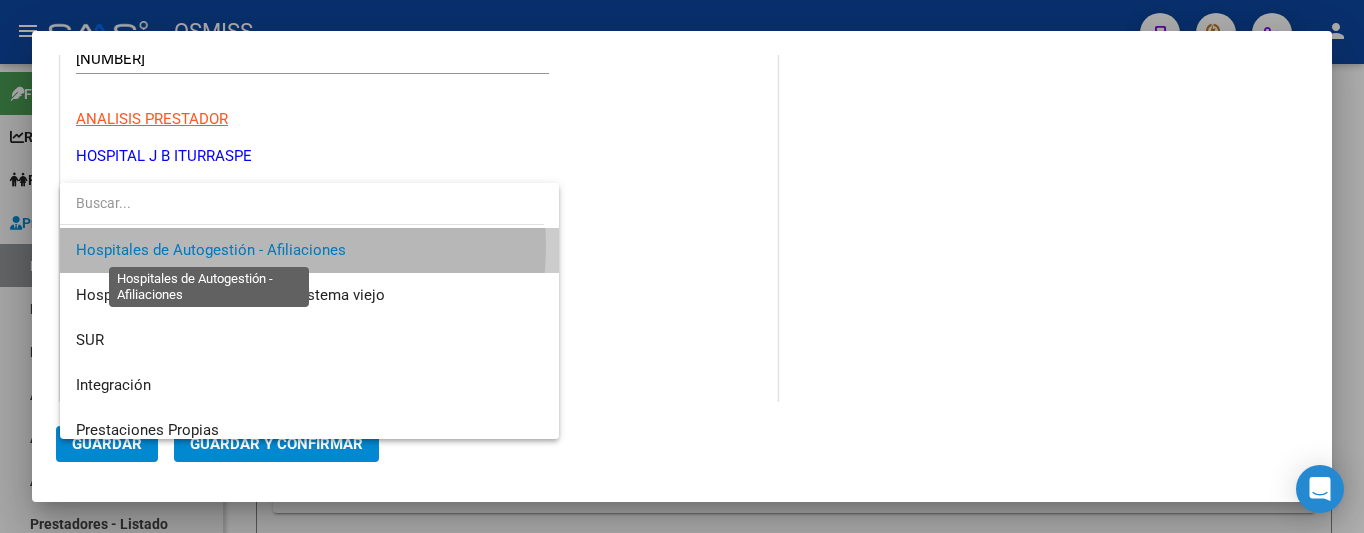 click on "Hospitales de Autogestión - Afiliaciones" at bounding box center (211, 250) 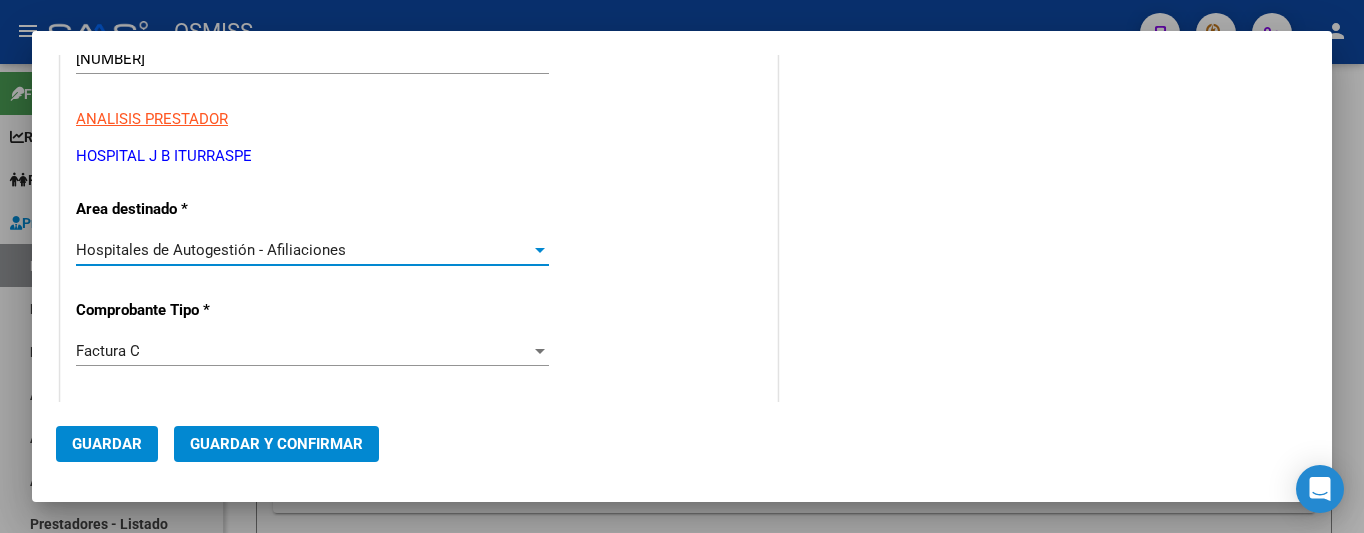 click on "Guardar y Confirmar" 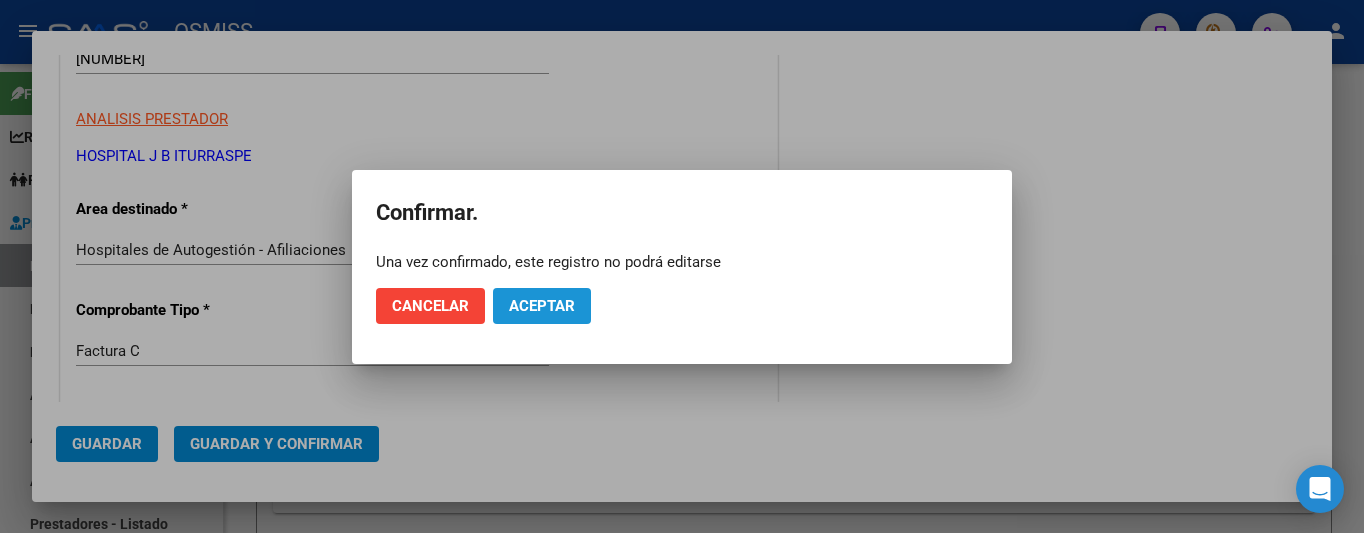 click on "Aceptar" 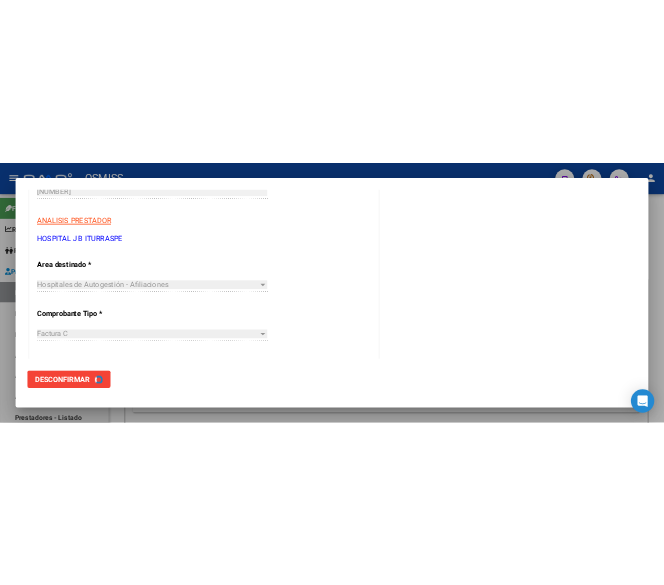 scroll, scrollTop: 0, scrollLeft: 0, axis: both 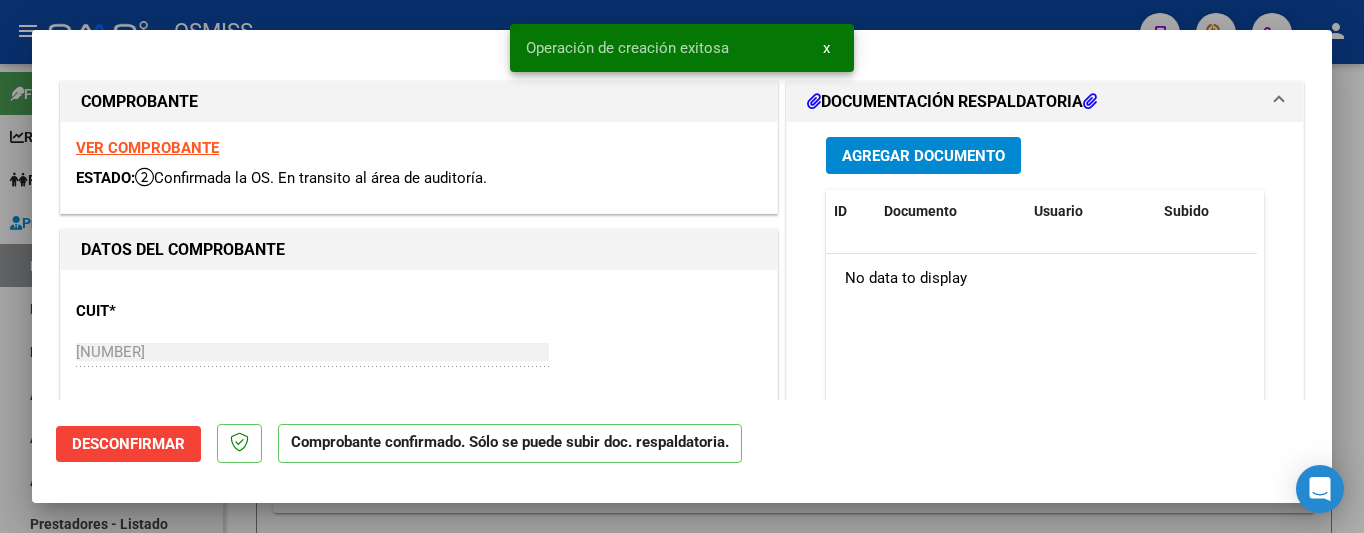 type on "2025-08-30" 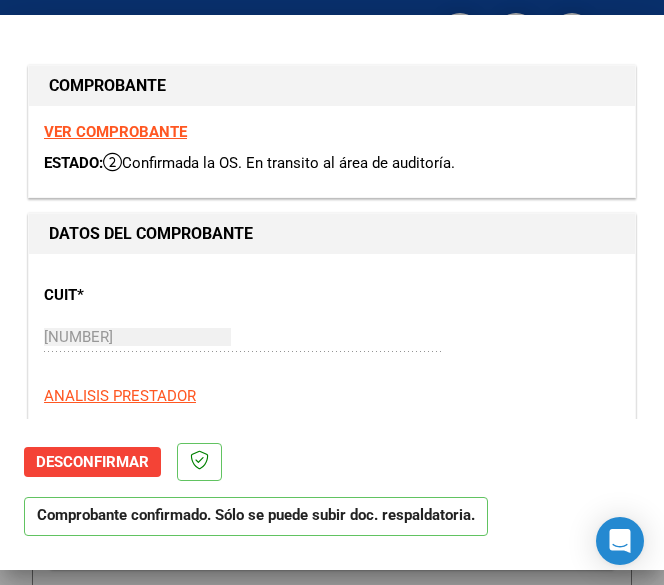 click on "CUIT  *   30-66071675-7 Ingresar CUIT  ANALISIS PRESTADOR  HOSPITAL J B ITURRASPE  ARCA Padrón ARCA Padrón" at bounding box center (332, 357) 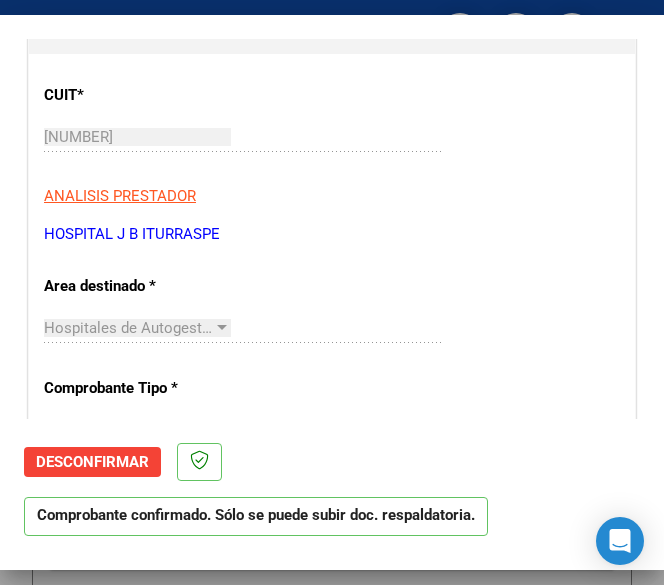 scroll, scrollTop: 300, scrollLeft: 0, axis: vertical 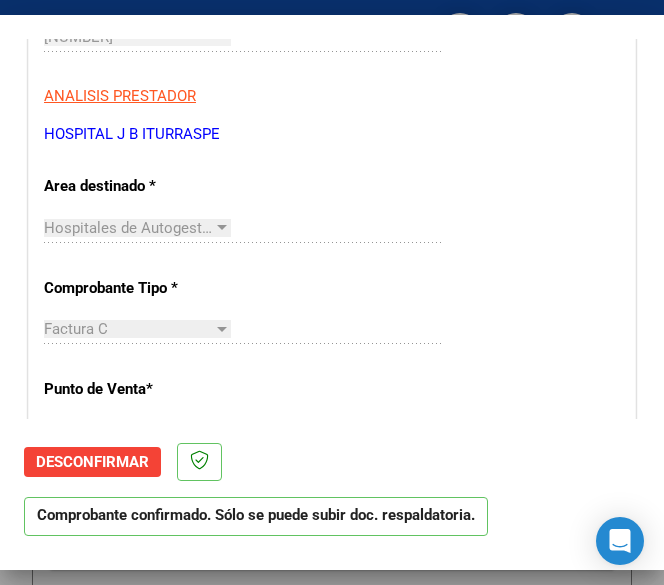 click on "CUIT  *   30-66071675-7 Ingresar CUIT  ANALISIS PRESTADOR  HOSPITAL J B ITURRASPE  ARCA Padrón ARCA Padrón  Area destinado * Hospitales de Autogestión - Afiliaciones Seleccionar Area  Comprobante Tipo * Factura C Seleccionar Tipo Punto de Venta  *   6 Ingresar el Nro.  Número  *   581 Ingresar el Nro.  Monto  *   $ 331.808,00 Ingresar el monto  Fecha del Cpbt.  *   2025-07-31 Ingresar la fecha  CAE / CAEA (no ingrese CAI)    75317400625928 Ingresar el CAE o CAEA (no ingrese CAI)  Fecha Recibido  *   2025-08-05 Ingresar la fecha  Fecha de Vencimiento    2025-08-30 Ingresar la fecha  Ref. Externa    Ingresar la ref.  N° Liquidación    Ingresar el N° Liquidación" at bounding box center (332, 674) 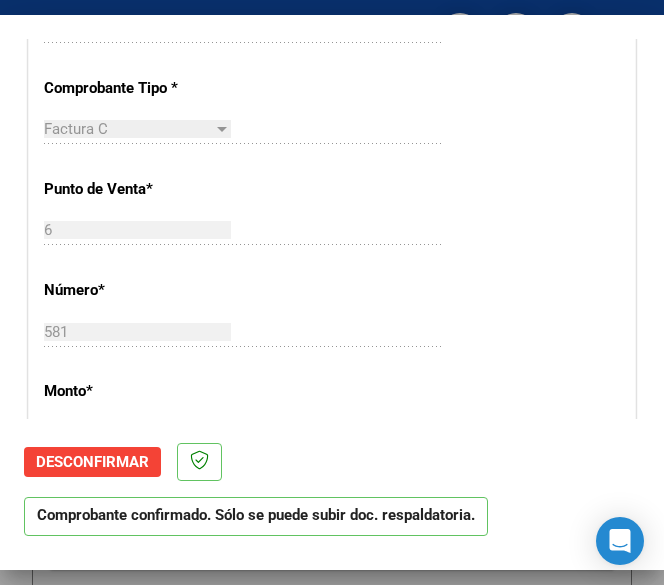 click on "CUIT  *   30-66071675-7 Ingresar CUIT  ANALISIS PRESTADOR  HOSPITAL J B ITURRASPE  ARCA Padrón ARCA Padrón  Area destinado * Hospitales de Autogestión - Afiliaciones Seleccionar Area  Comprobante Tipo * Factura C Seleccionar Tipo Punto de Venta  *   6 Ingresar el Nro.  Número  *   581 Ingresar el Nro.  Monto  *   $ 331.808,00 Ingresar el monto  Fecha del Cpbt.  *   2025-07-31 Ingresar la fecha  CAE / CAEA (no ingrese CAI)    75317400625928 Ingresar el CAE o CAEA (no ingrese CAI)  Fecha Recibido  *   2025-08-05 Ingresar la fecha  Fecha de Vencimiento    2025-08-30 Ingresar la fecha  Ref. Externa    Ingresar la ref.  N° Liquidación    Ingresar el N° Liquidación" at bounding box center [332, 474] 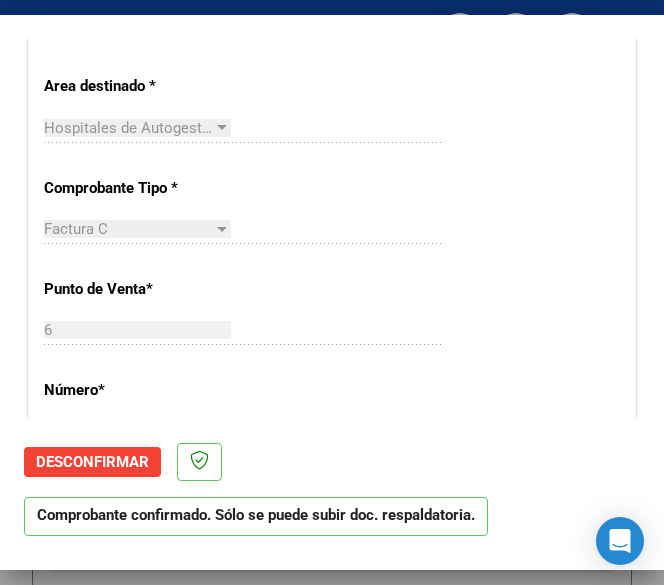 scroll, scrollTop: 300, scrollLeft: 0, axis: vertical 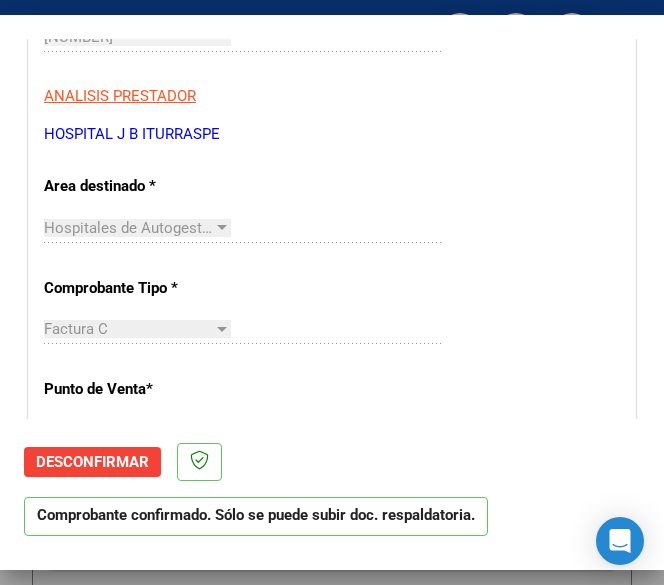 click on "Hospitales de Autogestión - Afiliaciones Seleccionar Area" at bounding box center [242, 228] 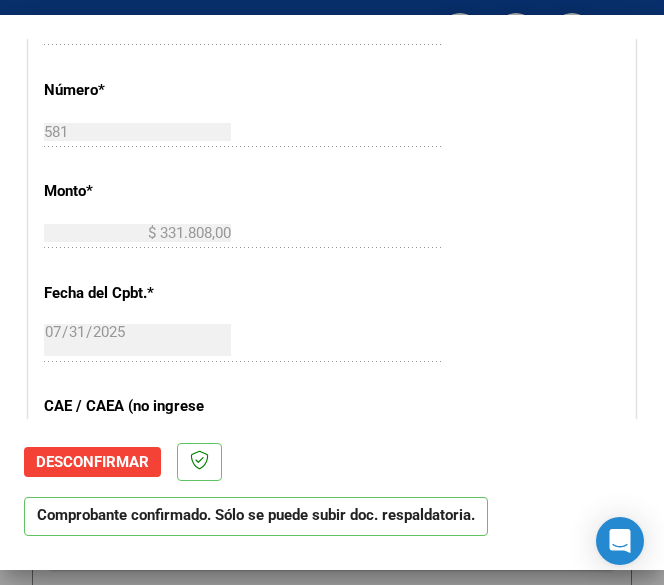 scroll, scrollTop: 600, scrollLeft: 0, axis: vertical 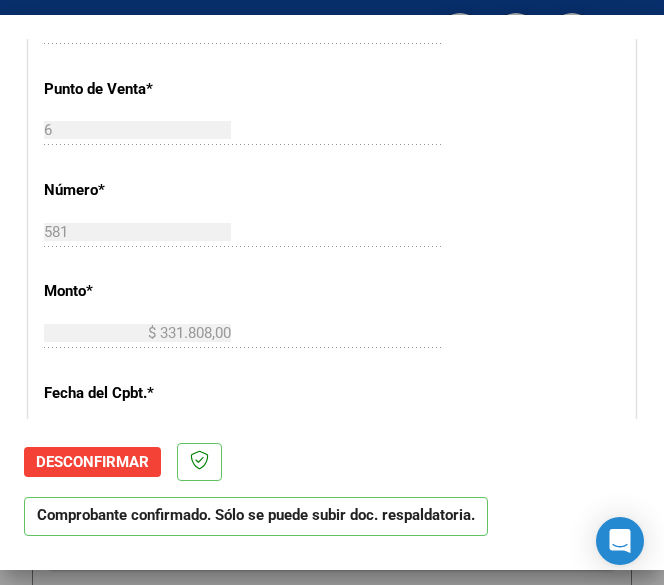 click on "CUIT  *   30-66071675-7 Ingresar CUIT  ANALISIS PRESTADOR  HOSPITAL J B ITURRASPE  ARCA Padrón ARCA Padrón  Area destinado * Hospitales de Autogestión - Afiliaciones Seleccionar Area  Comprobante Tipo * Factura C Seleccionar Tipo Punto de Venta  *   6 Ingresar el Nro.  Número  *   581 Ingresar el Nro.  Monto  *   $ 331.808,00 Ingresar el monto  Fecha del Cpbt.  *   2025-07-31 Ingresar la fecha  CAE / CAEA (no ingrese CAI)    75317400625928 Ingresar el CAE o CAEA (no ingrese CAI)  Fecha Recibido  *   2025-08-05 Ingresar la fecha  Fecha de Vencimiento    2025-08-30 Ingresar la fecha  Ref. Externa    Ingresar la ref.  N° Liquidación    Ingresar el N° Liquidación" at bounding box center [332, 374] 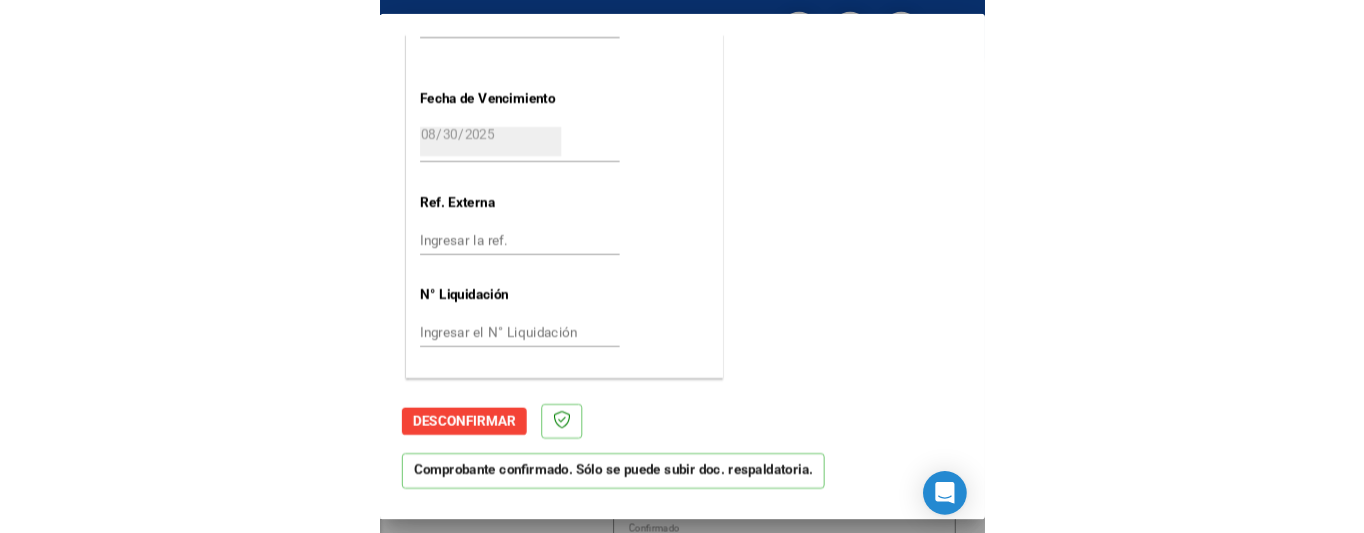 scroll, scrollTop: 1292, scrollLeft: 0, axis: vertical 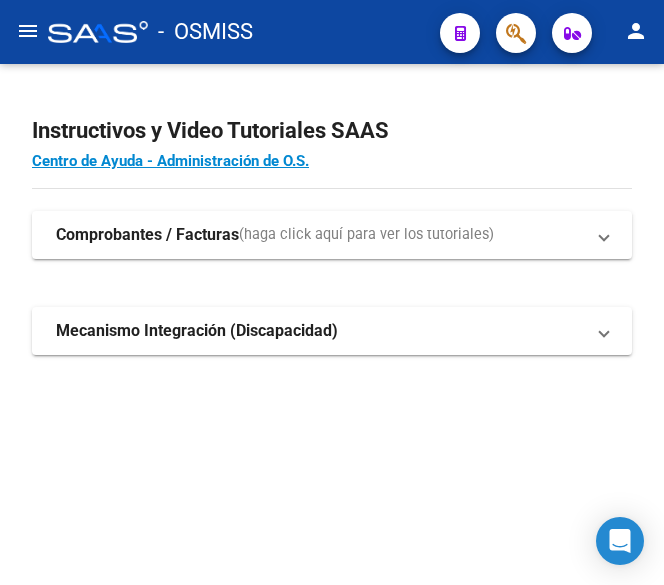 click on "menu" 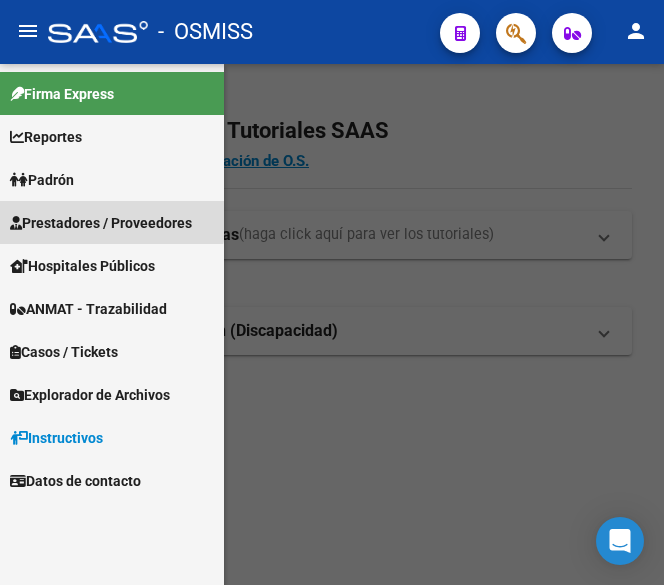 click on "Prestadores / Proveedores" at bounding box center [101, 223] 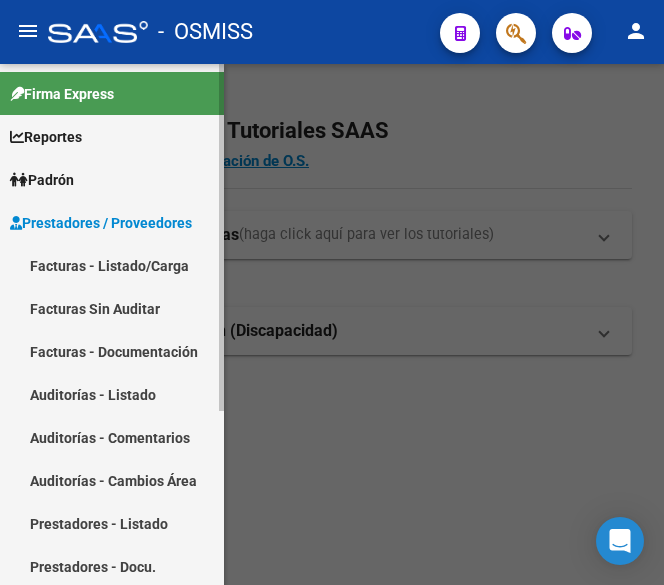 click on "Facturas - Listado/Carga" at bounding box center [112, 265] 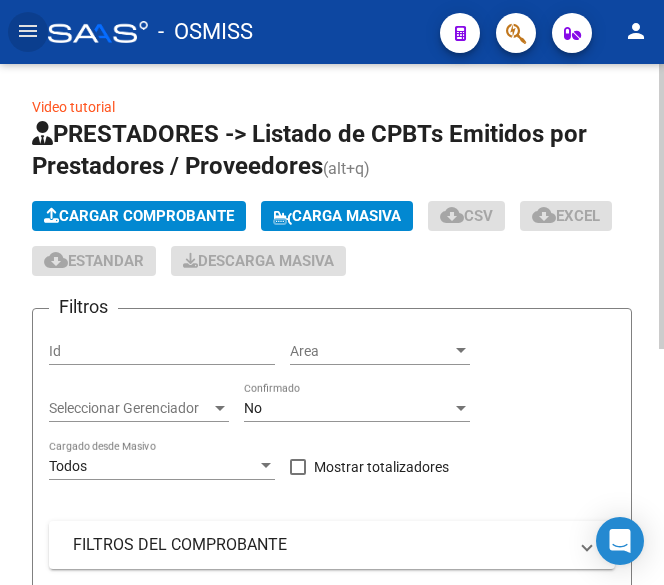 click on "Cargar Comprobante" 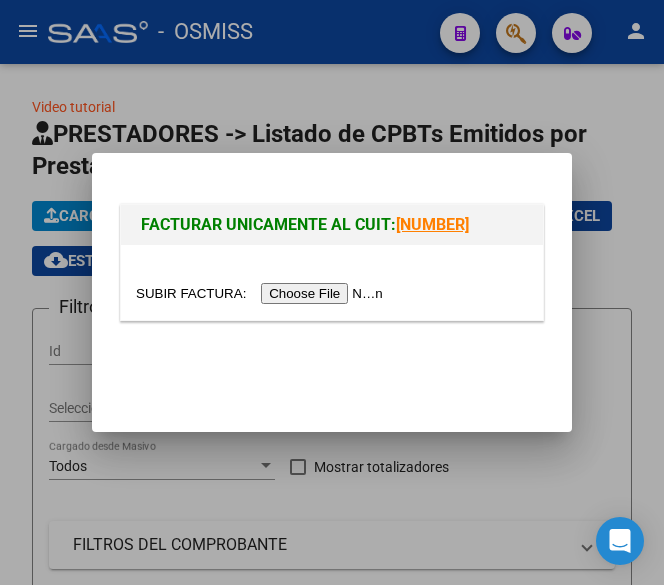 click at bounding box center (262, 293) 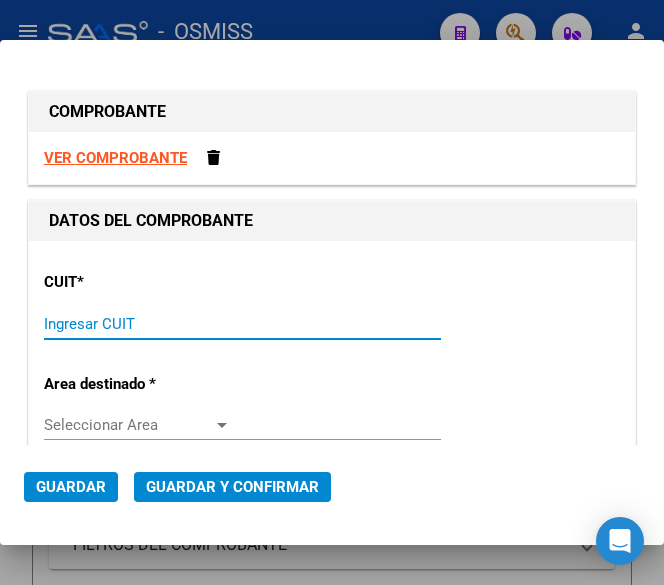 click on "Ingresar CUIT" at bounding box center (137, 324) 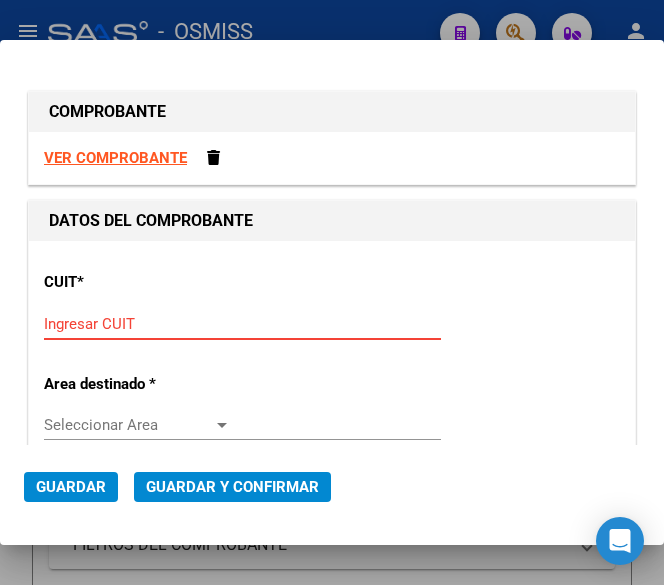 click on "Ingresar CUIT" at bounding box center (137, 324) 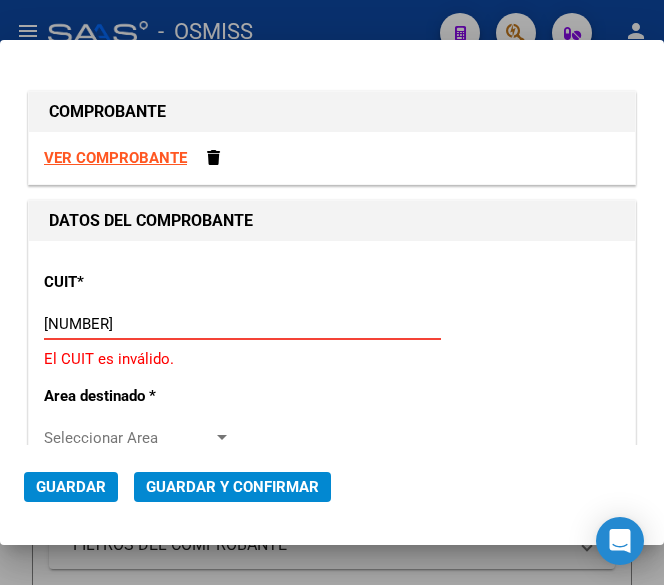 type on "30-67506844-1" 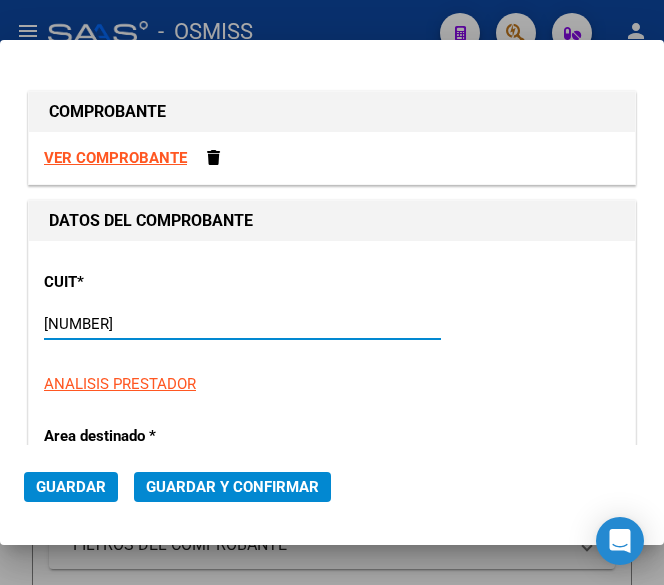 type on "113" 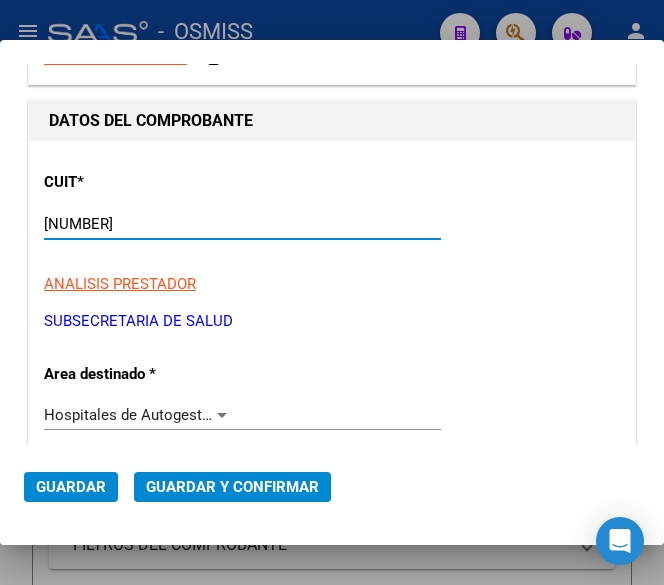 scroll, scrollTop: 200, scrollLeft: 0, axis: vertical 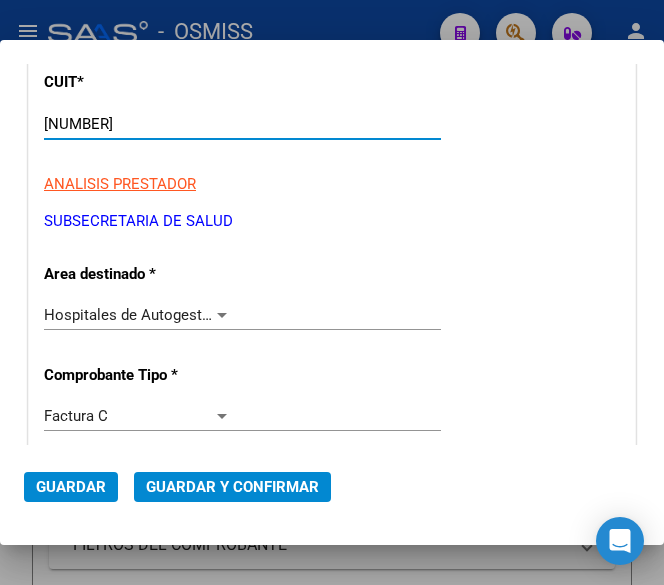type on "30-67506844-1" 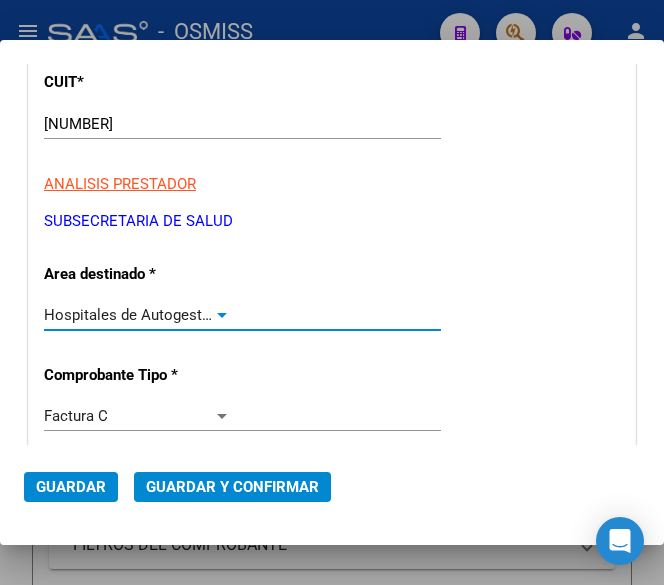 click at bounding box center [222, 315] 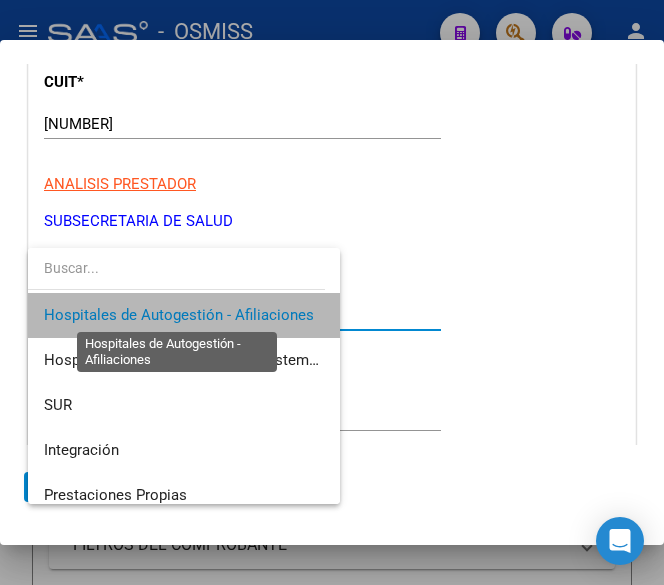 click on "Hospitales de Autogestión - Afiliaciones" at bounding box center [179, 315] 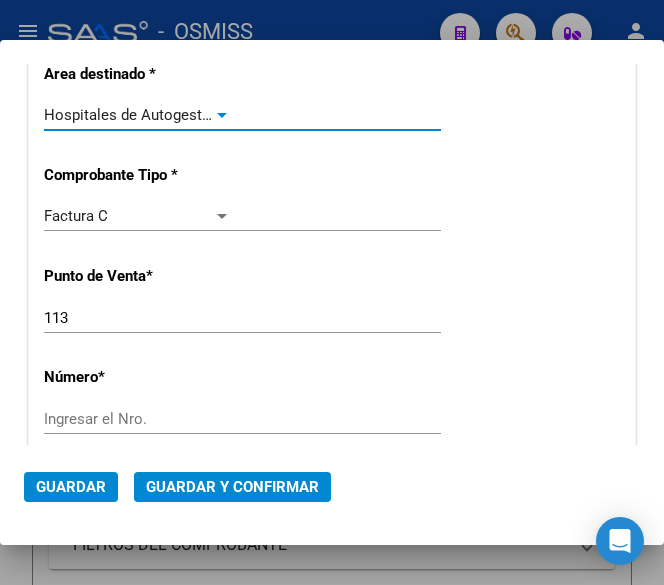 scroll, scrollTop: 500, scrollLeft: 0, axis: vertical 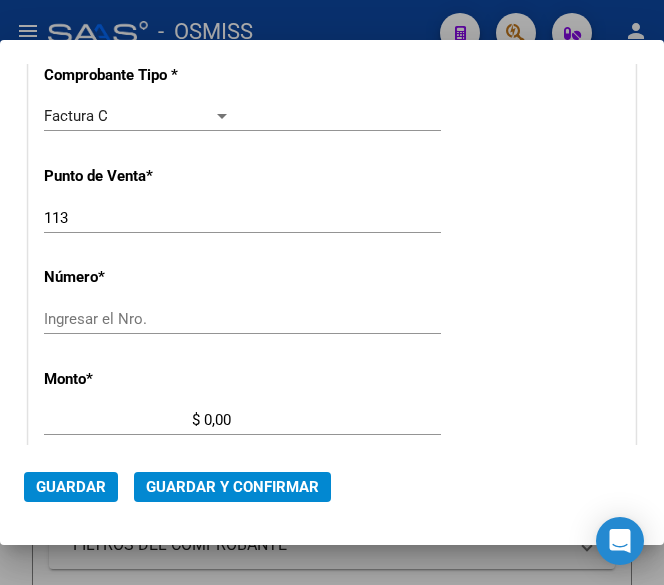 click on "Ingresar el Nro." at bounding box center [137, 319] 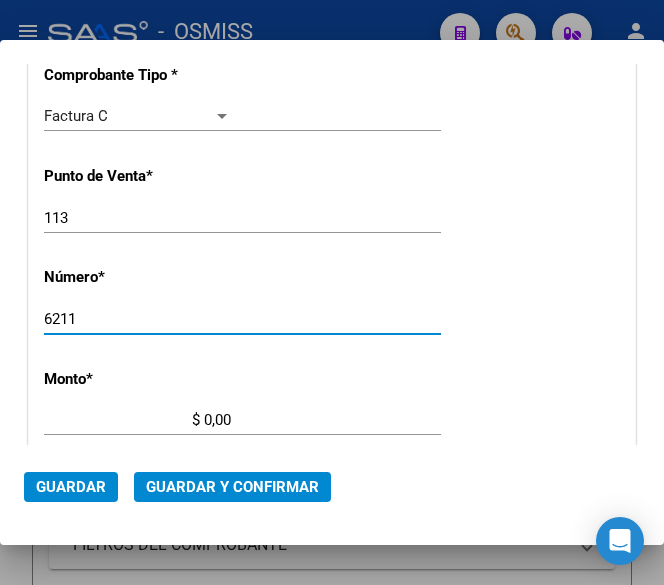 type on "6211" 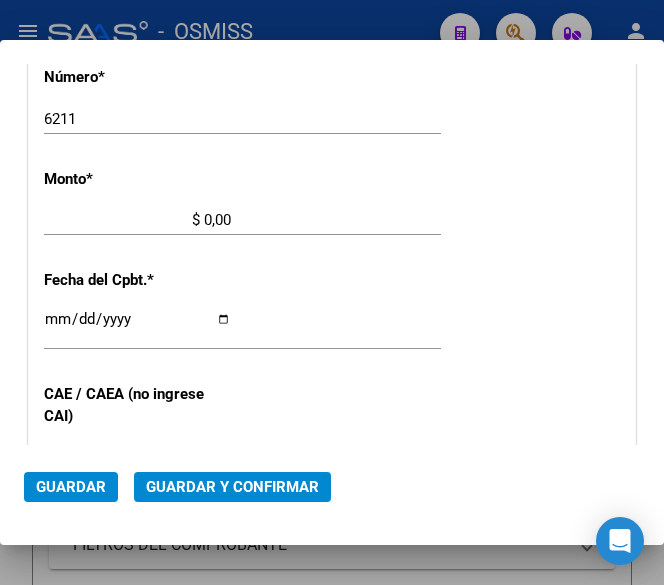 scroll, scrollTop: 656, scrollLeft: 0, axis: vertical 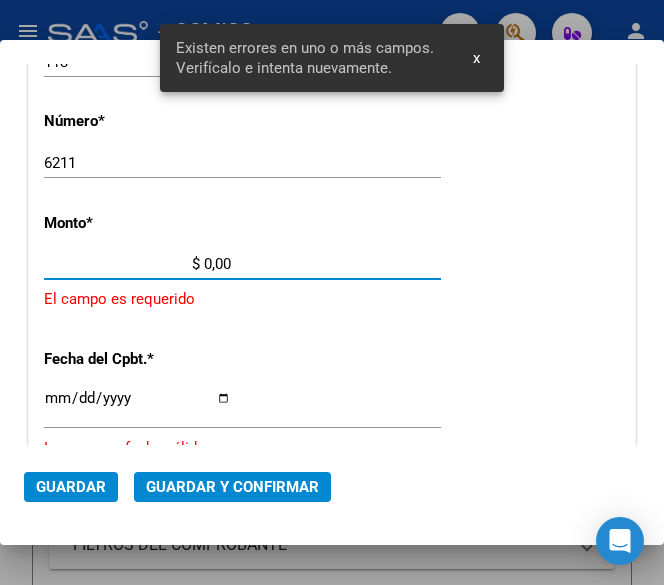 click on "$ 0,00" at bounding box center (137, 264) 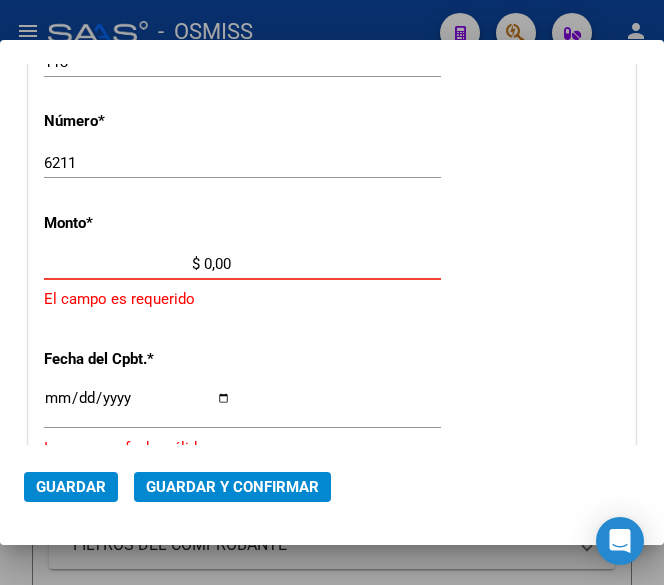 click on "$ 0,00" at bounding box center (137, 264) 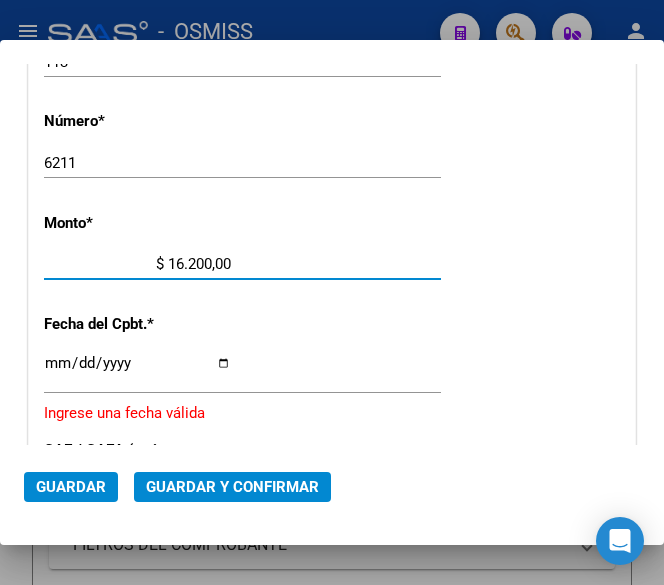 type on "$ 162.006,00" 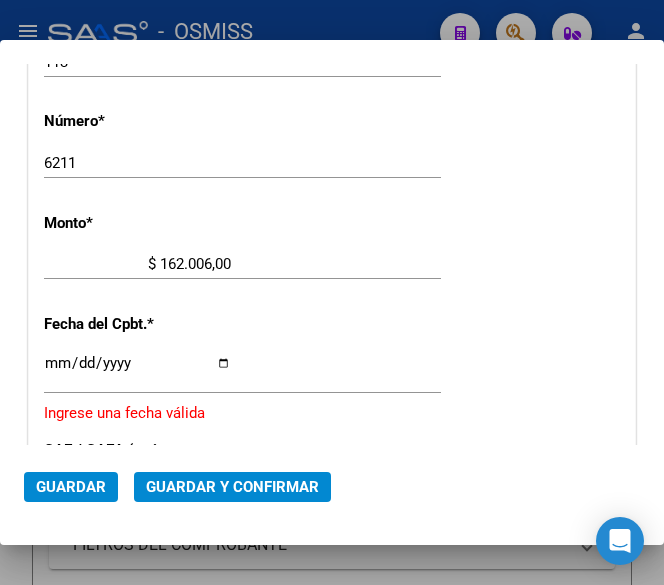 click on "Ingresar la fecha" at bounding box center (137, 371) 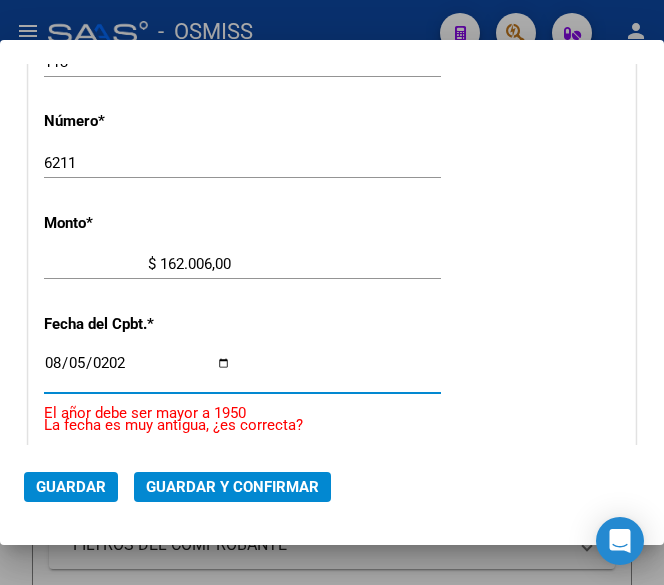 type on "2025-08-05" 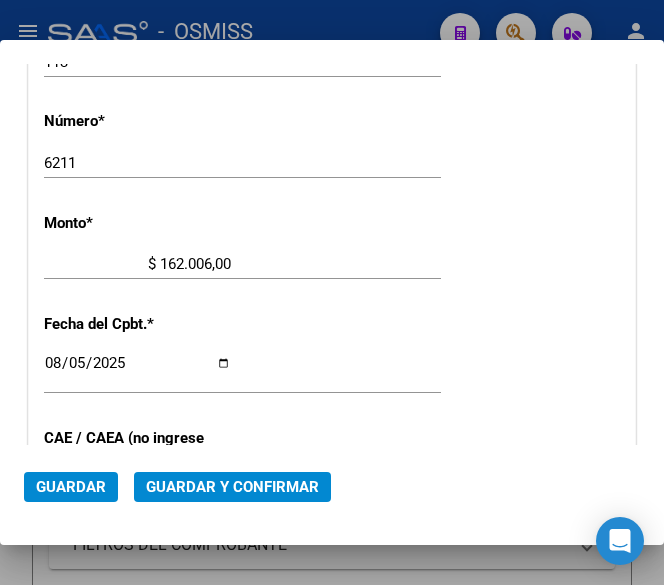 click on "CUIT  *   30-67506844-1 Ingresar CUIT  ANALISIS PRESTADOR  SUBSECRETARIA DE SALUD  ARCA Padrón  Area destinado * Hospitales de Autogestión - Afiliaciones Seleccionar Area  Comprobante Tipo * Factura C Seleccionar Tipo Punto de Venta  *   113 Ingresar el Nro.  Número  *   6211 Ingresar el Nro.  Monto  *   $ 162.006,00 Ingresar el monto  Fecha del Cpbt.  *   2025-08-05 Ingresar la fecha  CAE / CAEA (no ingrese CAI)    Ingresar el CAE o CAEA (no ingrese CAI)  Fecha Recibido  *   2025-08-05 Ingresar la fecha  Fecha de Vencimiento    Ingresar la fecha  Ref. Externa    Ingresar la ref.  N° Liquidación    Ingresar el N° Liquidación" at bounding box center (332, 305) 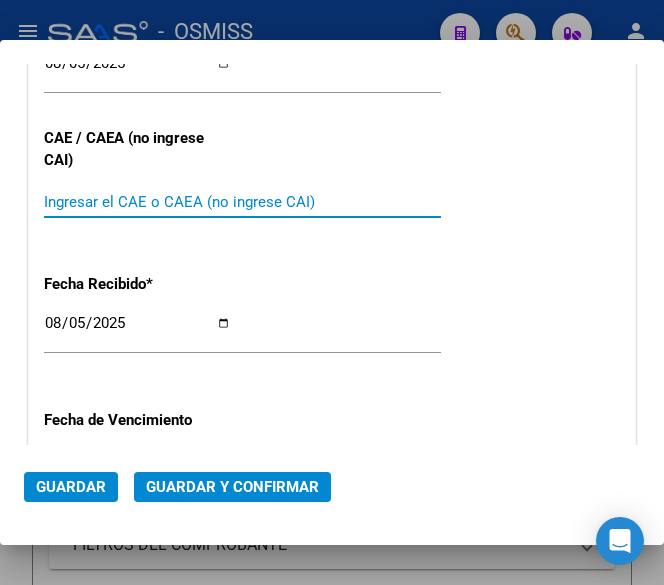 click on "Ingresar el CAE o CAEA (no ingrese CAI)" at bounding box center [137, 202] 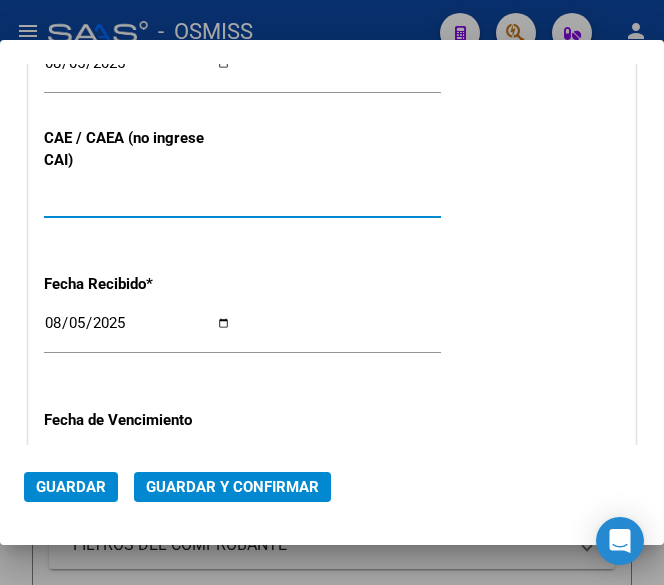 scroll, scrollTop: 856, scrollLeft: 0, axis: vertical 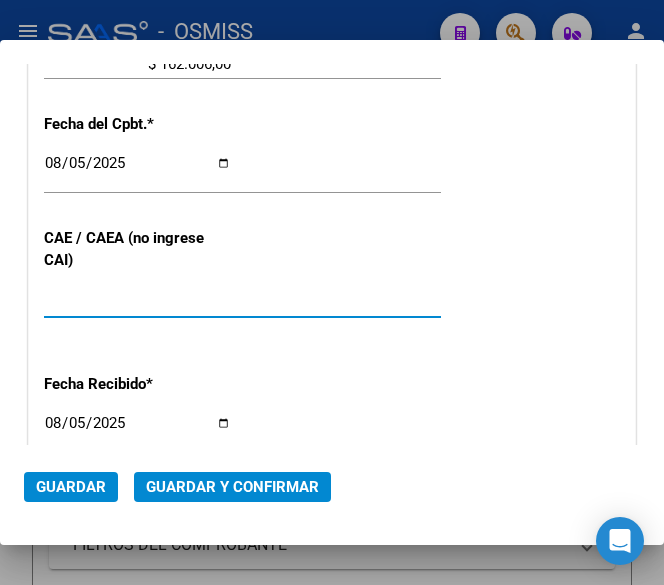 type on "75311058632820" 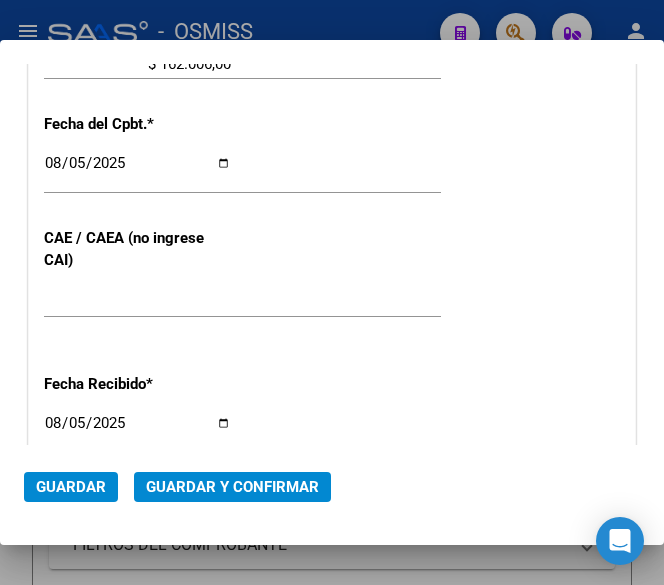 scroll, scrollTop: 756, scrollLeft: 0, axis: vertical 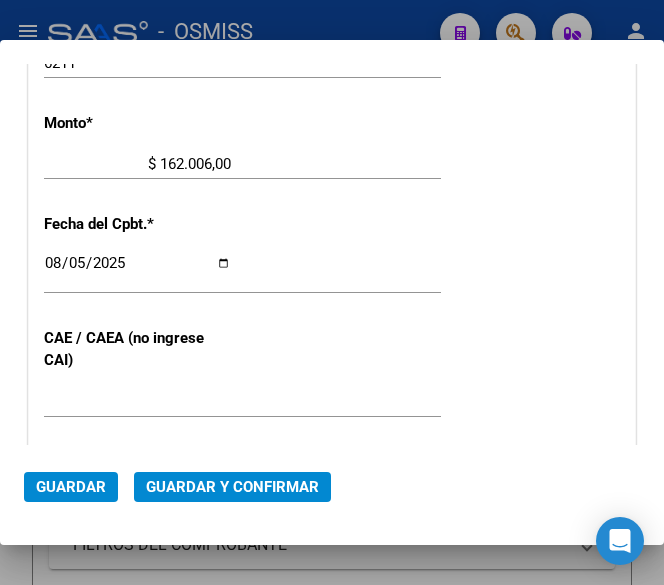 click on "CUIT  *   30-67506844-1 Ingresar CUIT  ANALISIS PRESTADOR  SUBSECRETARIA DE SALUD  ARCA Padrón  Area destinado * Hospitales de Autogestión - Afiliaciones Seleccionar Area  Comprobante Tipo * Factura C Seleccionar Tipo Punto de Venta  *   113 Ingresar el Nro.  Número  *   6211 Ingresar el Nro.  Monto  *   $ 162.006,00 Ingresar el monto  Fecha del Cpbt.  *   2025-08-05 Ingresar la fecha  CAE / CAEA (no ingrese CAI)    75311058632820 Ingresar el CAE o CAEA (no ingrese CAI)  Fecha Recibido  *   2025-08-05 Ingresar la fecha  Fecha de Vencimiento    Ingresar la fecha  Ref. Externa    Ingresar la ref.  N° Liquidación    Ingresar el N° Liquidación" at bounding box center [332, 205] 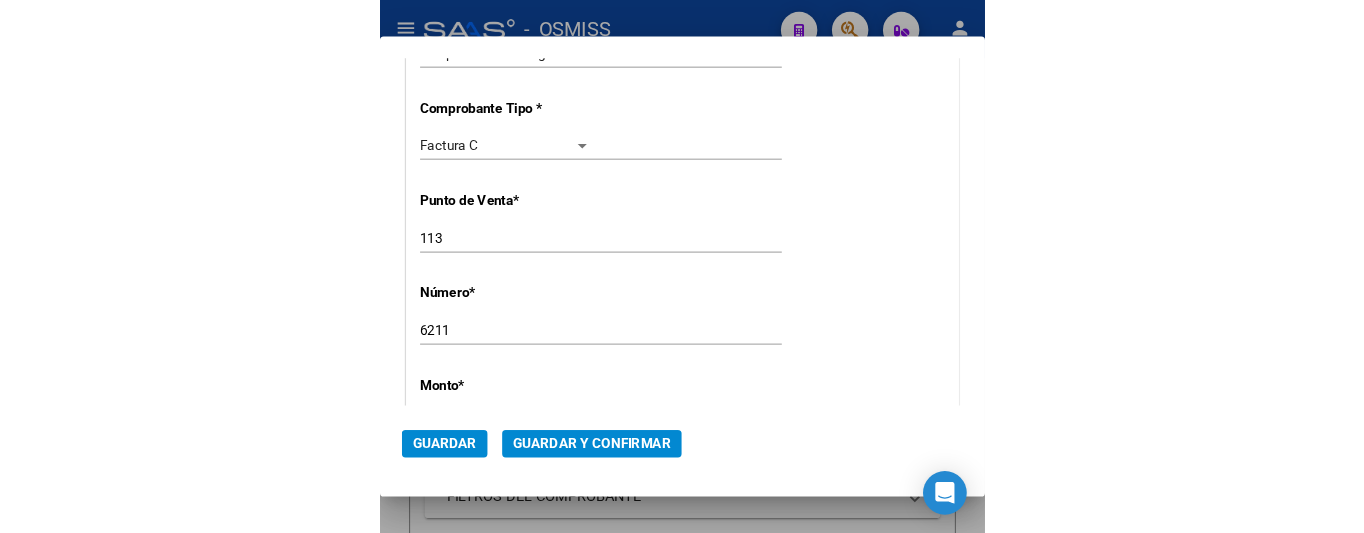scroll, scrollTop: 356, scrollLeft: 0, axis: vertical 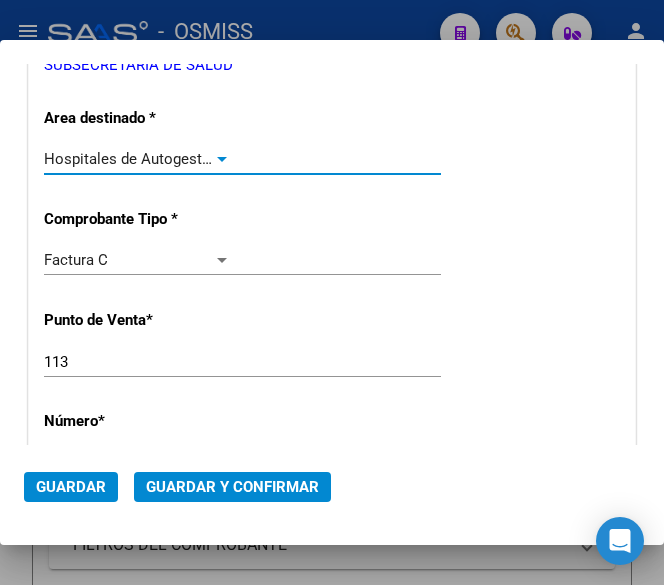 click at bounding box center [222, 159] 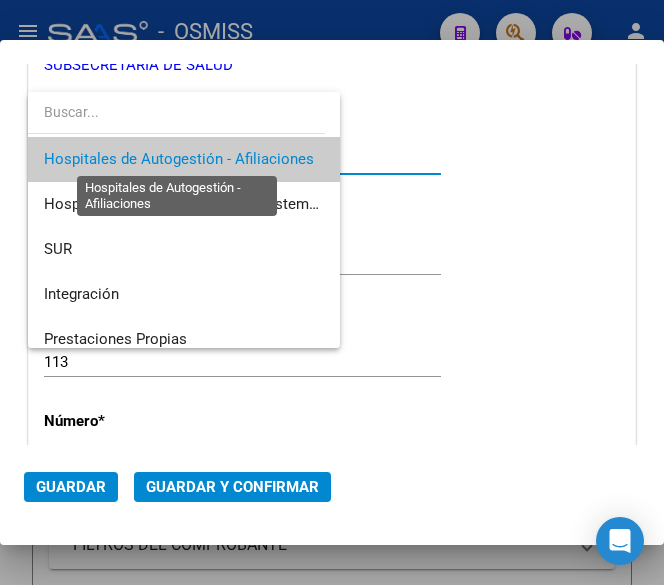 click on "Hospitales de Autogestión - Afiliaciones" at bounding box center [179, 159] 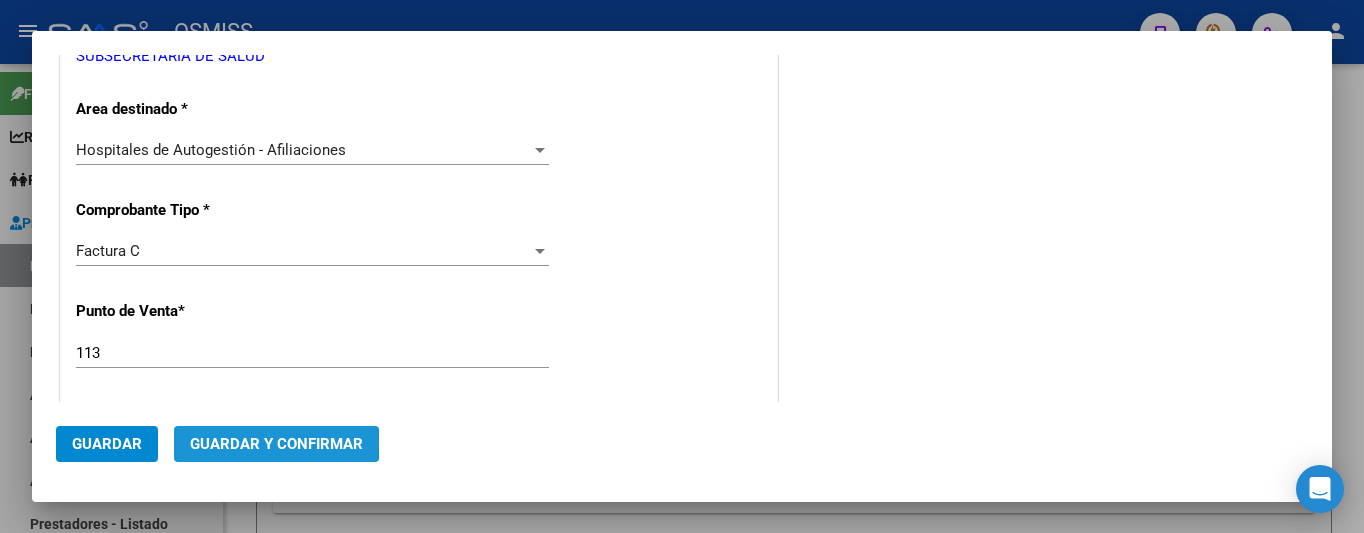 click on "Guardar y Confirmar" 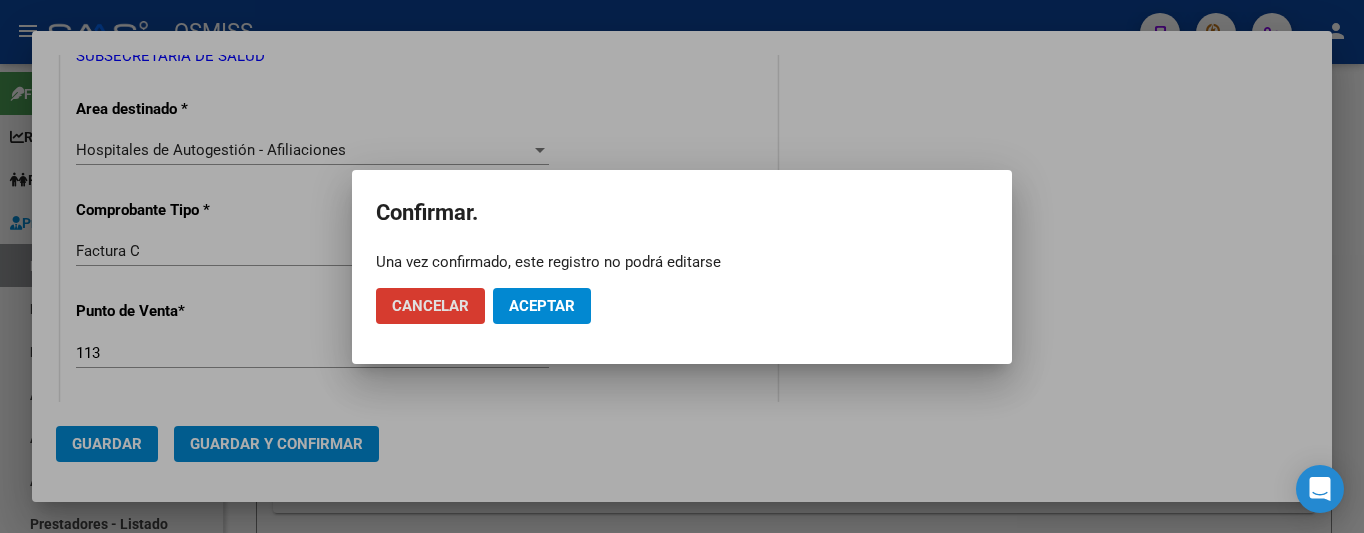 click on "Aceptar" 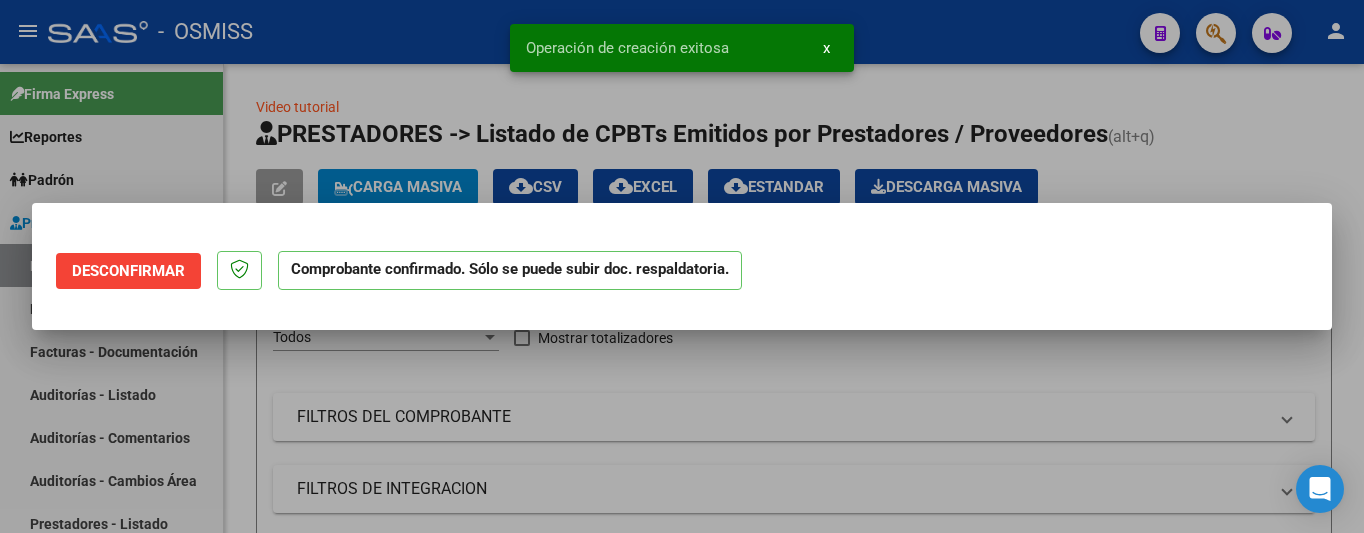 scroll, scrollTop: 0, scrollLeft: 0, axis: both 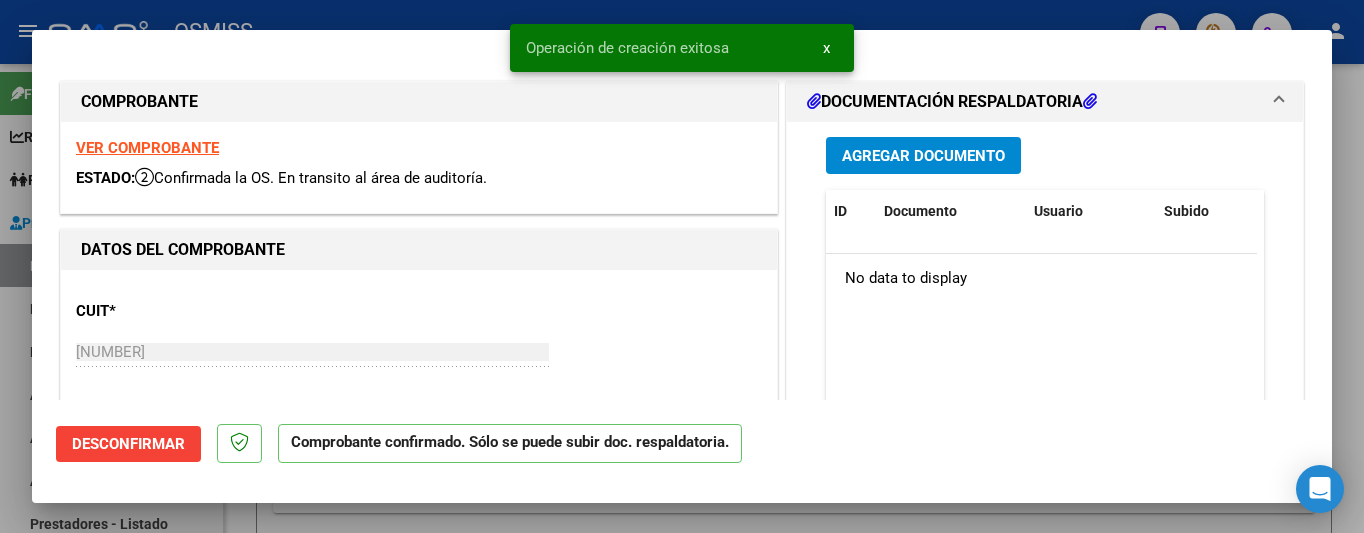 type on "2025-09-04" 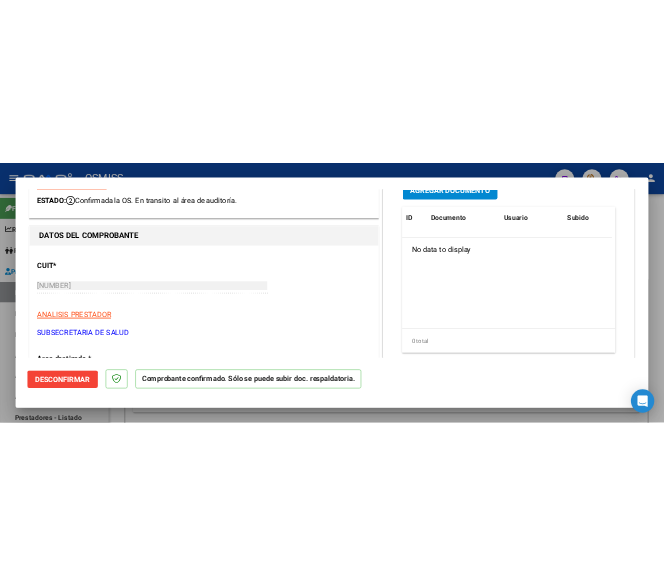 scroll, scrollTop: 200, scrollLeft: 0, axis: vertical 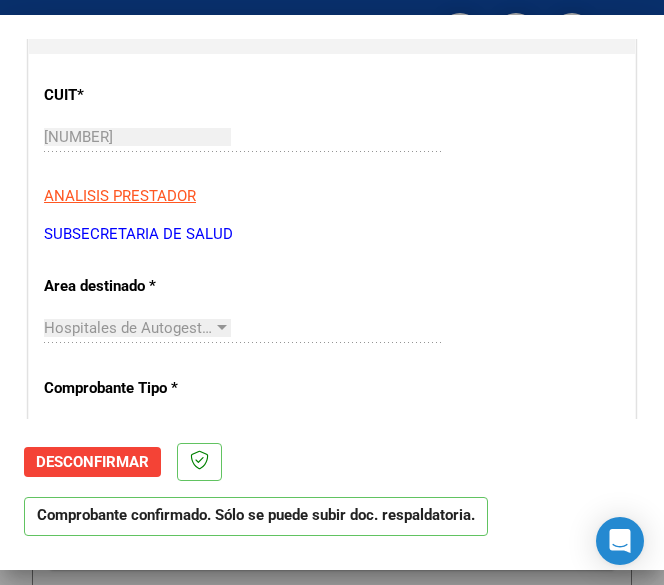 click on "CUIT  *   30-67506844-1 Ingresar CUIT  ANALISIS PRESTADOR  SUBSECRETARIA DE SALUD  ARCA Padrón ARCA Padrón" at bounding box center [332, 157] 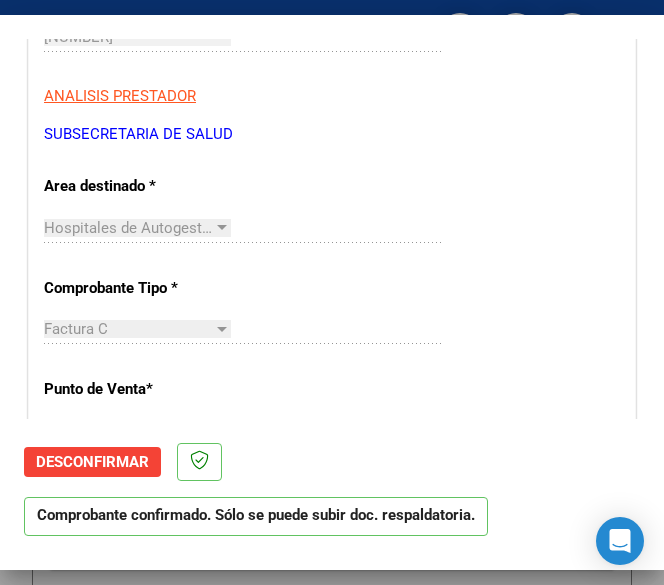 click at bounding box center (222, 227) 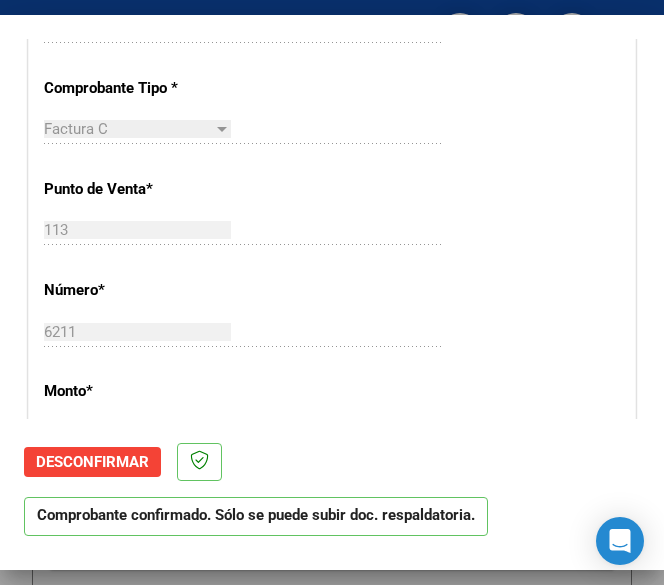 scroll, scrollTop: 600, scrollLeft: 0, axis: vertical 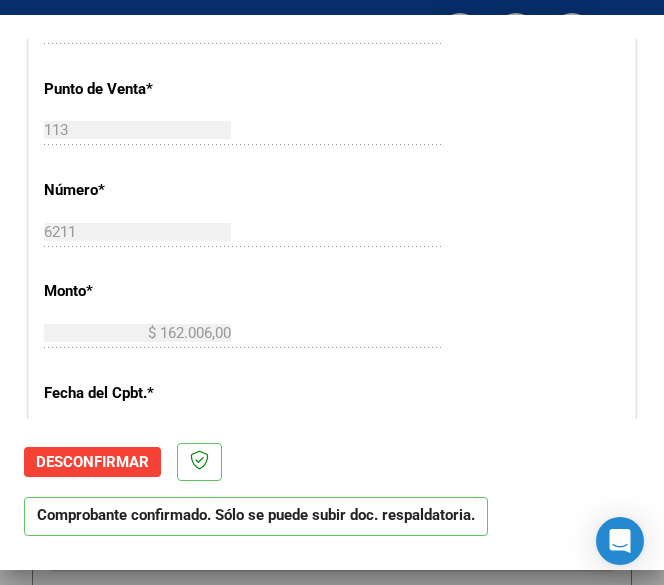 click on "113 Ingresar el Nro." 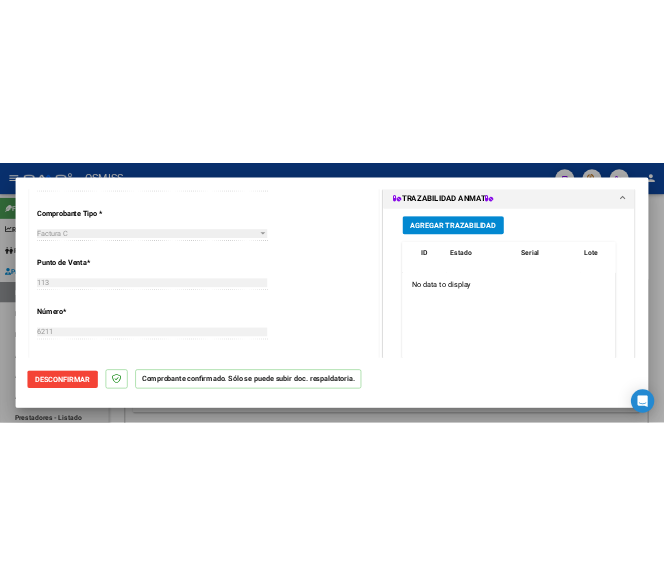 scroll, scrollTop: 300, scrollLeft: 0, axis: vertical 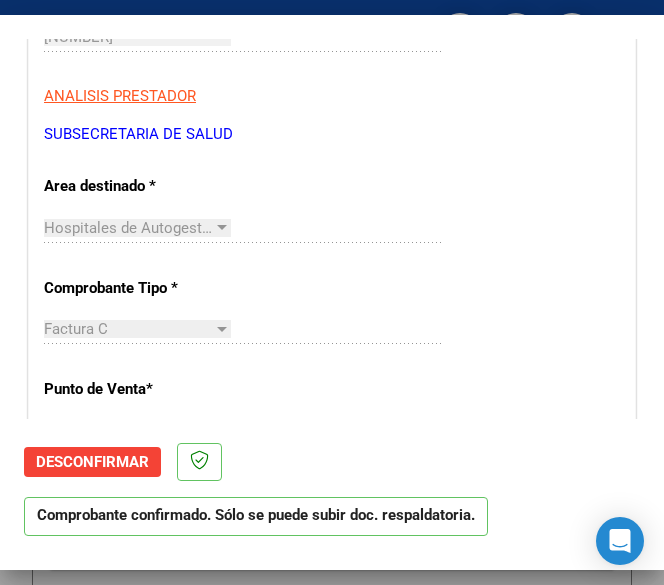 click on "CUIT  *   30-67506844-1 Ingresar CUIT  ANALISIS PRESTADOR  SUBSECRETARIA DE SALUD  ARCA Padrón ARCA Padrón  Area destinado * Hospitales de Autogestión - Afiliaciones Seleccionar Area  Comprobante Tipo * Factura C Seleccionar Tipo Punto de Venta  *   113 Ingresar el Nro.  Número  *   6211 Ingresar el Nro.  Monto  *   $ 162.006,00 Ingresar el monto  Fecha del Cpbt.  *   2025-08-05 Ingresar la fecha  CAE / CAEA (no ingrese CAI)    75311058632820 Ingresar el CAE o CAEA (no ingrese CAI)  Fecha Recibido  *   2025-08-05 Ingresar la fecha  Fecha de Vencimiento    2025-09-04 Ingresar la fecha  Ref. Externa    Ingresar la ref.  N° Liquidación    Ingresar el N° Liquidación" at bounding box center [332, 674] 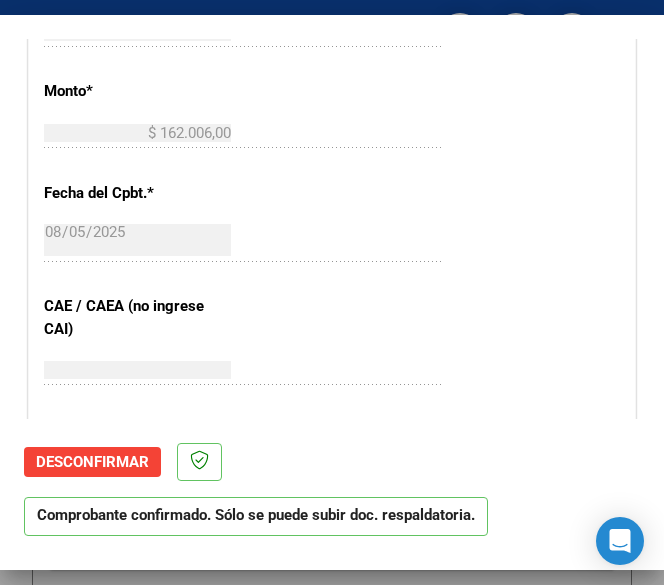 scroll, scrollTop: 500, scrollLeft: 0, axis: vertical 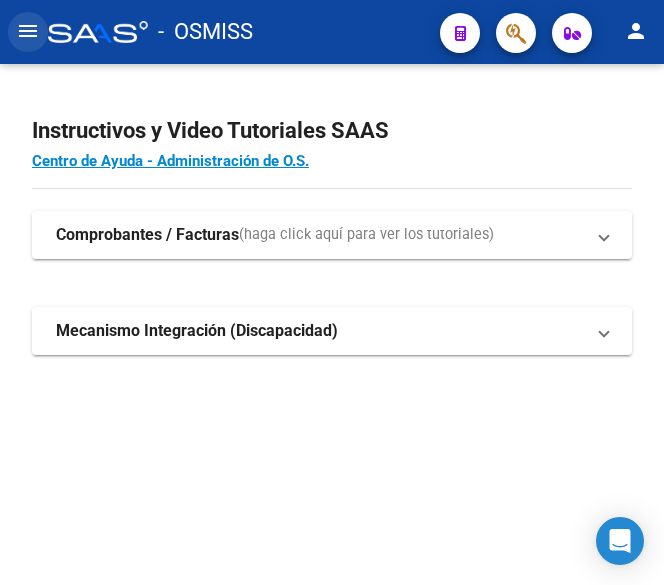 click on "menu" 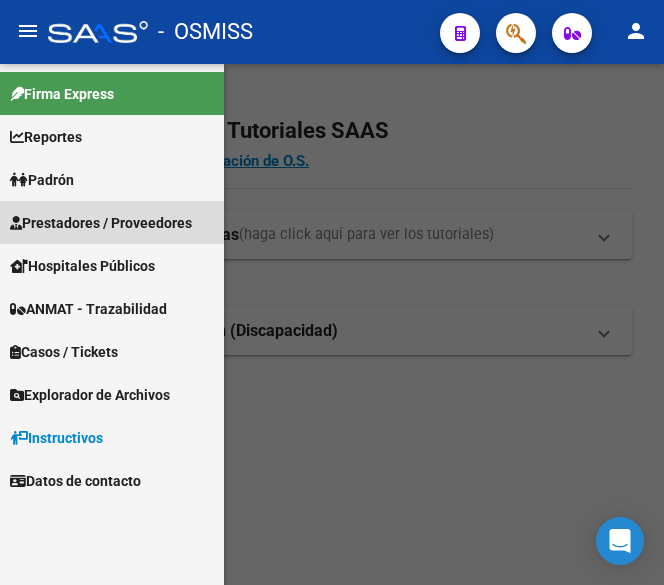 click on "Prestadores / Proveedores" at bounding box center [101, 223] 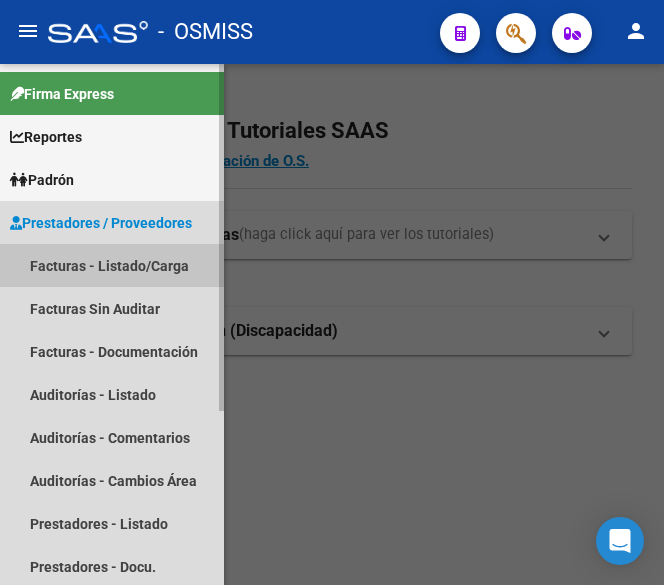 click on "Facturas - Listado/Carga" at bounding box center (112, 265) 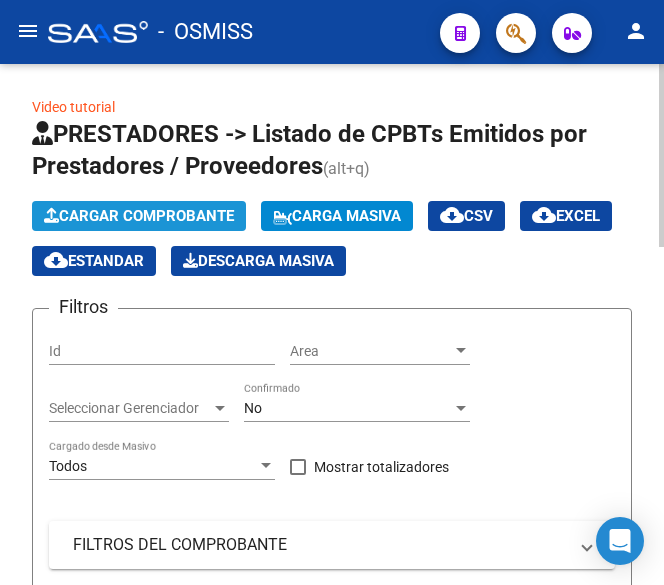 click on "Cargar Comprobante" 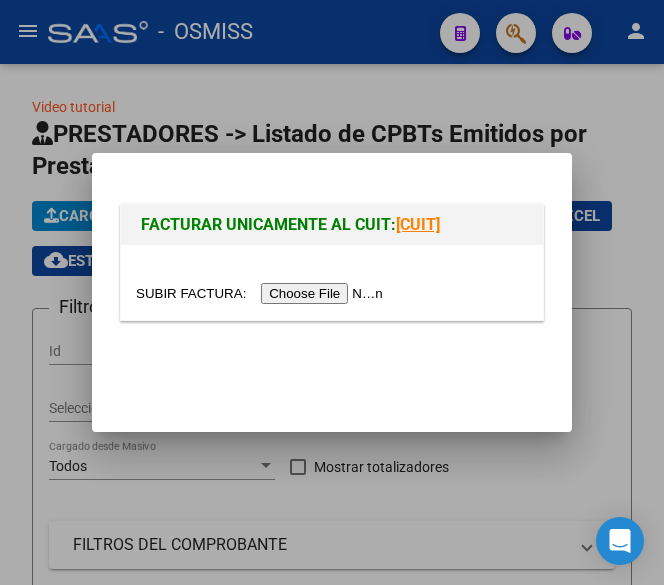 click at bounding box center (262, 293) 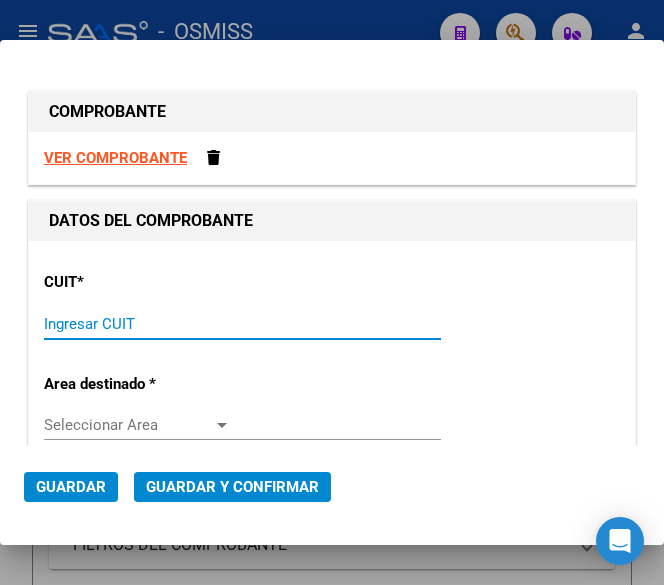 click on "Ingresar CUIT" at bounding box center [137, 324] 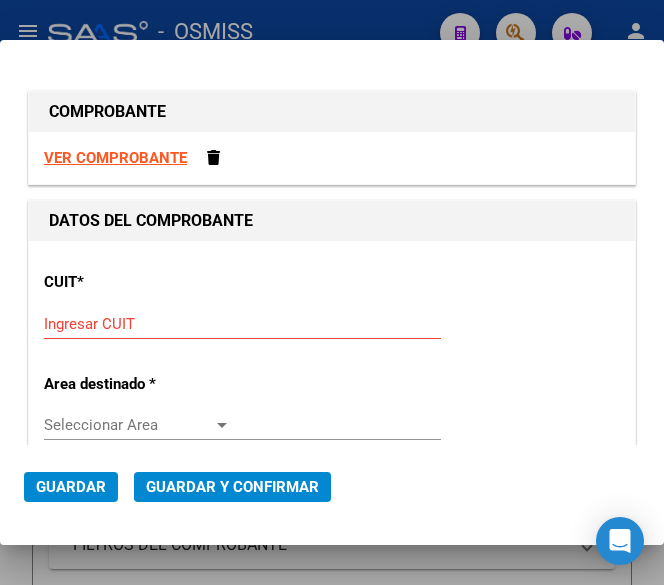 click on "Ingresar CUIT" at bounding box center [137, 324] 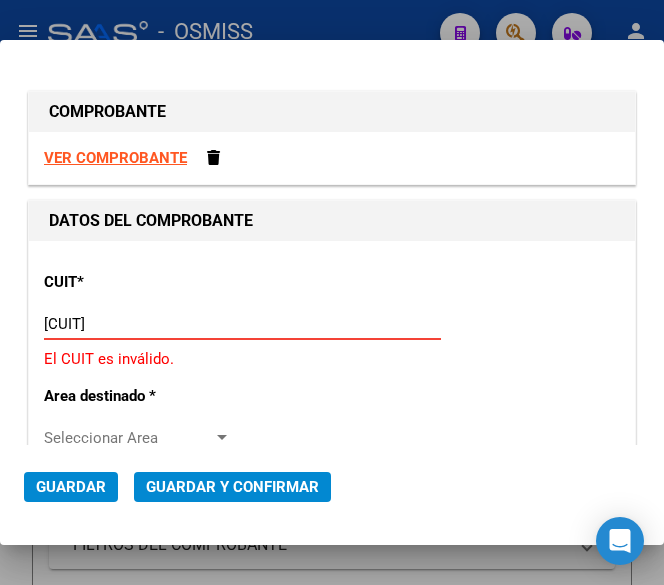 type on "30-54667062-3" 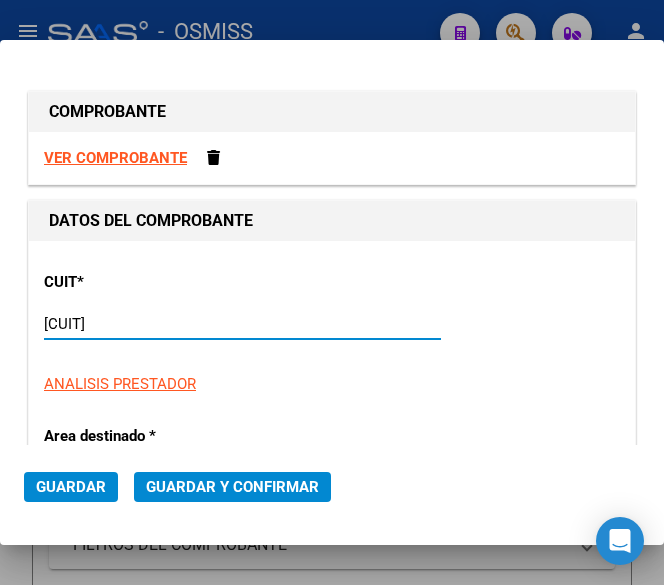 type on "0" 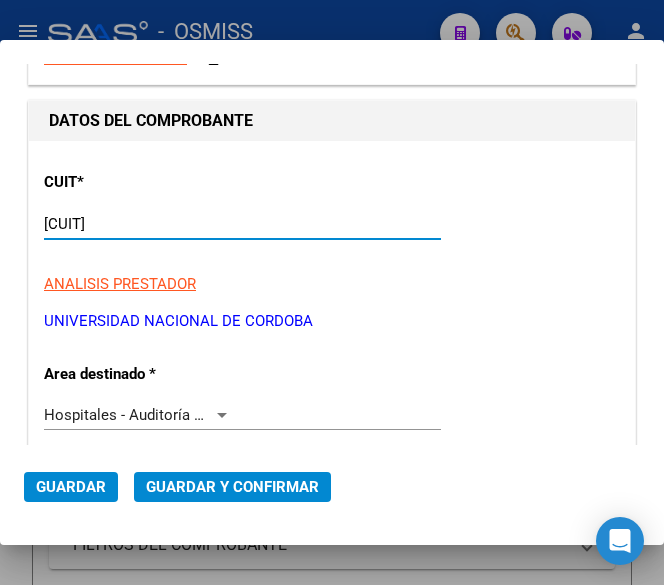 scroll, scrollTop: 200, scrollLeft: 0, axis: vertical 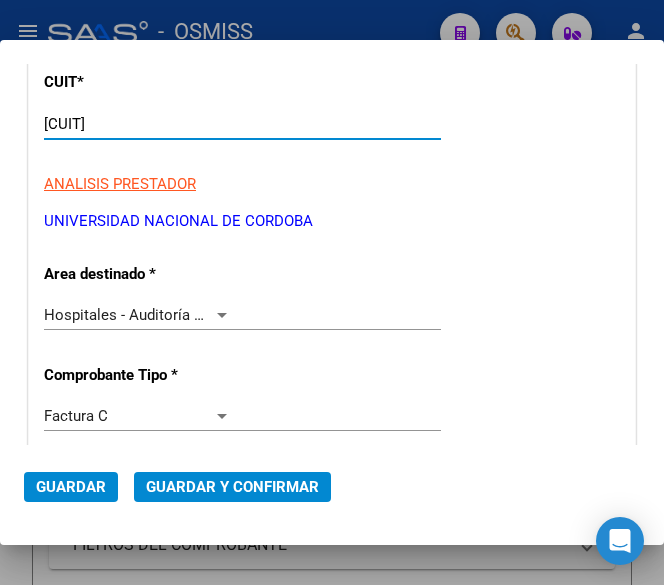 type on "30-54667062-3" 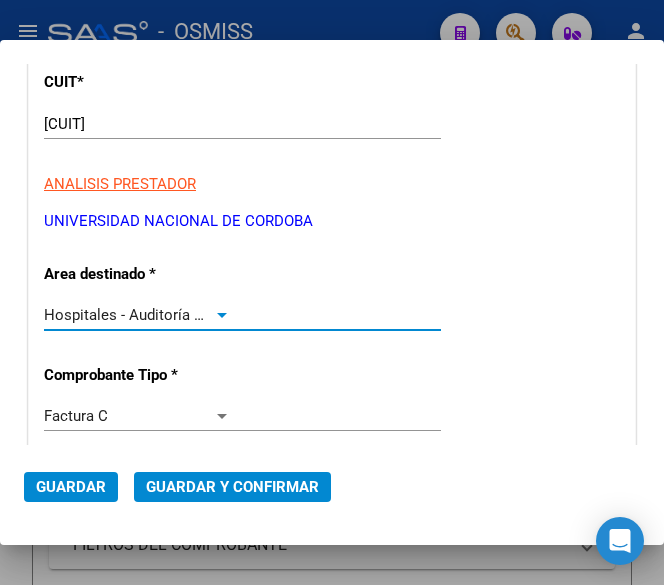 click at bounding box center [222, 315] 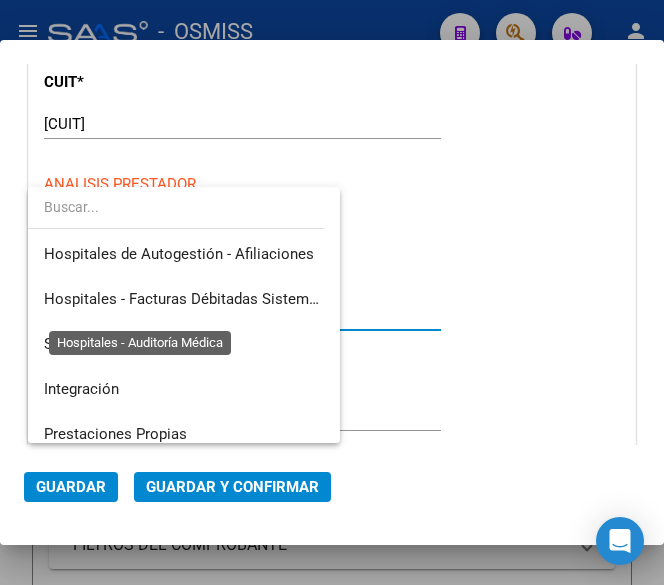 scroll, scrollTop: 300, scrollLeft: 0, axis: vertical 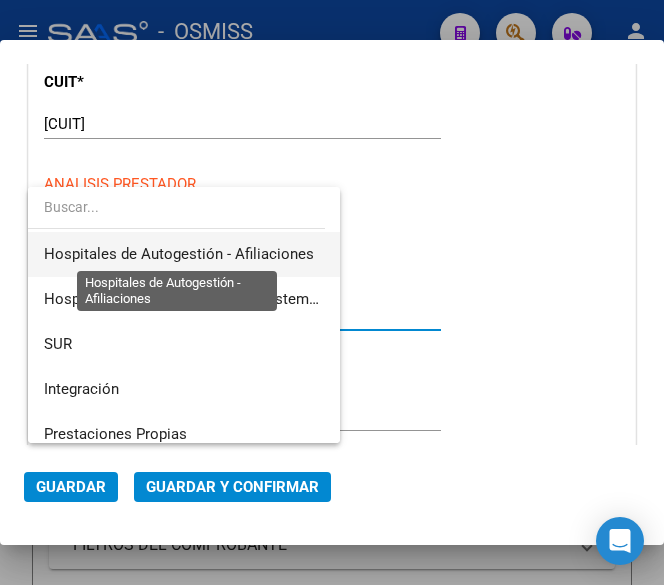 click on "Hospitales de Autogestión - Afiliaciones" at bounding box center (179, 254) 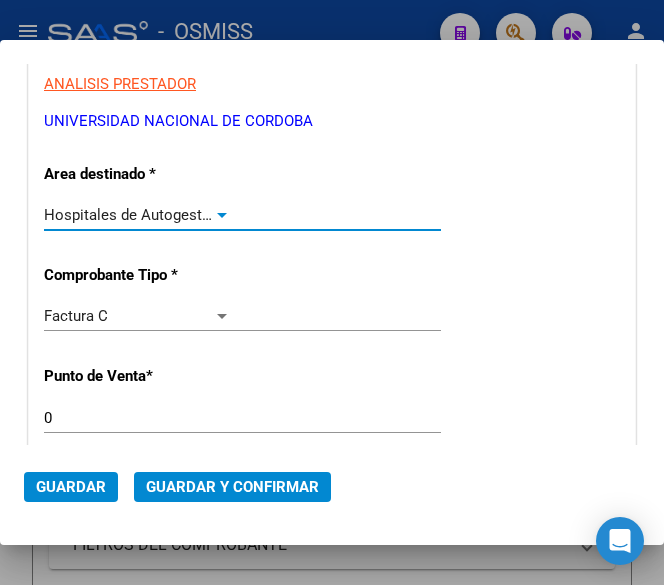 scroll, scrollTop: 400, scrollLeft: 0, axis: vertical 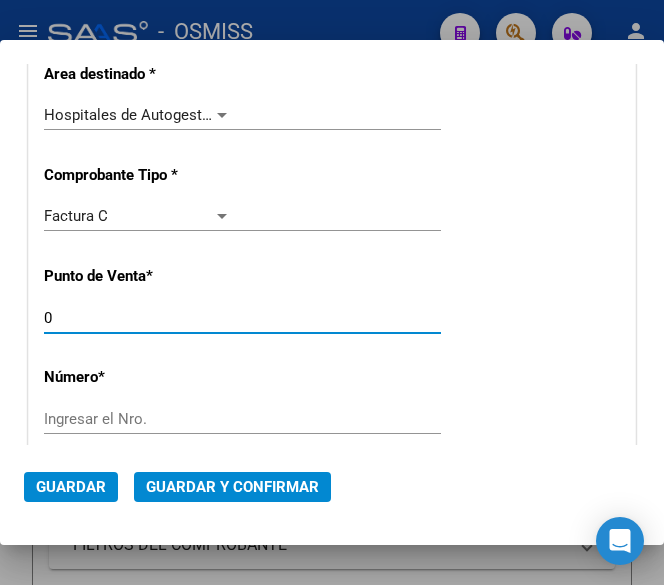 click on "0" at bounding box center [137, 318] 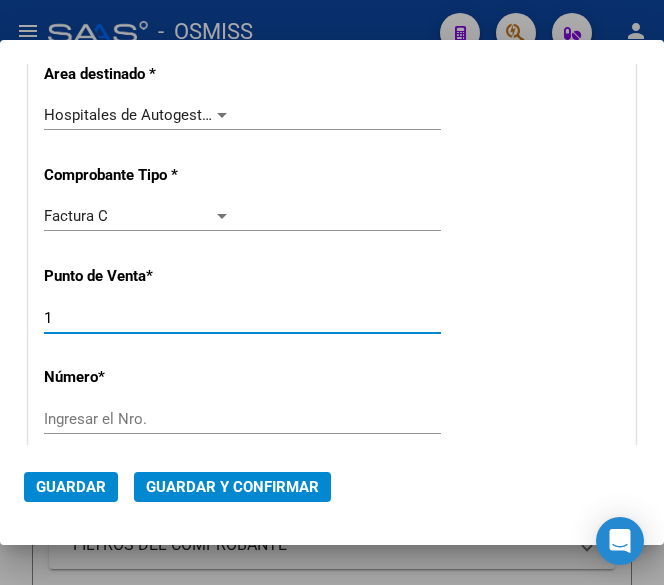 type on "1" 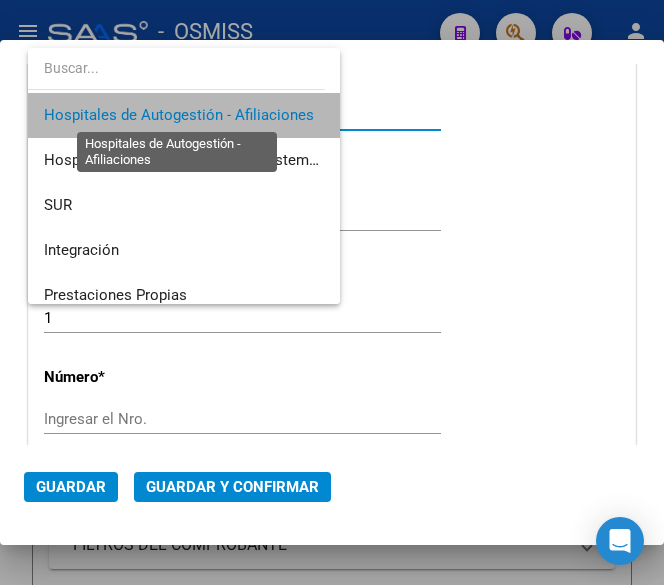 click on "Hospitales de Autogestión - Afiliaciones" at bounding box center (179, 115) 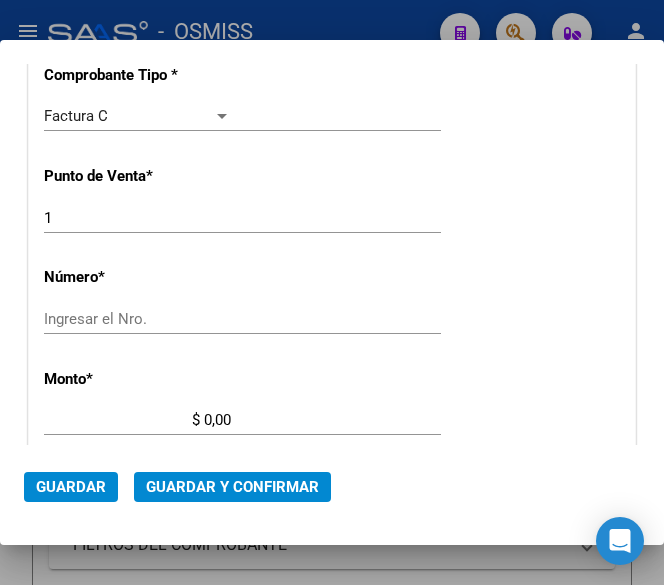 scroll, scrollTop: 600, scrollLeft: 0, axis: vertical 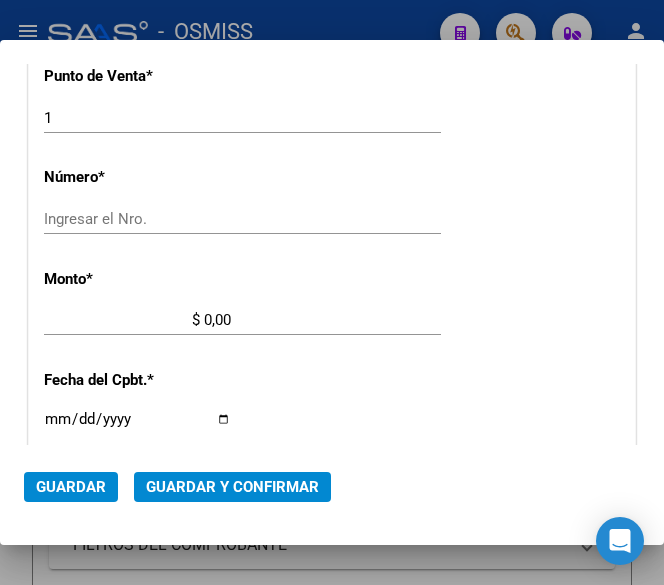 click on "Ingresar el Nro." at bounding box center [137, 219] 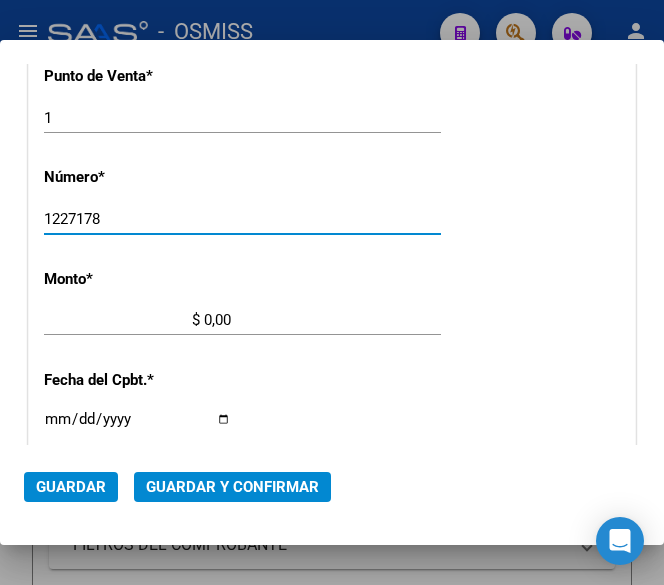 type on "1227178" 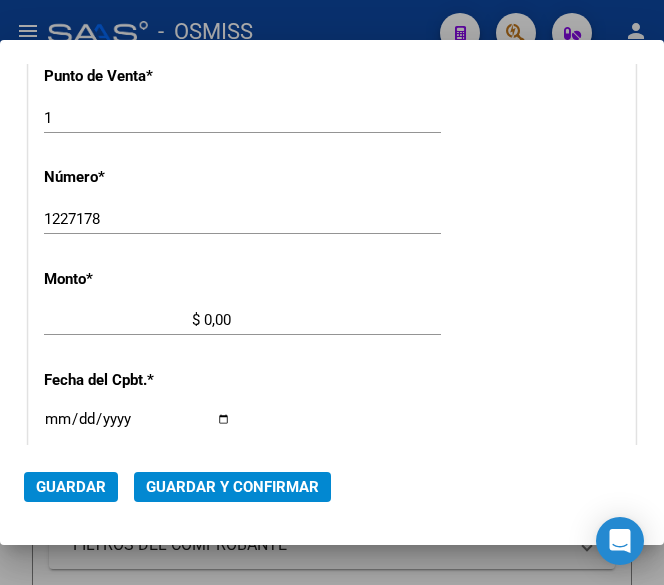 scroll, scrollTop: 656, scrollLeft: 0, axis: vertical 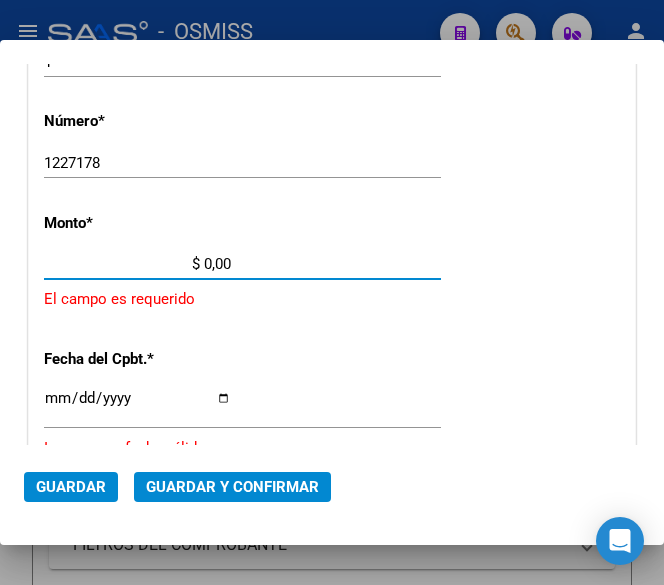 click on "$ 0,00" at bounding box center (137, 264) 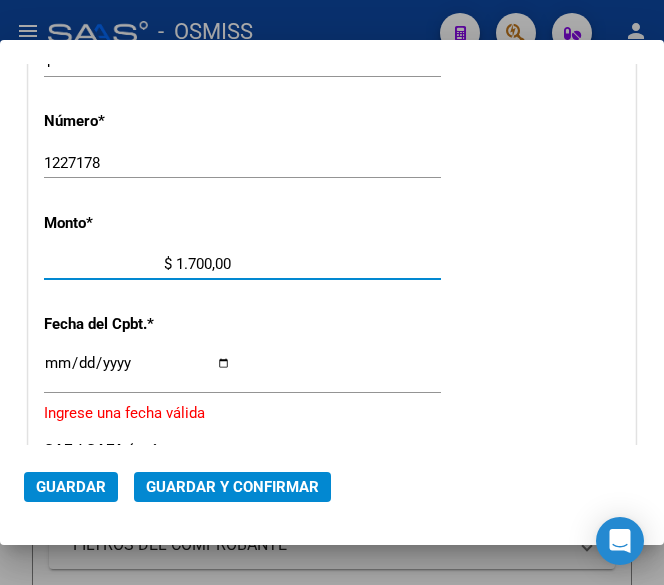 type on "$ 17.000,00" 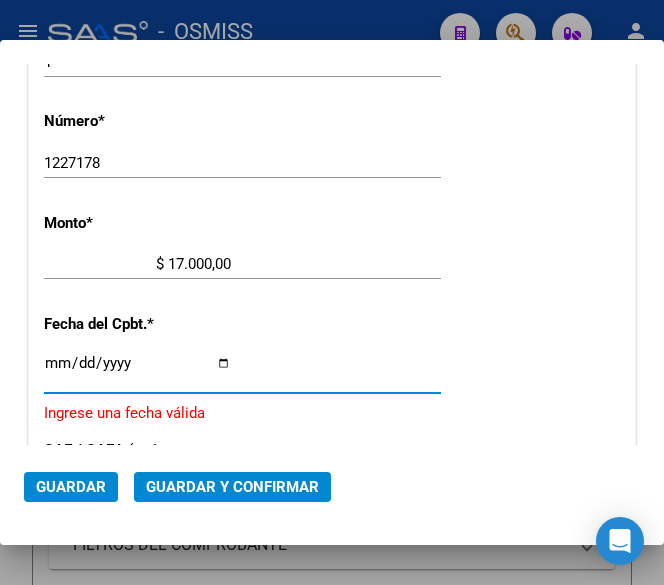 click on "Ingresar la fecha" at bounding box center [137, 371] 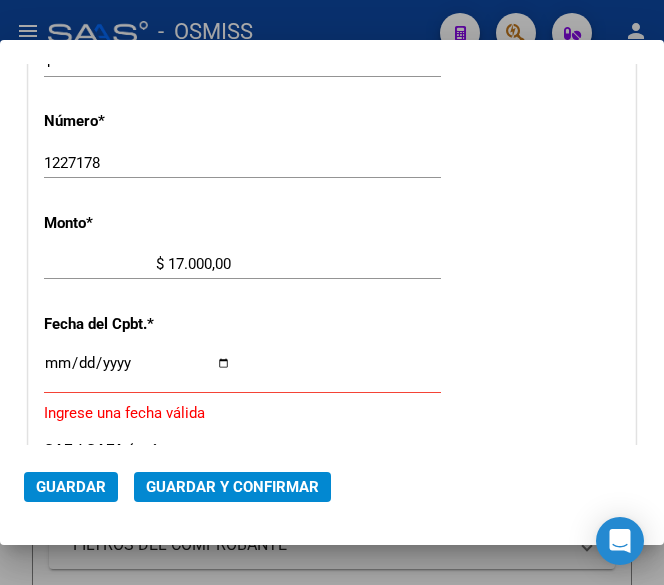 click on "Ingresar la fecha" at bounding box center (137, 371) 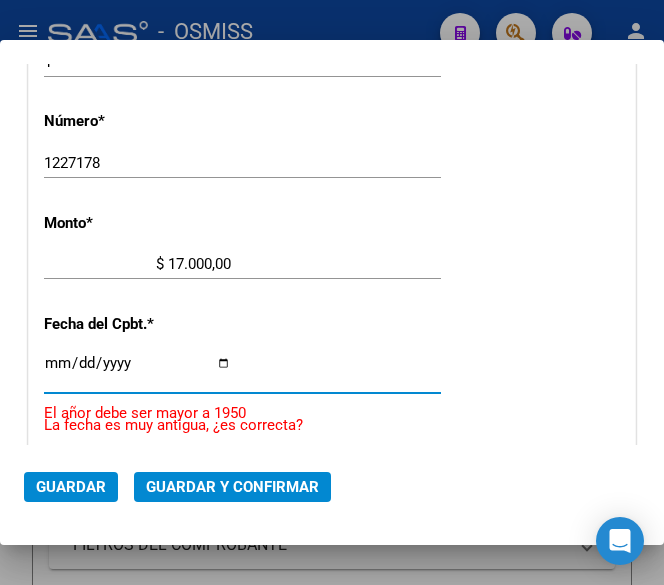 type on "2025-07-31" 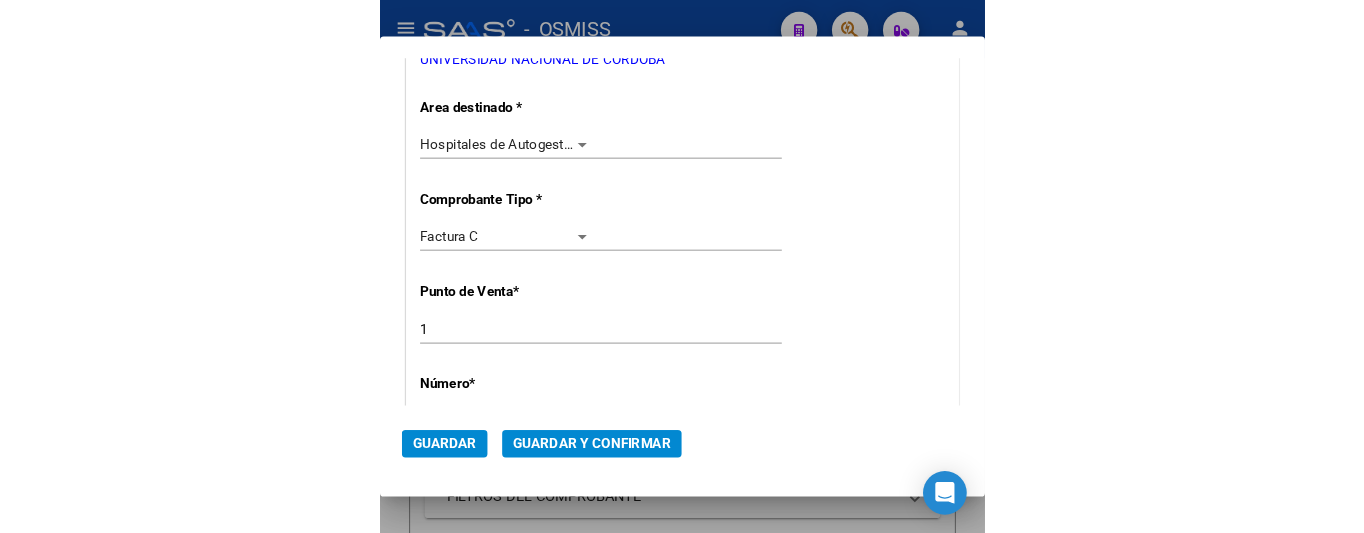 scroll, scrollTop: 156, scrollLeft: 0, axis: vertical 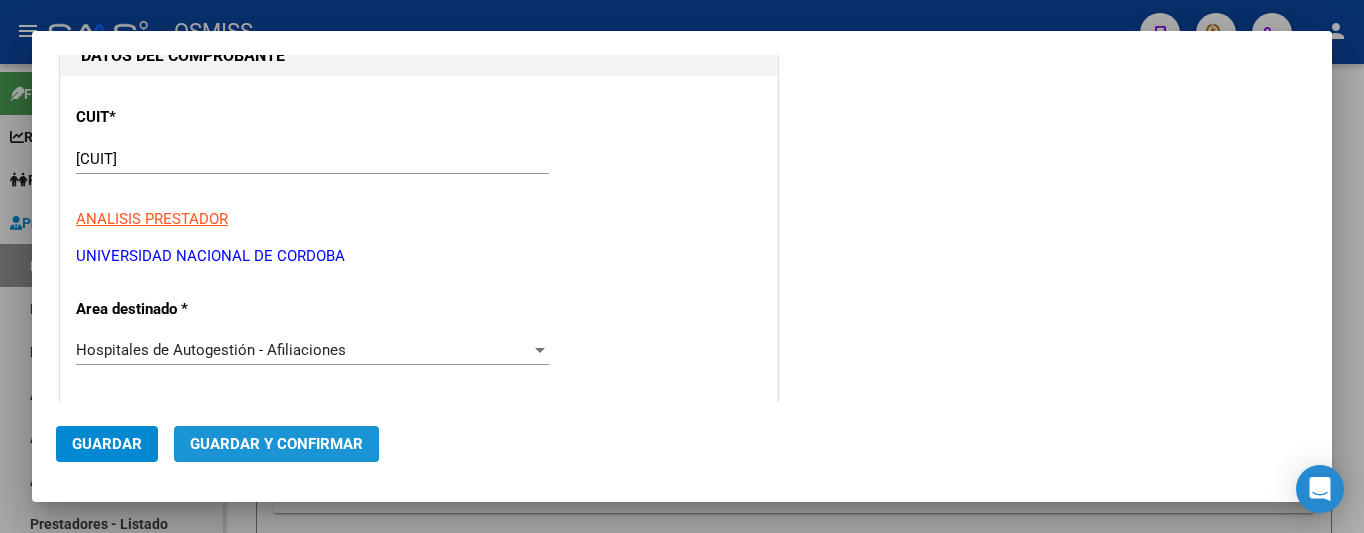 click on "Guardar y Confirmar" 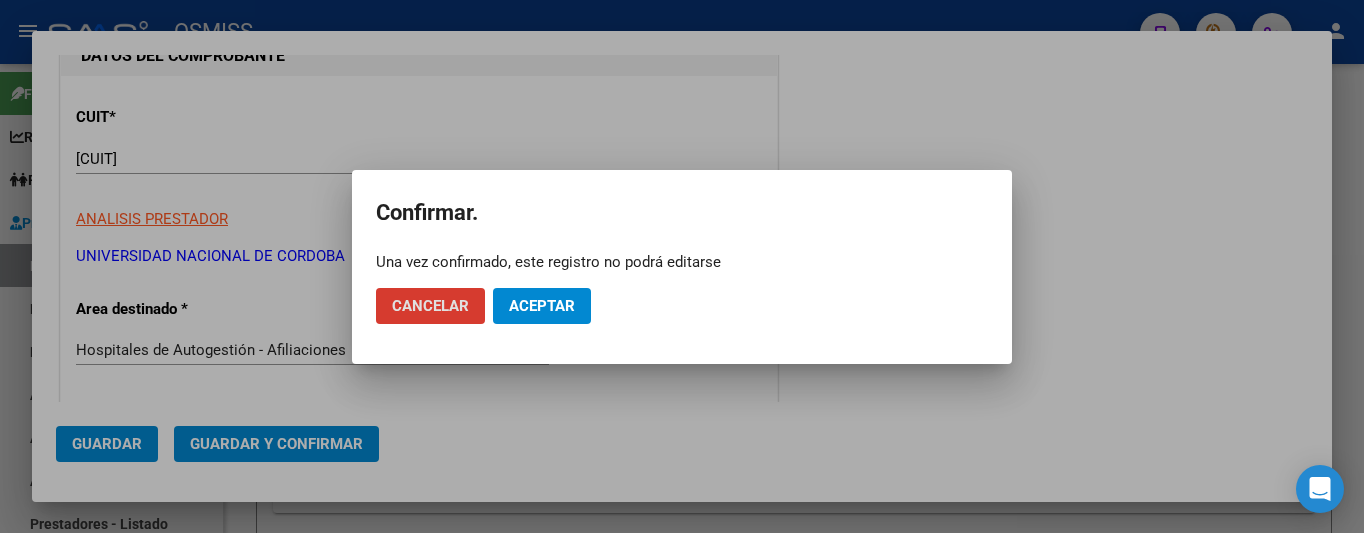 click on "Aceptar" 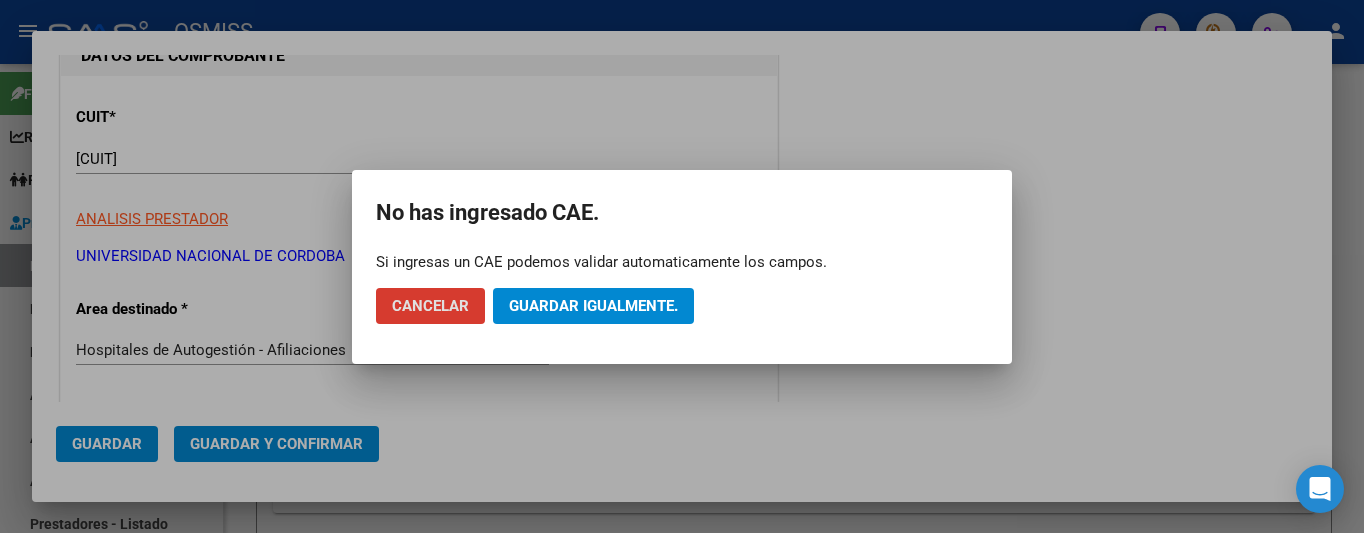 click on "Guardar igualmente." 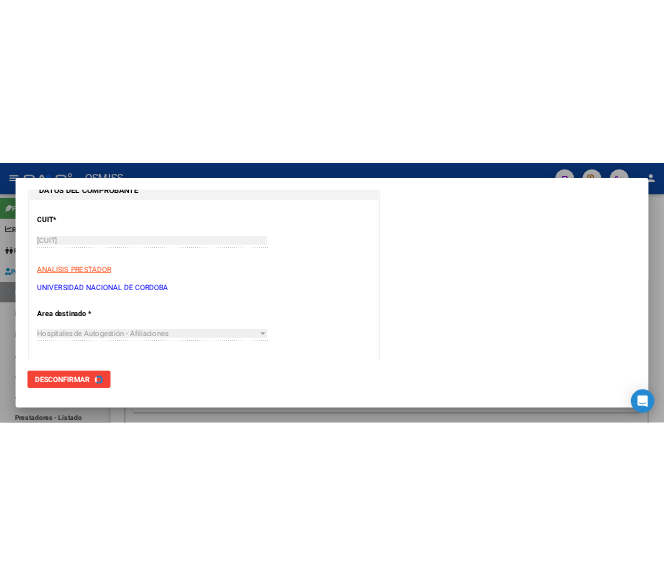 scroll, scrollTop: 0, scrollLeft: 0, axis: both 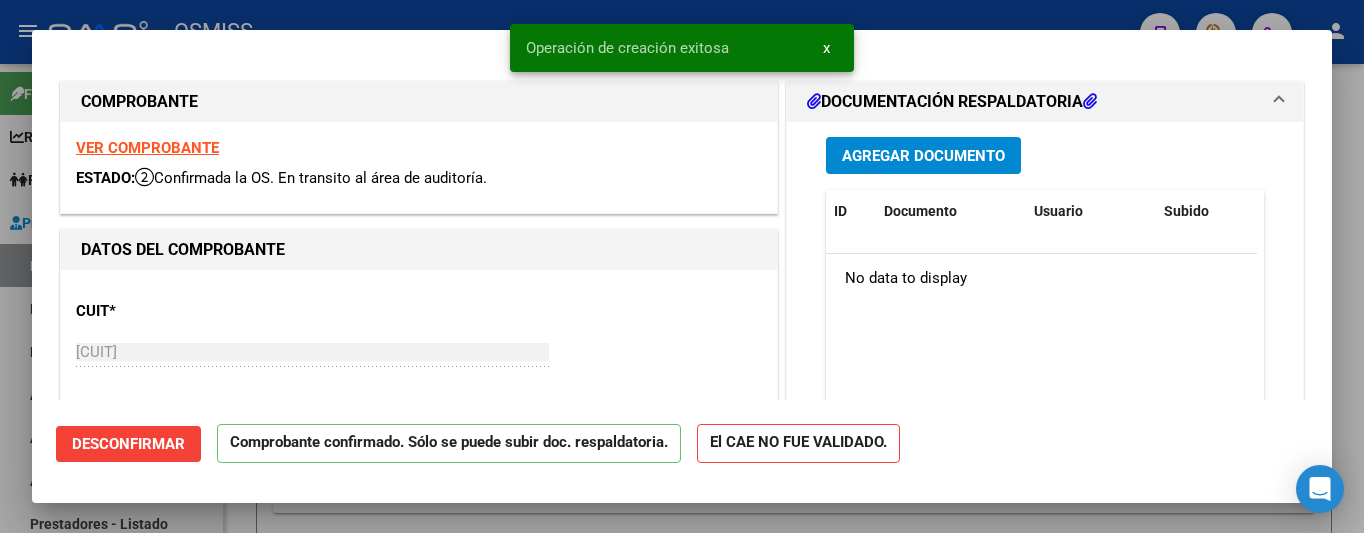 type on "2025-09-29" 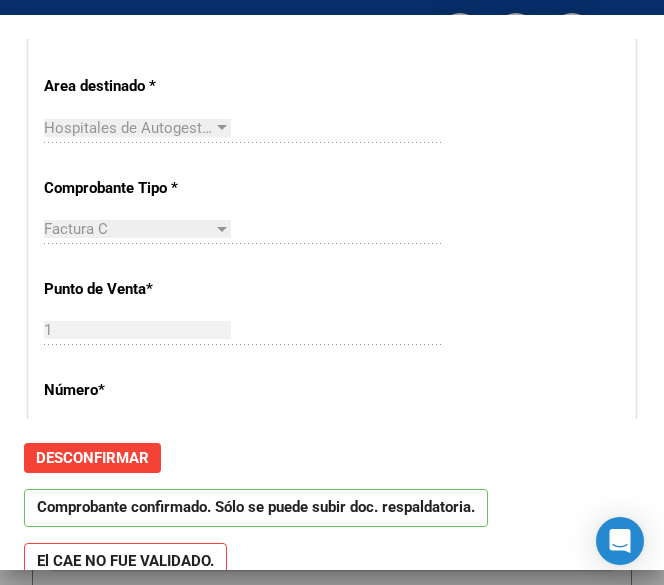 scroll, scrollTop: 500, scrollLeft: 0, axis: vertical 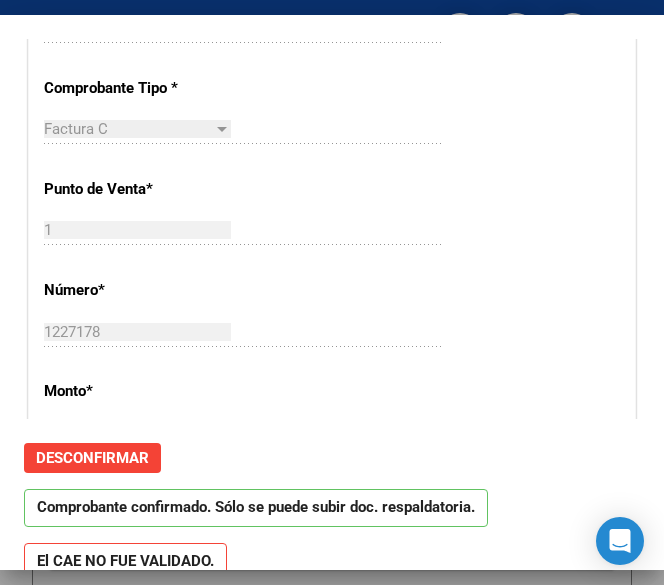 click on "CUIT  *   30-54667062-3 Ingresar CUIT  ANALISIS PRESTADOR  UNIVERSIDAD NACIONAL DE CORDOBA  ARCA Padrón ARCA Padrón  Area destinado * Hospitales de Autogestión - Afiliaciones Seleccionar Area  Comprobante Tipo * Factura C Seleccionar Tipo Punto de Venta  *   1 Ingresar el Nro.  Número  *   1227178 Ingresar el Nro.  Monto  *   $ 17.000,00 Ingresar el monto  Fecha del Cpbt.  *   2025-07-31 Ingresar la fecha  CAE / CAEA (no ingrese CAI)    Ingresar el CAE o CAEA (no ingrese CAI)  Fecha Recibido  *   2025-08-05 Ingresar la fecha  Fecha de Vencimiento    2025-09-29 Ingresar la fecha  Ref. Externa    Ingresar la ref.  N° Liquidación    Ingresar el N° Liquidación" at bounding box center (332, 474) 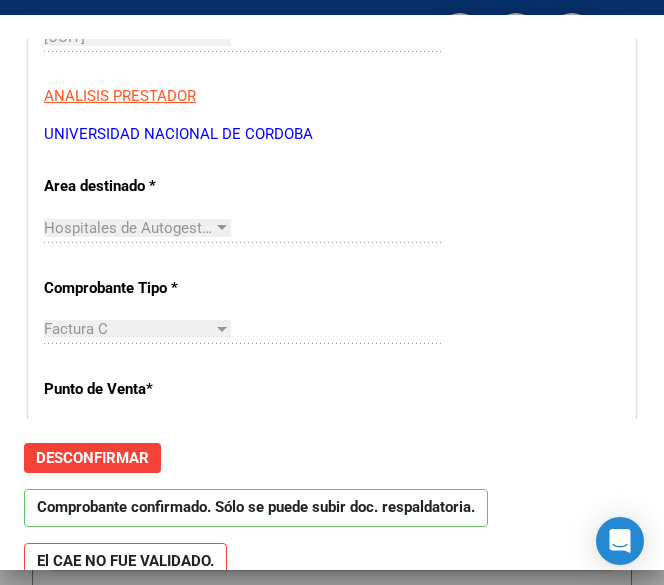 click on "CUIT  *   30-54667062-3 Ingresar CUIT  ANALISIS PRESTADOR  UNIVERSIDAD NACIONAL DE CORDOBA  ARCA Padrón ARCA Padrón  Area destinado * Hospitales de Autogestión - Afiliaciones Seleccionar Area  Comprobante Tipo * Factura C Seleccionar Tipo Punto de Venta  *   1 Ingresar el Nro.  Número  *   1227178 Ingresar el Nro.  Monto  *   $ 17.000,00 Ingresar el monto  Fecha del Cpbt.  *   2025-07-31 Ingresar la fecha  CAE / CAEA (no ingrese CAI)    Ingresar el CAE o CAEA (no ingrese CAI)  Fecha Recibido  *   2025-08-05 Ingresar la fecha  Fecha de Vencimiento    2025-09-29 Ingresar la fecha  Ref. Externa    Ingresar la ref.  N° Liquidación    Ingresar el N° Liquidación" at bounding box center (332, 674) 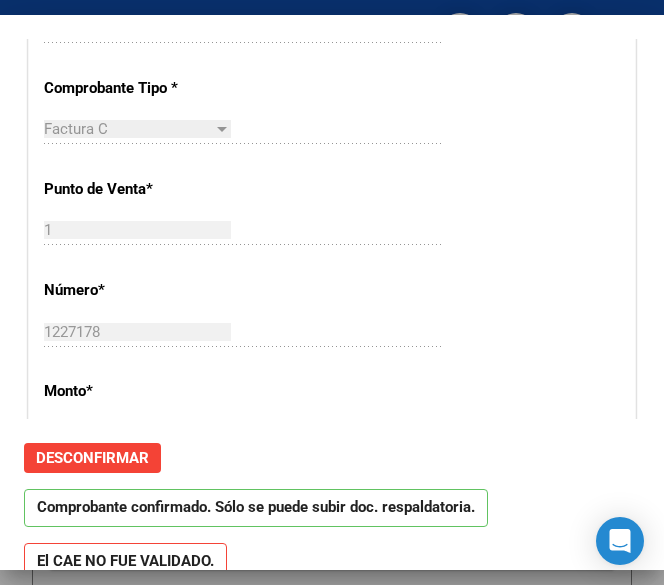 scroll, scrollTop: 600, scrollLeft: 0, axis: vertical 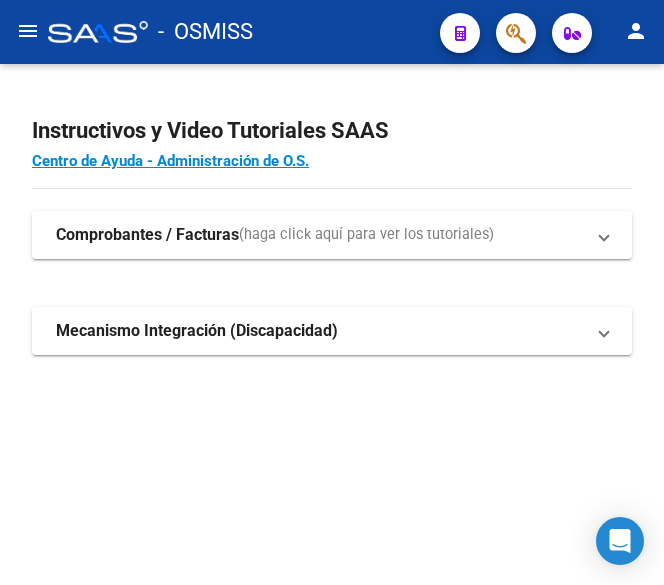 click on "menu" 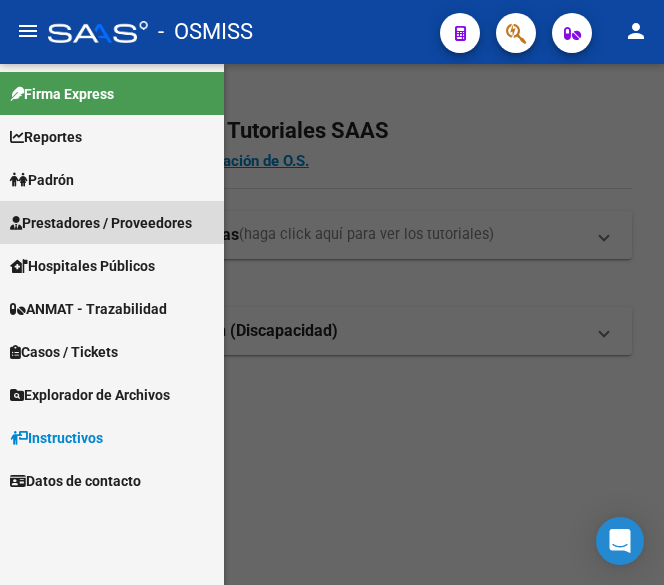 click on "Prestadores / Proveedores" at bounding box center [101, 223] 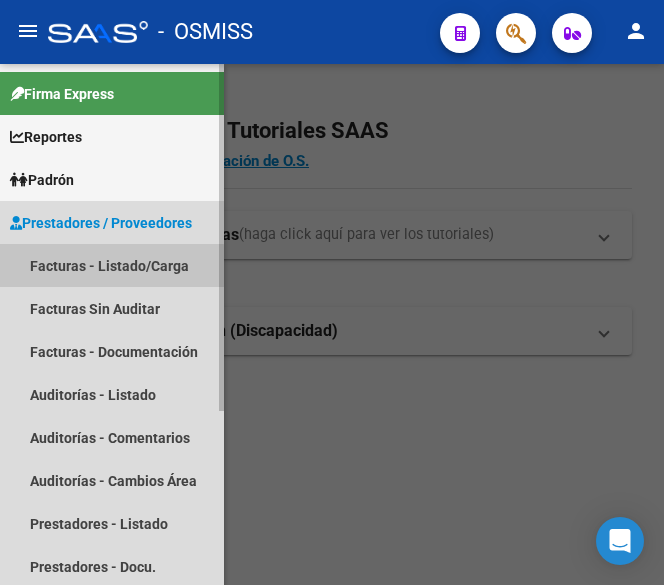 click on "Facturas - Listado/Carga" at bounding box center (112, 265) 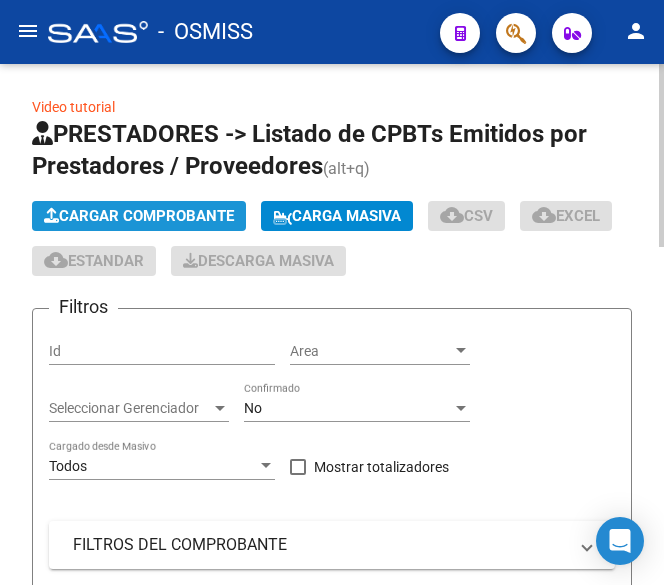 click on "Cargar Comprobante" 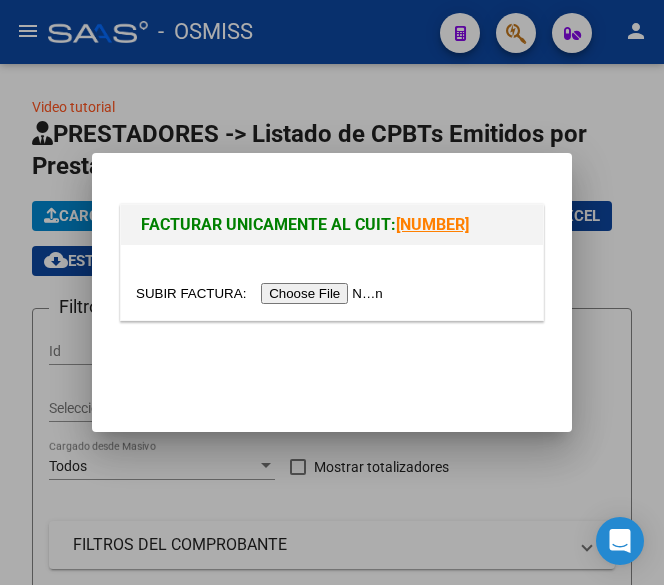 click at bounding box center [262, 293] 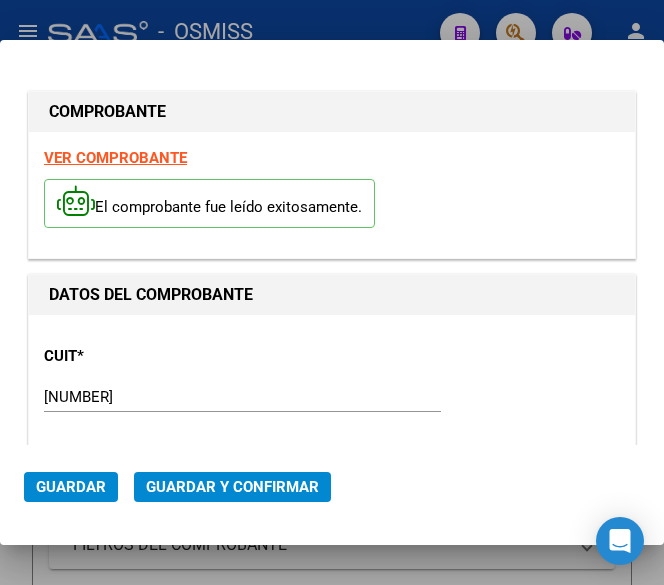 type on "2025-08-31" 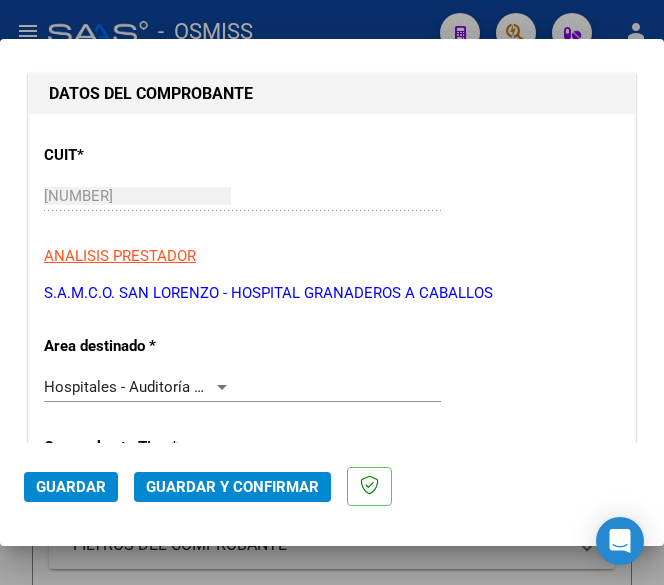scroll, scrollTop: 300, scrollLeft: 0, axis: vertical 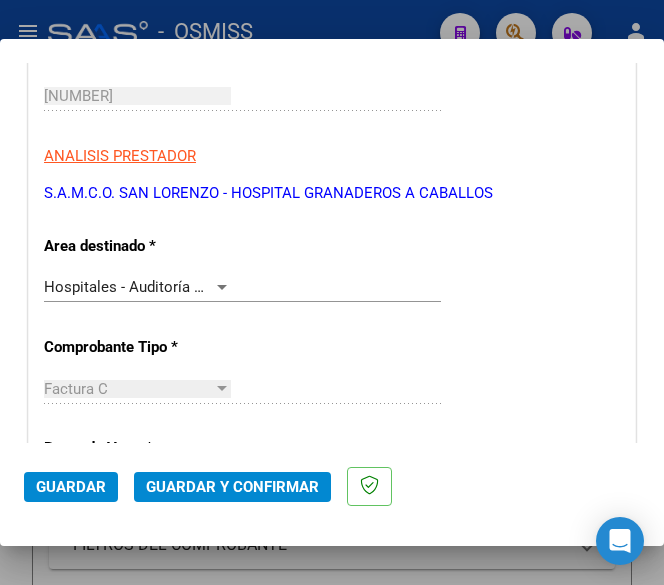 click at bounding box center [222, 287] 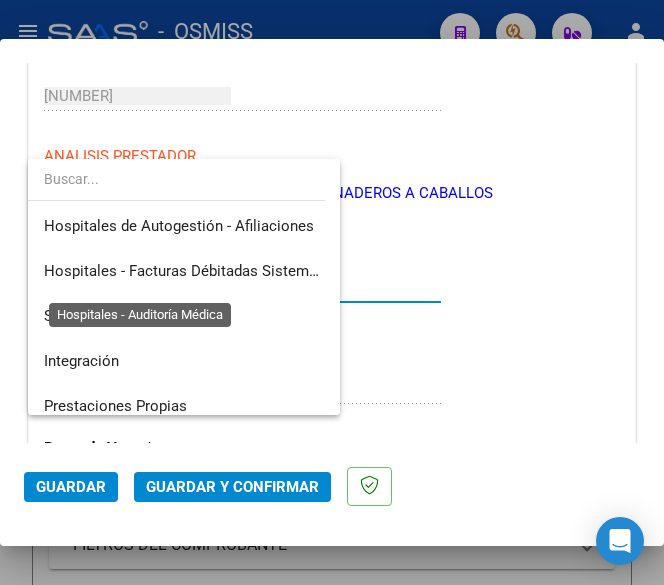 scroll, scrollTop: 300, scrollLeft: 0, axis: vertical 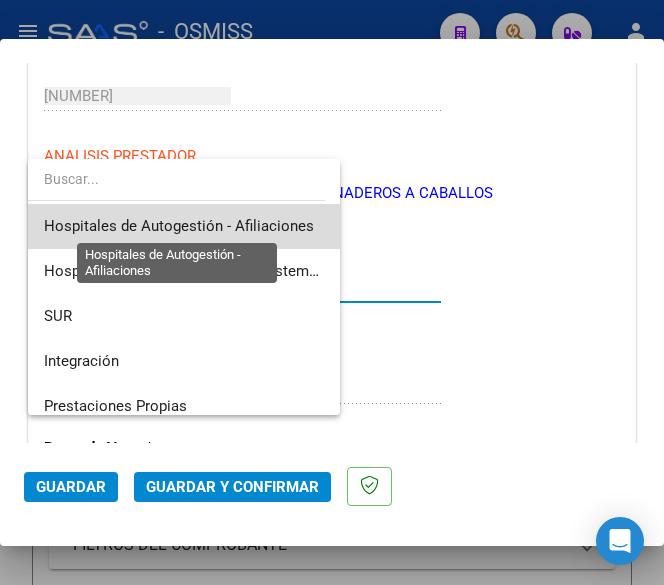 click on "Hospitales de Autogestión - Afiliaciones" at bounding box center [179, 226] 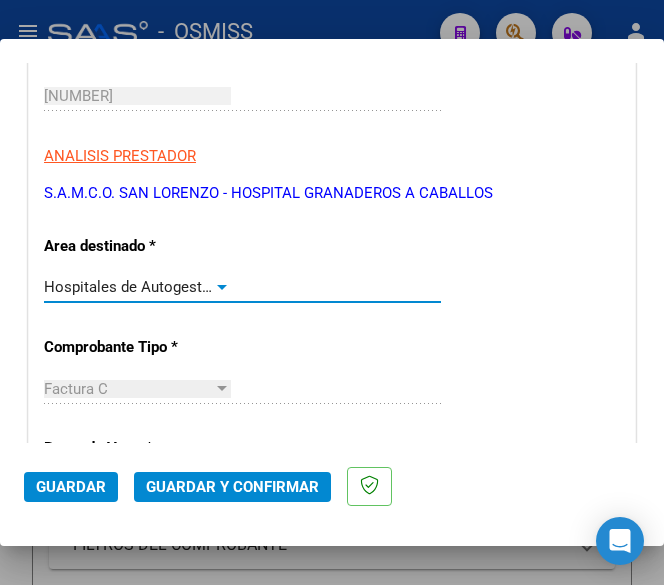 click at bounding box center (222, 287) 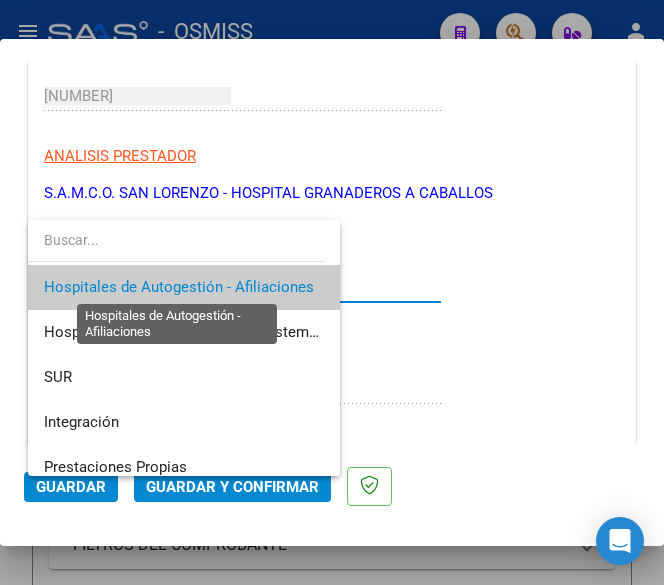 click on "Hospitales de Autogestión - Afiliaciones" at bounding box center [179, 287] 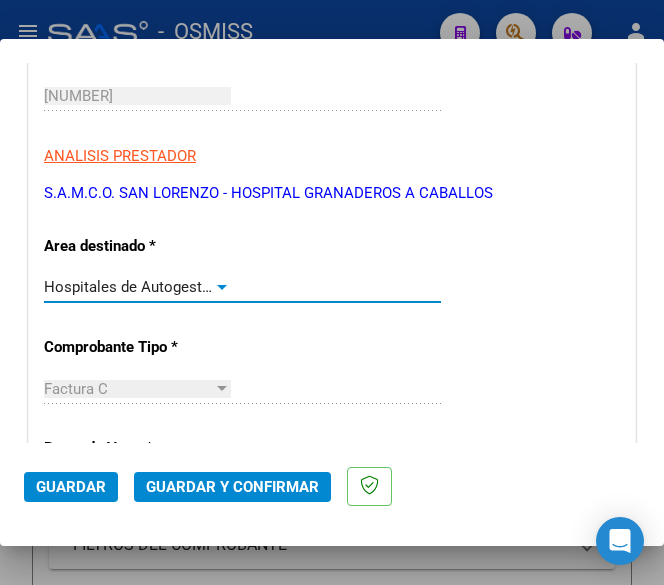 scroll, scrollTop: 400, scrollLeft: 0, axis: vertical 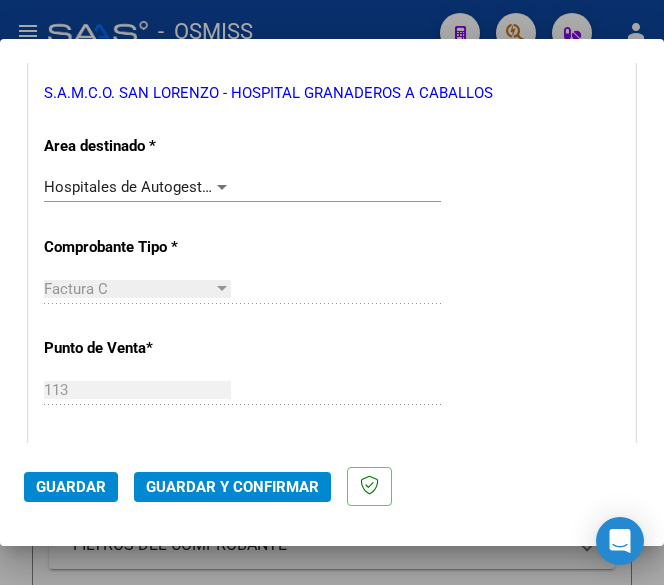 click on "CUIT  *   [NUMBER] Ingresar CUIT  ANALISIS PRESTADOR  S.A.M.C.O. SAN LORENZO - HOSPITAL GRANADEROS A CABALLOS  ARCA Padrón  Area destinado * Hospitales de Autogestión - Afiliaciones Seleccionar Area  Comprobante Tipo * Factura C Seleccionar Tipo Punto de Venta  *   113 Ingresar el Nro.  Número  *   3848 Ingresar el Nro.  Monto  *   $ 934.379,00 Ingresar el monto  Fecha del Cpbt.  *   [DATE] Ingresar la fecha  CAE / CAEA (no ingrese CAI)    [NUMBER] Ingresar el CAE o CAEA (no ingrese CAI)  Fecha Recibido  *   [DATE] Ingresar la fecha  Fecha de Vencimiento    [DATE] Ingresar la fecha  Ref. Externa    Ingresar la ref.  N° Liquidación    Ingresar el N° Liquidación" at bounding box center (332, 634) 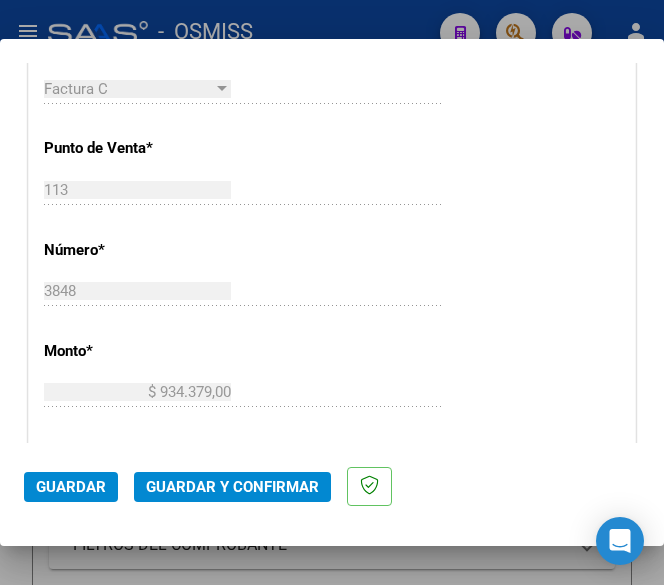 scroll, scrollTop: 700, scrollLeft: 0, axis: vertical 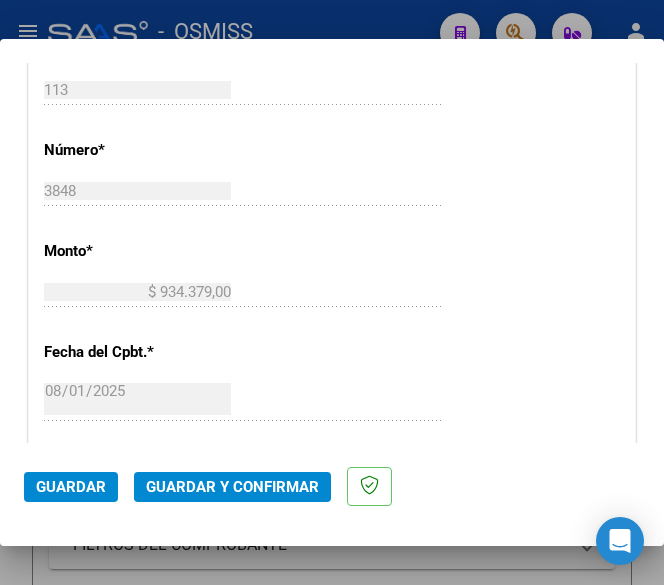 click on "CUIT  *   [NUMBER] Ingresar CUIT  ANALISIS PRESTADOR  S.A.M.C.O. SAN LORENZO - HOSPITAL GRANADEROS A CABALLOS  ARCA Padrón  Area destinado * Hospitales de Autogestión - Afiliaciones Seleccionar Area  Comprobante Tipo * Factura C Seleccionar Tipo Punto de Venta  *   113 Ingresar el Nro.  Número  *   3848 Ingresar el Nro.  Monto  *   $ 934.379,00 Ingresar el monto  Fecha del Cpbt.  *   [DATE] Ingresar la fecha  CAE / CAEA (no ingrese CAI)    [NUMBER] Ingresar el CAE o CAEA (no ingrese CAI)  Fecha Recibido  *   [DATE] Ingresar la fecha  Fecha de Vencimiento    [DATE] Ingresar la fecha  Ref. Externa    Ingresar la ref.  N° Liquidación    Ingresar el N° Liquidación" at bounding box center [332, 334] 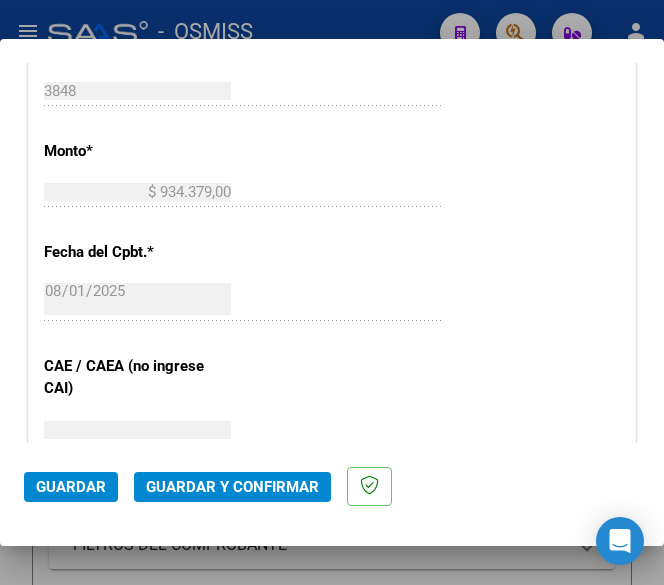 scroll, scrollTop: 900, scrollLeft: 0, axis: vertical 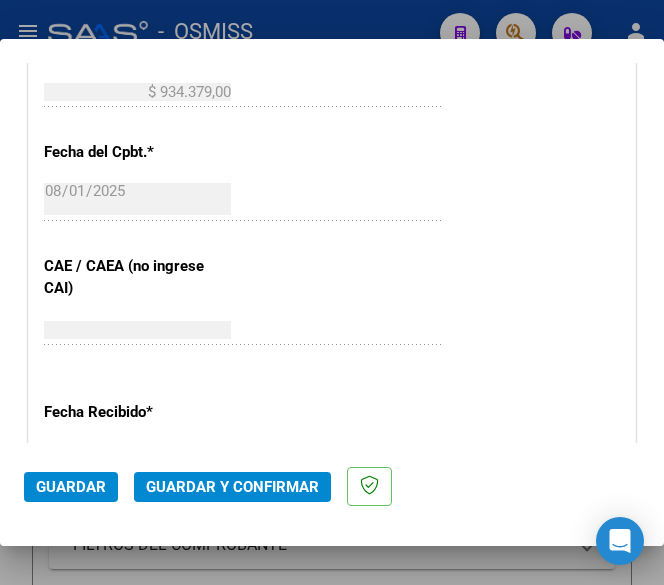 click on "CUIT  *   [NUMBER] Ingresar CUIT  ANALISIS PRESTADOR  S.A.M.C.O. SAN LORENZO - HOSPITAL GRANADEROS A CABALLOS  ARCA Padrón  Area destinado * Hospitales de Autogestión - Afiliaciones Seleccionar Area  Comprobante Tipo * Factura C Seleccionar Tipo Punto de Venta  *   113 Ingresar el Nro.  Número  *   3848 Ingresar el Nro.  Monto  *   $ 934.379,00 Ingresar el monto  Fecha del Cpbt.  *   [DATE] Ingresar la fecha  CAE / CAEA (no ingrese CAI)    [NUMBER] Ingresar el CAE o CAEA (no ingrese CAI)  Fecha Recibido  *   [DATE] Ingresar la fecha  Fecha de Vencimiento    [DATE] Ingresar la fecha  Ref. Externa    Ingresar la ref.  N° Liquidación    Ingresar el N° Liquidación" at bounding box center [332, 134] 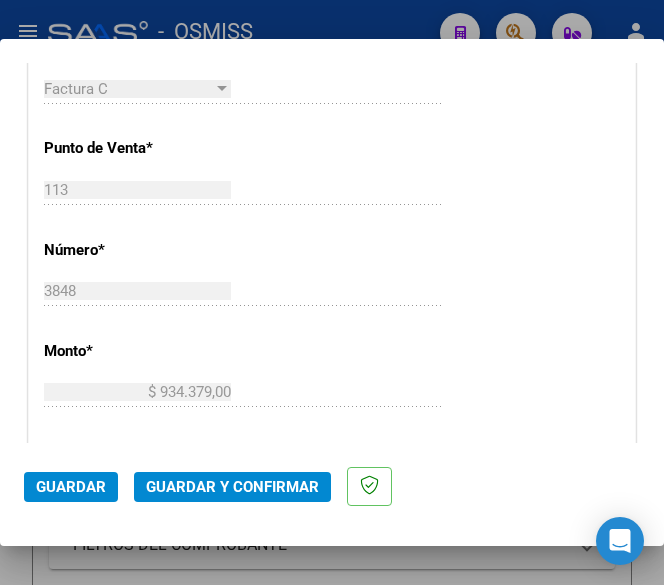 scroll, scrollTop: 400, scrollLeft: 0, axis: vertical 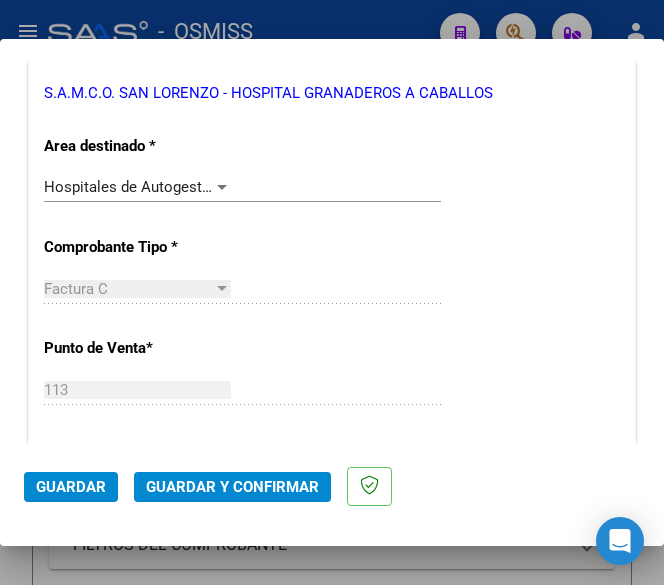 click on "CUIT  *   [NUMBER] Ingresar CUIT  ANALISIS PRESTADOR  S.A.M.C.O. SAN LORENZO - HOSPITAL GRANADEROS A CABALLOS  ARCA Padrón  Area destinado * Hospitales de Autogestión - Afiliaciones Seleccionar Area  Comprobante Tipo * Factura C Seleccionar Tipo Punto de Venta  *   113 Ingresar el Nro.  Número  *   3848 Ingresar el Nro.  Monto  *   $ 934.379,00 Ingresar el monto  Fecha del Cpbt.  *   [DATE] Ingresar la fecha  CAE / CAEA (no ingrese CAI)    [NUMBER] Ingresar el CAE o CAEA (no ingrese CAI)  Fecha Recibido  *   [DATE] Ingresar la fecha  Fecha de Vencimiento    [DATE] Ingresar la fecha  Ref. Externa    Ingresar la ref.  N° Liquidación    Ingresar el N° Liquidación" at bounding box center (332, 634) 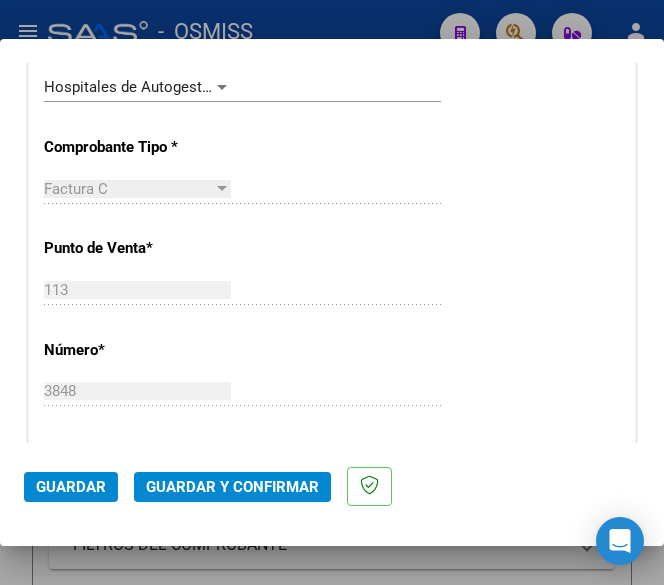 scroll, scrollTop: 600, scrollLeft: 0, axis: vertical 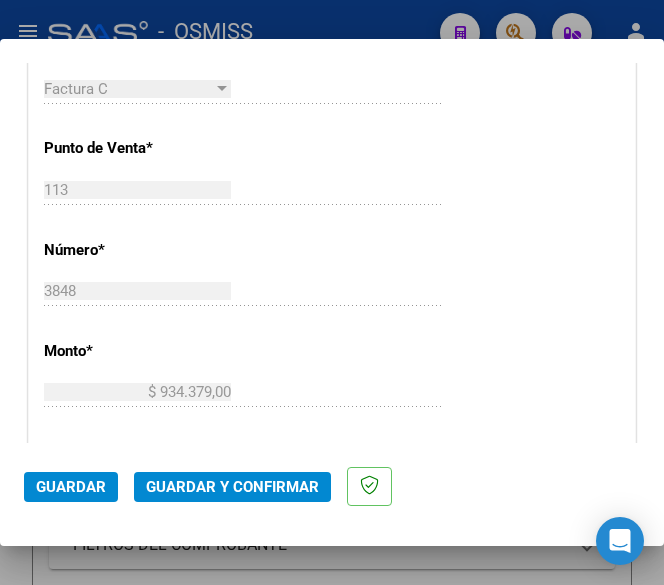 click on "CUIT  *   30-70805546-4 Ingresar CUIT  ANALISIS PRESTADOR  S.A.M.C.O. SAN LORENZO - HOSPITAL GRANADEROS A CABALLOS  ARCA Padrón  Area destinado * Hospitales de Autogestión - Afiliaciones Seleccionar Area  Comprobante Tipo * Factura C Seleccionar Tipo Punto de Venta  *   113 Ingresar el Nro.  Número  *   3848 Ingresar el Nro.  Monto  *   $ 934.379,00 Ingresar el monto  Fecha del Cpbt.  *   2025-08-01 Ingresar la fecha  CAE / CAEA (no ingrese CAI)    75314562551517 Ingresar el CAE o CAEA (no ingrese CAI)  Fecha Recibido  *   2025-08-05 Ingresar la fecha  Fecha de Vencimiento    2025-08-31 Ingresar la fecha  Ref. Externa    Ingresar la ref.  N° Liquidación    Ingresar el N° Liquidación" at bounding box center (332, 434) 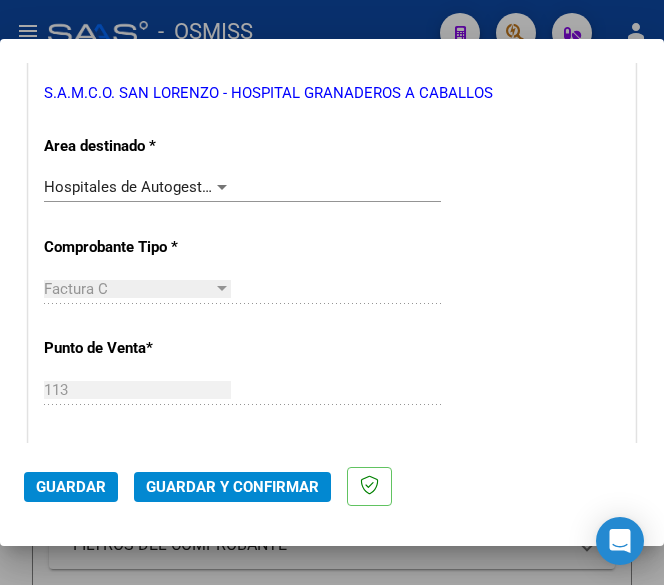 click on "CUIT  *   30-70805546-4 Ingresar CUIT  ANALISIS PRESTADOR  S.A.M.C.O. SAN LORENZO - HOSPITAL GRANADEROS A CABALLOS  ARCA Padrón  Area destinado * Hospitales de Autogestión - Afiliaciones Seleccionar Area  Comprobante Tipo * Factura C Seleccionar Tipo Punto de Venta  *   113 Ingresar el Nro.  Número  *   3848 Ingresar el Nro.  Monto  *   $ 934.379,00 Ingresar el monto  Fecha del Cpbt.  *   2025-08-01 Ingresar la fecha  CAE / CAEA (no ingrese CAI)    75314562551517 Ingresar el CAE o CAEA (no ingrese CAI)  Fecha Recibido  *   2025-08-05 Ingresar la fecha  Fecha de Vencimiento    2025-08-31 Ingresar la fecha  Ref. Externa    Ingresar la ref.  N° Liquidación    Ingresar el N° Liquidación" at bounding box center [332, 634] 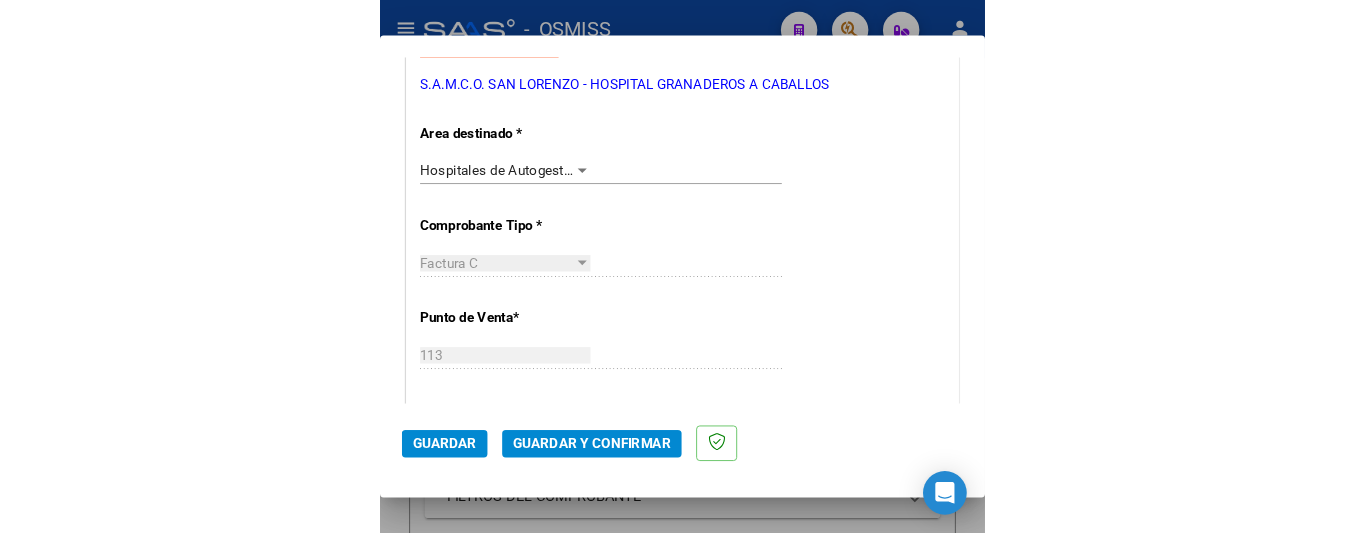 scroll, scrollTop: 500, scrollLeft: 0, axis: vertical 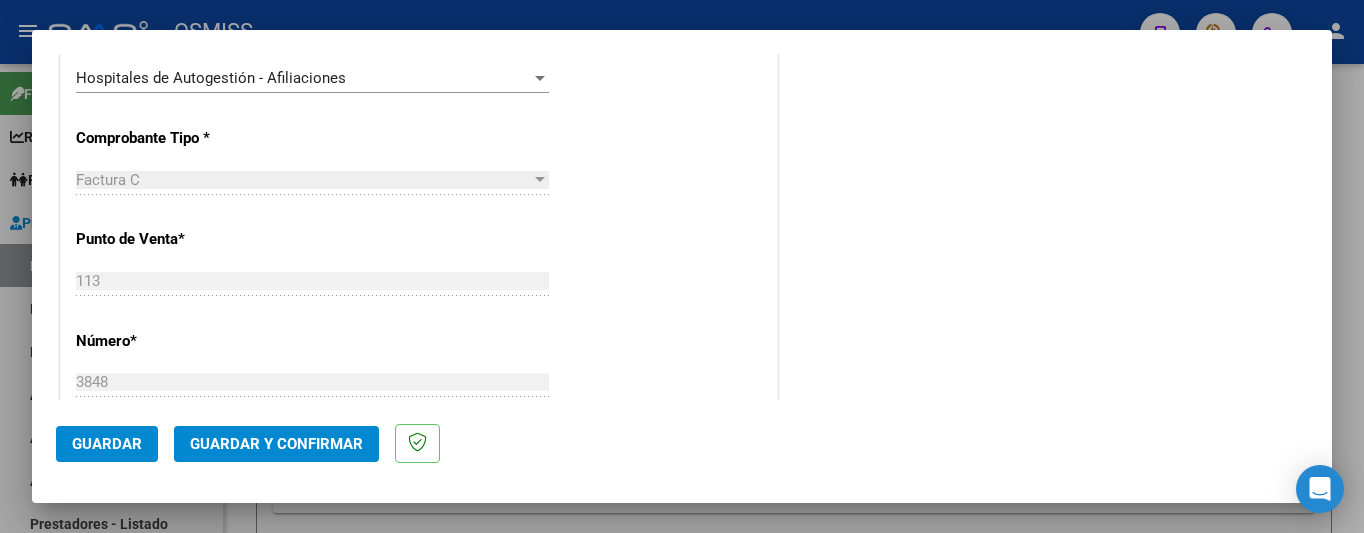 click at bounding box center (540, 78) 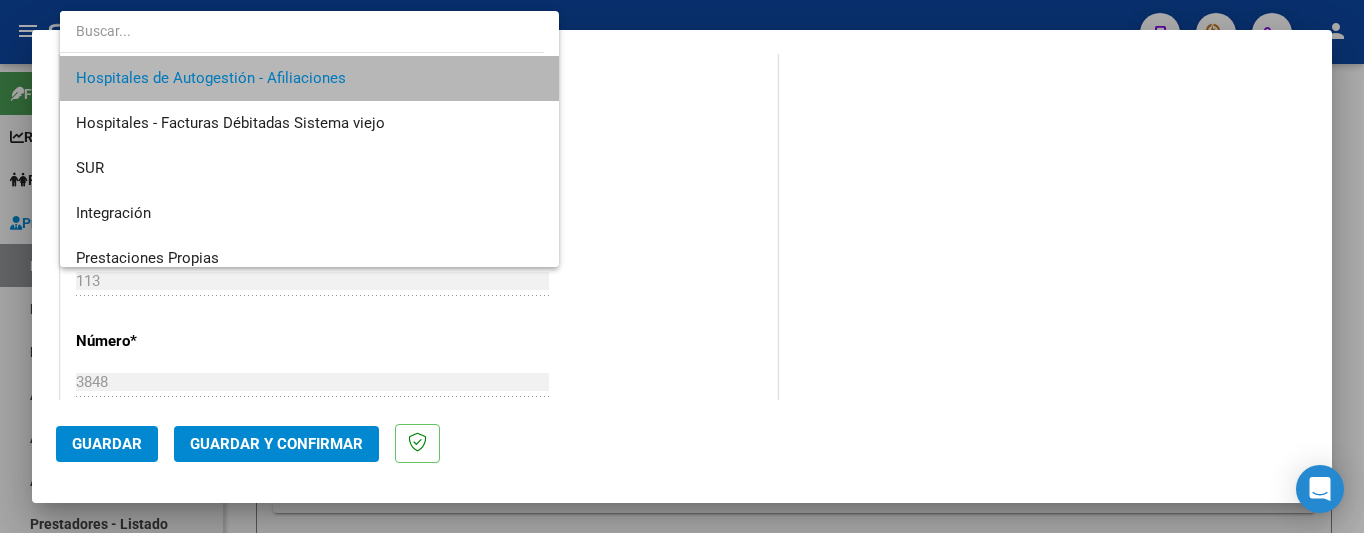 click on "Hospitales de Autogestión - Afiliaciones" at bounding box center (309, 78) 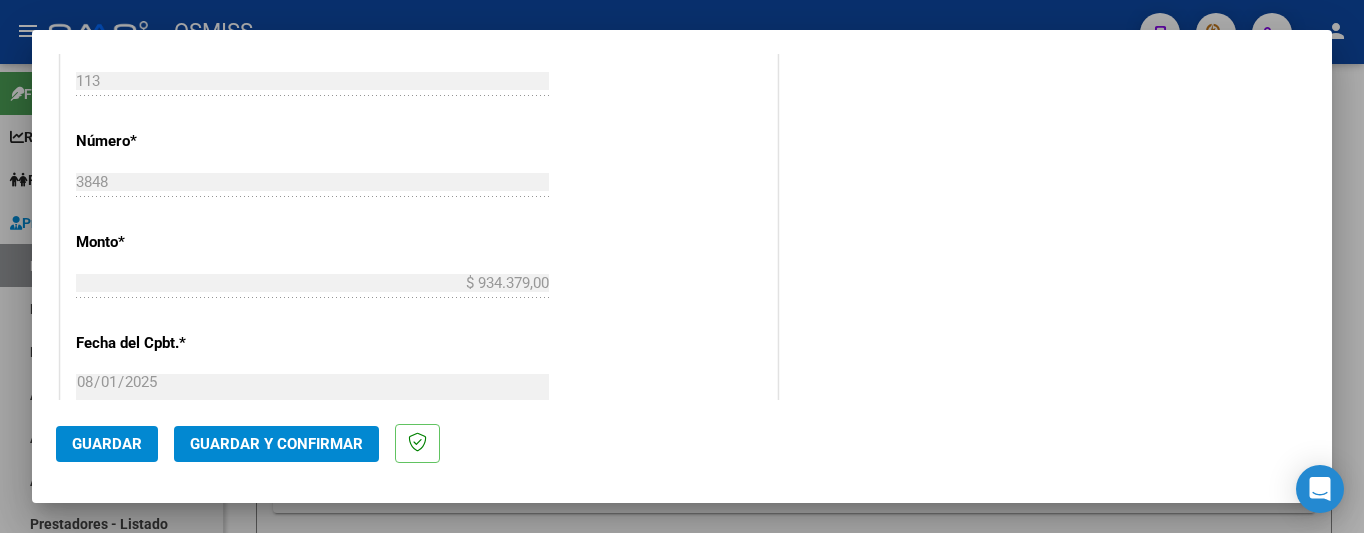 scroll, scrollTop: 800, scrollLeft: 0, axis: vertical 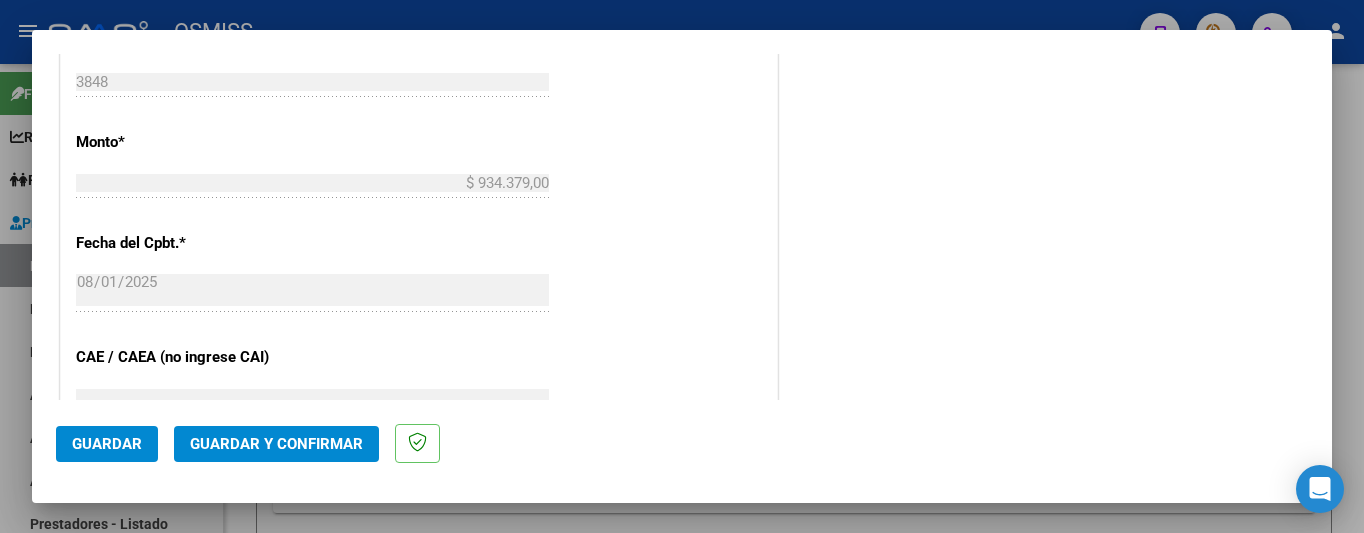 click on "Guardar y Confirmar" 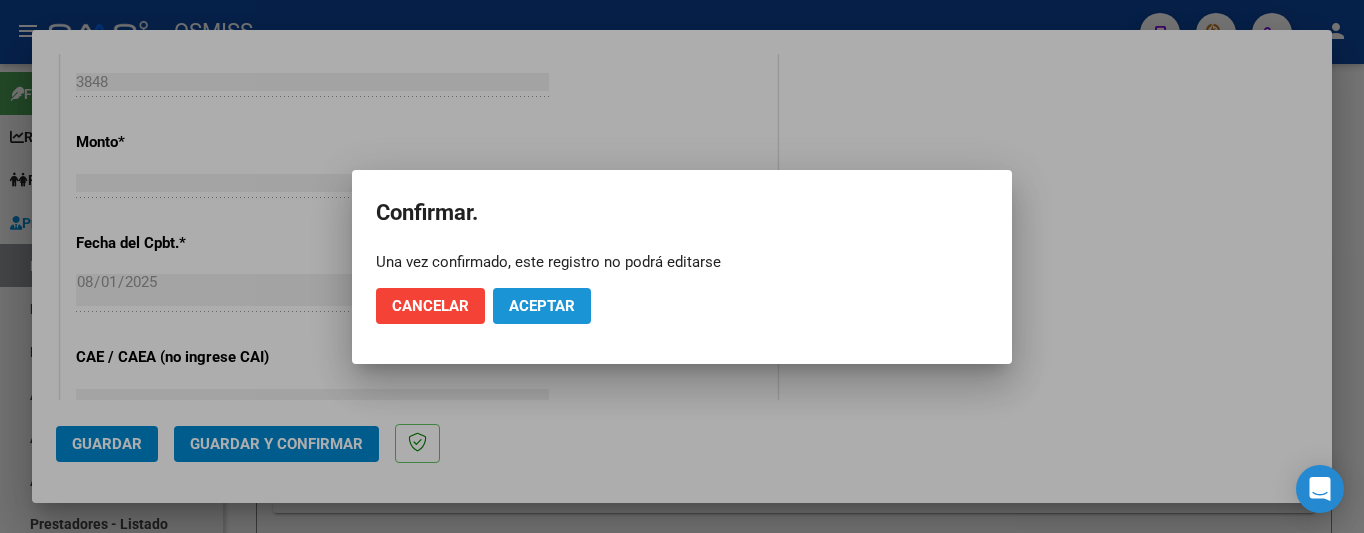 click on "Aceptar" 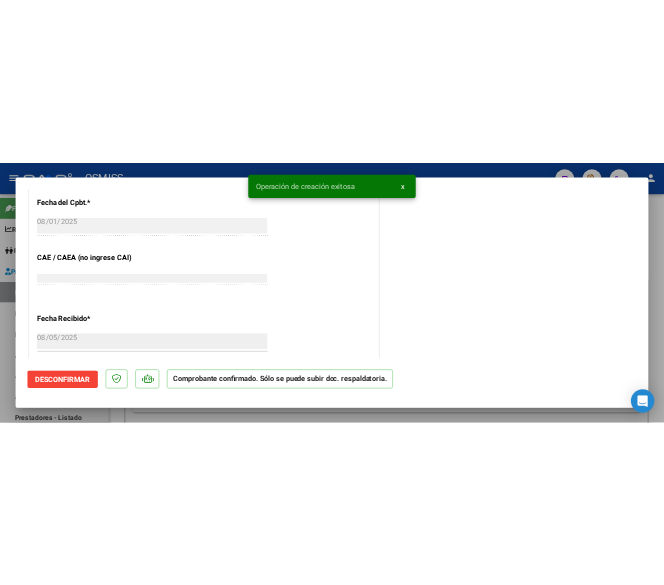 scroll, scrollTop: 800, scrollLeft: 0, axis: vertical 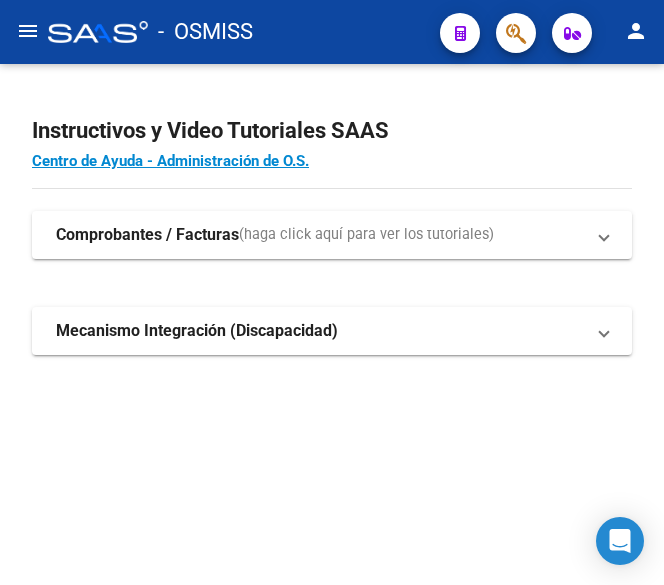 click on "menu" 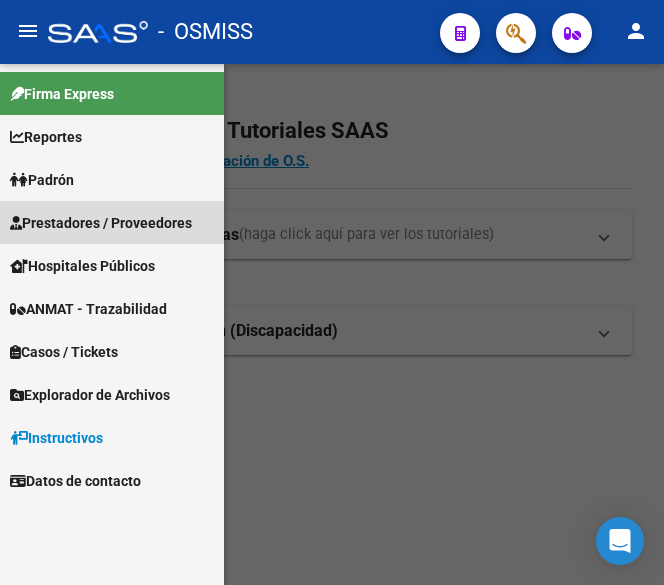 click on "Prestadores / Proveedores" at bounding box center [101, 223] 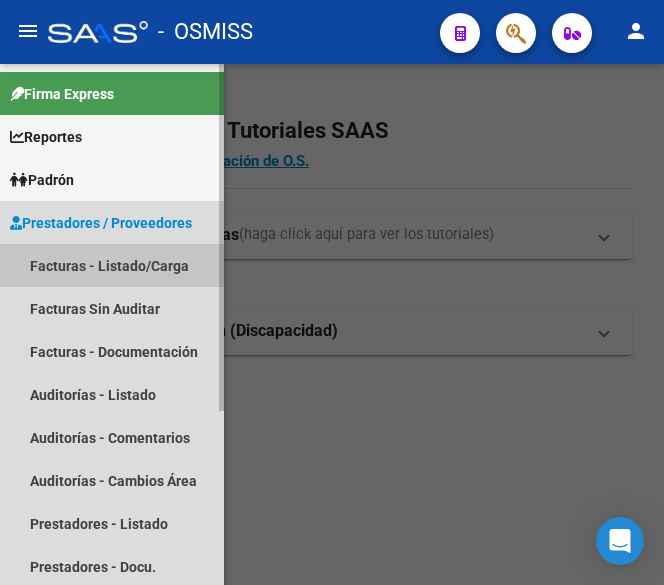 click on "Facturas - Listado/Carga" at bounding box center (112, 265) 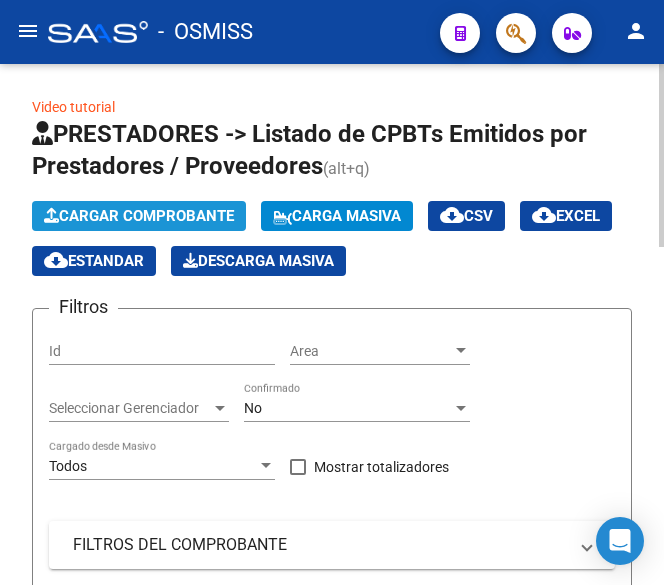 click on "Cargar Comprobante" 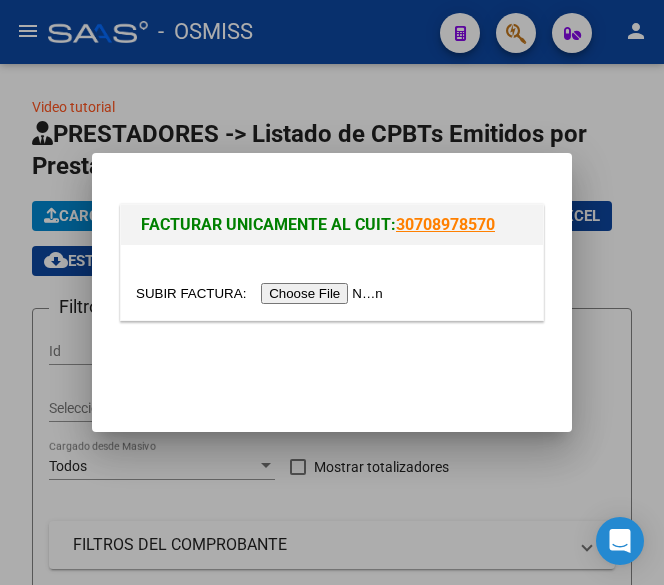 click at bounding box center (262, 293) 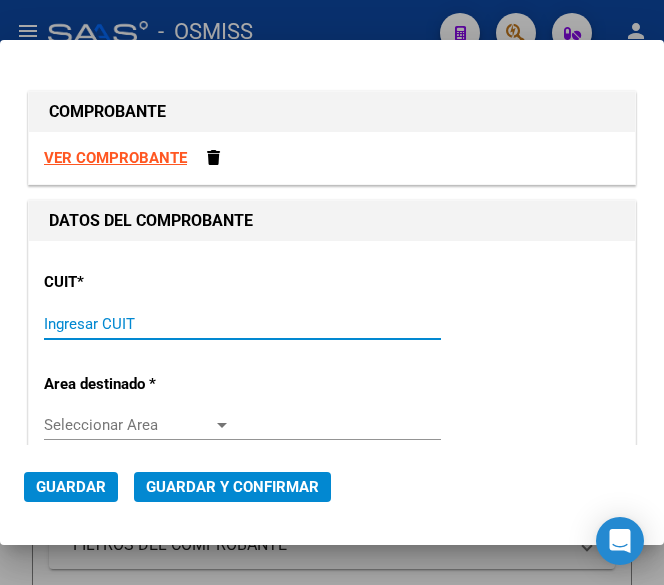 drag, startPoint x: 73, startPoint y: 329, endPoint x: 288, endPoint y: 322, distance: 215.11392 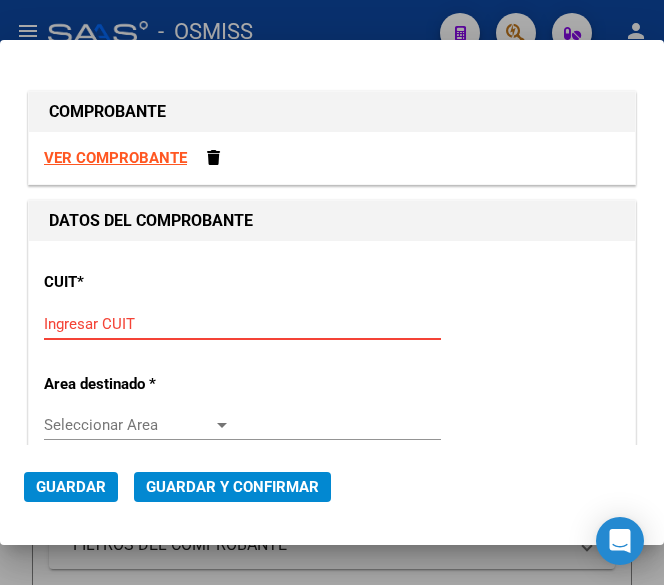 click on "Ingresar CUIT" at bounding box center (137, 324) 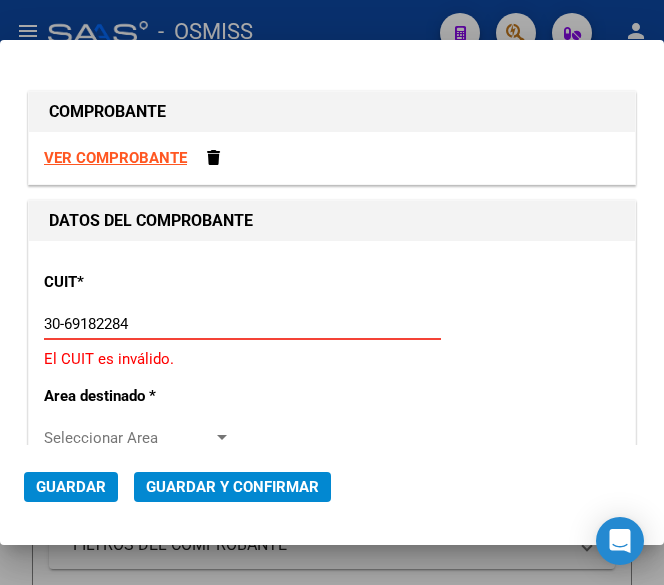 type on "[CUIT]" 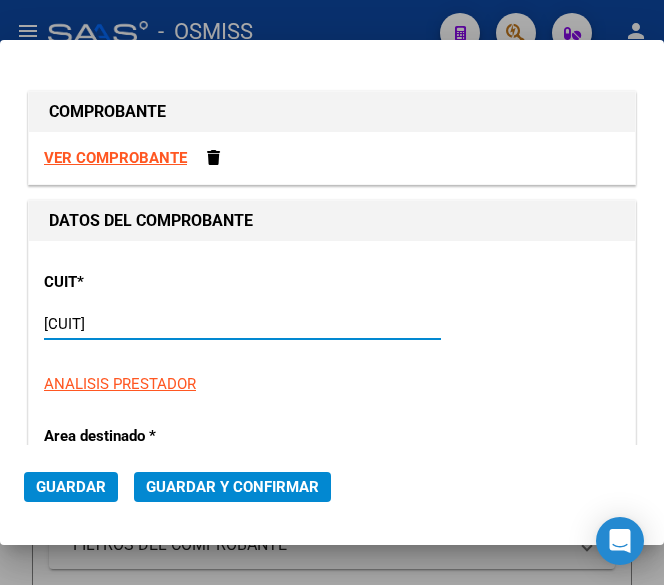 type on "1630" 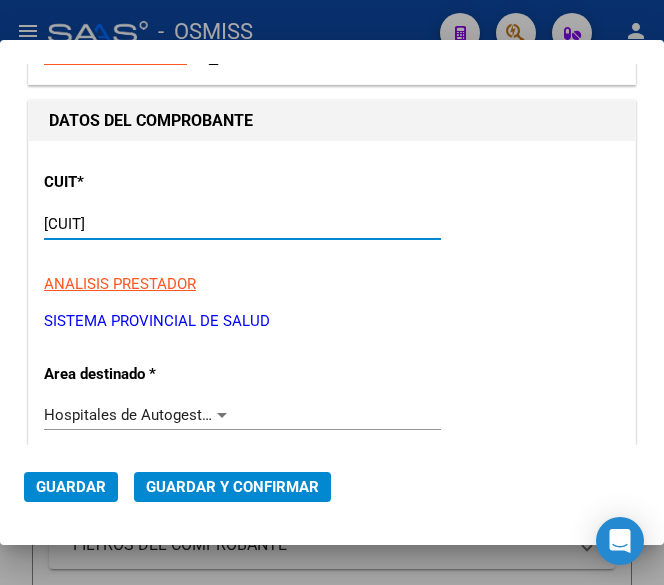 scroll, scrollTop: 200, scrollLeft: 0, axis: vertical 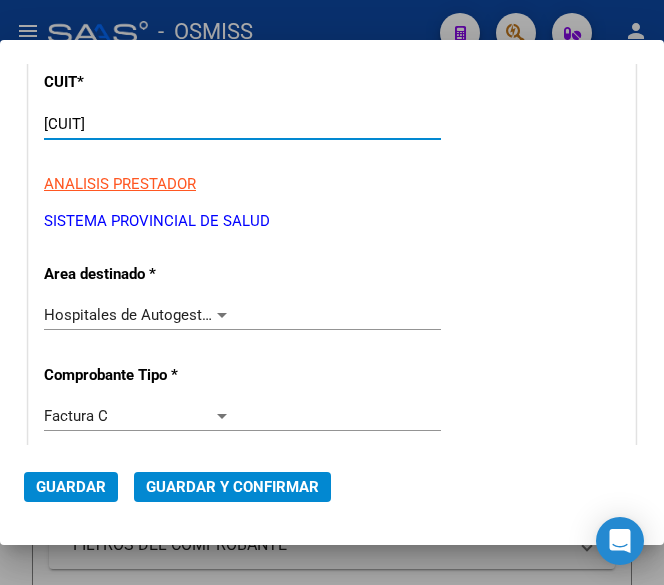type on "[CUIT]" 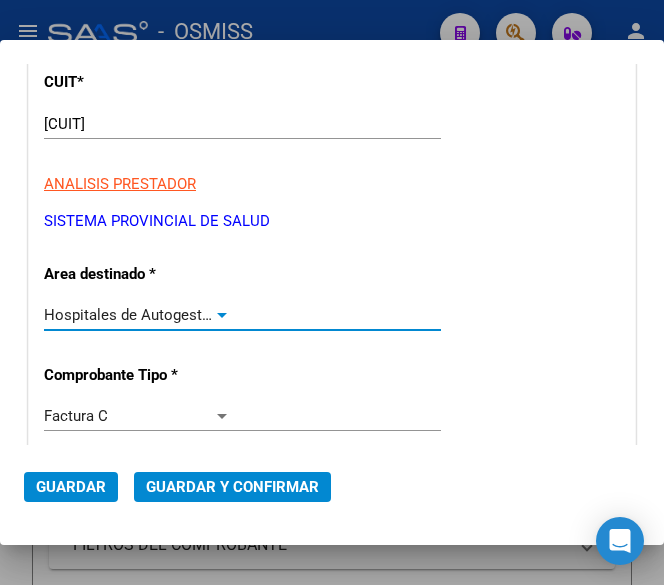 click at bounding box center (222, 315) 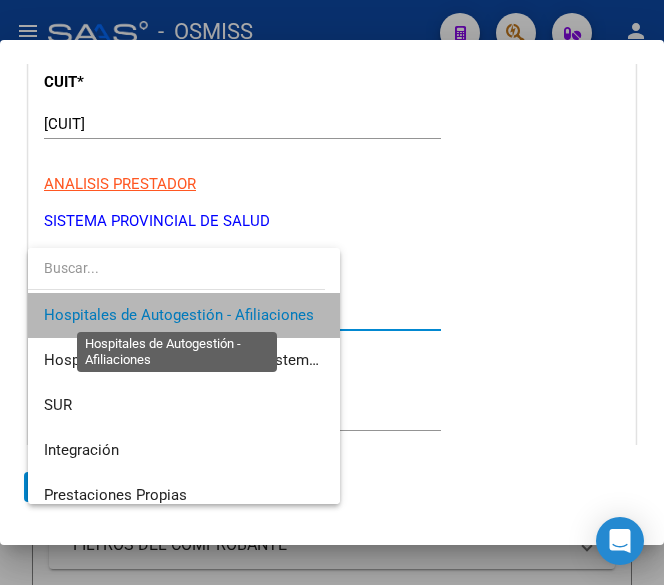 click on "Hospitales de Autogestión - Afiliaciones" at bounding box center (179, 315) 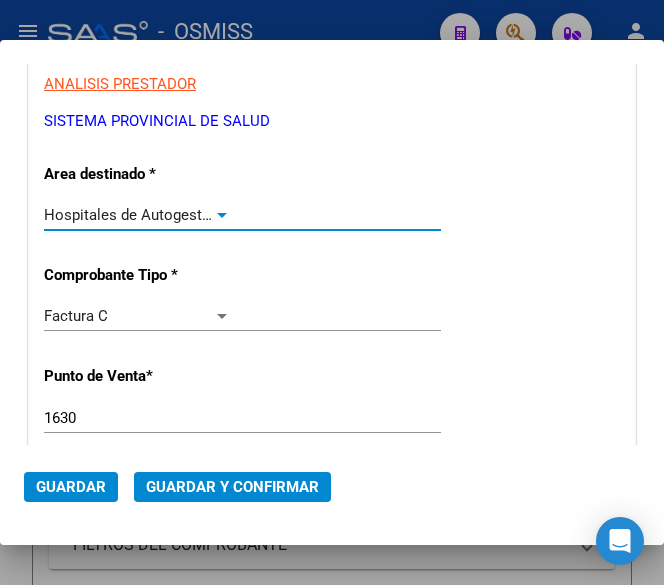 scroll, scrollTop: 400, scrollLeft: 0, axis: vertical 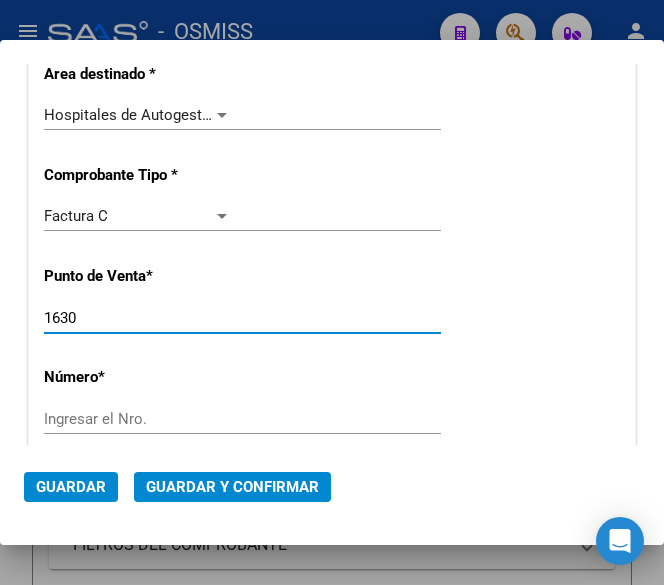 click on "1630" at bounding box center [137, 318] 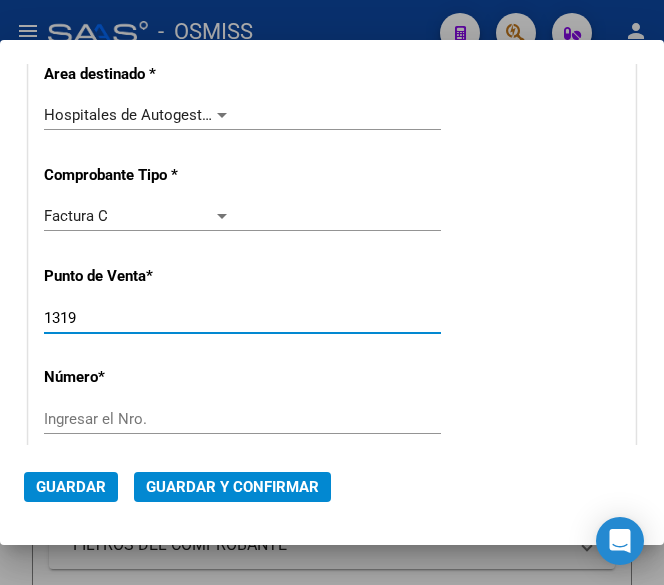 type on "1319" 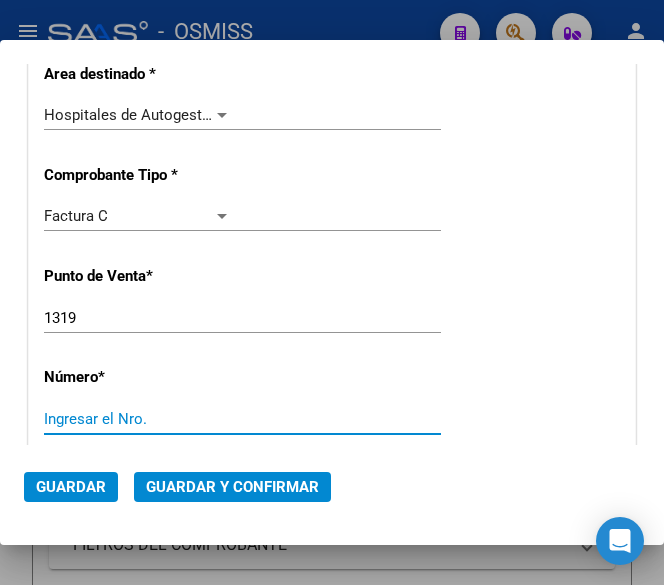 click on "Ingresar el Nro." at bounding box center [137, 419] 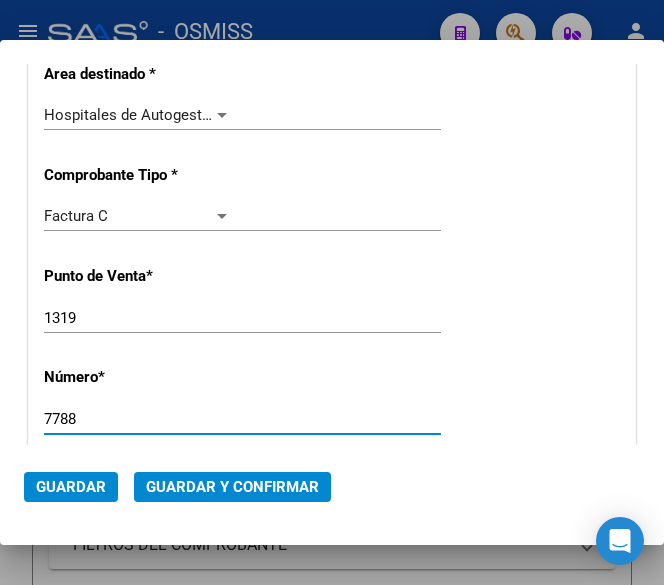 type on "7788" 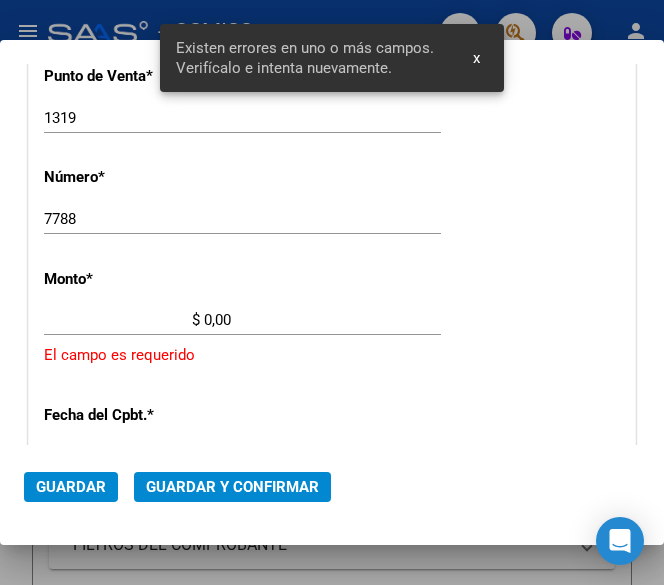 scroll, scrollTop: 656, scrollLeft: 0, axis: vertical 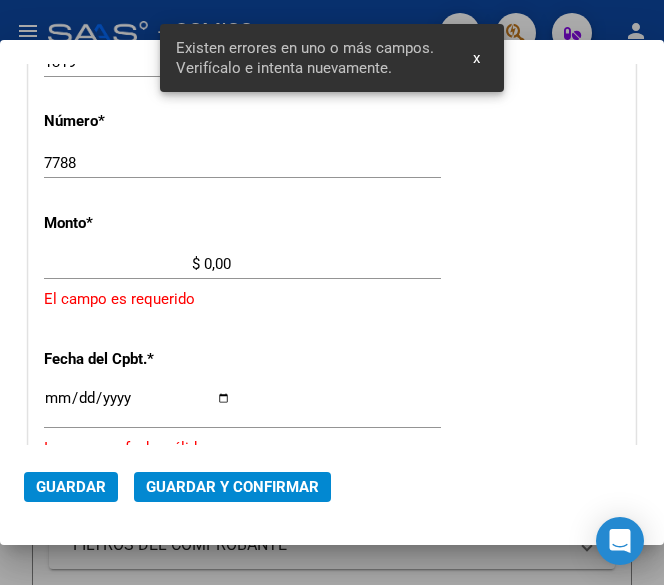 click on "$ 0,00" at bounding box center [137, 264] 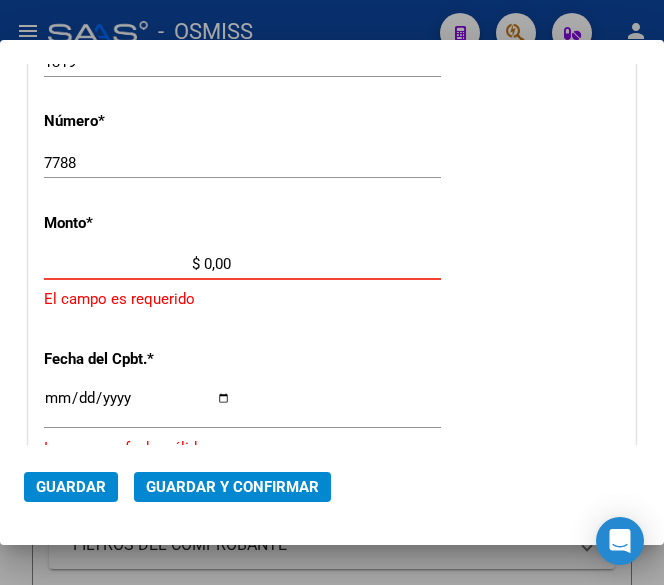 click on "$ 0,00" at bounding box center (137, 264) 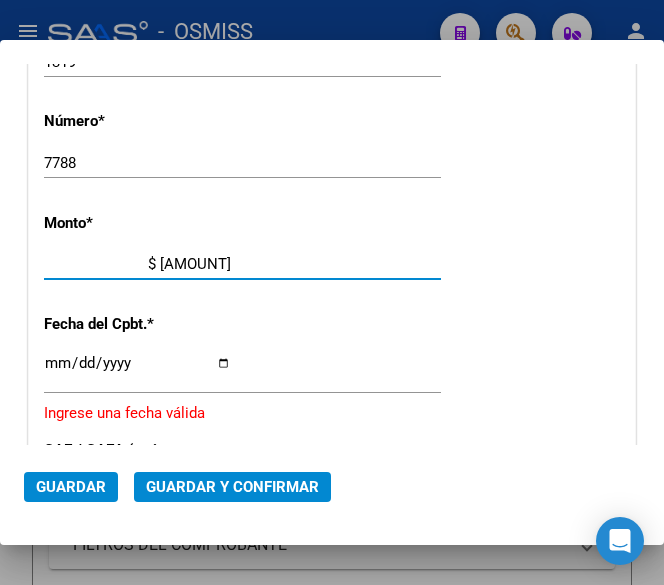 click on "$ [AMOUNT]" at bounding box center (137, 264) 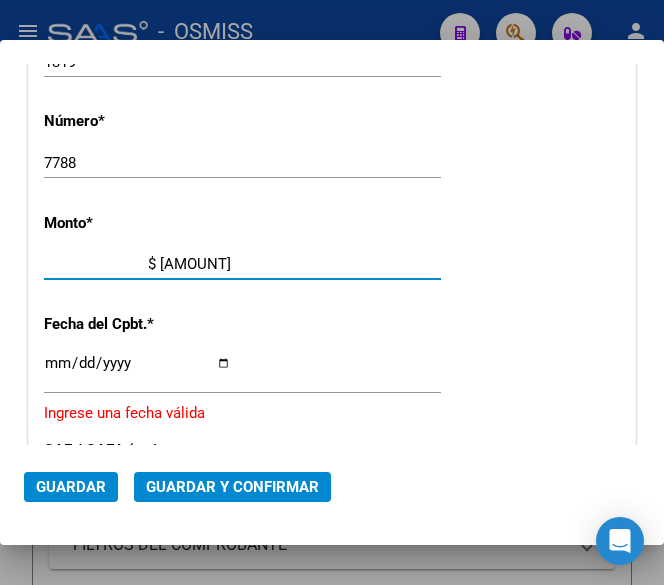 type on "$ [AMOUNT]" 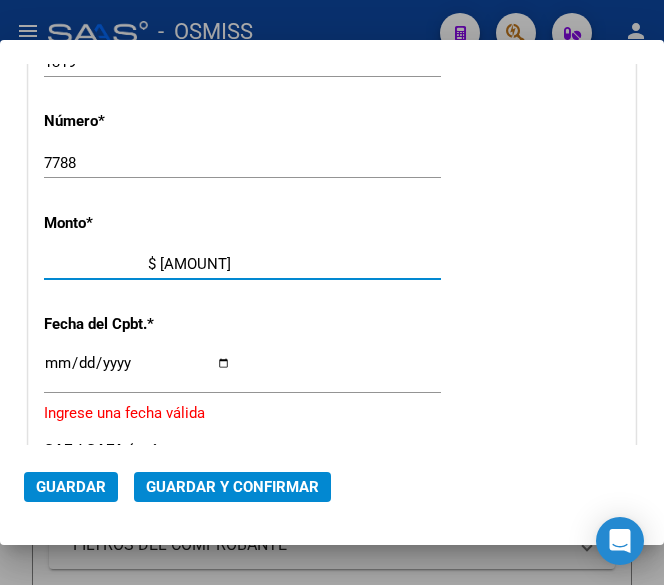 click on "CUIT  *   [CUIT] Ingresar CUIT  ANALISIS PRESTADOR  SISTEMA PROVINCIAL DE SALUD  ARCA Padrón  Area destinado * Hospitales de Autogestión - Afiliaciones Seleccionar Area  Comprobante Tipo * Factura C Seleccionar Tipo Punto de Venta  *   [NUMBER] Ingresar el Nro.  Número  *   [NUMBER] Ingresar el Nro.  Monto  *   $ [AMOUNT] Ingresar el monto  Fecha del Cpbt.  *   Ingresar la fecha   Ingrese una fecha válida CAE / CAEA (no ingrese CAI)    Ingresar el CAE o CAEA (no ingrese CAI)  Fecha Recibido  *   [DATE] Ingresar la fecha  Fecha de Vencimiento    Ingresar la fecha  Ref. Externa    Ingresar la ref.  N° Liquidación    Ingresar el N° Liquidación" at bounding box center [332, 311] 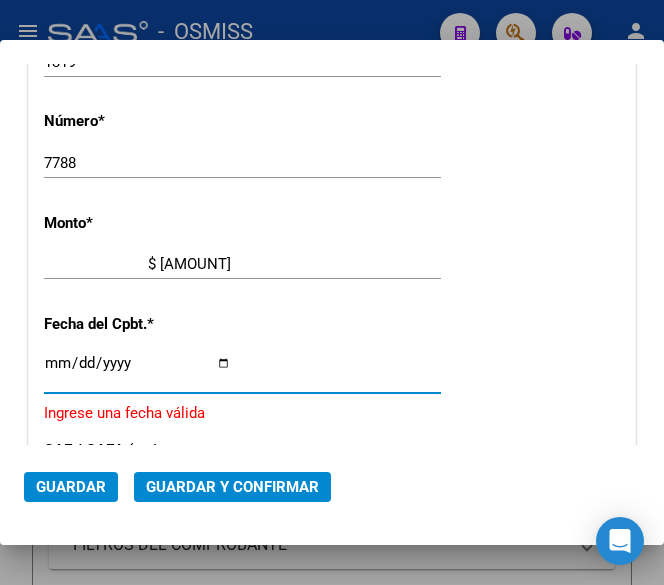 click on "Ingresar la fecha" at bounding box center [137, 371] 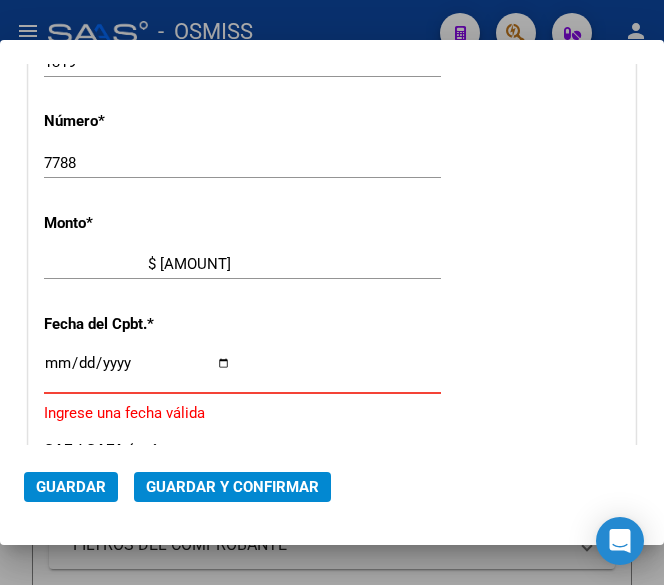 click on "Ingresar la fecha" at bounding box center (137, 371) 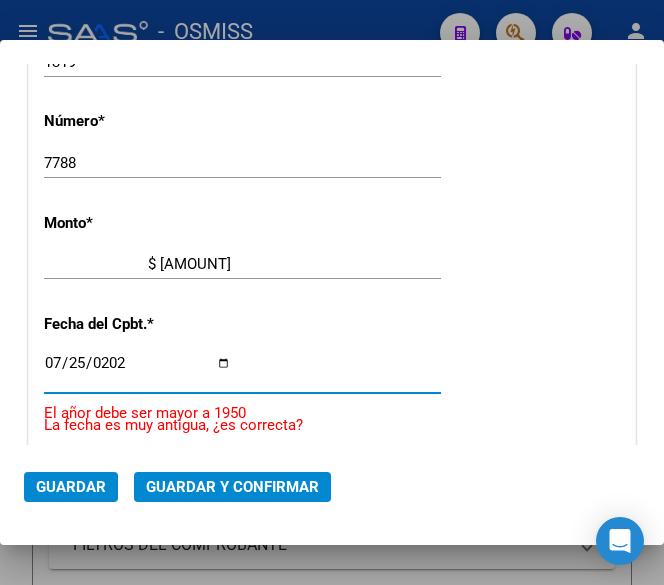 type on "2025-07-25" 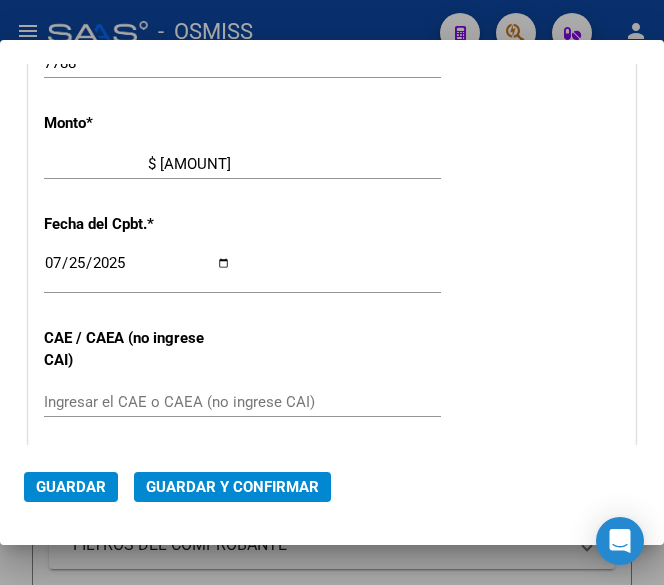 scroll, scrollTop: 856, scrollLeft: 0, axis: vertical 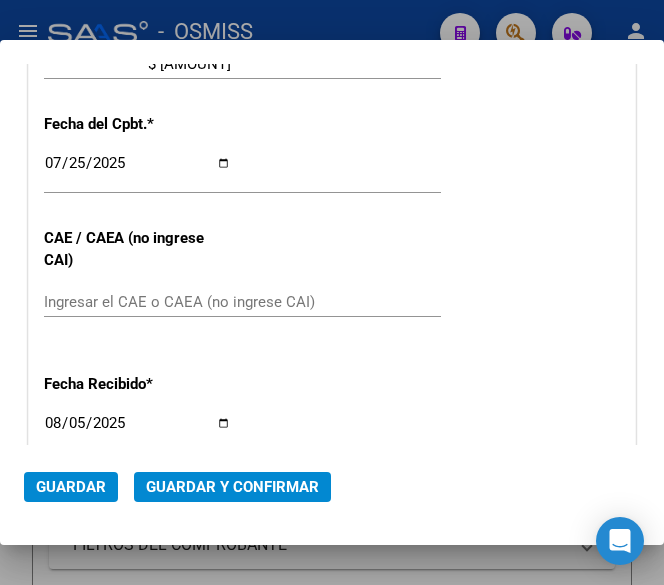 click on "CUIT  *   [CUIT] Ingresar CUIT  ANALISIS PRESTADOR  SISTEMA PROVINCIAL DE SALUD  ARCA Padrón  Area destinado * Hospitales de Autogestión - Afiliaciones Seleccionar Area  Comprobante Tipo * Factura C Seleccionar Tipo Punto de Venta  *   [NUMBER] Ingresar el Nro.  Número  *   [NUMBER] Ingresar el Nro.  Monto  *   $ [AMOUNT] Ingresar el monto  Fecha del Cpbt.  *   [DATE] Ingresar la fecha  CAE / CAEA (no ingrese CAI)    Ingresar el CAE o CAEA (no ingrese CAI)  Fecha Recibido  *   [DATE] Ingresar la fecha  Fecha de Vencimiento    Ingresar la fecha  Ref. Externa    Ingresar la ref.  N° Liquidación    Ingresar el N° Liquidación" at bounding box center [332, 105] 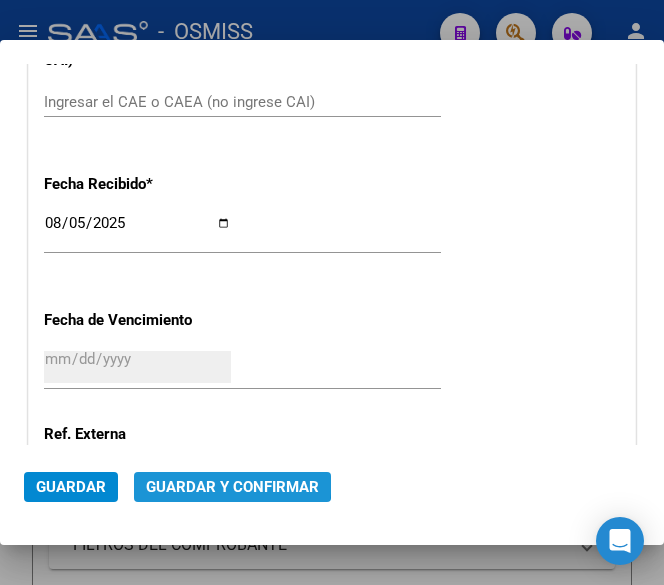 click on "Guardar y Confirmar" 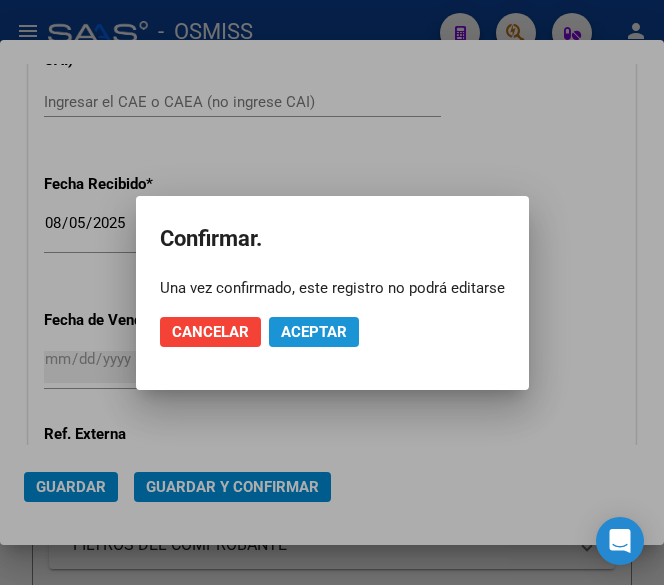 click on "Aceptar" 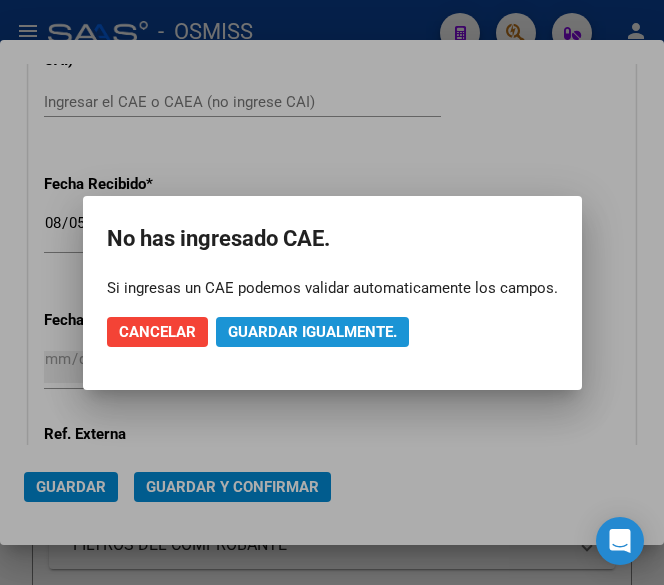 click on "Guardar igualmente." 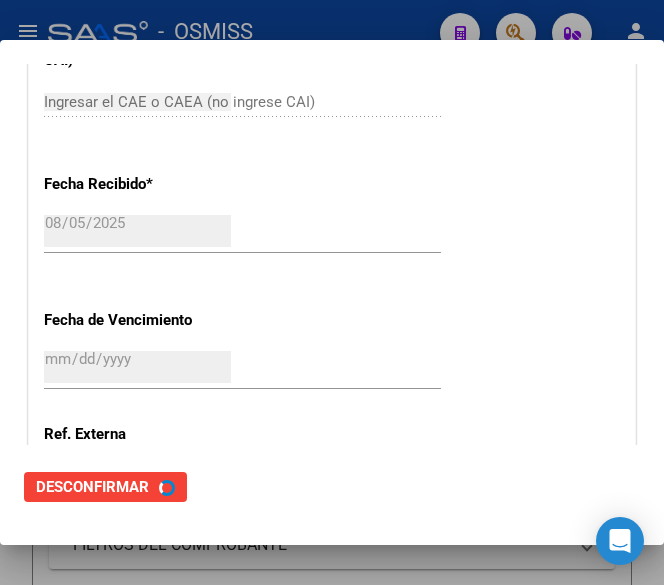 scroll, scrollTop: 0, scrollLeft: 0, axis: both 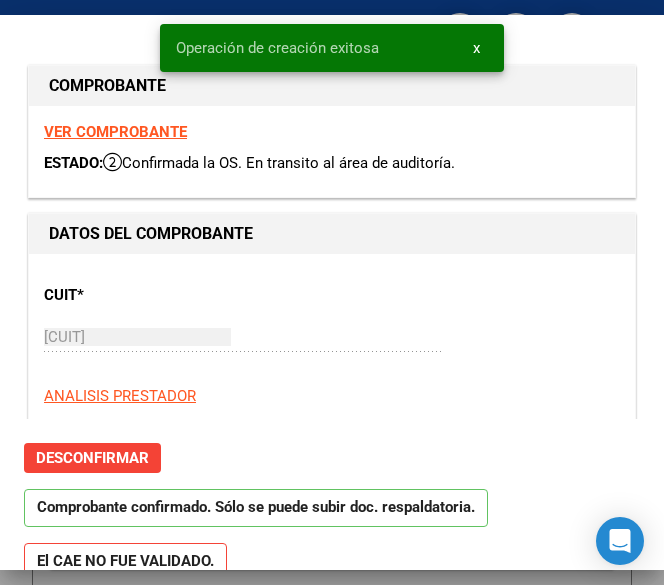 type on "2025-08-24" 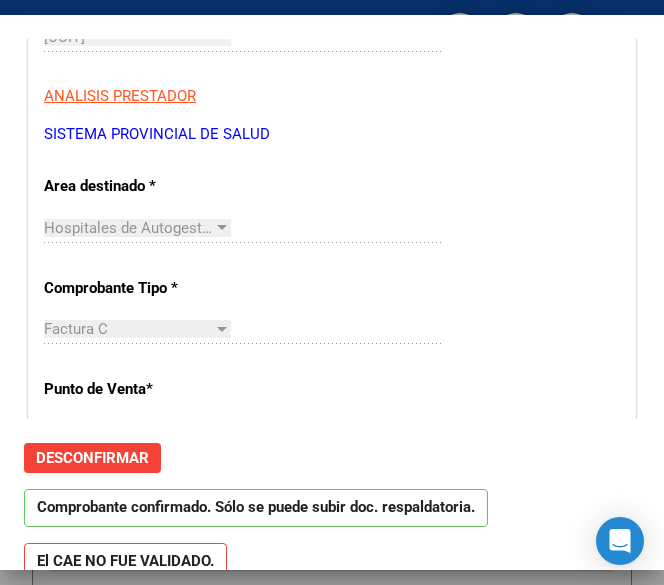 click on "CUIT  *   30-69182284-9 Ingresar CUIT  ANALISIS PRESTADOR  SISTEMA PROVINCIAL DE SALUD  ARCA Padrón ARCA Padrón" at bounding box center (332, 57) 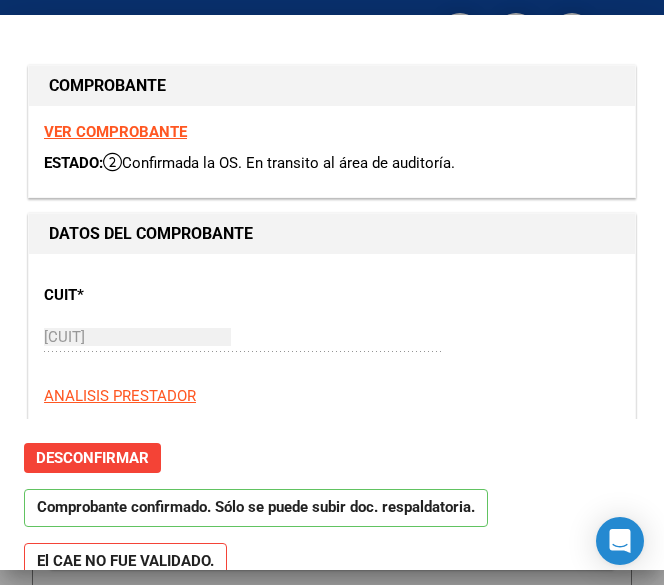 click on "CUIT  *   30-69182284-9 Ingresar CUIT  ANALISIS PRESTADOR  SISTEMA PROVINCIAL DE SALUD  ARCA Padrón ARCA Padrón" at bounding box center (332, 357) 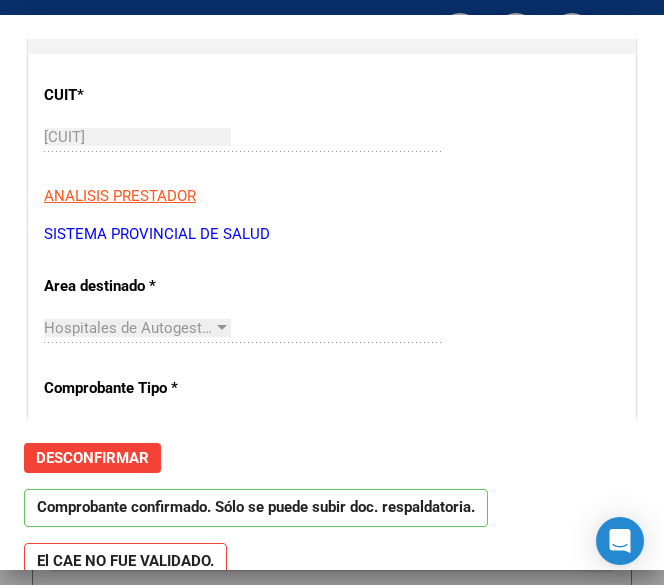 scroll, scrollTop: 300, scrollLeft: 0, axis: vertical 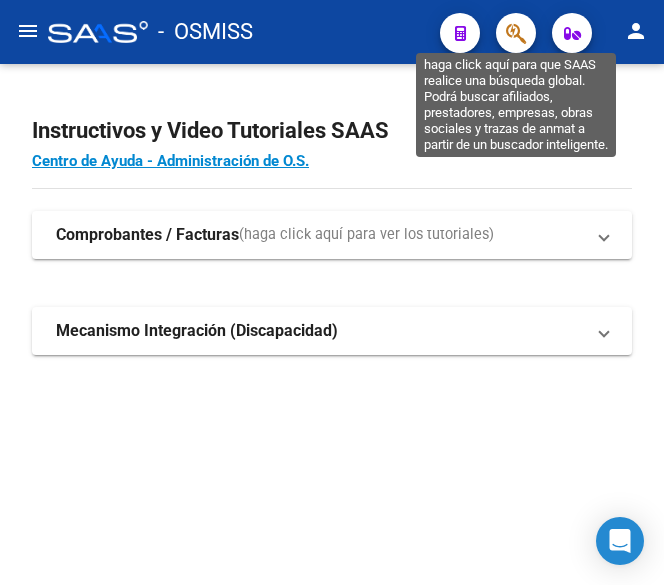click 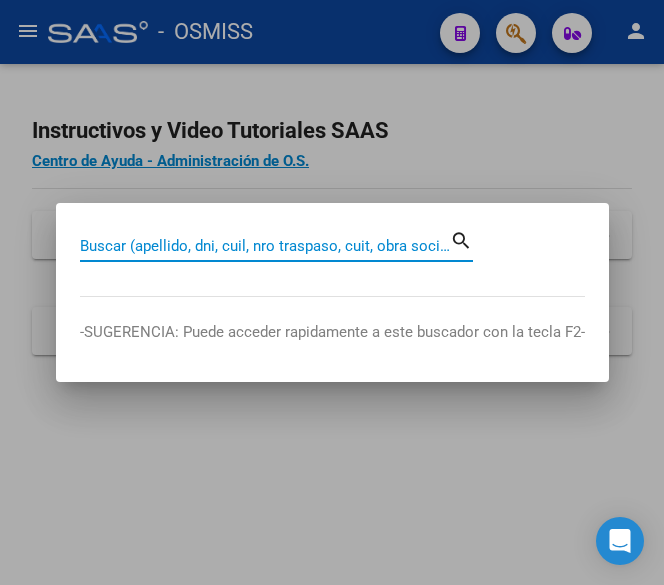 click on "Buscar (apellido, dni, cuil, nro traspaso, cuit, obra social)" at bounding box center [265, 246] 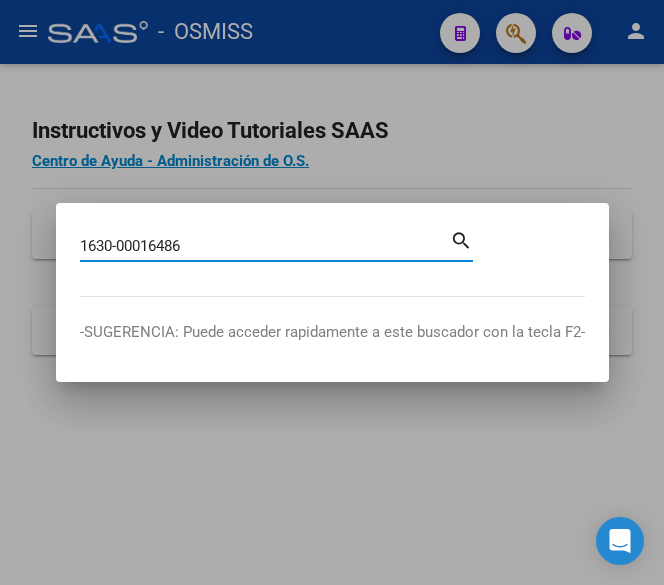 type on "1630-00016486" 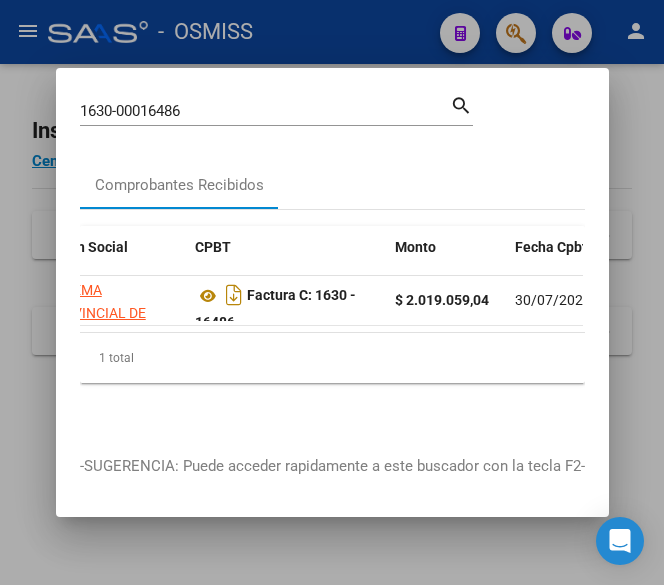 scroll, scrollTop: 0, scrollLeft: 418, axis: horizontal 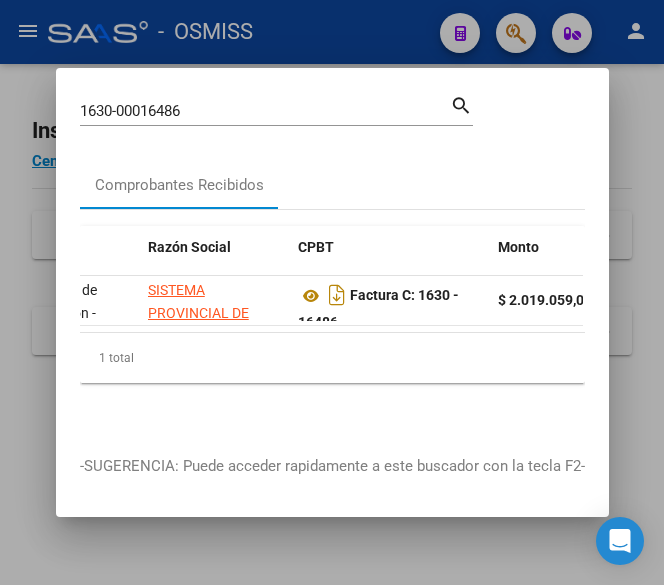 click at bounding box center [332, 292] 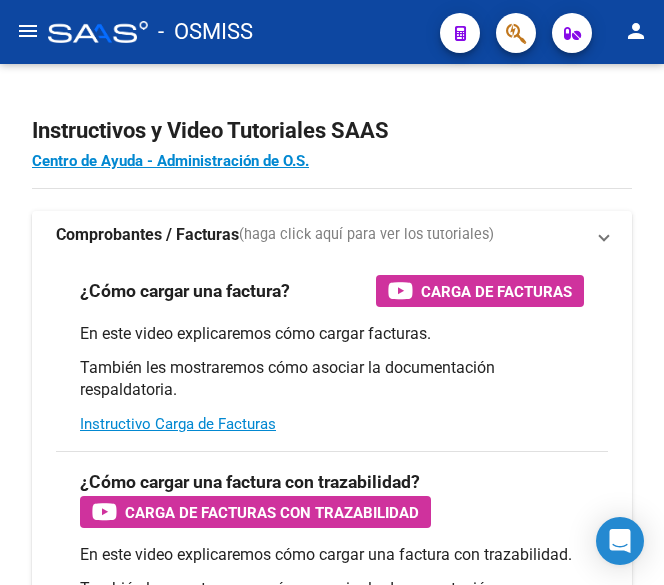 scroll, scrollTop: 0, scrollLeft: 0, axis: both 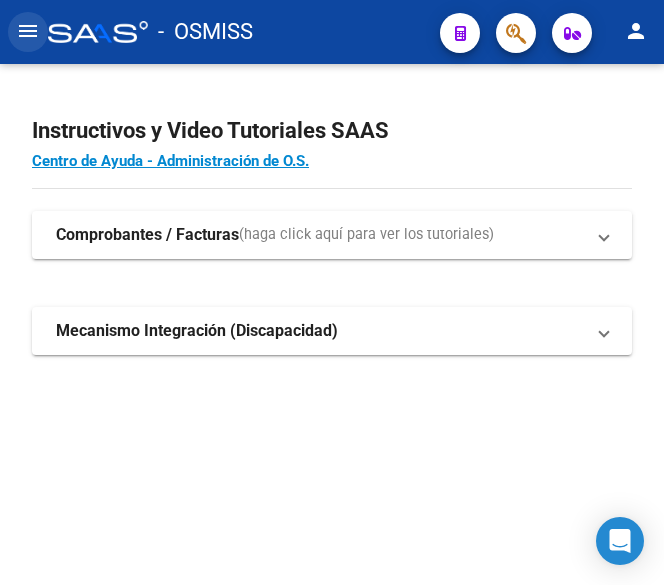 click on "menu" 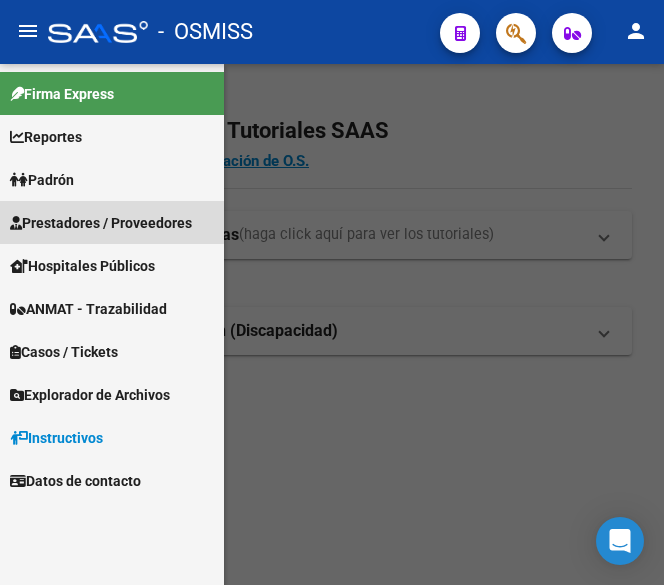 click on "Prestadores / Proveedores" at bounding box center (101, 223) 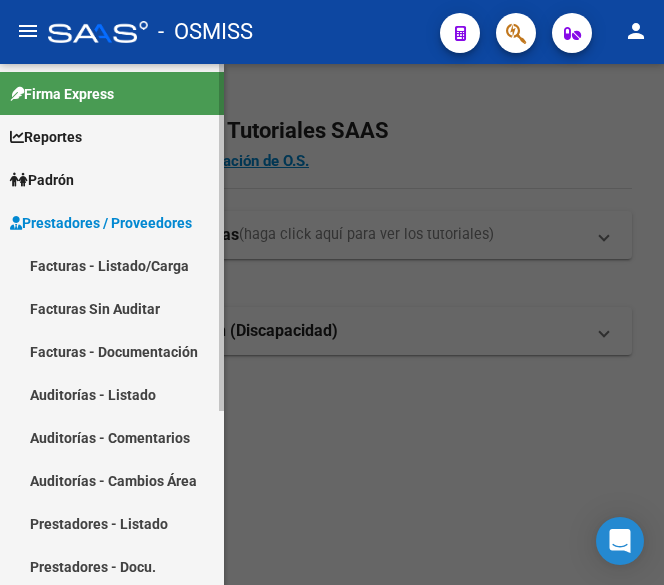 click on "Facturas - Listado/Carga" at bounding box center (112, 265) 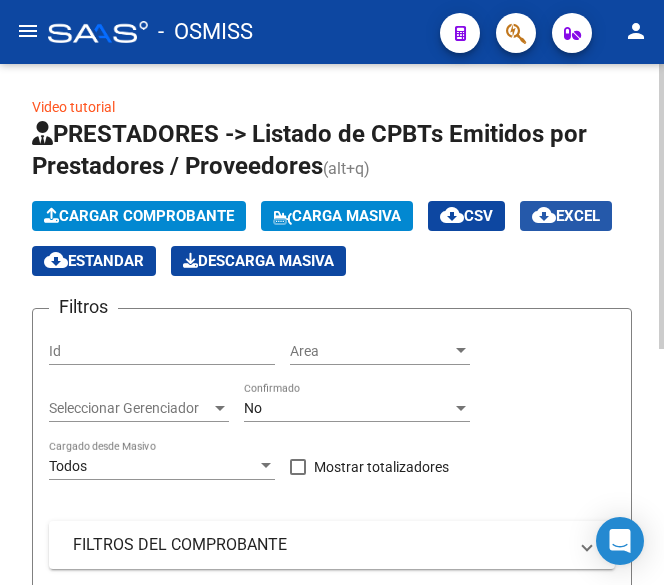 click on "cloud_download  EXCEL" 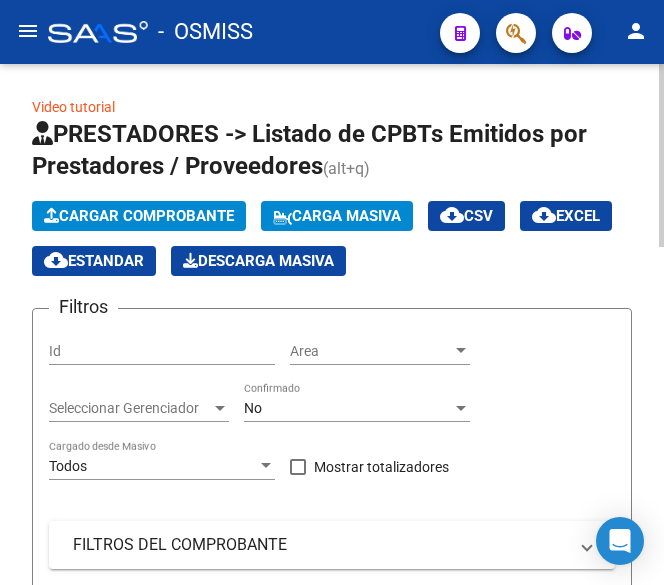click on "Cargar Comprobante" 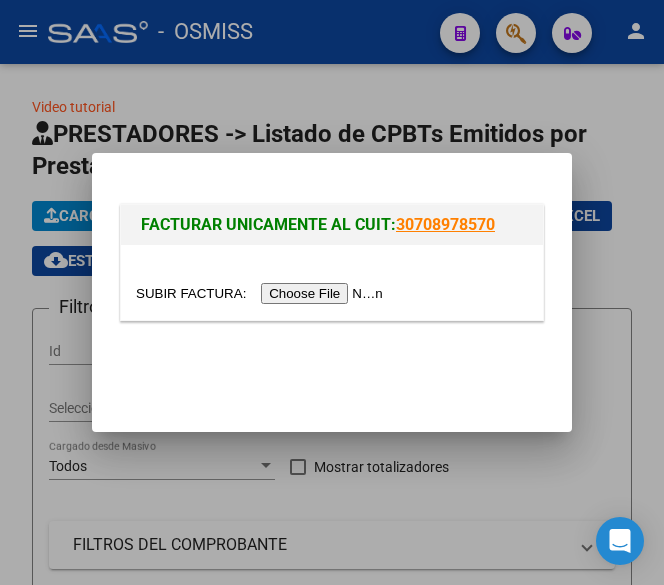 click at bounding box center (262, 293) 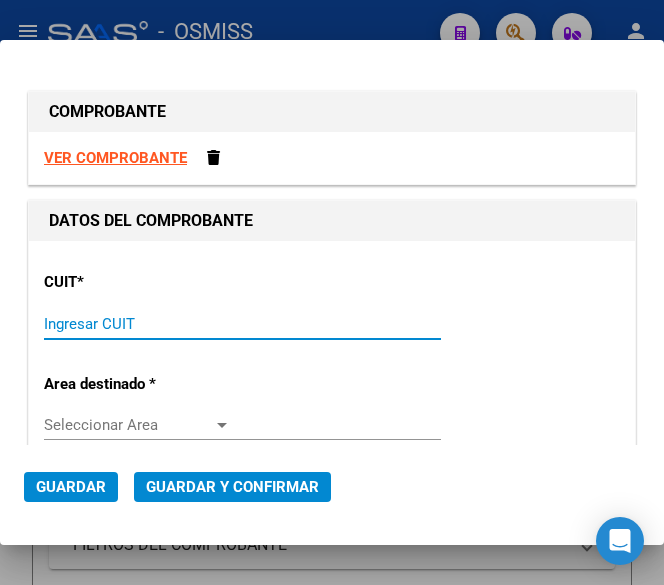 click on "Ingresar CUIT" at bounding box center [137, 324] 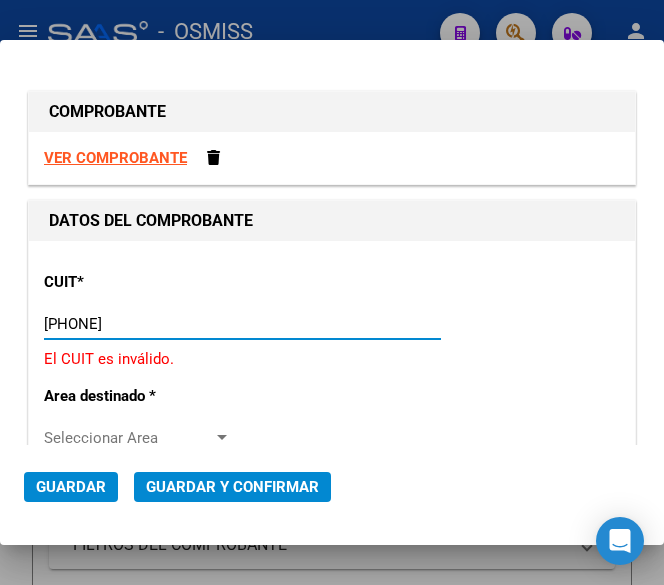type on "30-70966892-3" 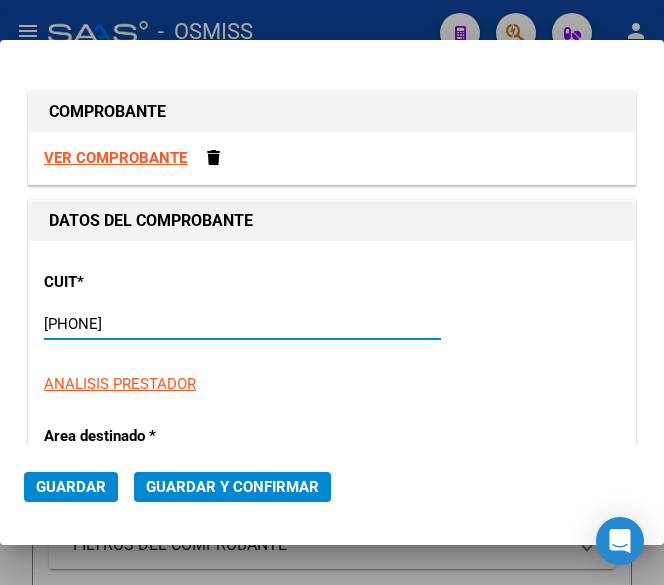 type on "5" 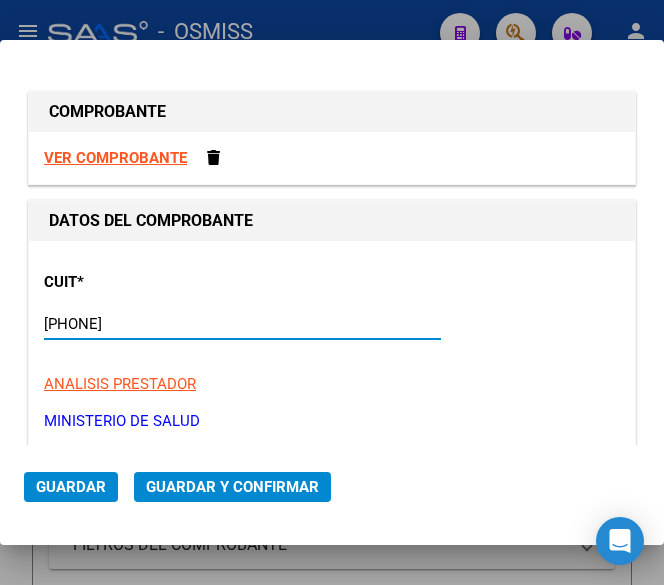 scroll, scrollTop: 300, scrollLeft: 0, axis: vertical 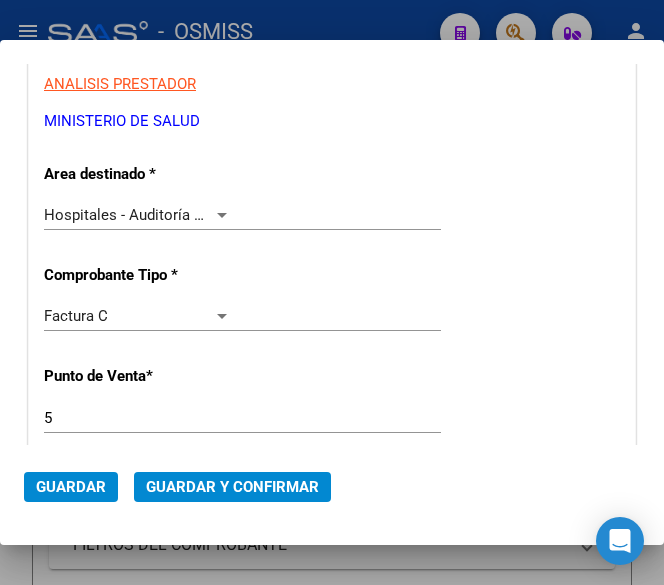 type on "30-70966892-3" 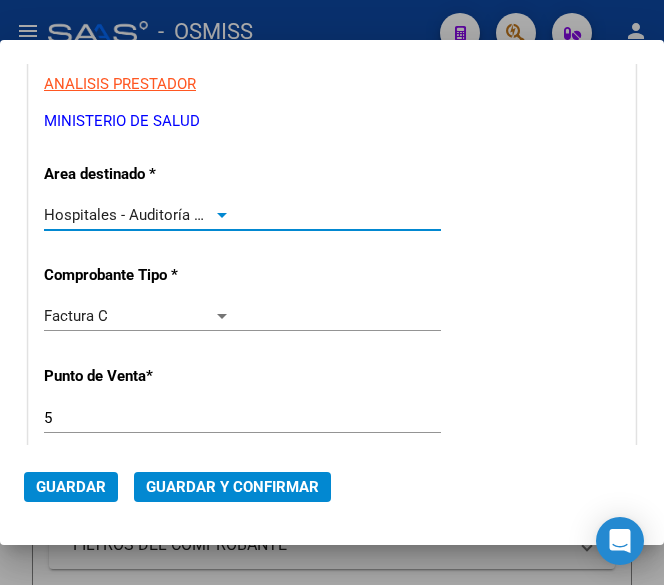 click at bounding box center (222, 215) 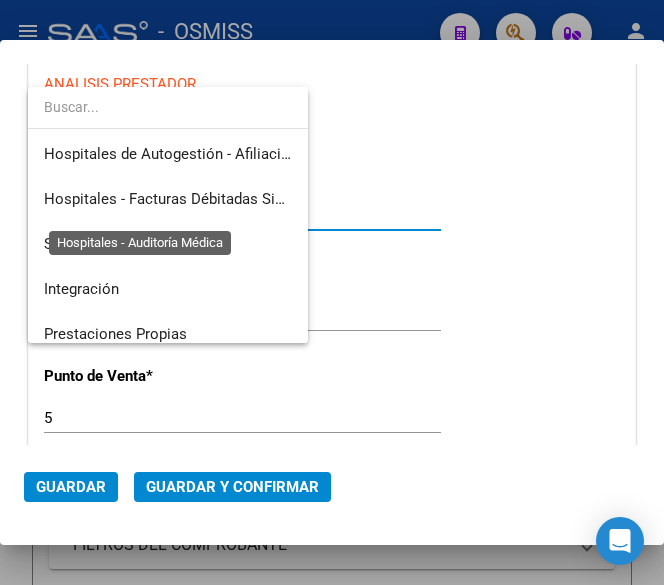 scroll, scrollTop: 300, scrollLeft: 0, axis: vertical 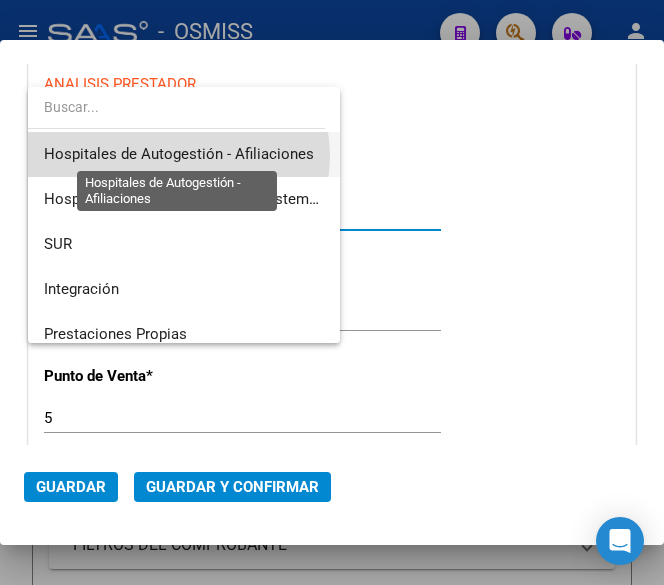 click on "Hospitales de Autogestión - Afiliaciones" at bounding box center [179, 154] 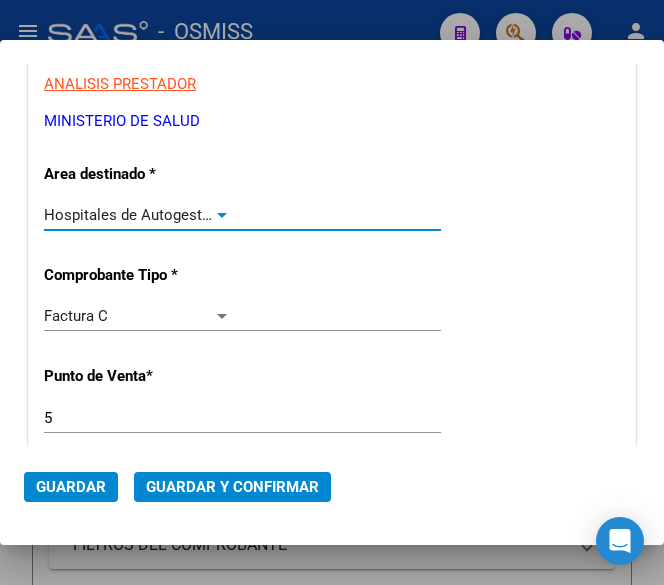 click at bounding box center [222, 215] 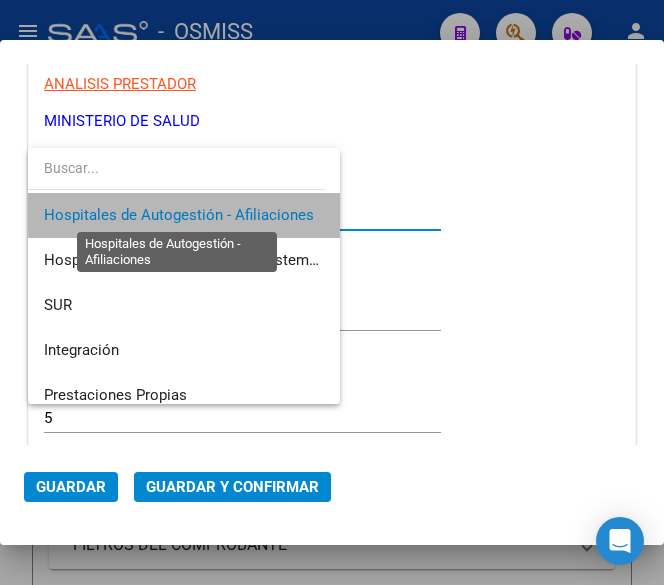 click on "Hospitales de Autogestión - Afiliaciones" at bounding box center (179, 215) 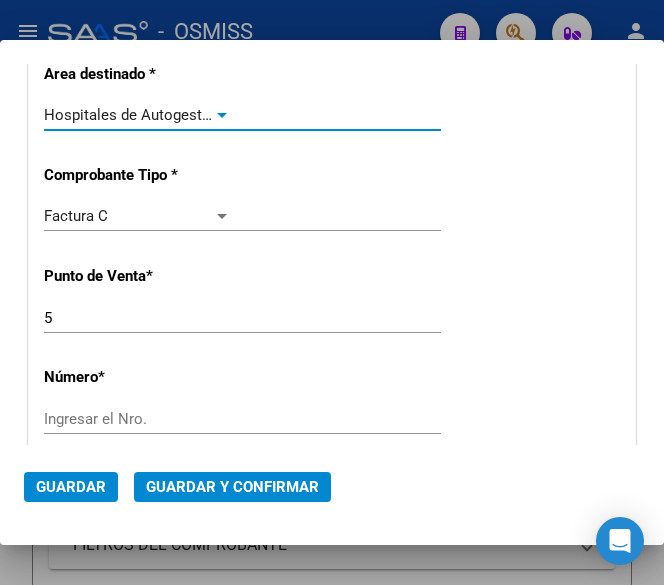 scroll, scrollTop: 500, scrollLeft: 0, axis: vertical 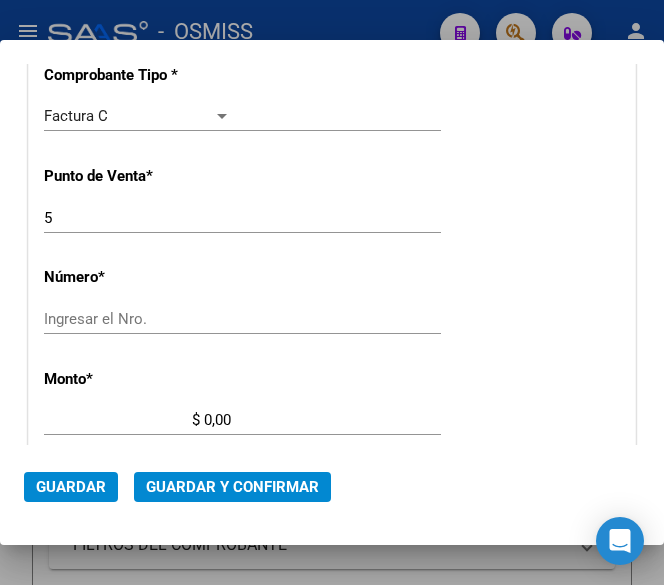 click on "Ingresar el Nro." 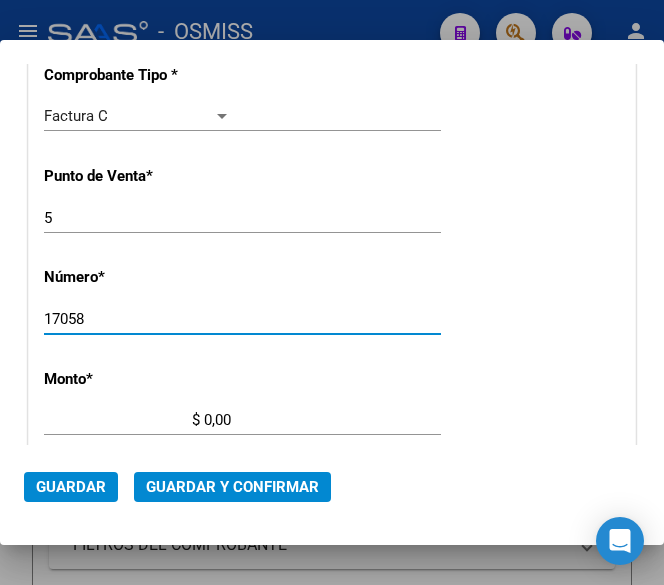 type on "17058" 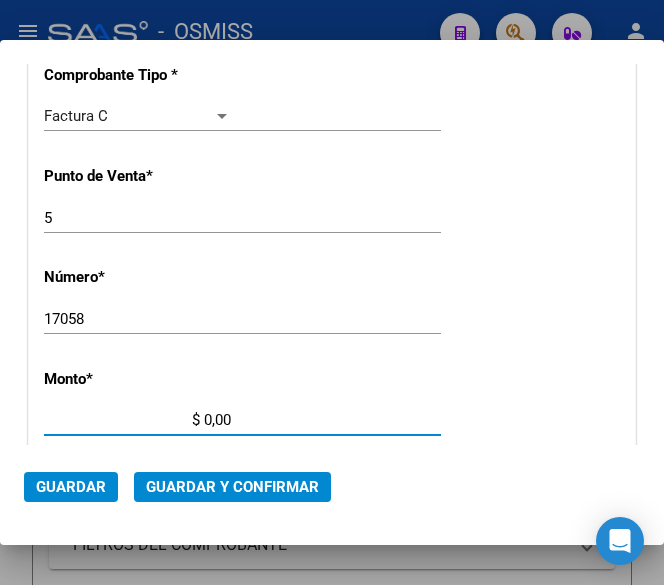 click on "$ 0,00" at bounding box center [137, 420] 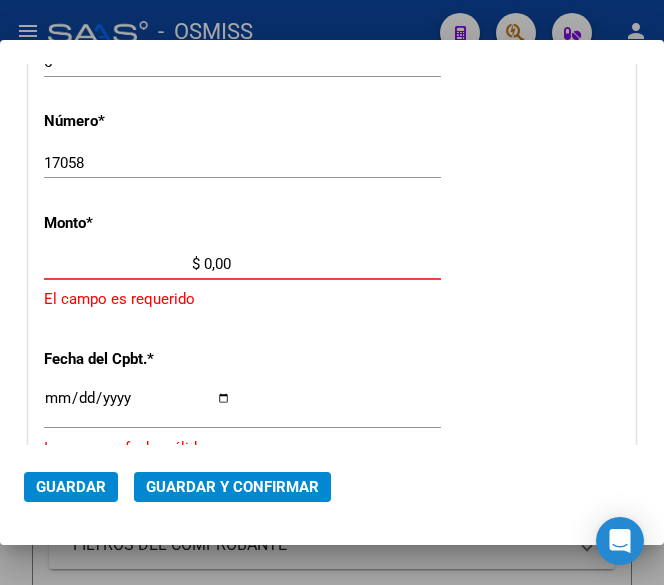 click on "$ 0,00" at bounding box center (137, 264) 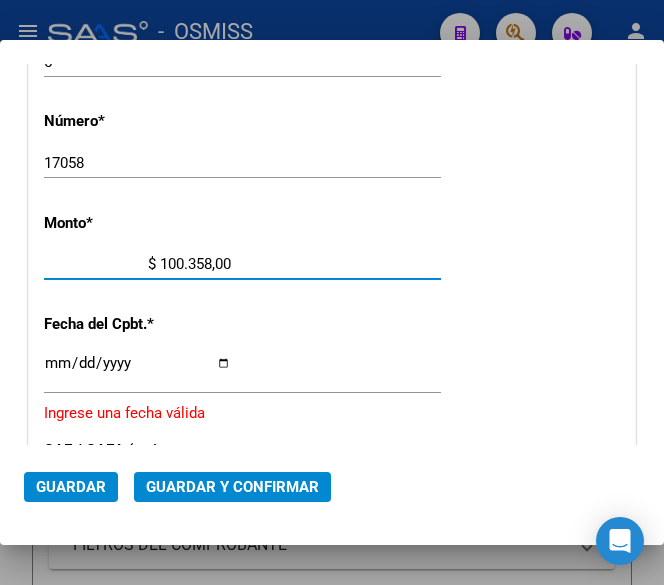 click on "$ 100.358,00" at bounding box center (137, 264) 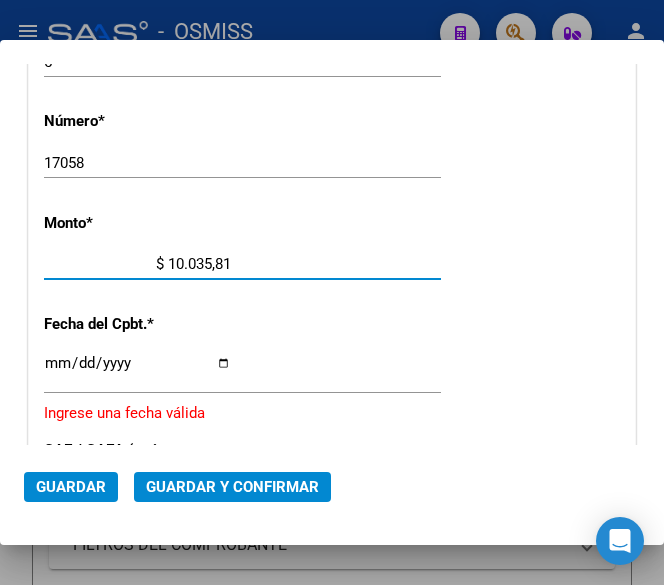 type on "$ 100.358,15" 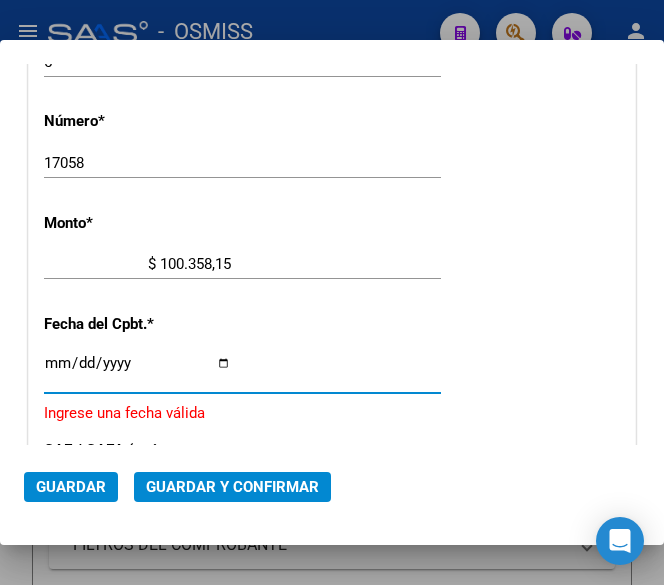 click on "Ingresar la fecha" at bounding box center [137, 371] 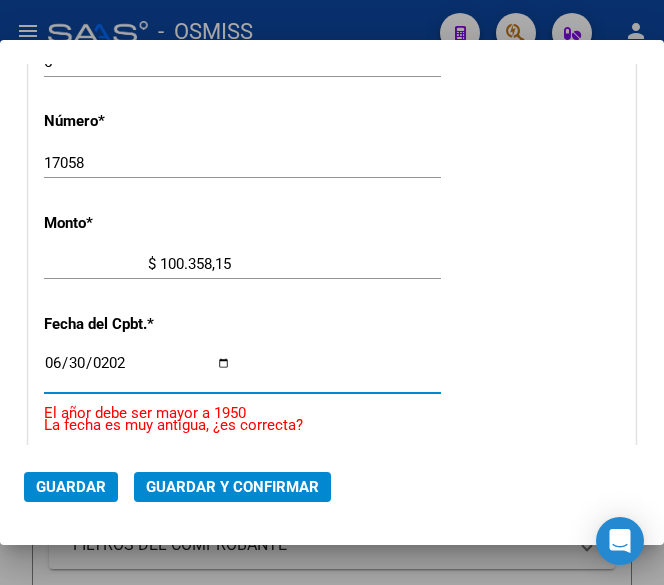 type on "2025-06-30" 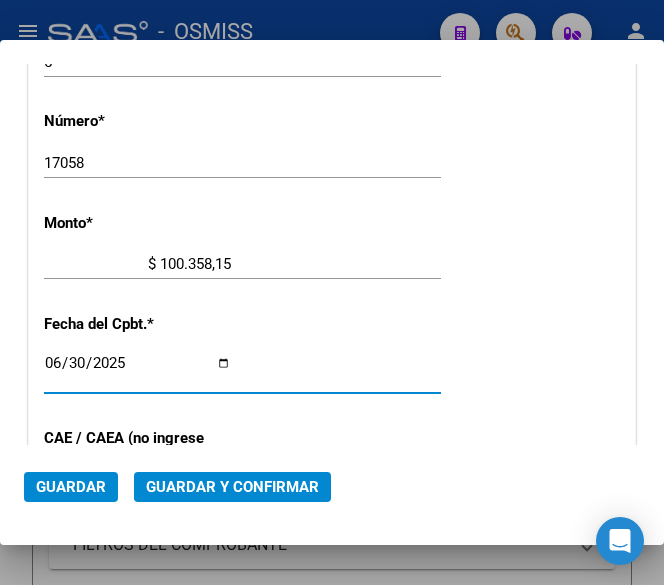 scroll, scrollTop: 756, scrollLeft: 0, axis: vertical 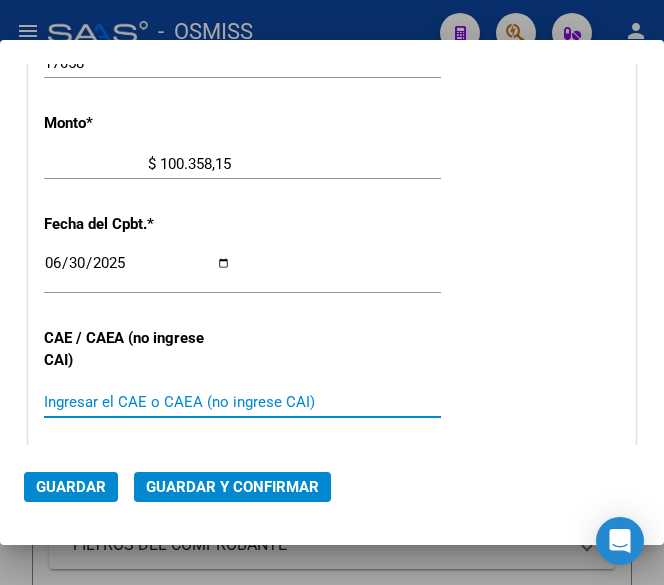 click on "Ingresar el CAE o CAEA (no ingrese CAI)" at bounding box center (137, 402) 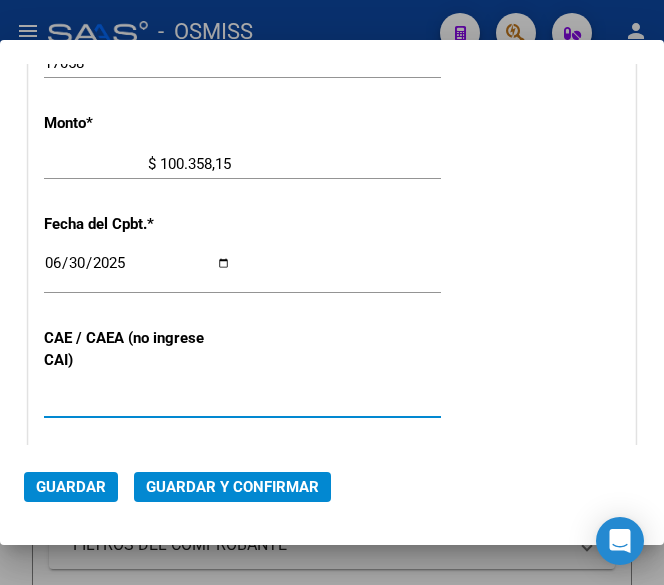type on "75263548341757" 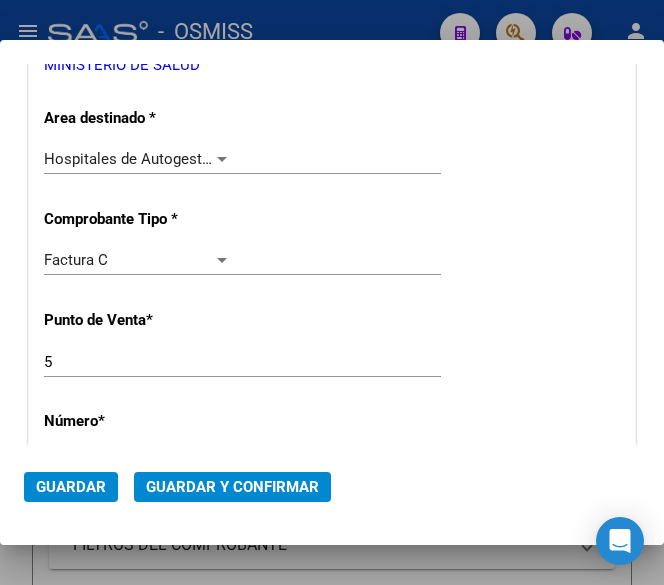 scroll, scrollTop: 556, scrollLeft: 0, axis: vertical 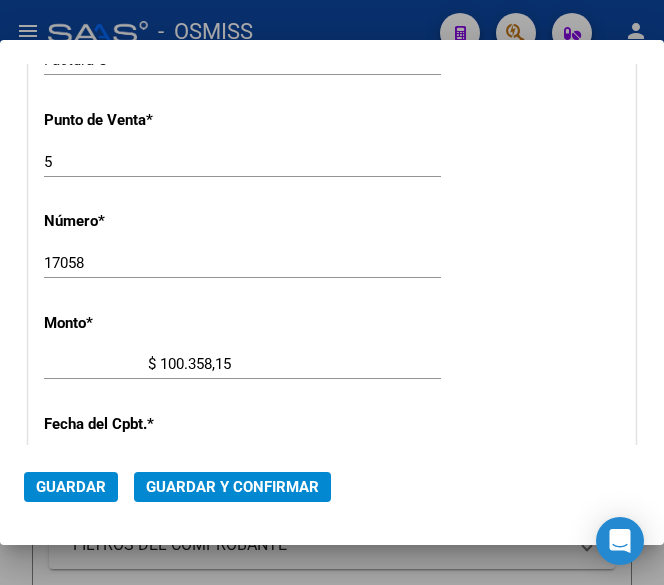 click on "17058 Ingresar el Nro." 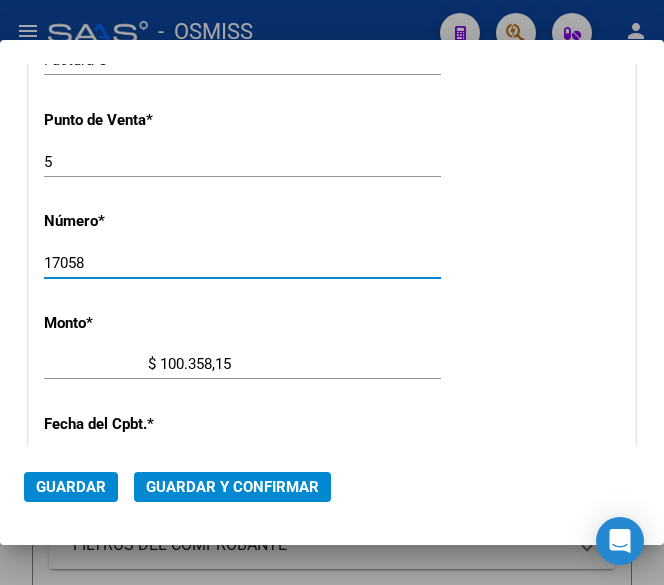 scroll, scrollTop: 256, scrollLeft: 0, axis: vertical 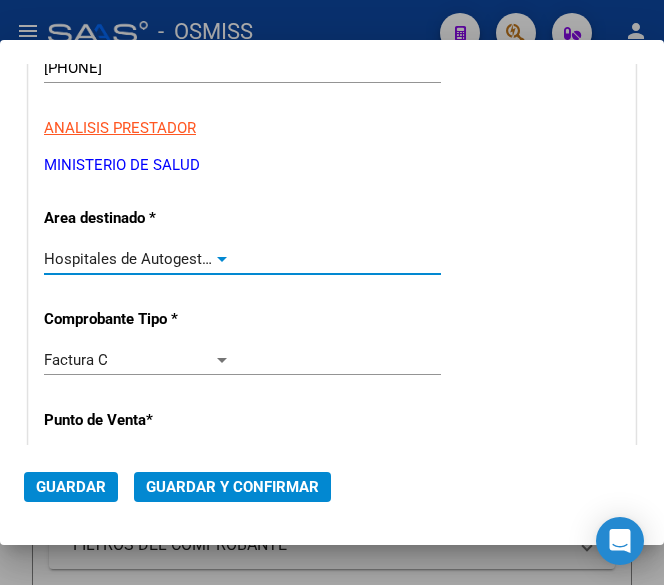 click at bounding box center (222, 259) 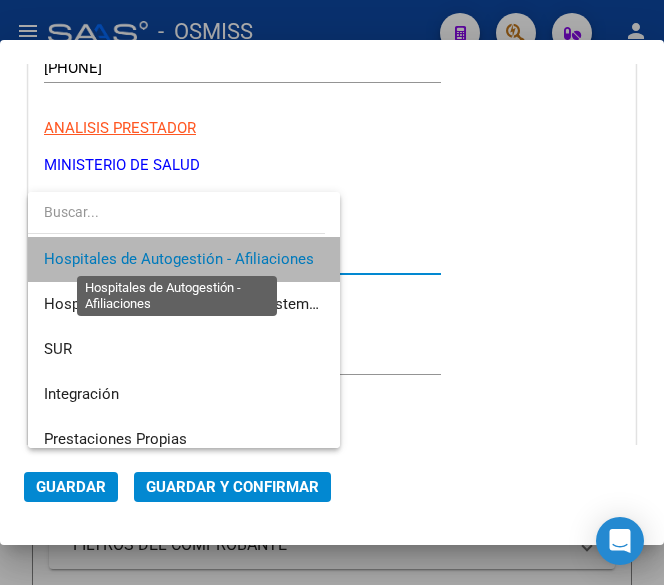 click on "Hospitales de Autogestión - Afiliaciones" at bounding box center [179, 259] 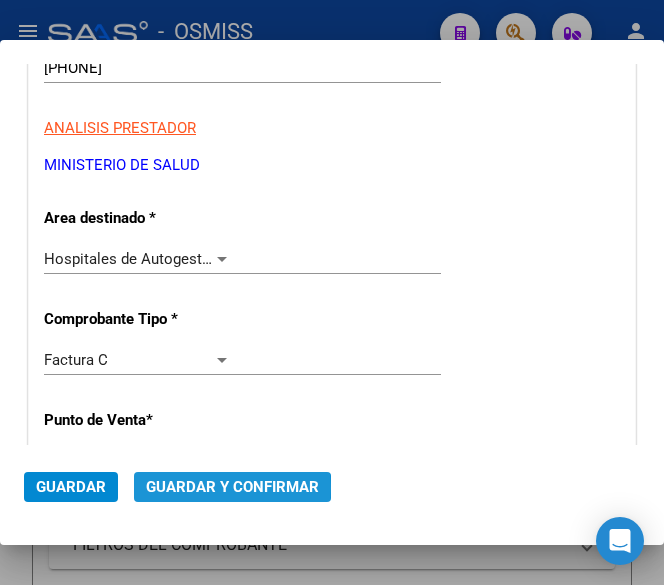 click on "Guardar y Confirmar" 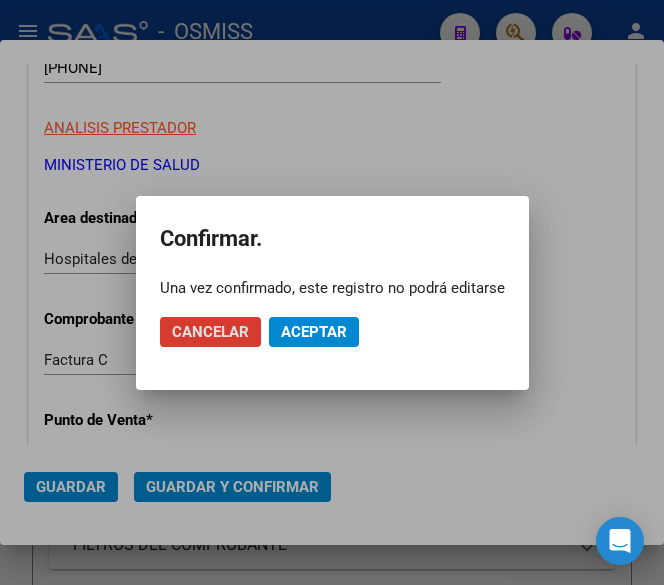 click on "Aceptar" 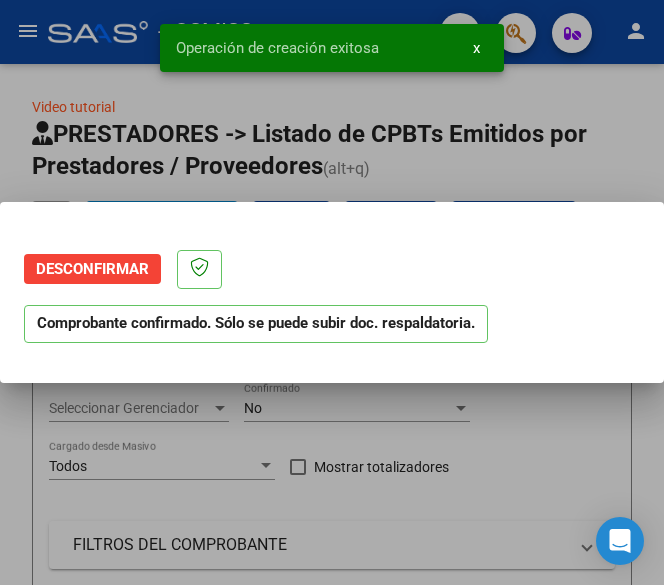 scroll, scrollTop: 0, scrollLeft: 0, axis: both 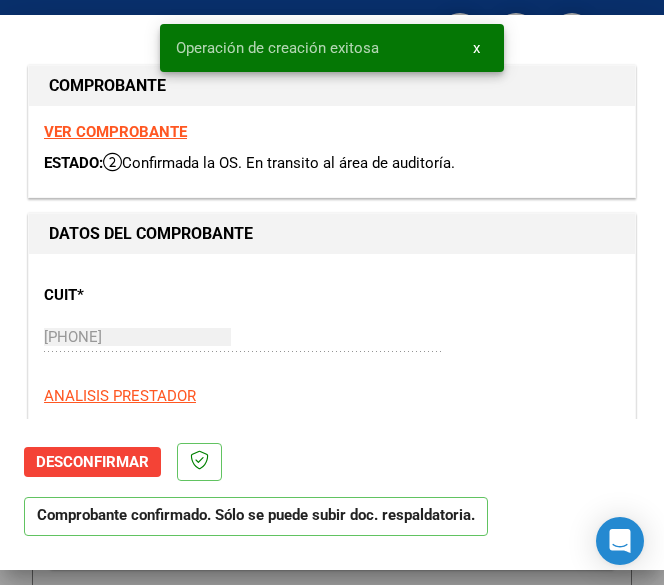 type on "2025-07-30" 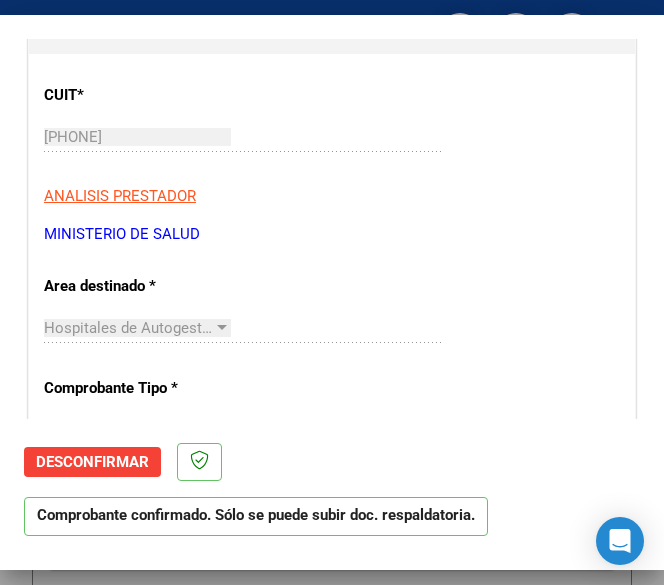 click on "CUIT  *   30-70966892-3 Ingresar CUIT  ANALISIS PRESTADOR  MINISTERIO DE SALUD  ARCA Padrón ARCA Padrón  Area destinado * Hospitales de Autogestión - Afiliaciones Seleccionar Area  Comprobante Tipo * Factura C Seleccionar Tipo Punto de Venta  *   5 Ingresar el Nro.  Número  *   17058 Ingresar el Nro.  Monto  *   $ 100.358,15 Ingresar el monto  Fecha del Cpbt.  *   2025-06-30 Ingresar la fecha  CAE / CAEA (no ingrese CAI)    75263548341757 Ingresar el CAE o CAEA (no ingrese CAI)  Fecha Recibido  *   2025-08-05 Ingresar la fecha  Fecha de Vencimiento    2025-07-30 Ingresar la fecha  Ref. Externa    Ingresar la ref.  N° Liquidación    Ingresar el N° Liquidación" at bounding box center (332, 774) 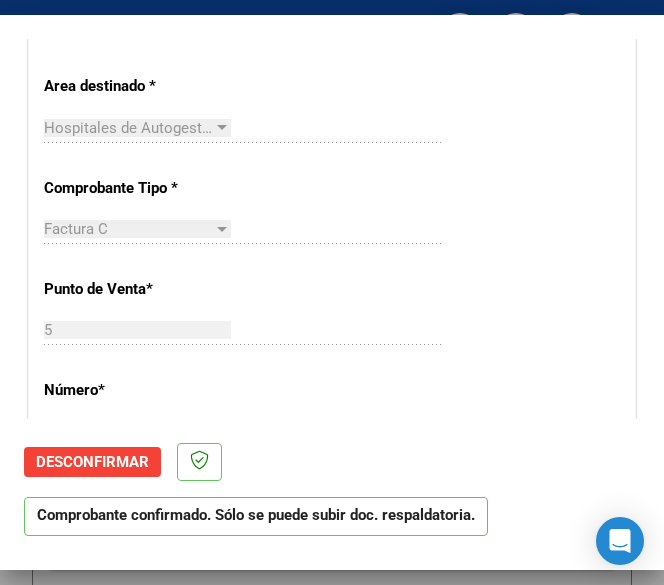 scroll, scrollTop: 500, scrollLeft: 0, axis: vertical 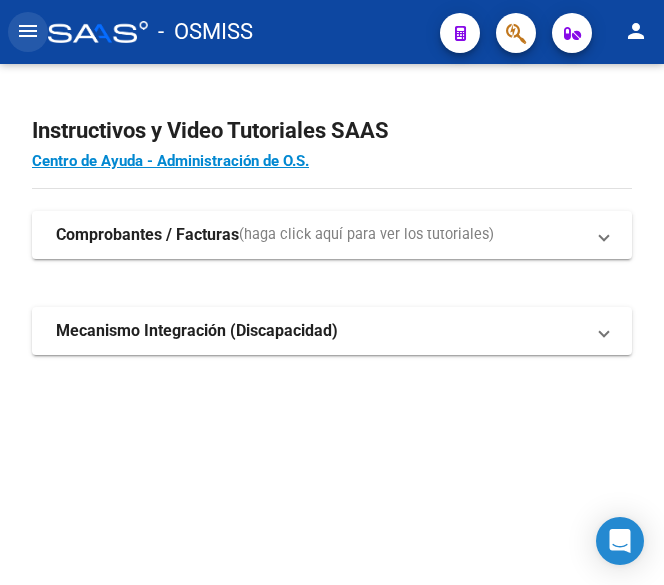 click on "menu" 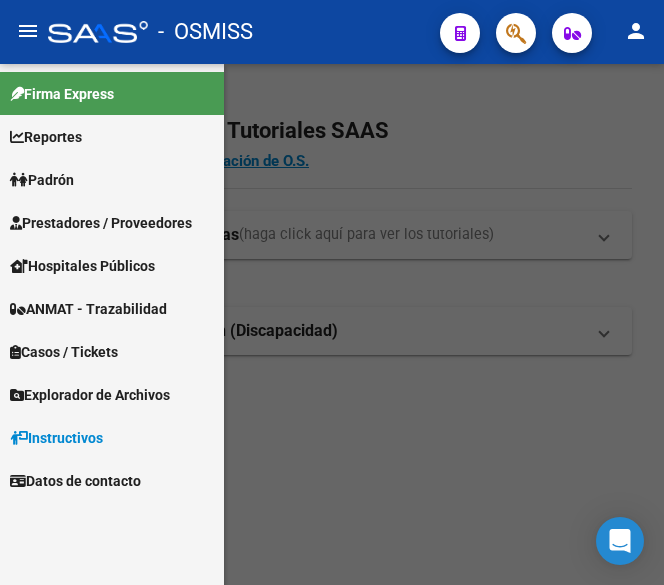 click on "Prestadores / Proveedores" at bounding box center [112, 222] 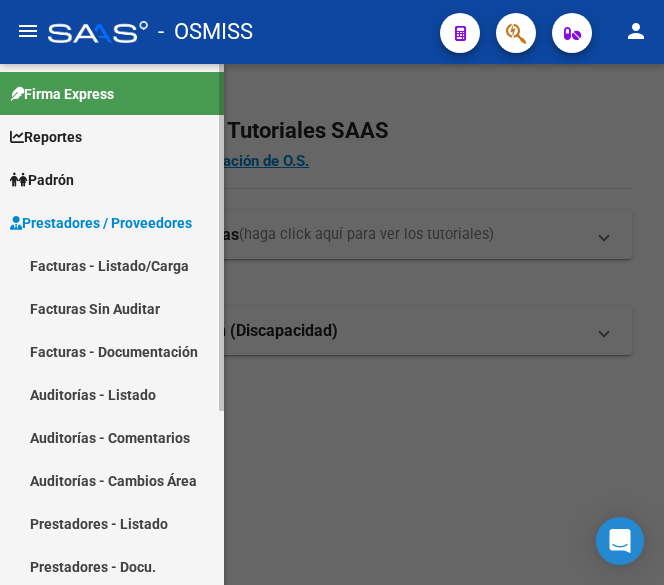 click on "Facturas - Listado/Carga" at bounding box center [112, 265] 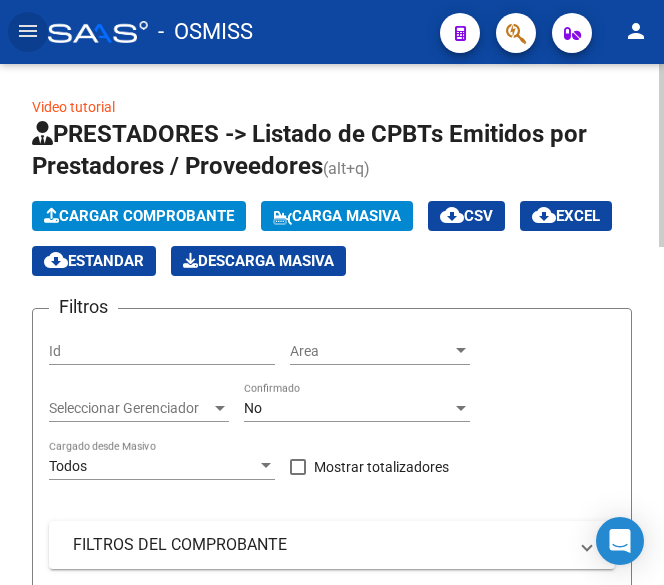 click on "Cargar Comprobante" 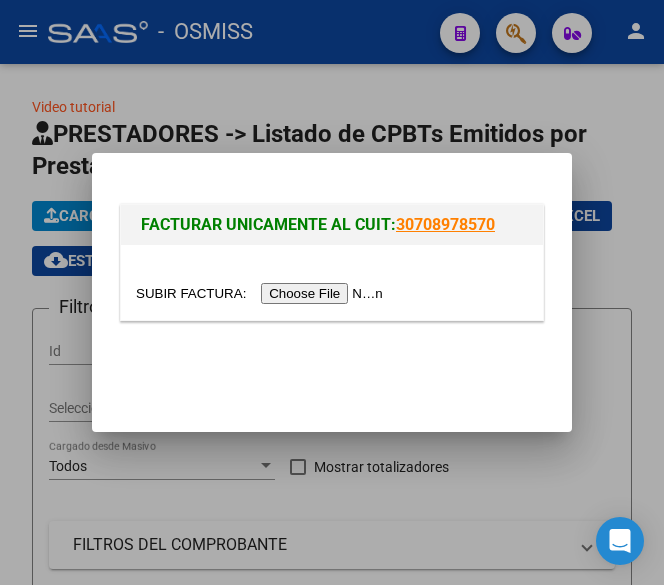click at bounding box center [262, 293] 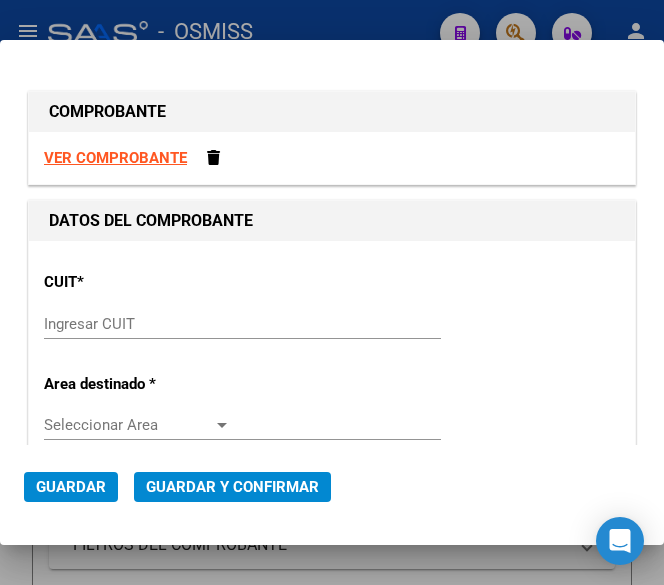 click on "Ingresar CUIT" at bounding box center (137, 324) 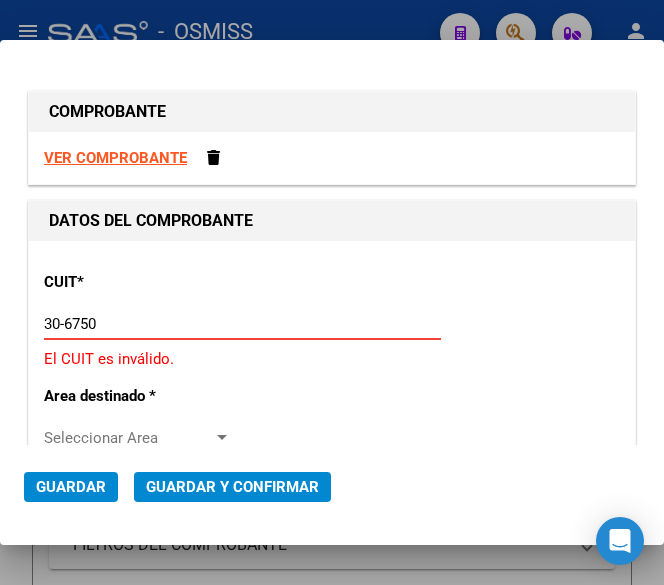 click on "30-6750" at bounding box center (137, 324) 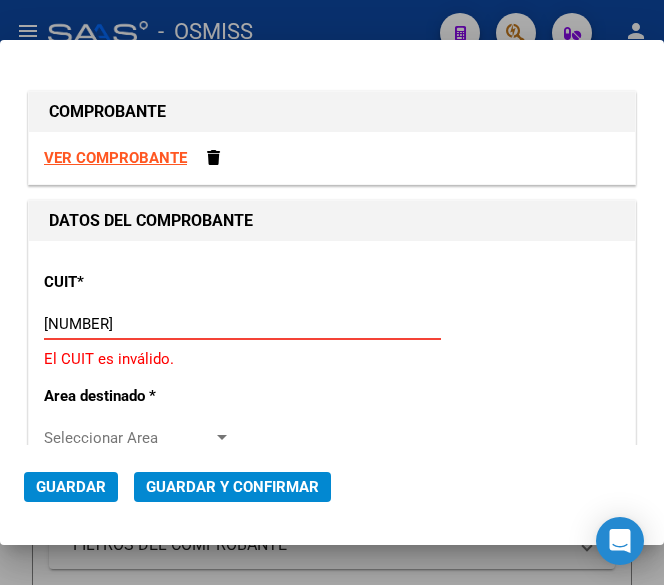 type on "30-67506844-1" 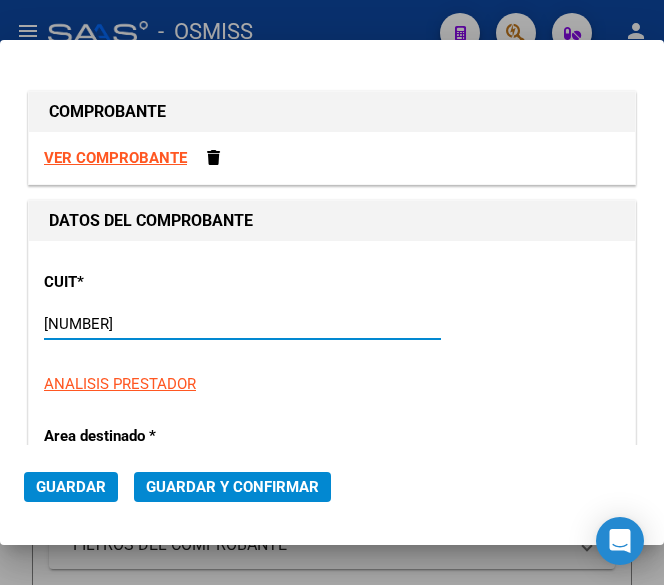 type on "113" 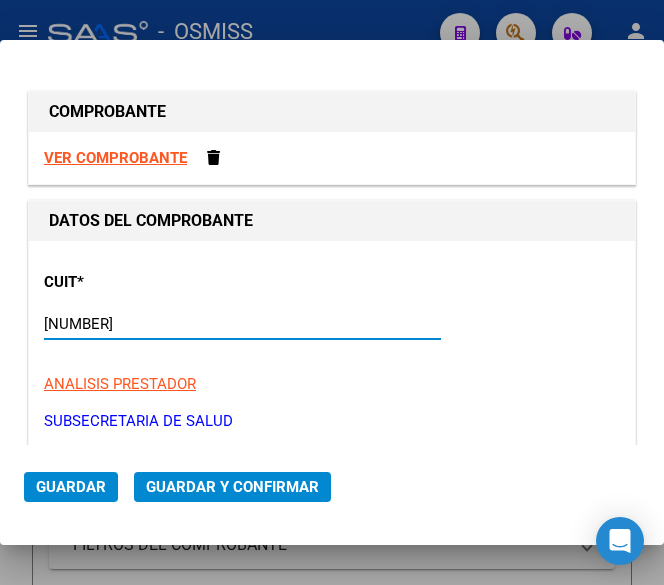 type on "30-67506844-1" 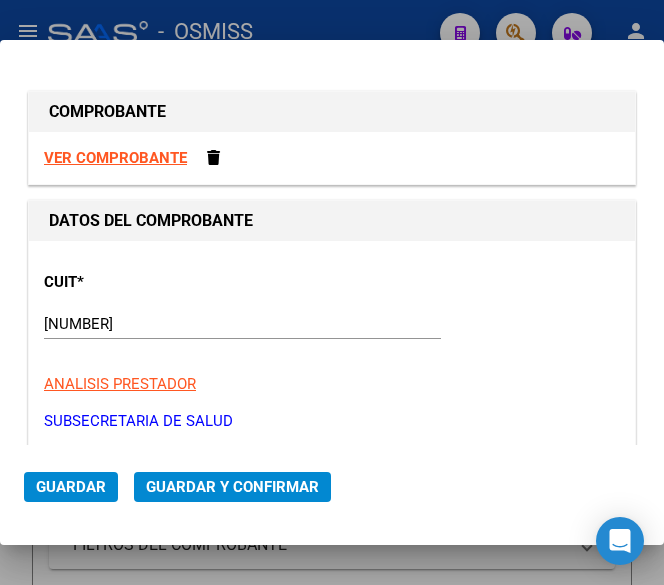 click on "CUIT  *   30-67506844-1 Ingresar CUIT  ANALISIS PRESTADOR  SUBSECRETARIA DE SALUD  ARCA Padrón" at bounding box center [332, 344] 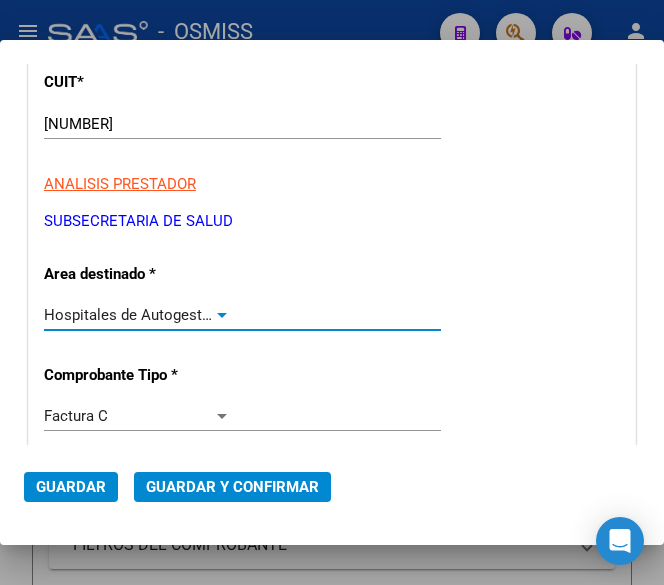 click at bounding box center [222, 315] 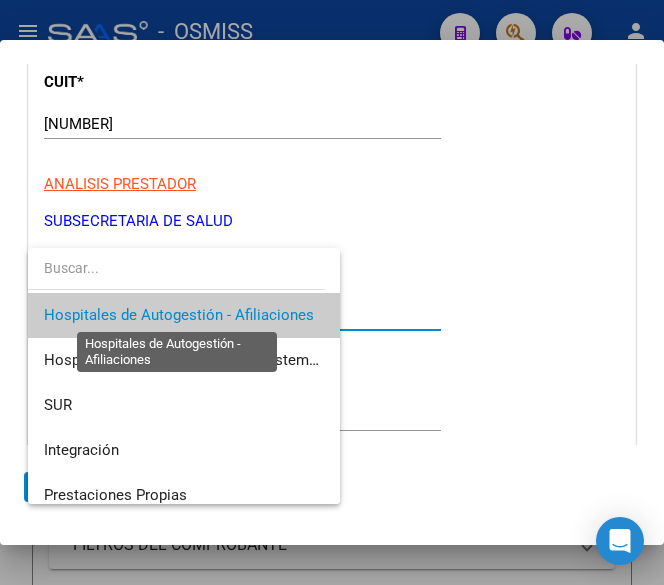 click on "Hospitales de Autogestión - Afiliaciones" at bounding box center (179, 315) 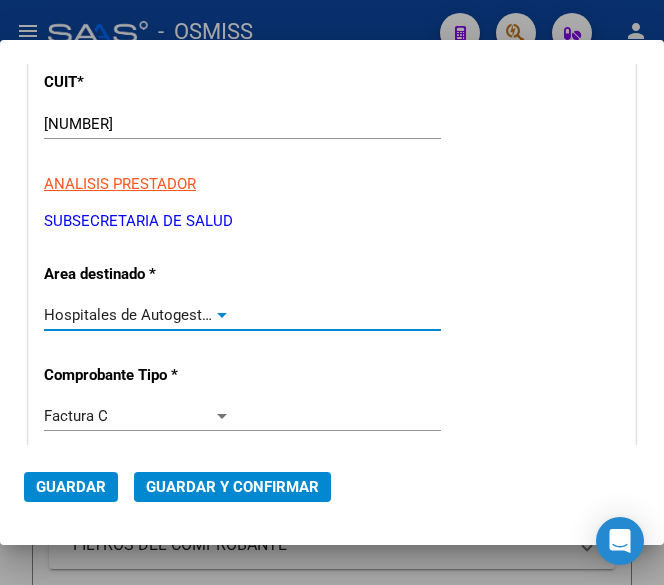 scroll, scrollTop: 400, scrollLeft: 0, axis: vertical 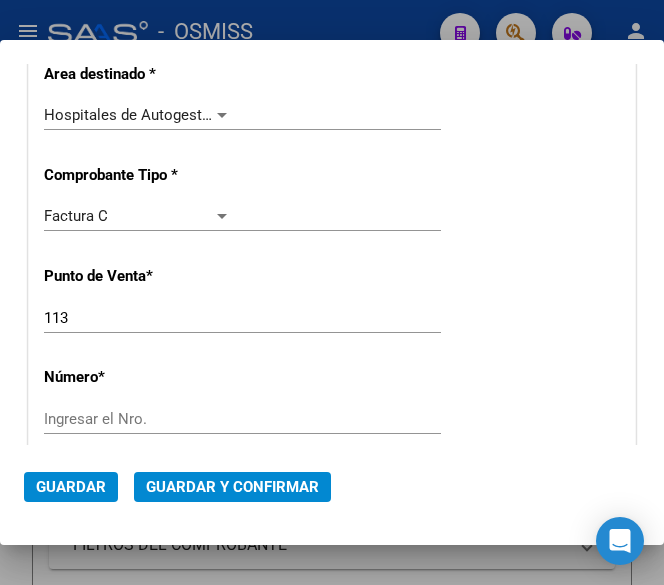click on "Ingresar el Nro." at bounding box center [137, 419] 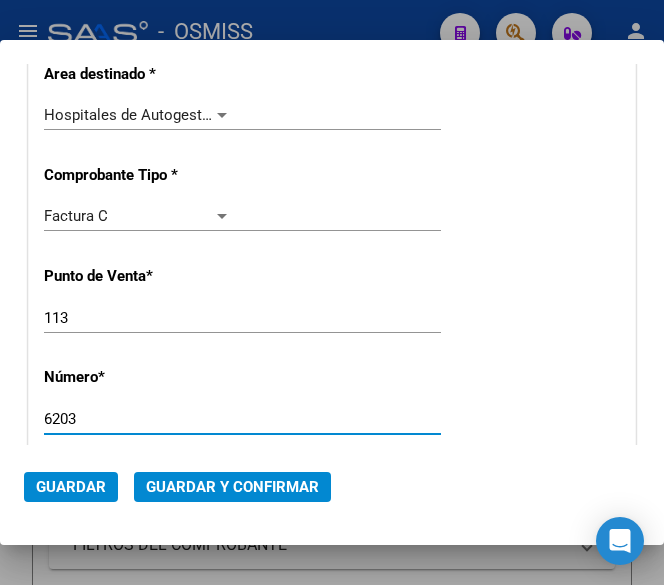 type on "6203" 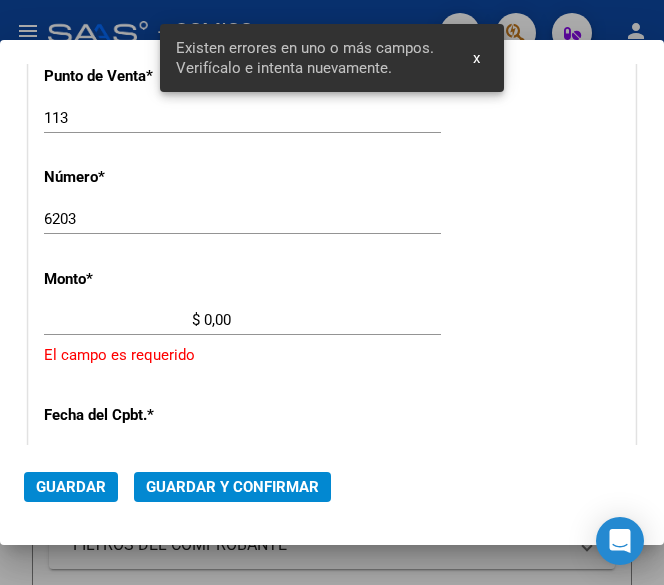 scroll, scrollTop: 656, scrollLeft: 0, axis: vertical 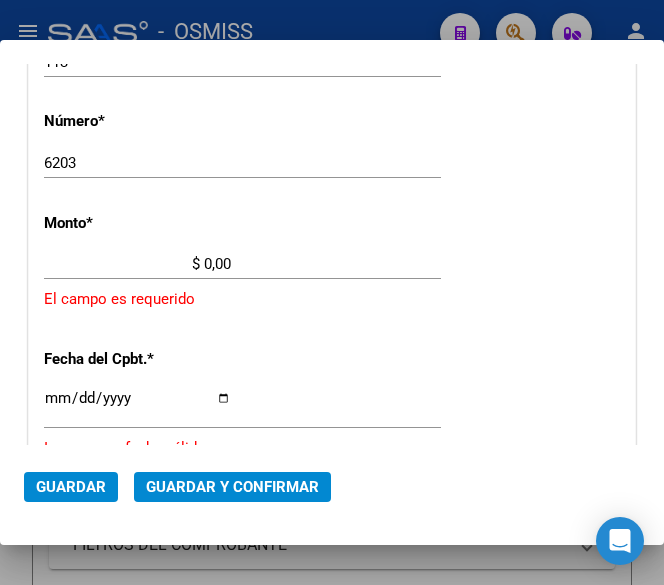 click on "$ 0,00" at bounding box center [137, 264] 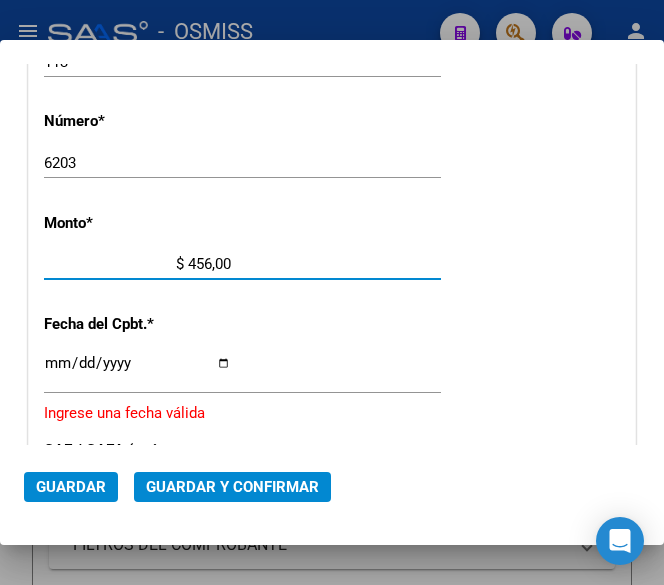 type on "$ 4.560,00" 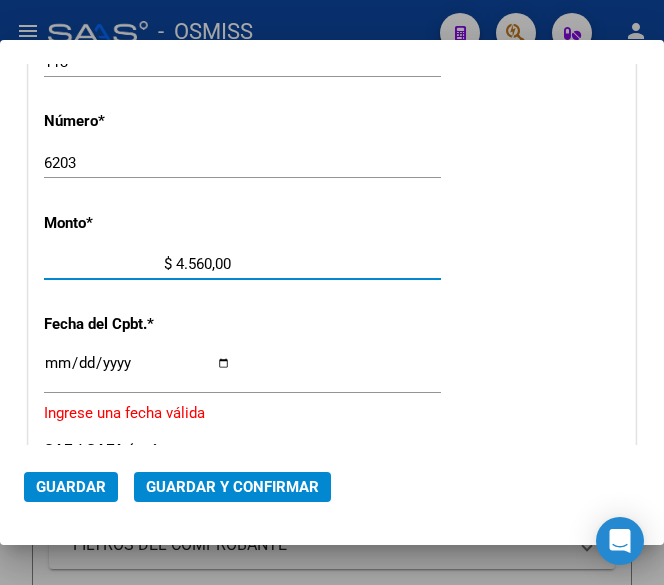 click on "Ingresar la fecha" at bounding box center [137, 371] 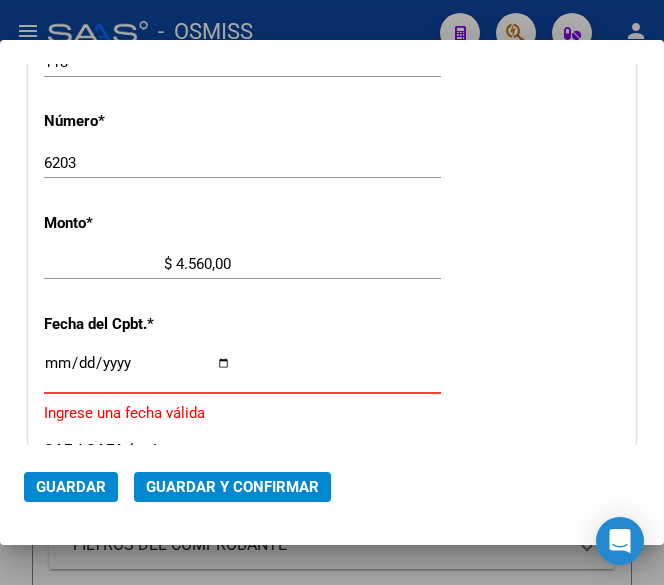click on "Ingresar la fecha" at bounding box center (137, 371) 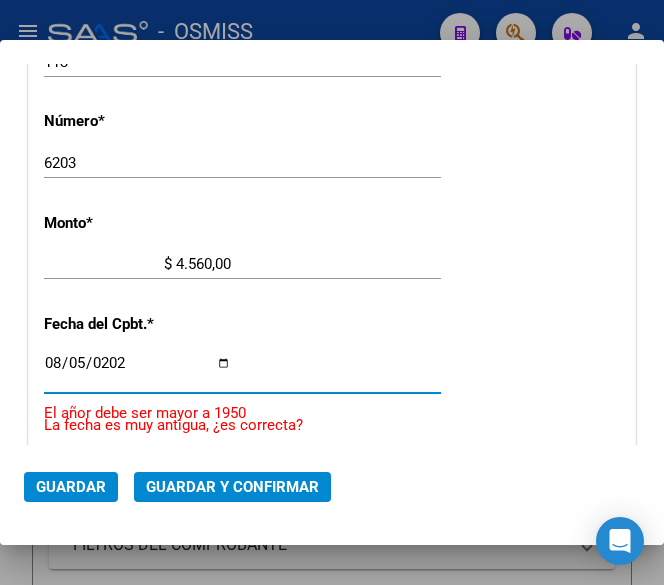 type on "2025-08-05" 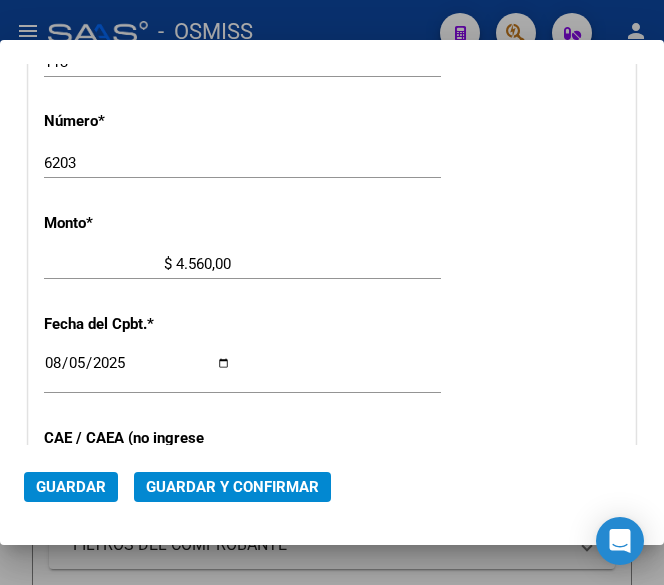 scroll, scrollTop: 756, scrollLeft: 0, axis: vertical 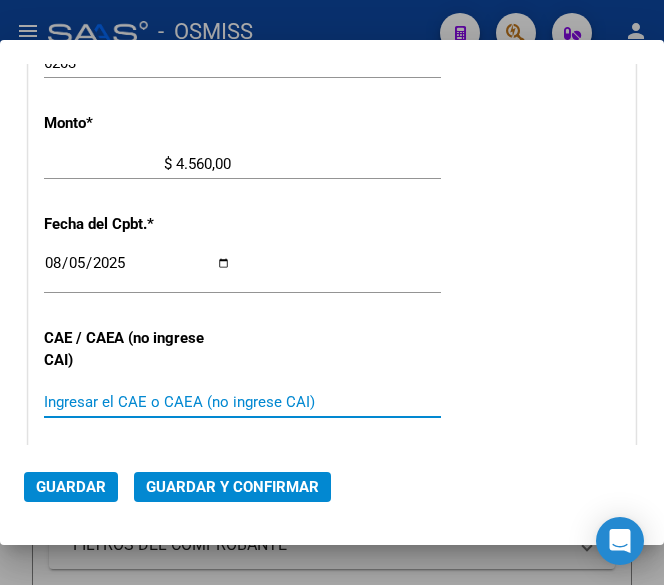 click on "Ingresar el CAE o CAEA (no ingrese CAI)" at bounding box center [137, 402] 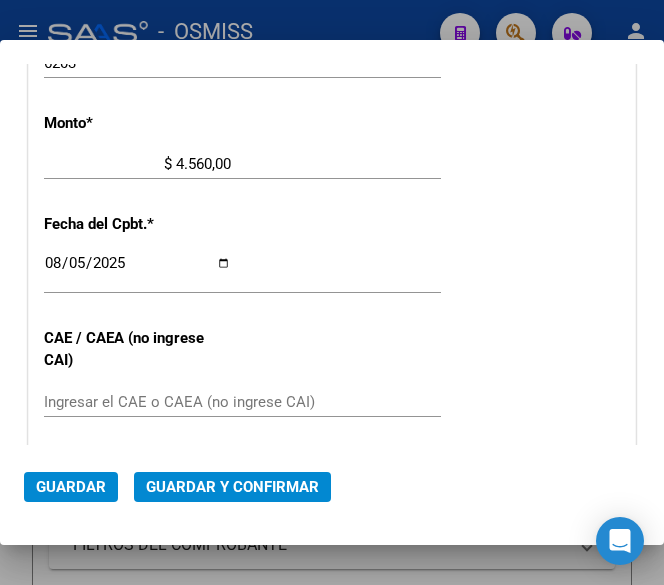 click on "Ingresar el CAE o CAEA (no ingrese CAI)" at bounding box center [137, 402] 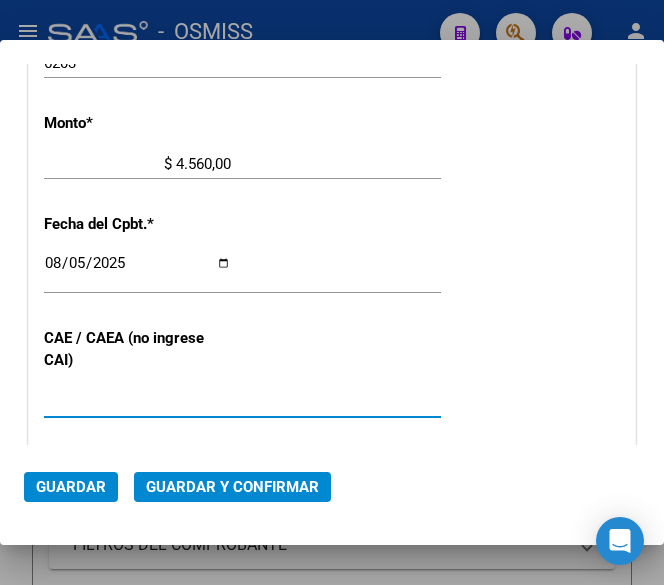 type on "75311056449345" 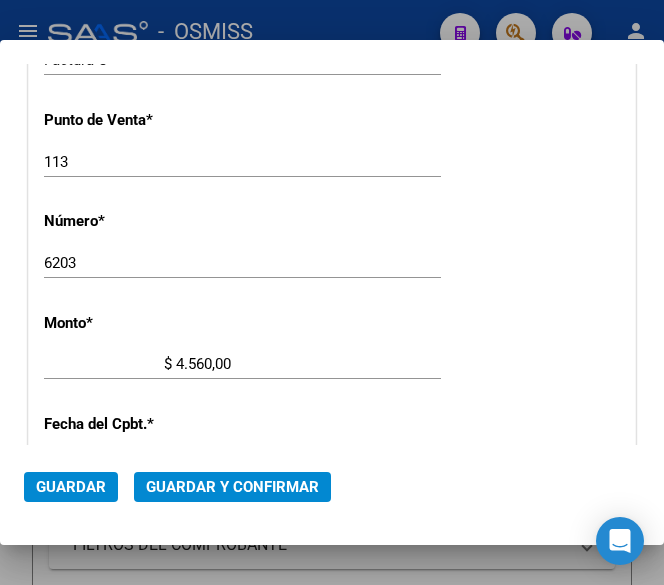 scroll, scrollTop: 356, scrollLeft: 0, axis: vertical 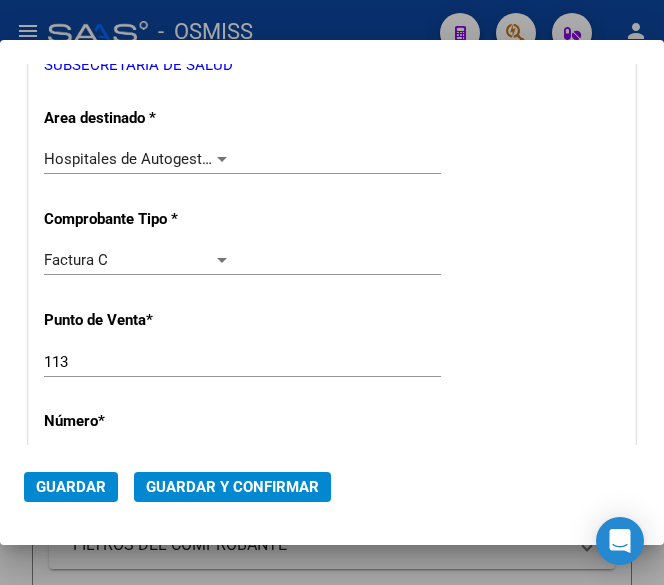 click at bounding box center [222, 159] 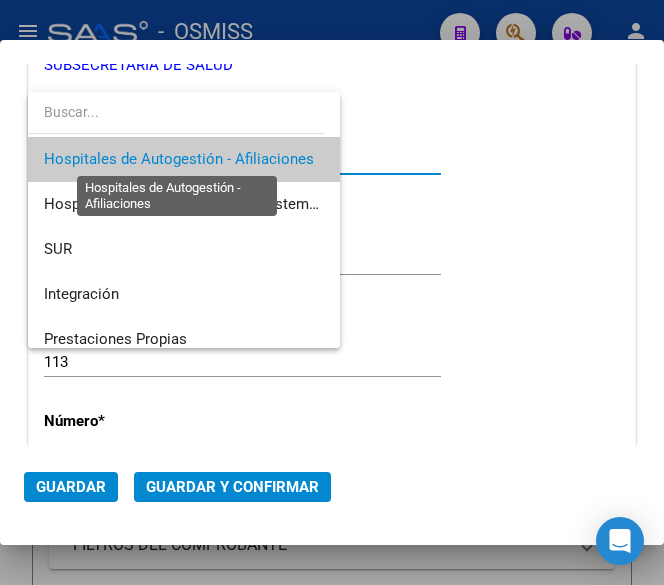 click on "Hospitales de Autogestión - Afiliaciones" at bounding box center (179, 159) 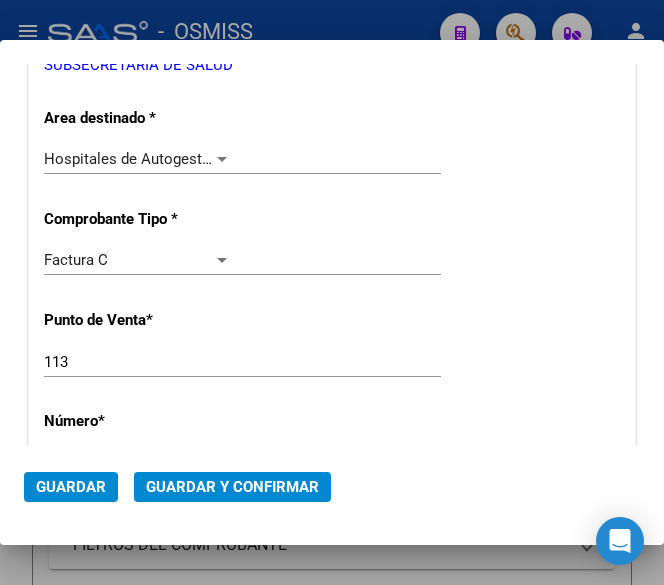 click on "CUIT  *   30-67506844-1 Ingresar CUIT  ANALISIS PRESTADOR  SUBSECRETARIA DE SALUD  ARCA Padrón  Area destinado * Hospitales de Autogestión - Afiliaciones Seleccionar Area  Comprobante Tipo * Factura C Seleccionar Tipo Punto de Venta  *   113 Ingresar el Nro.  Número  *   6203 Ingresar el Nro.  Monto  *   $ 4.560,00 Ingresar el monto  Fecha del Cpbt.  *   2025-08-05 Ingresar la fecha  CAE / CAEA (no ingrese CAI)    75311056449345 Ingresar el CAE o CAEA (no ingrese CAI)  Fecha Recibido  *   2025-08-05 Ingresar la fecha  Fecha de Vencimiento    Ingresar la fecha  Ref. Externa    Ingresar la ref.  N° Liquidación    Ingresar el N° Liquidación" at bounding box center (332, 605) 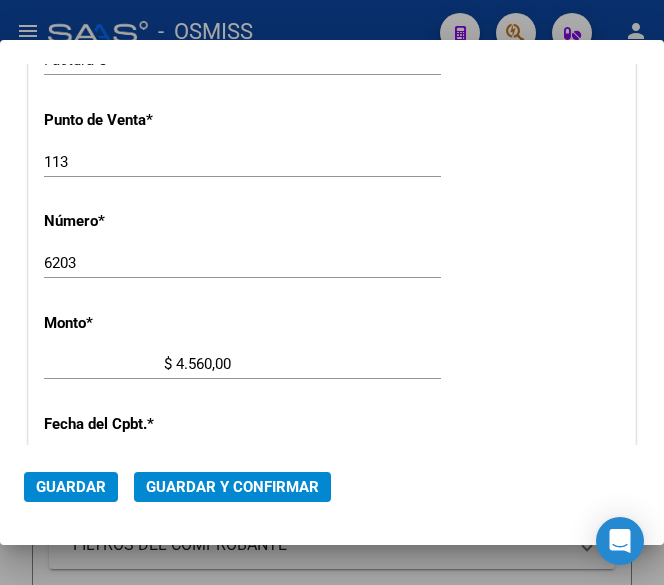 click on "Guardar y Confirmar" 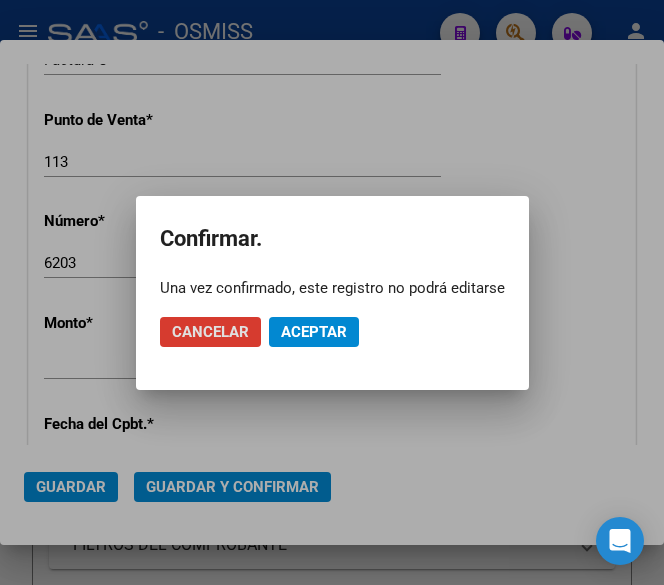 click at bounding box center [332, 292] 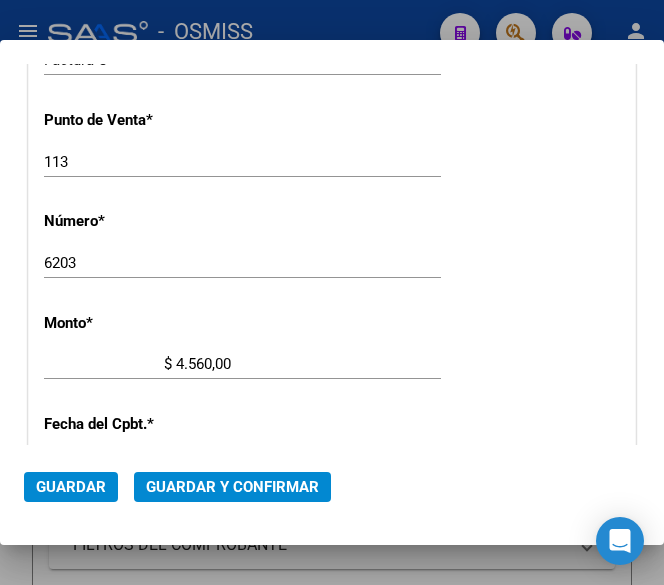 click on "Guardar y Confirmar" 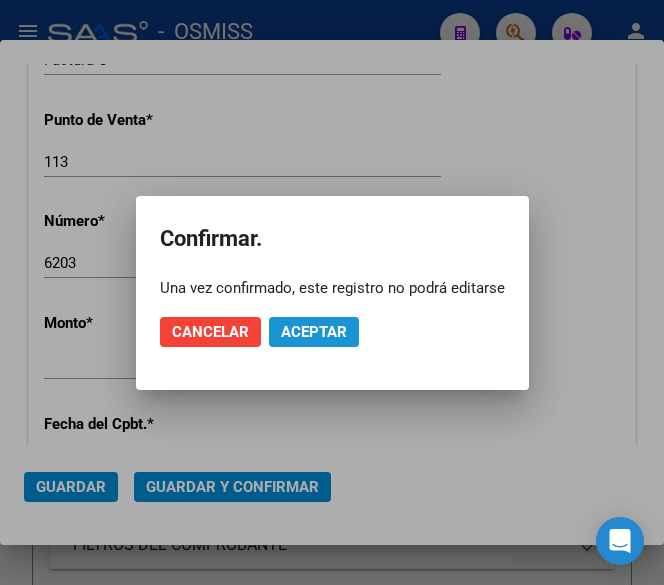 click on "Aceptar" 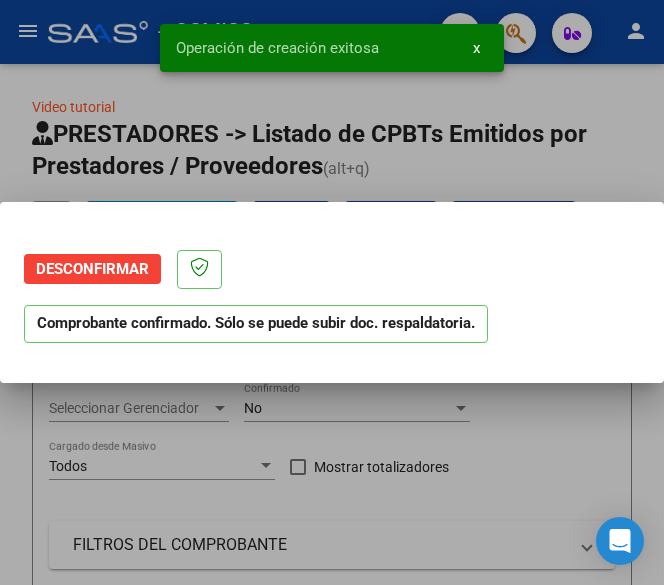 scroll, scrollTop: 0, scrollLeft: 0, axis: both 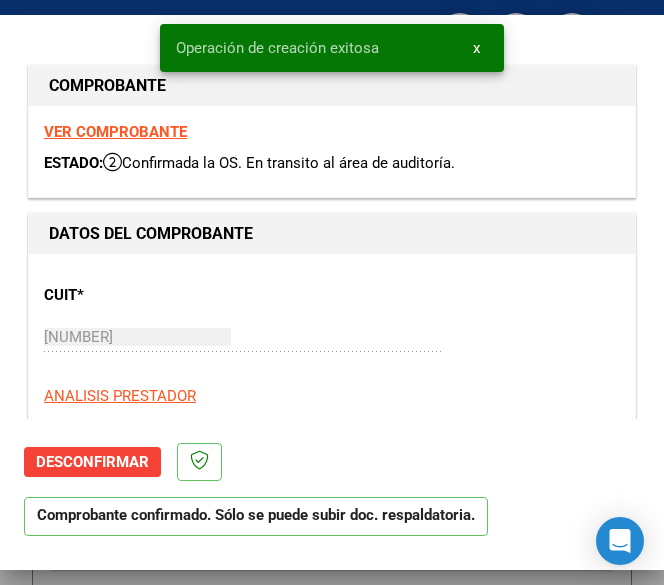 type on "2025-09-04" 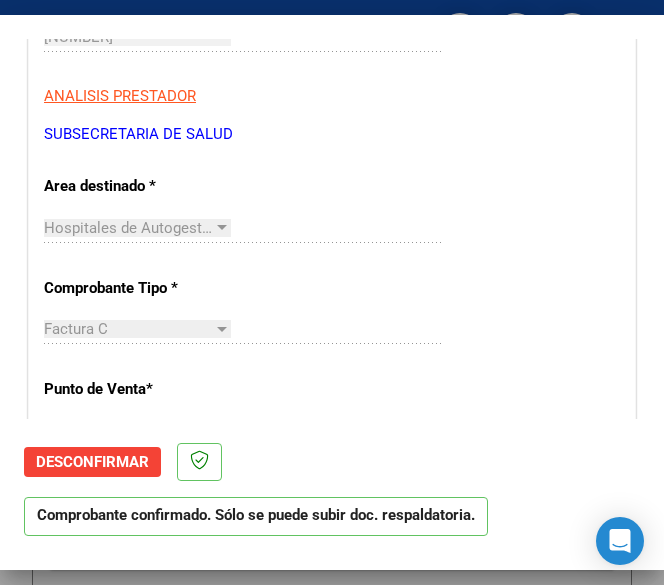 click on "CUIT  *   30-67506844-1 Ingresar CUIT  ANALISIS PRESTADOR  SUBSECRETARIA DE SALUD  ARCA Padrón ARCA Padrón  Area destinado * Hospitales de Autogestión - Afiliaciones Seleccionar Area  Comprobante Tipo * Factura C Seleccionar Tipo Punto de Venta  *   113 Ingresar el Nro.  Número  *   6203 Ingresar el Nro.  Monto  *   $ 4.560,00 Ingresar el monto  Fecha del Cpbt.  *   2025-08-05 Ingresar la fecha  CAE / CAEA (no ingrese CAI)    75311056449345 Ingresar el CAE o CAEA (no ingrese CAI)  Fecha Recibido  *   2025-08-05 Ingresar la fecha  Fecha de Vencimiento    2025-09-04 Ingresar la fecha  Ref. Externa    Ingresar la ref.  N° Liquidación    Ingresar el N° Liquidación" at bounding box center [332, 674] 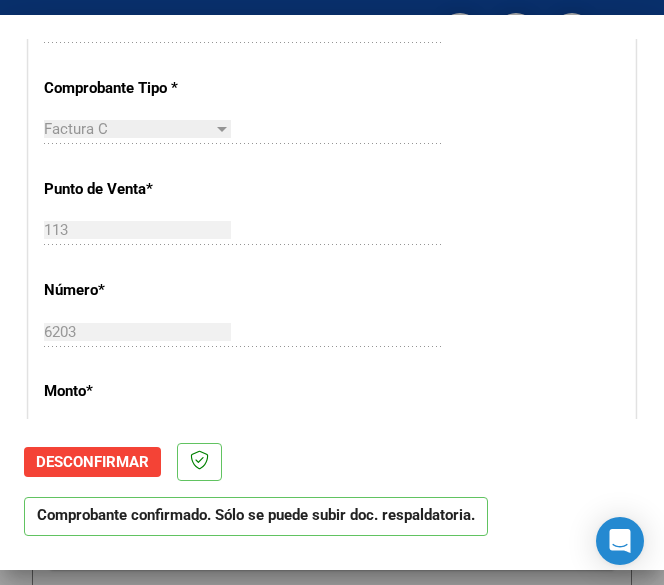 scroll, scrollTop: 600, scrollLeft: 0, axis: vertical 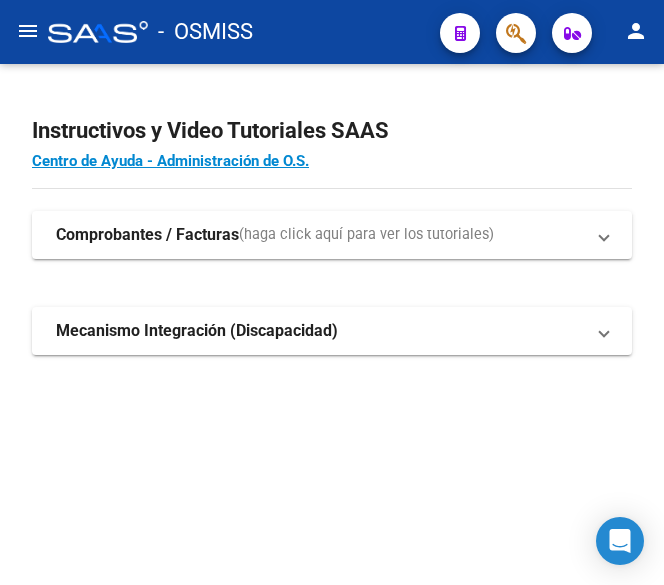 click on "menu" 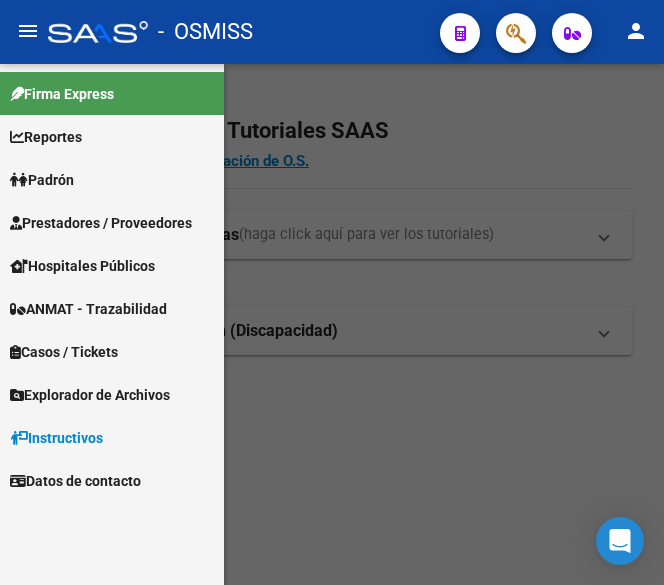 click on "Prestadores / Proveedores" at bounding box center [101, 223] 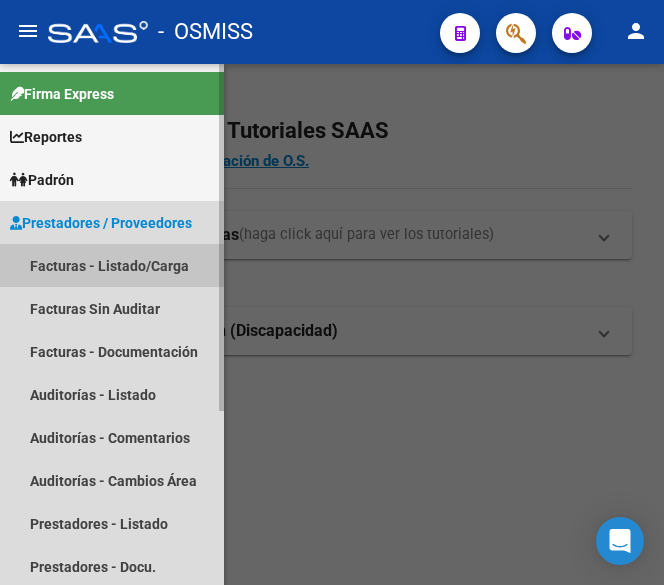 click on "Facturas - Listado/Carga" at bounding box center (112, 265) 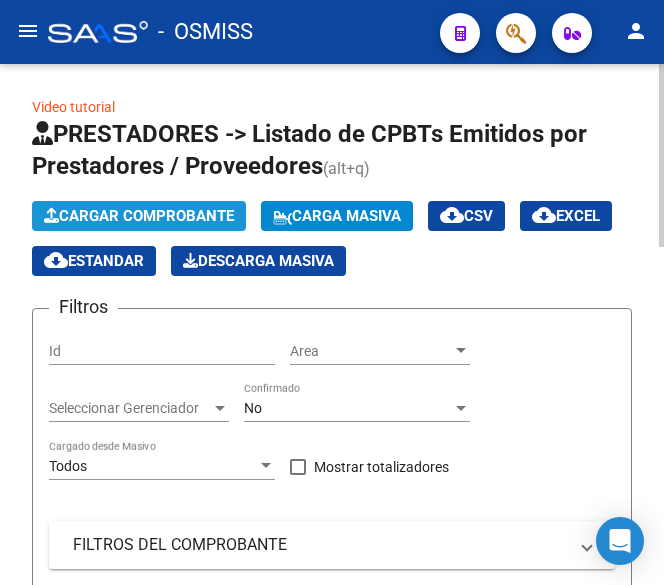 click on "Cargar Comprobante" 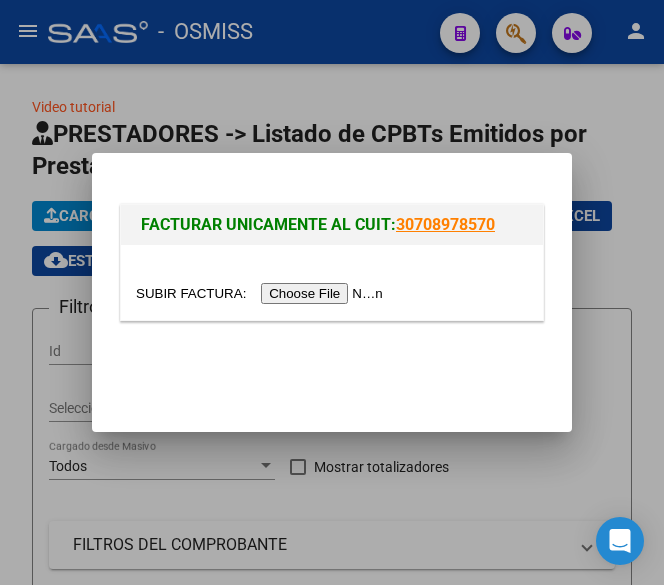 click at bounding box center [262, 293] 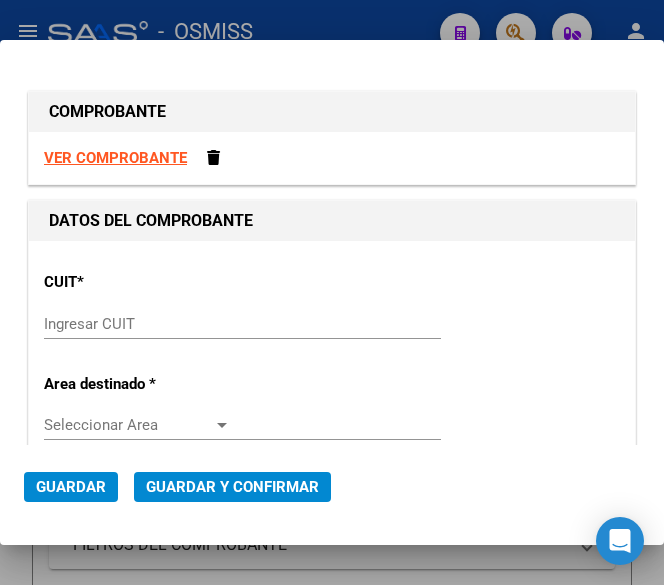 click on "Ingresar CUIT" at bounding box center (137, 324) 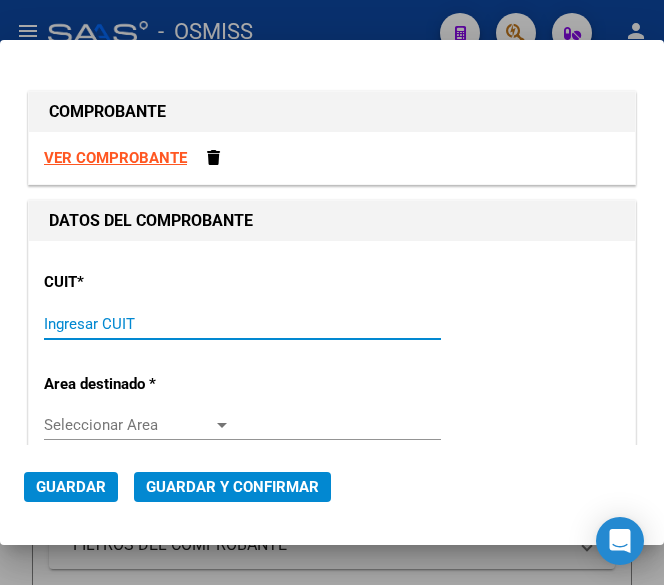 click on "Ingresar CUIT" at bounding box center [137, 324] 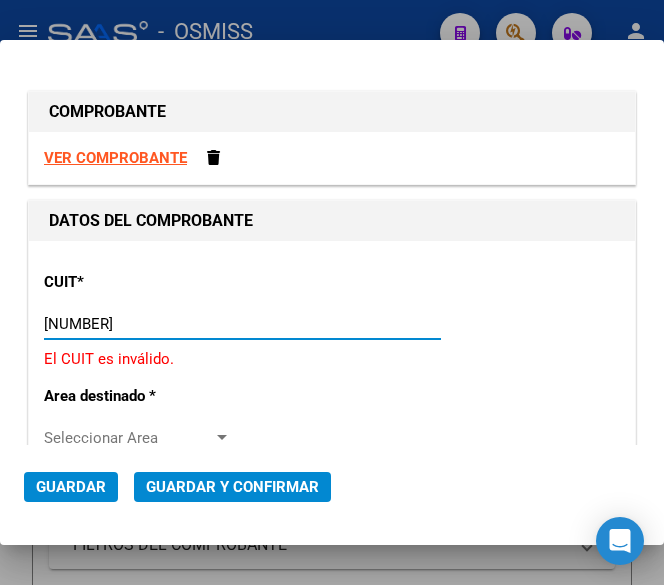 type on "30-62698339-8" 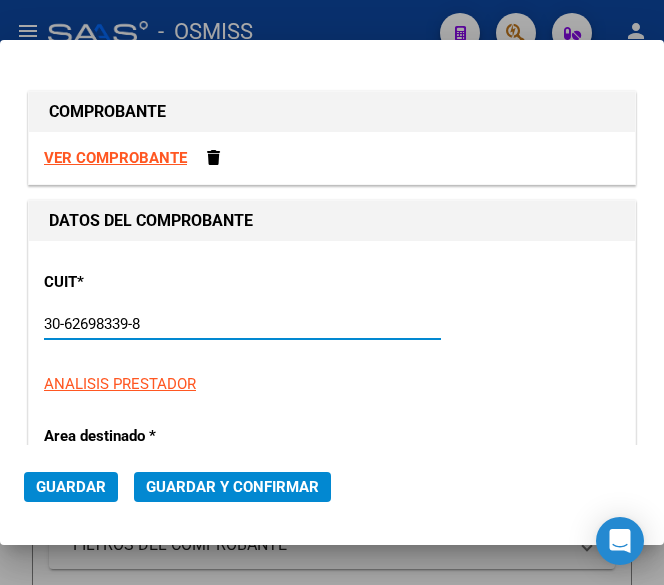 type on "105" 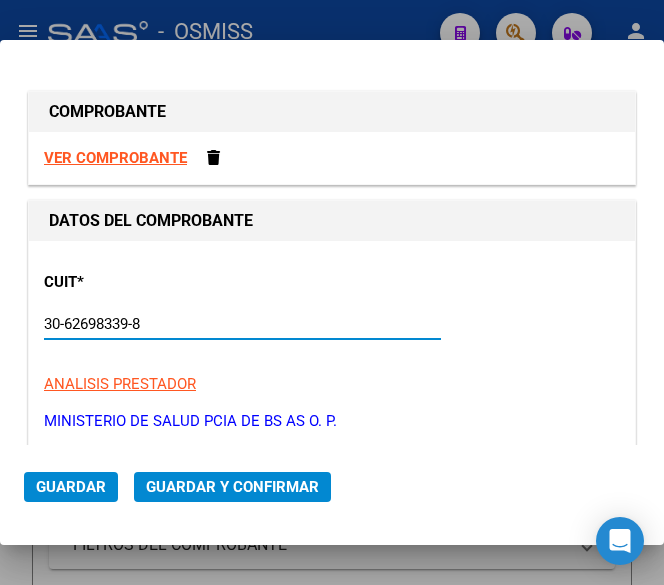 type on "30-62698339-8" 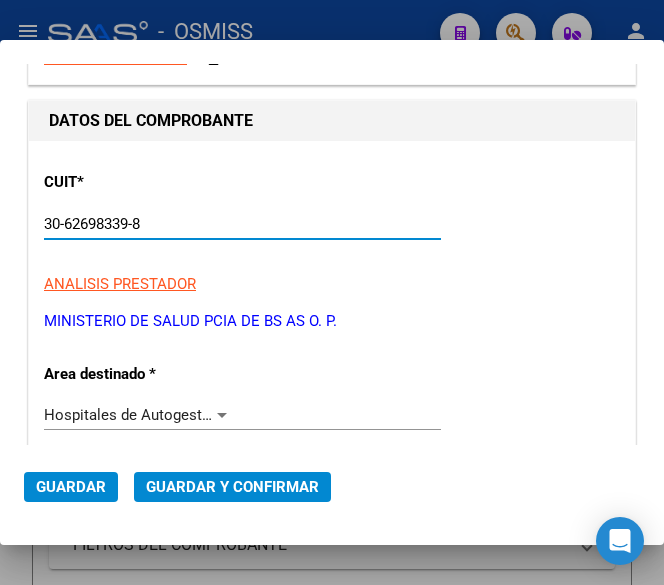 scroll, scrollTop: 200, scrollLeft: 0, axis: vertical 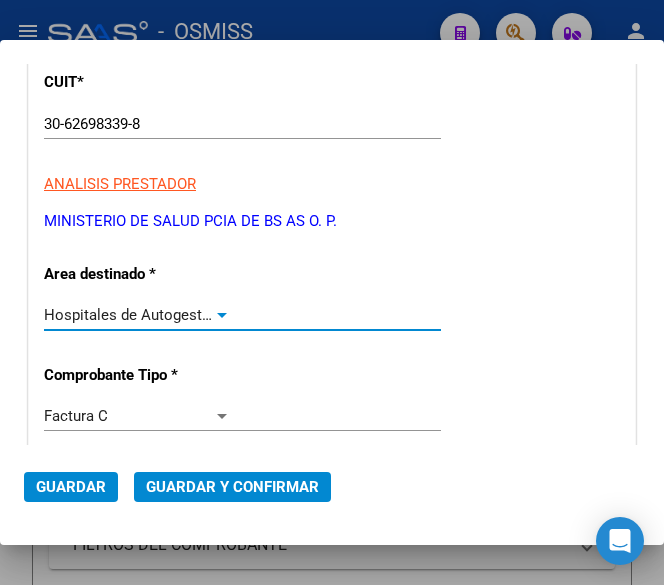 click at bounding box center (222, 315) 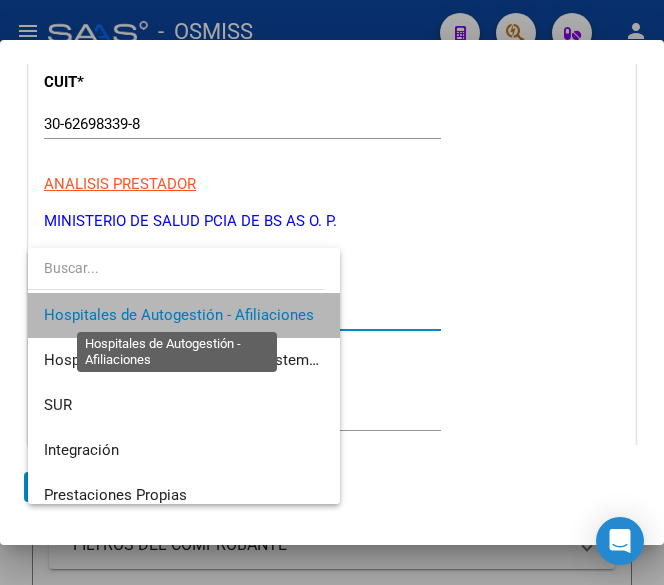 click on "Hospitales de Autogestión - Afiliaciones" at bounding box center (179, 315) 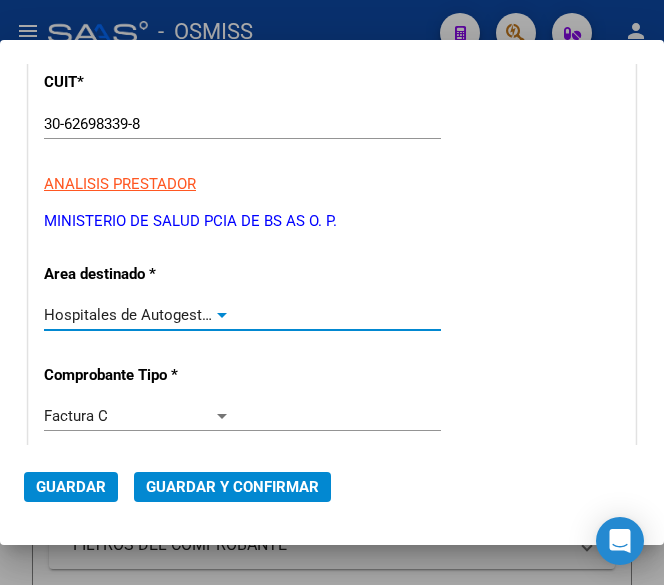 click at bounding box center (222, 315) 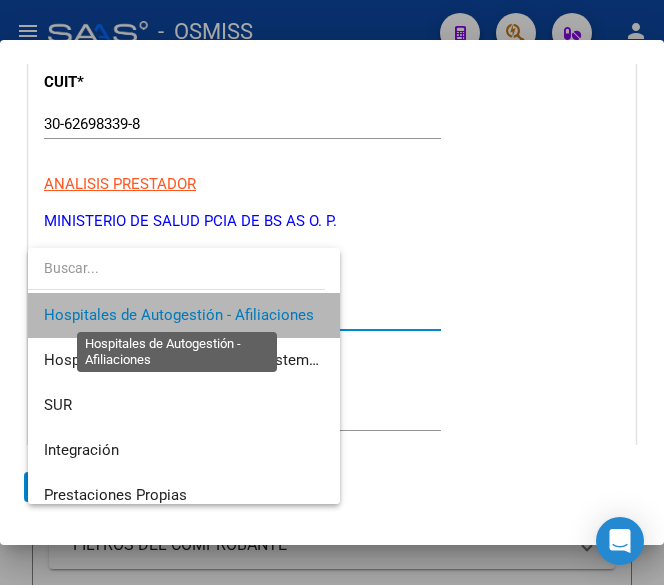 click on "Hospitales de Autogestión - Afiliaciones" at bounding box center [179, 315] 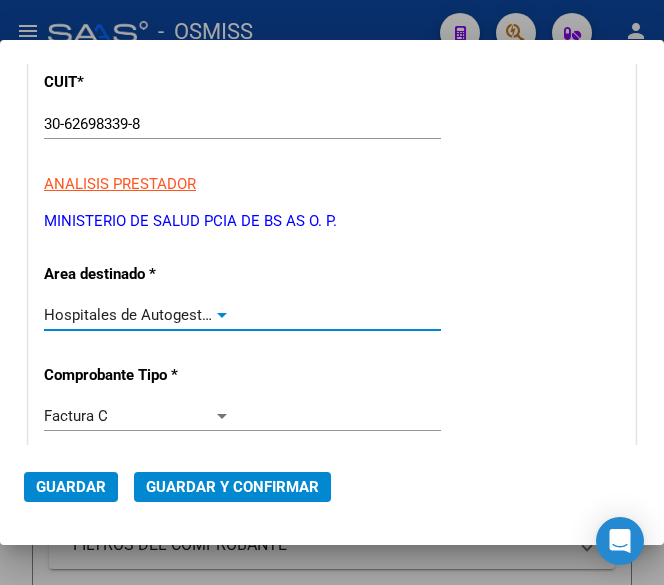 scroll, scrollTop: 300, scrollLeft: 0, axis: vertical 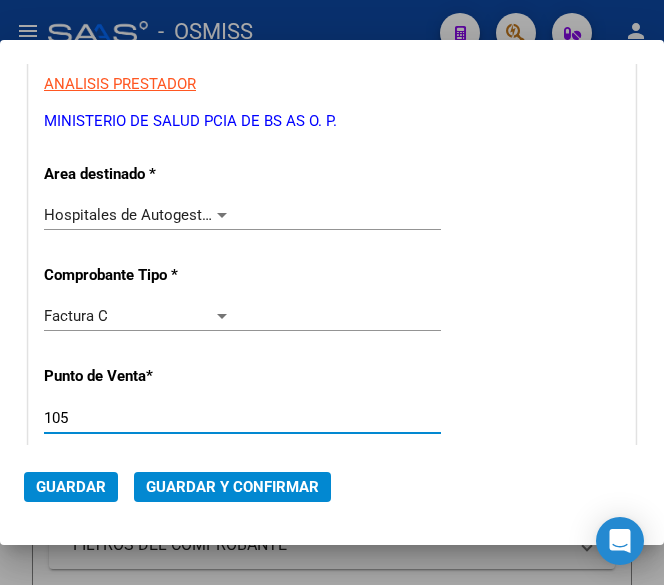 click on "105" at bounding box center [137, 418] 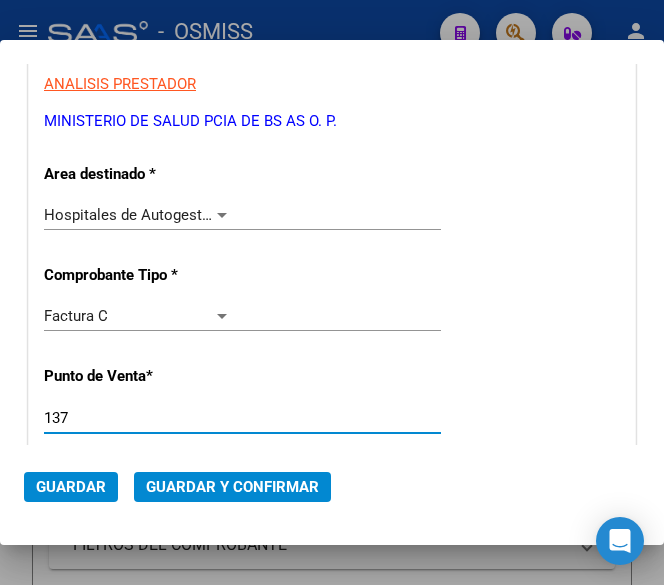 type on "137" 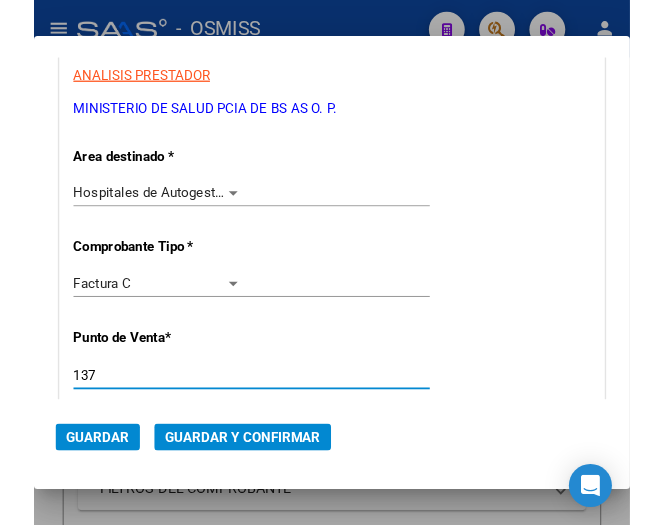 scroll, scrollTop: 500, scrollLeft: 0, axis: vertical 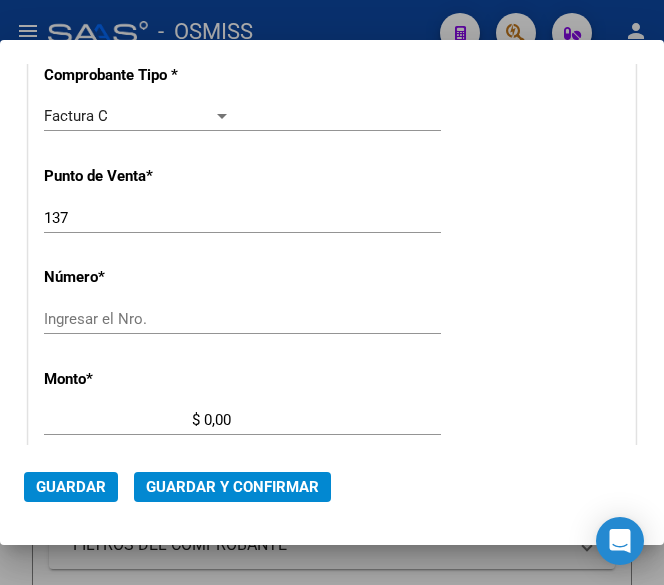click on "Ingresar el Nro." at bounding box center [137, 319] 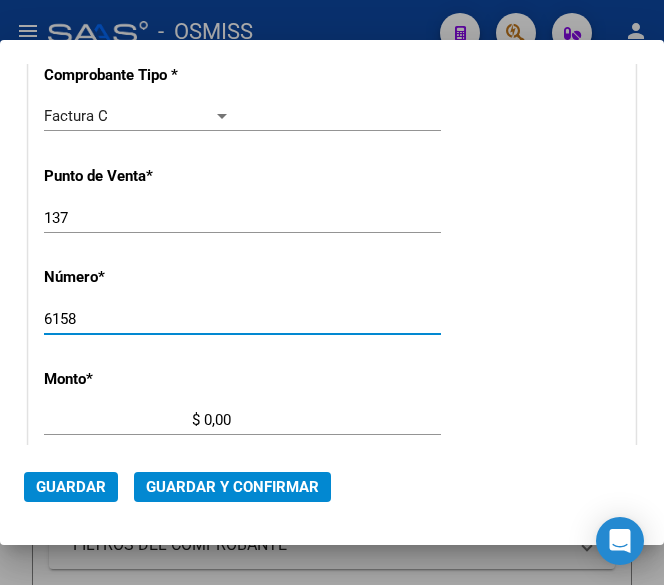 type on "6158" 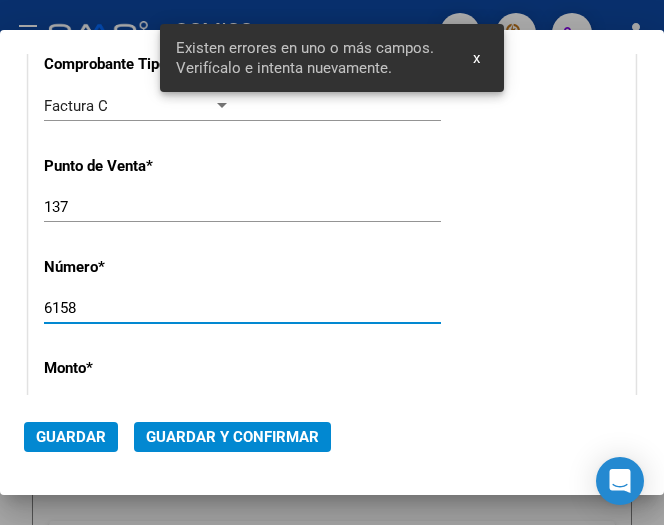 scroll, scrollTop: 656, scrollLeft: 0, axis: vertical 